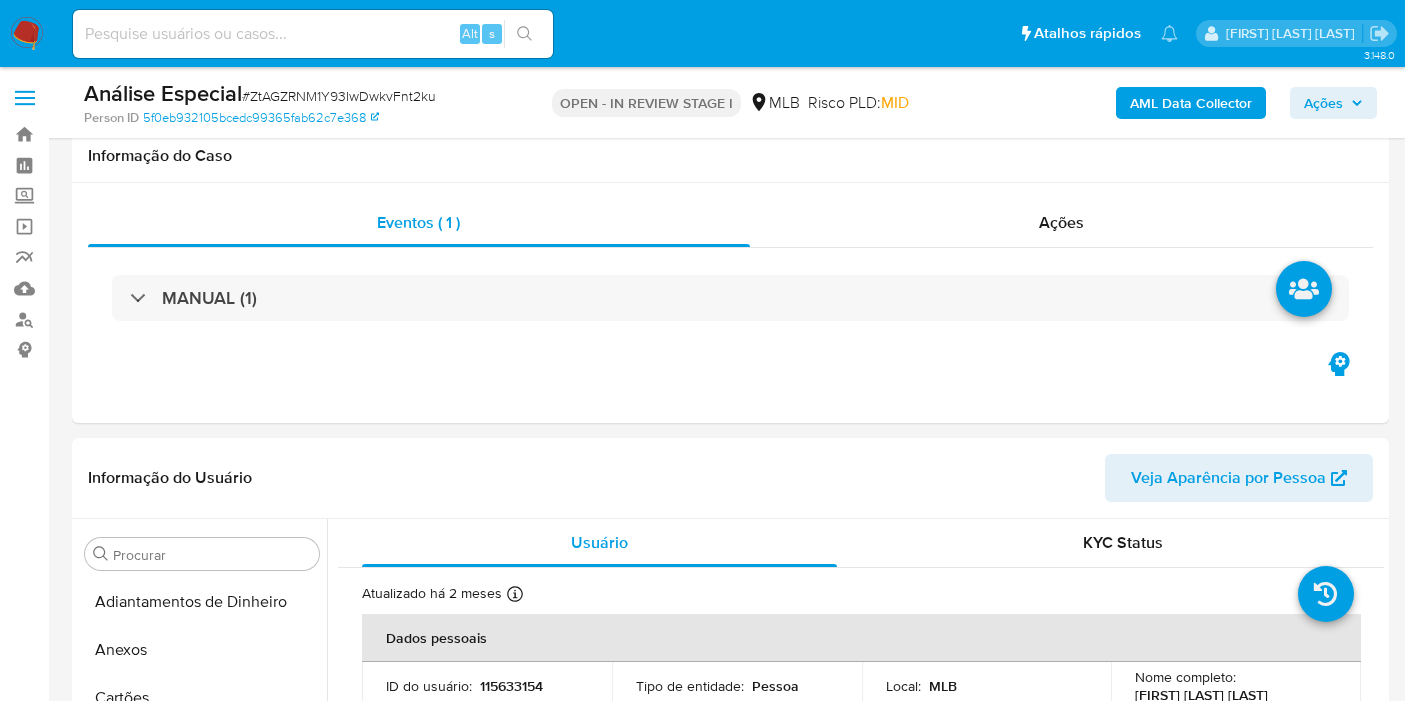scroll, scrollTop: 444, scrollLeft: 0, axis: vertical 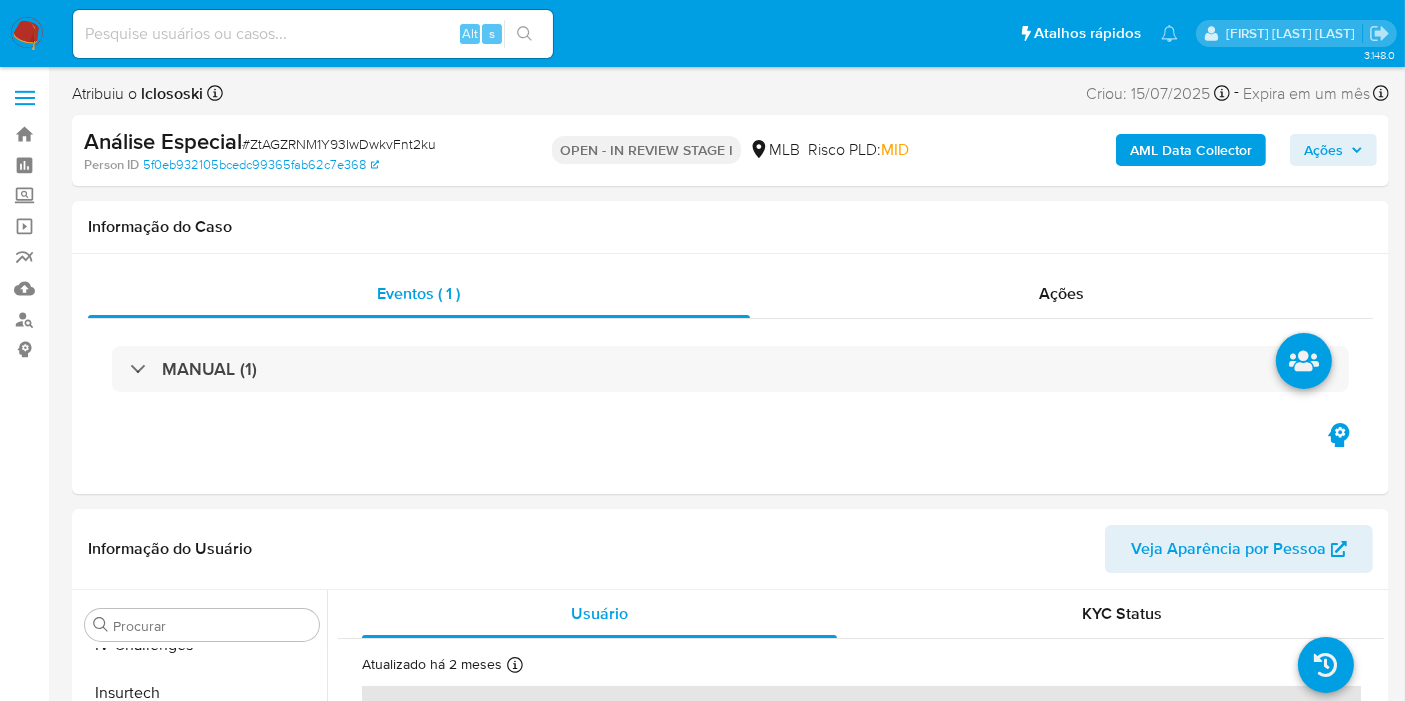 click on "AML Data Collector" at bounding box center [1191, 150] 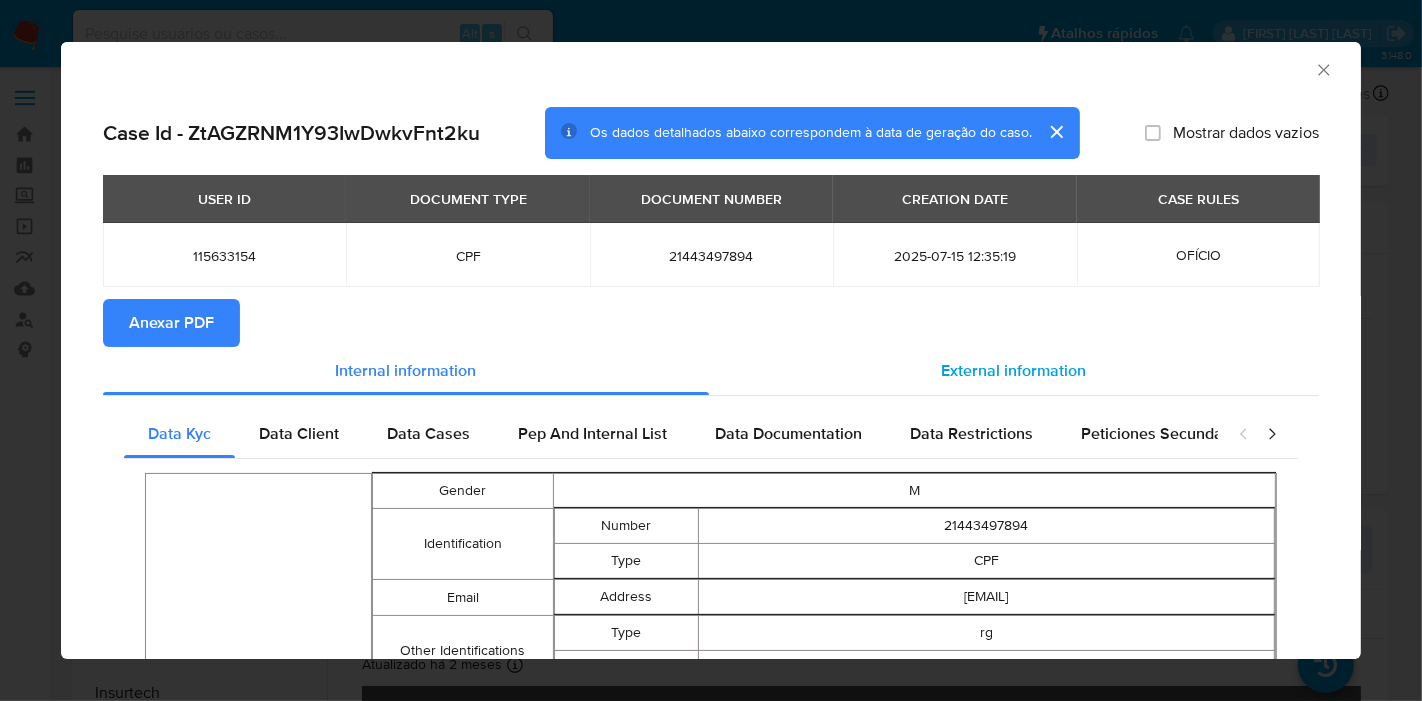 click on "External information" at bounding box center (1014, 370) 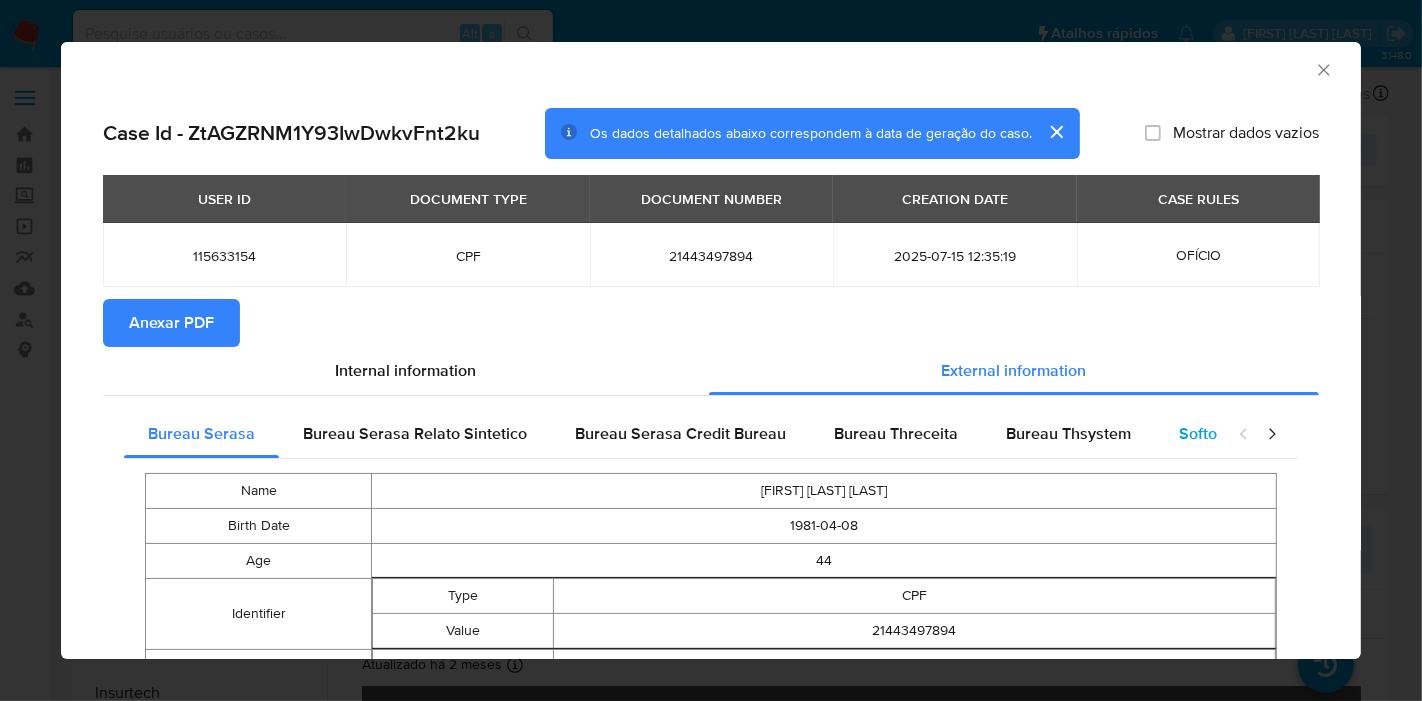 click on "Softon" at bounding box center (1202, 434) 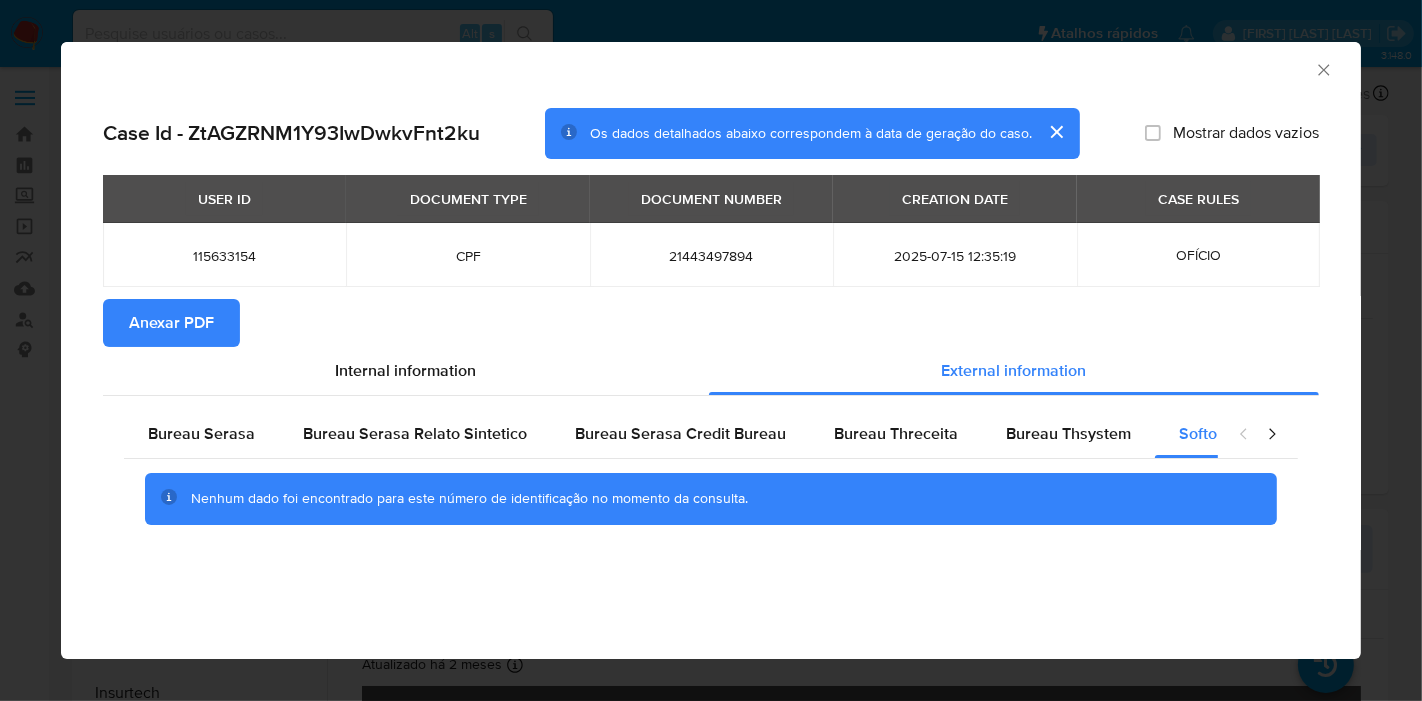 click 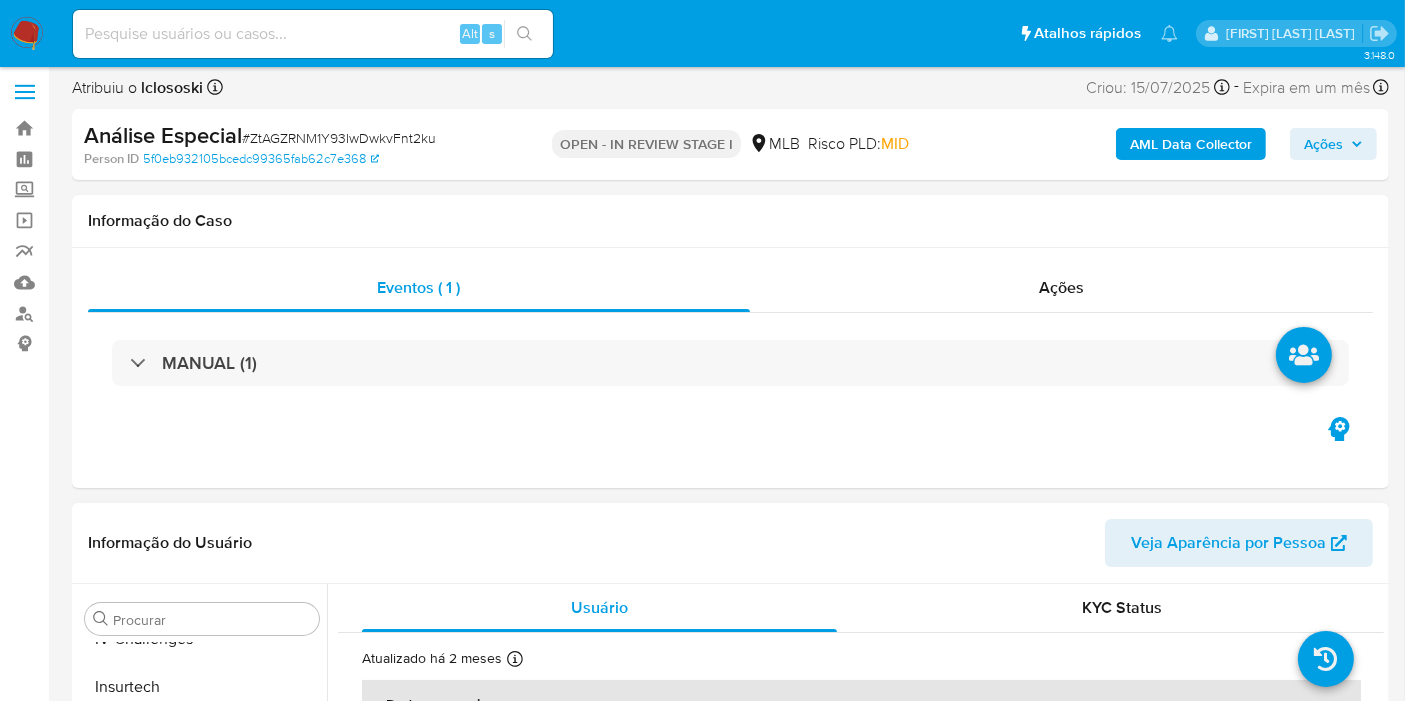 scroll, scrollTop: 333, scrollLeft: 0, axis: vertical 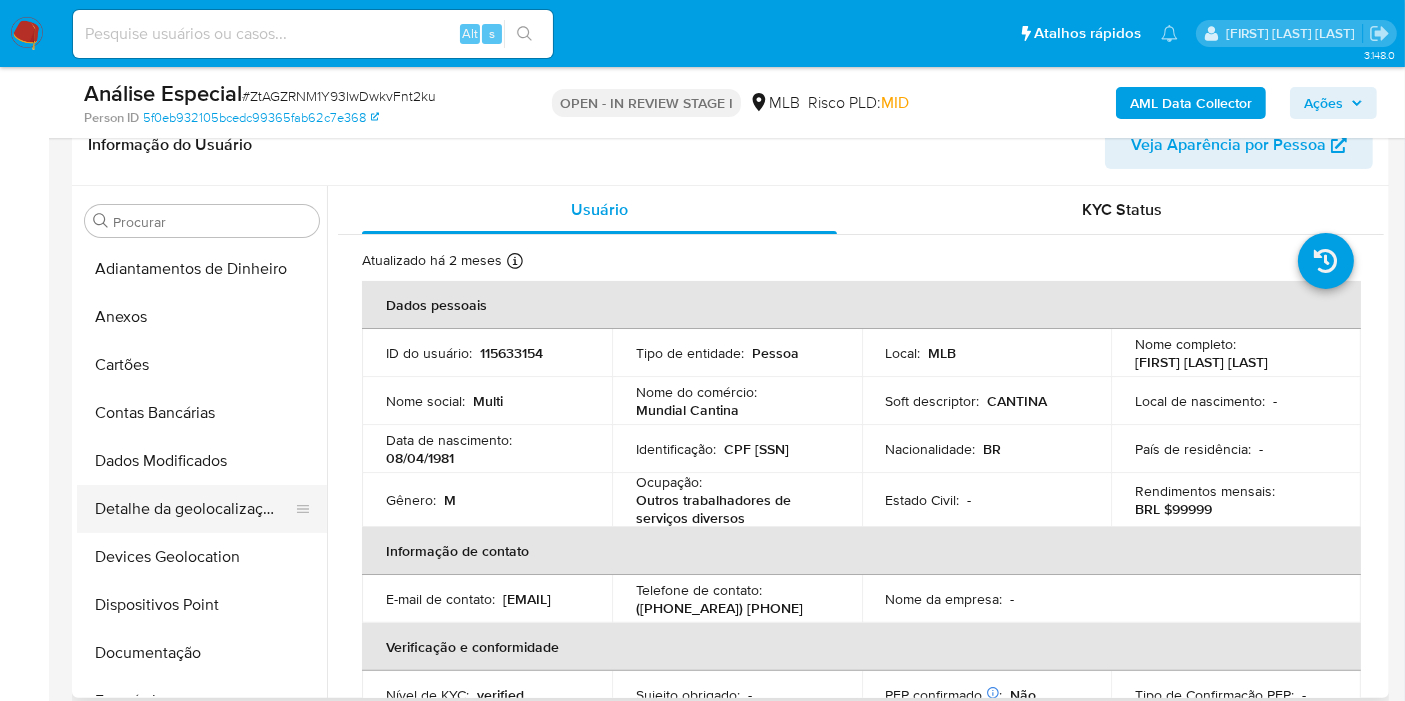 drag, startPoint x: 173, startPoint y: 556, endPoint x: 195, endPoint y: 487, distance: 72.42237 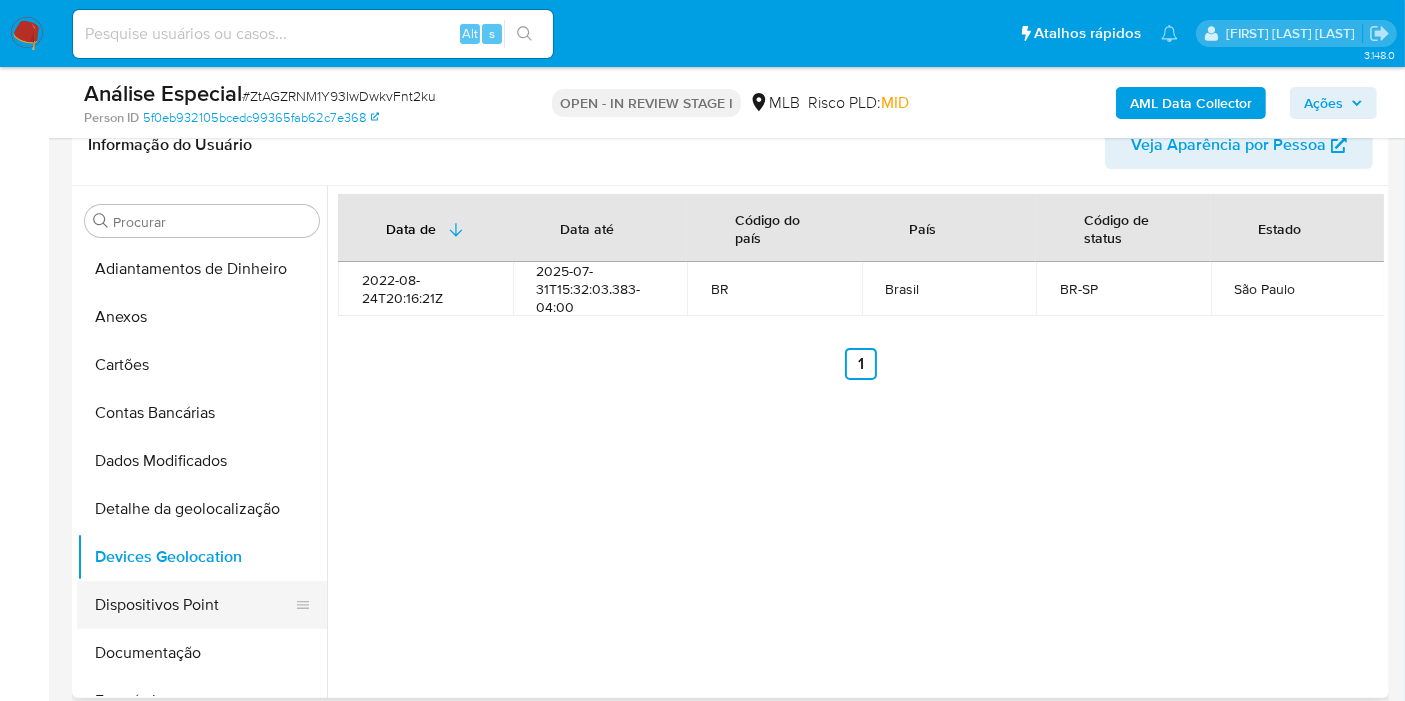 click on "Dispositivos Point" at bounding box center [194, 605] 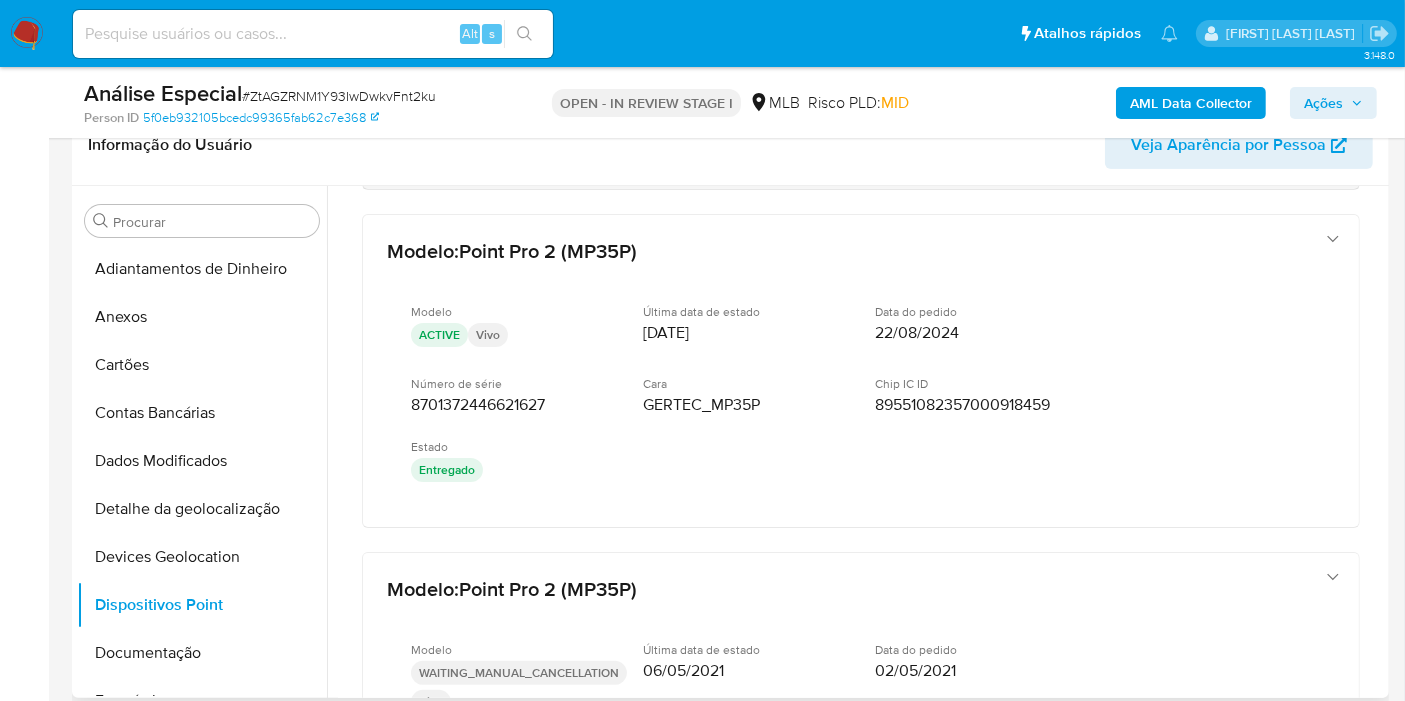 scroll, scrollTop: 444, scrollLeft: 0, axis: vertical 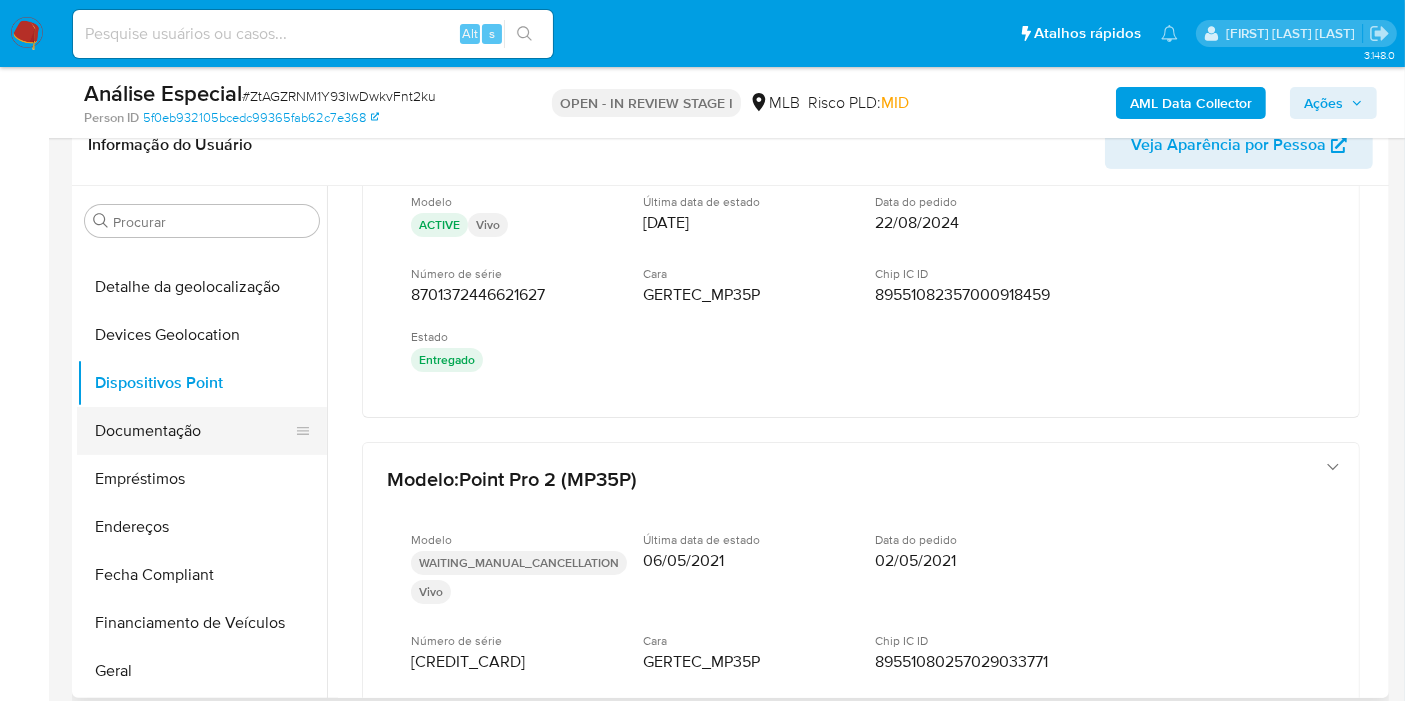 click on "Documentação" at bounding box center [194, 431] 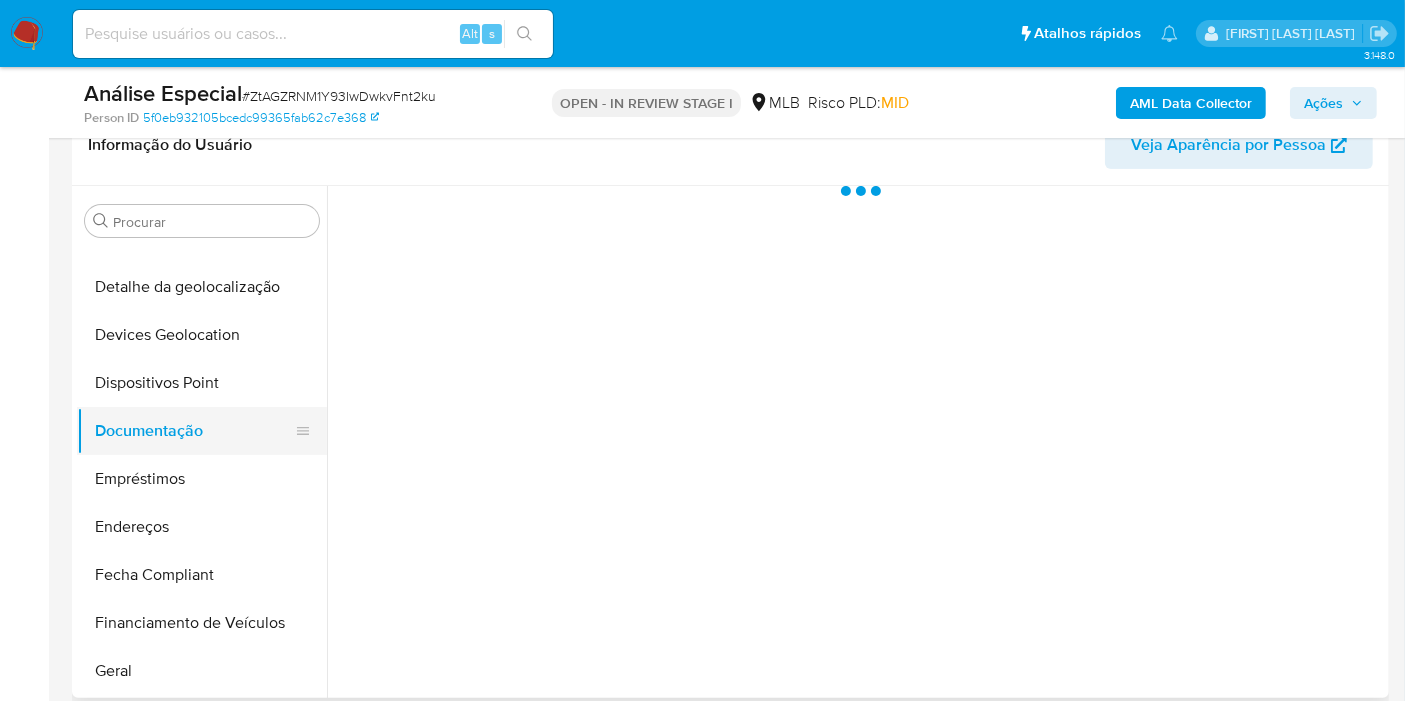 scroll, scrollTop: 0, scrollLeft: 0, axis: both 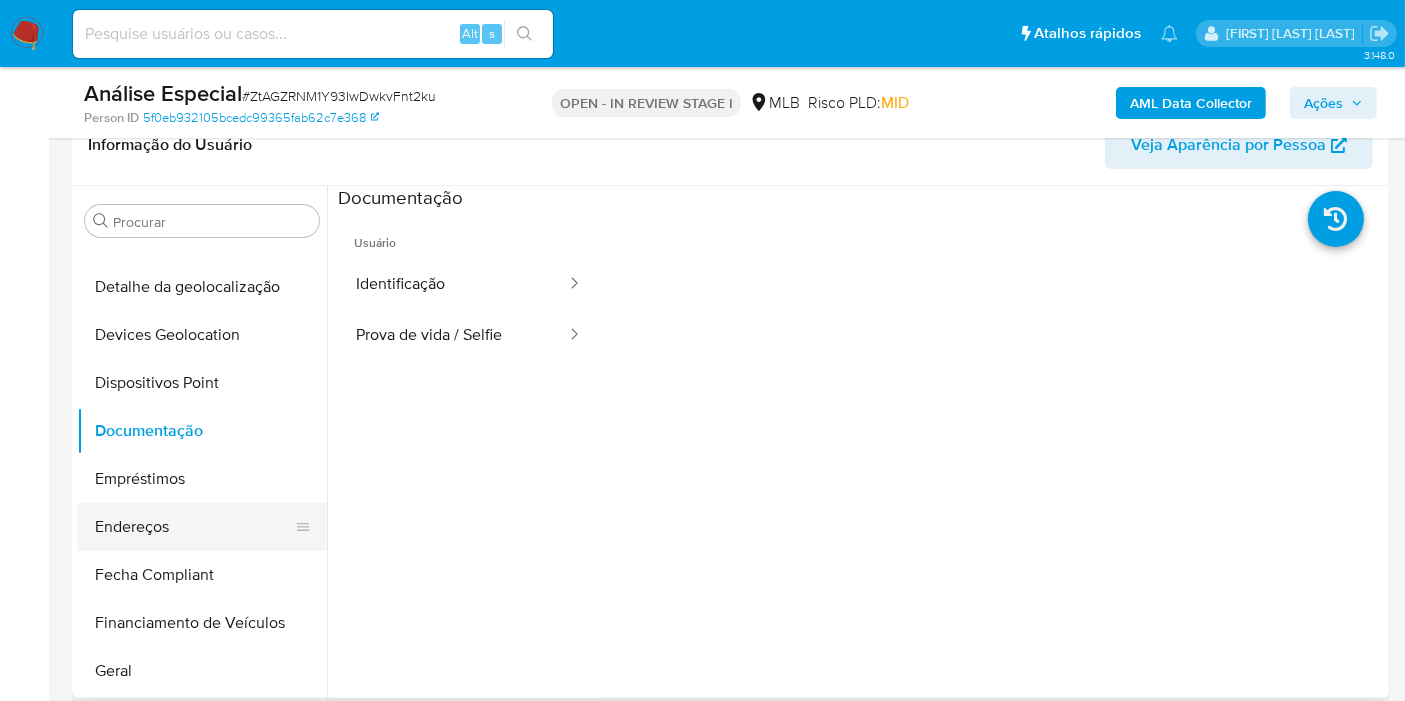 click on "Endereços" at bounding box center [194, 527] 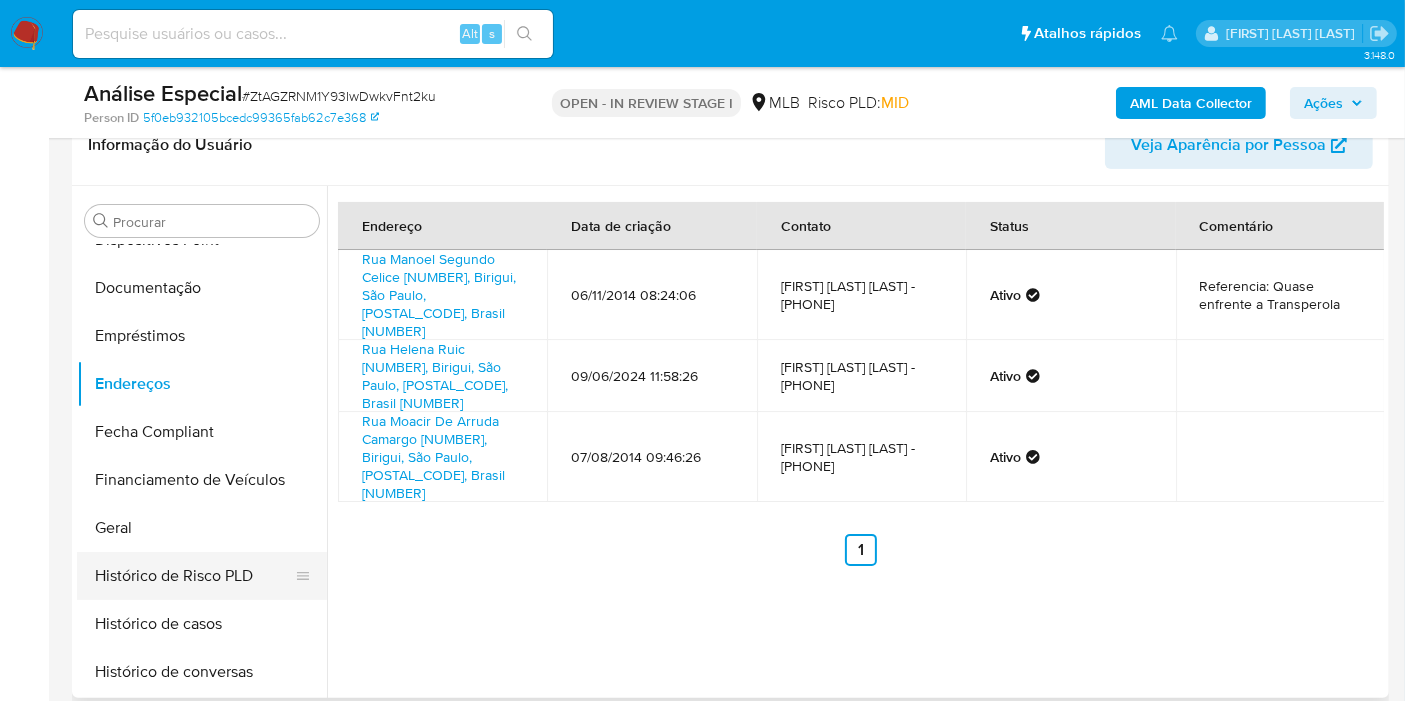 scroll, scrollTop: 444, scrollLeft: 0, axis: vertical 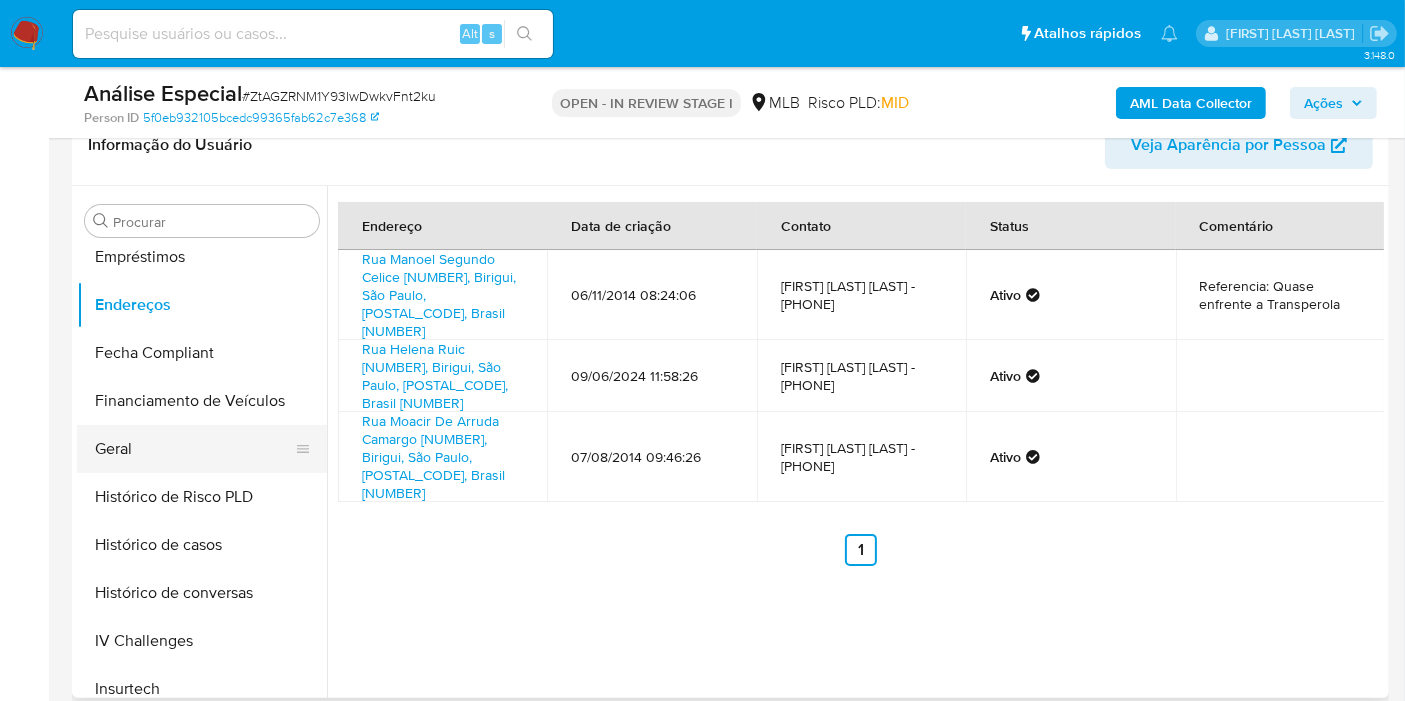 click on "Geral" at bounding box center (194, 449) 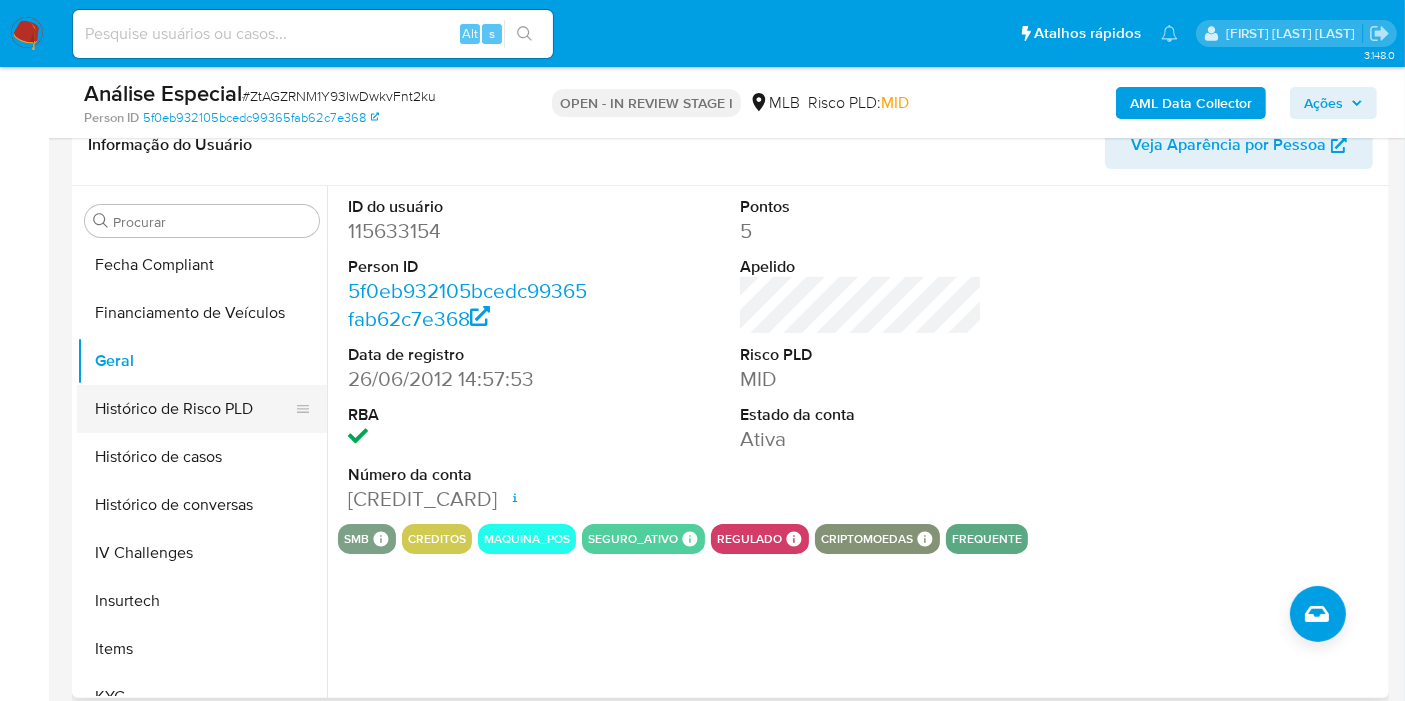 scroll, scrollTop: 666, scrollLeft: 0, axis: vertical 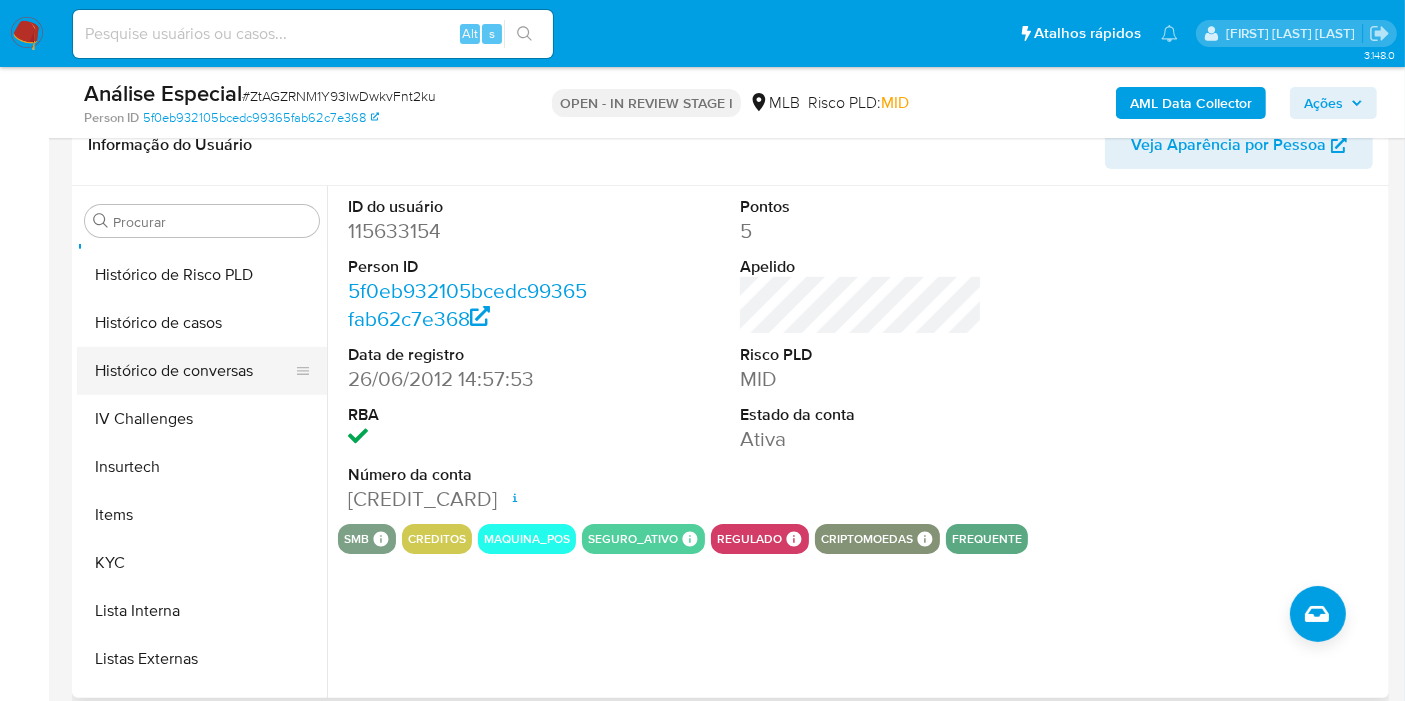 drag, startPoint x: 183, startPoint y: 319, endPoint x: 177, endPoint y: 389, distance: 70.256676 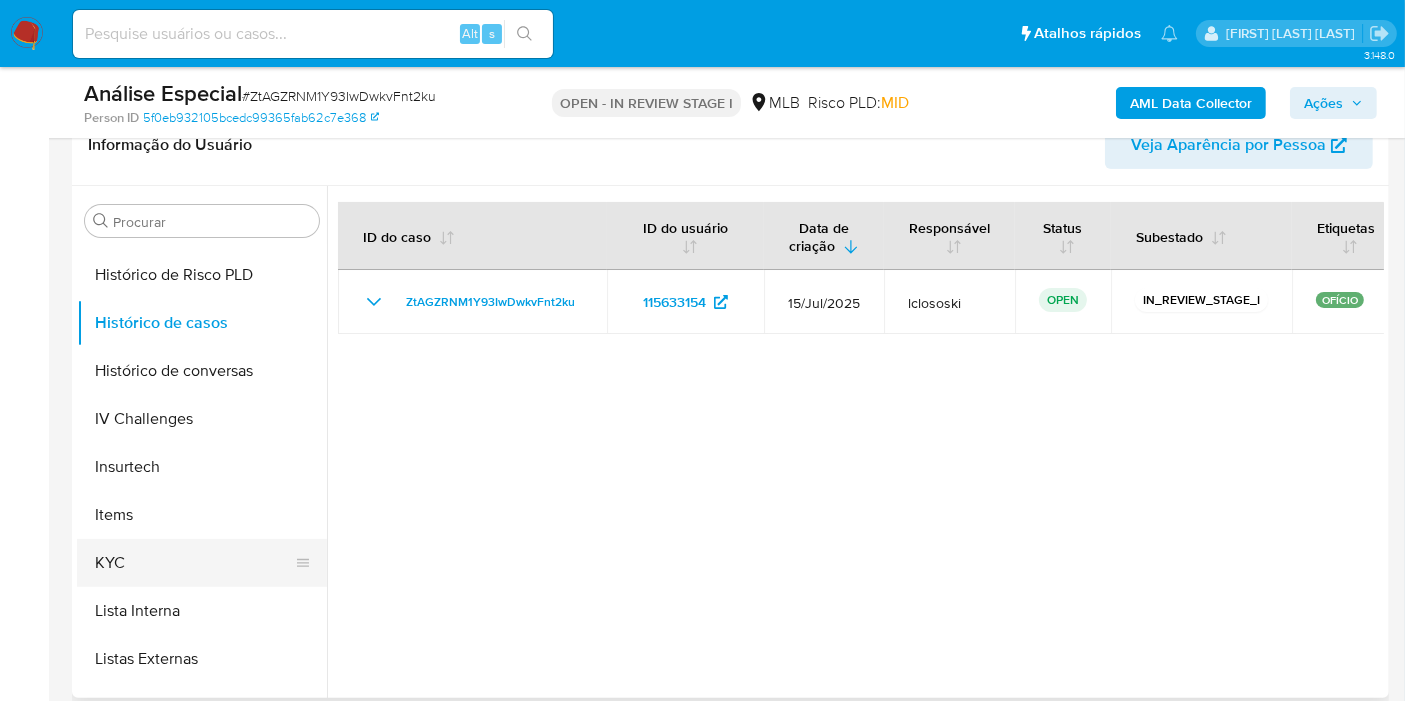 click on "KYC" at bounding box center (194, 563) 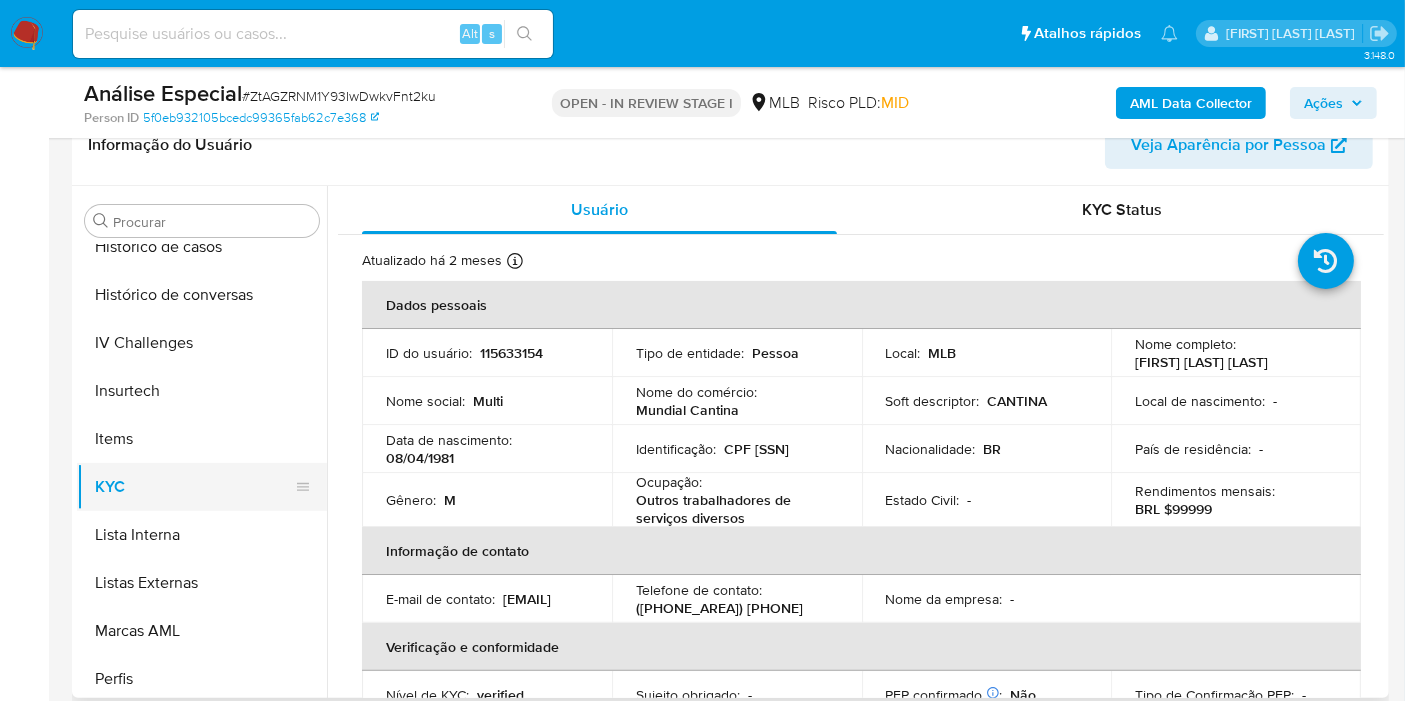 scroll, scrollTop: 777, scrollLeft: 0, axis: vertical 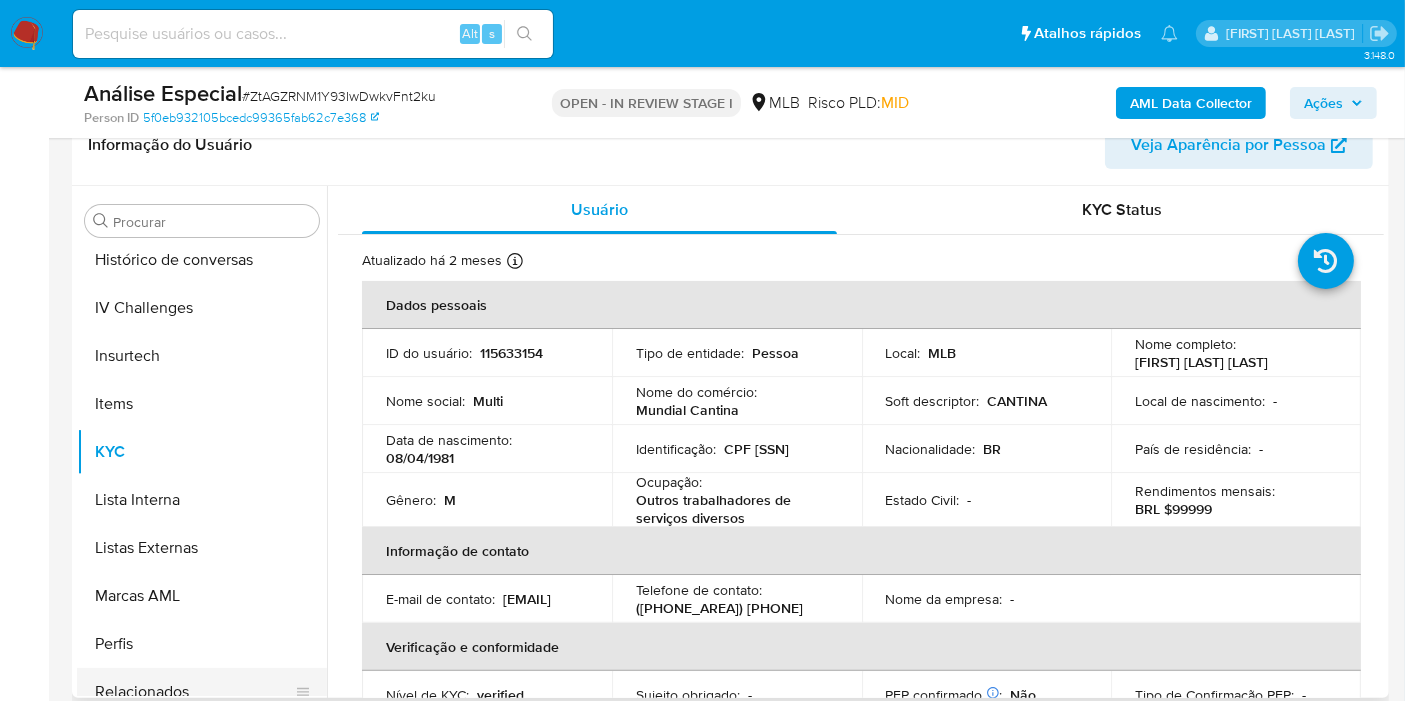 click on "Relacionados" at bounding box center (194, 692) 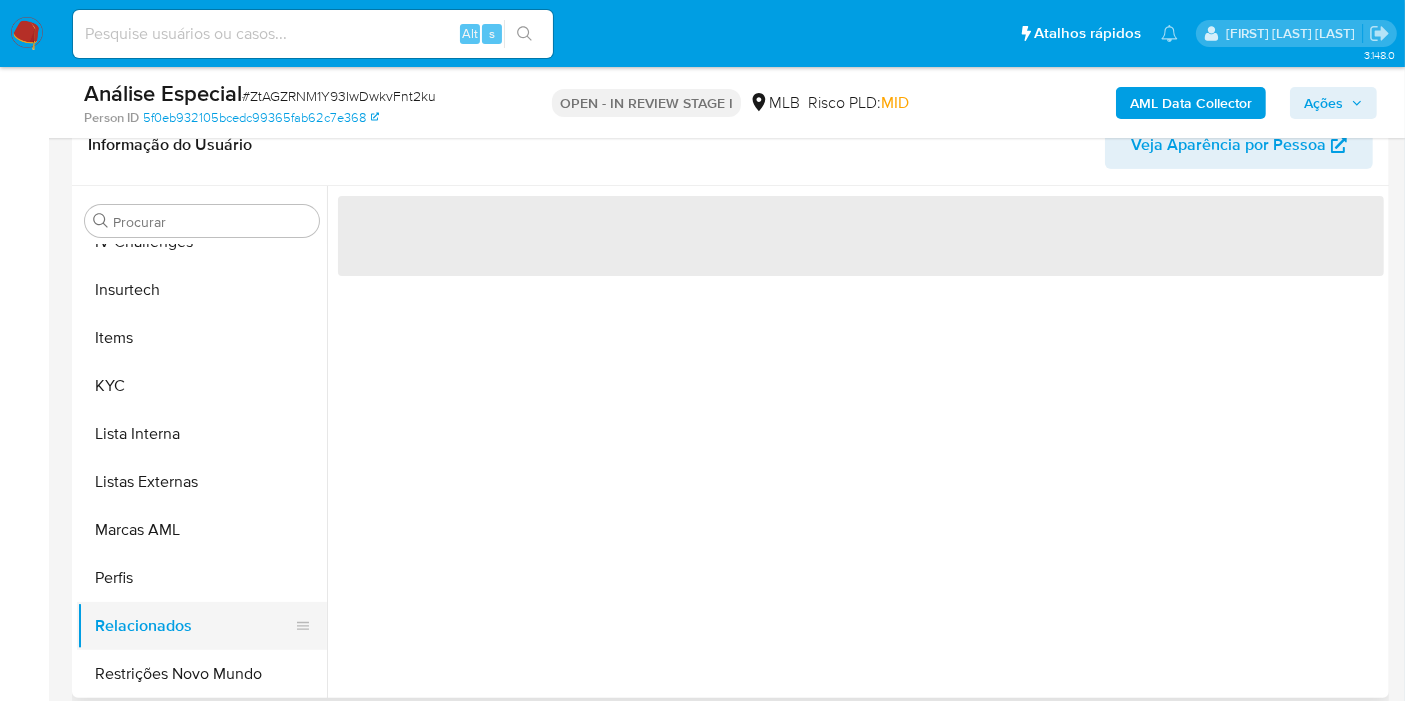scroll, scrollTop: 844, scrollLeft: 0, axis: vertical 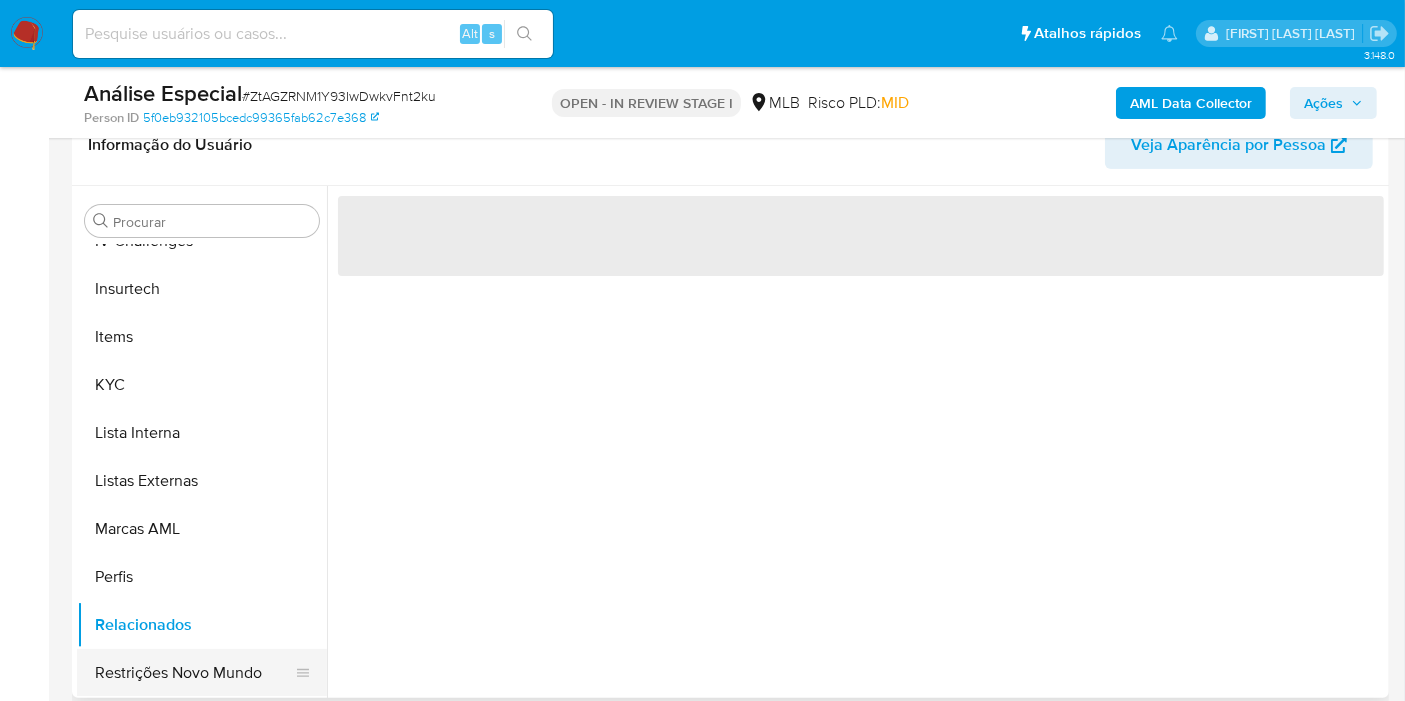 click on "Restrições Novo Mundo" at bounding box center (194, 673) 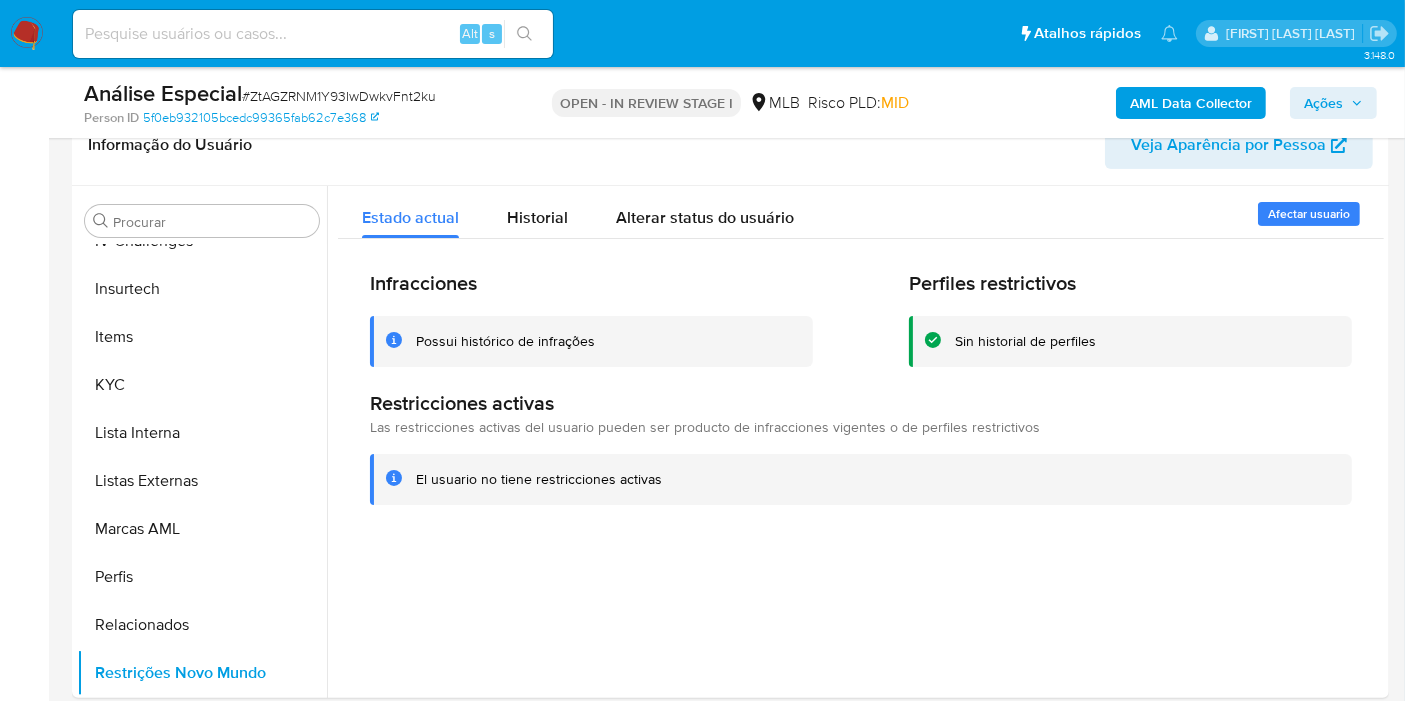 click on "# ZtAGZRNM1Y93IwDwkvFnt2ku" at bounding box center [339, 96] 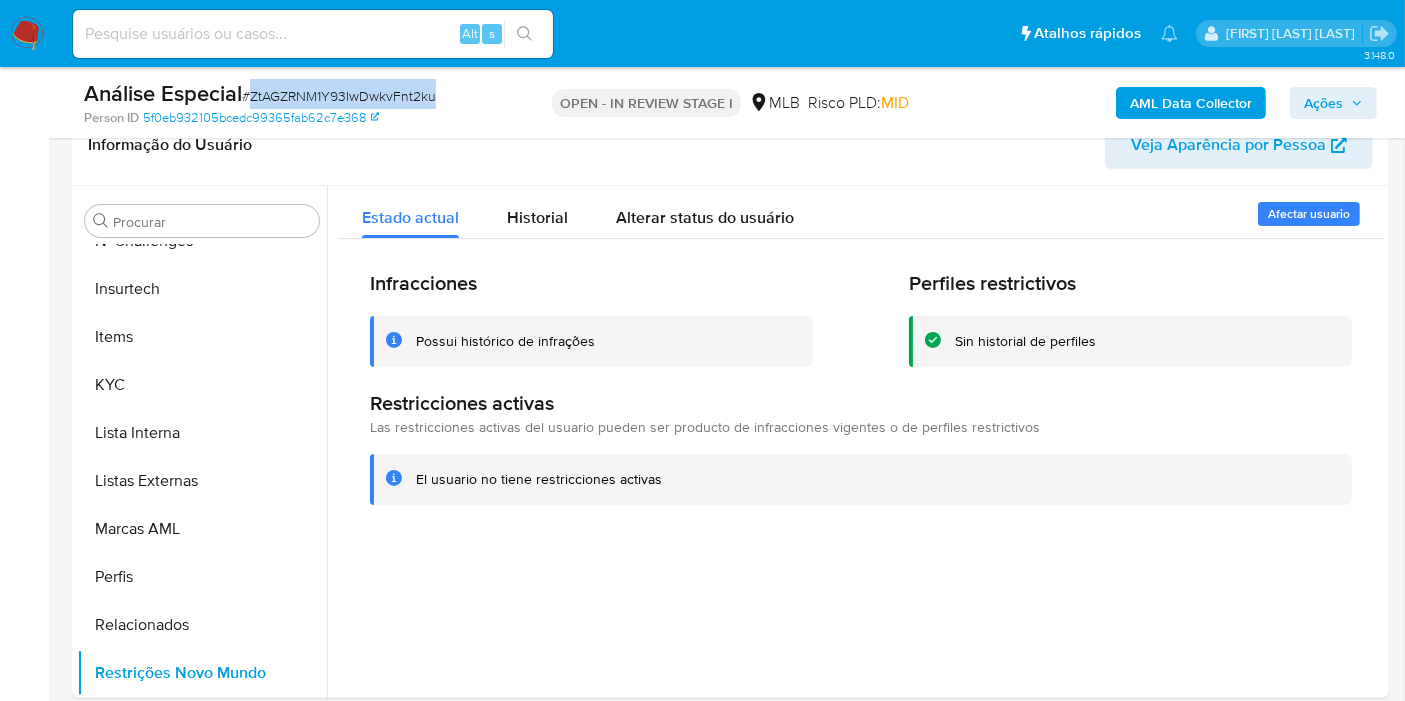 click on "# ZtAGZRNM1Y93IwDwkvFnt2ku" at bounding box center (339, 96) 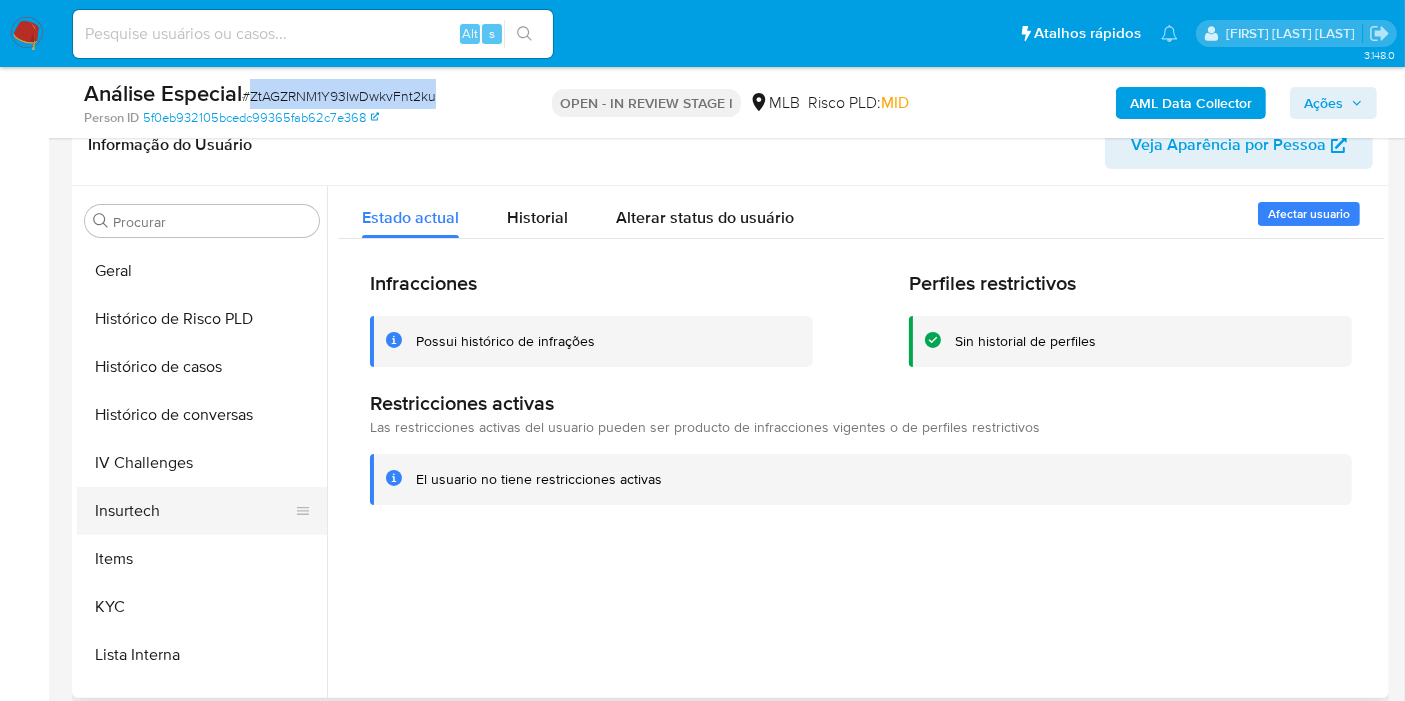 scroll, scrollTop: 844, scrollLeft: 0, axis: vertical 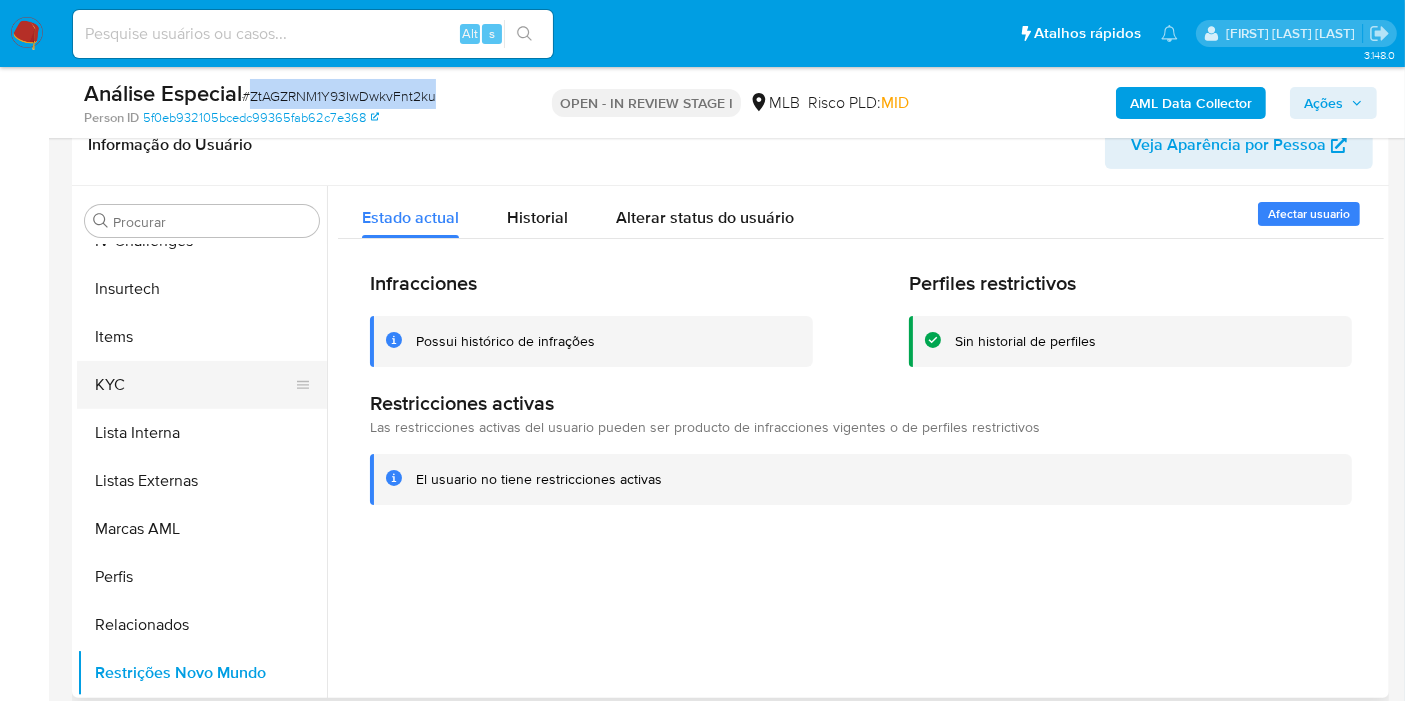 click on "KYC" at bounding box center [194, 385] 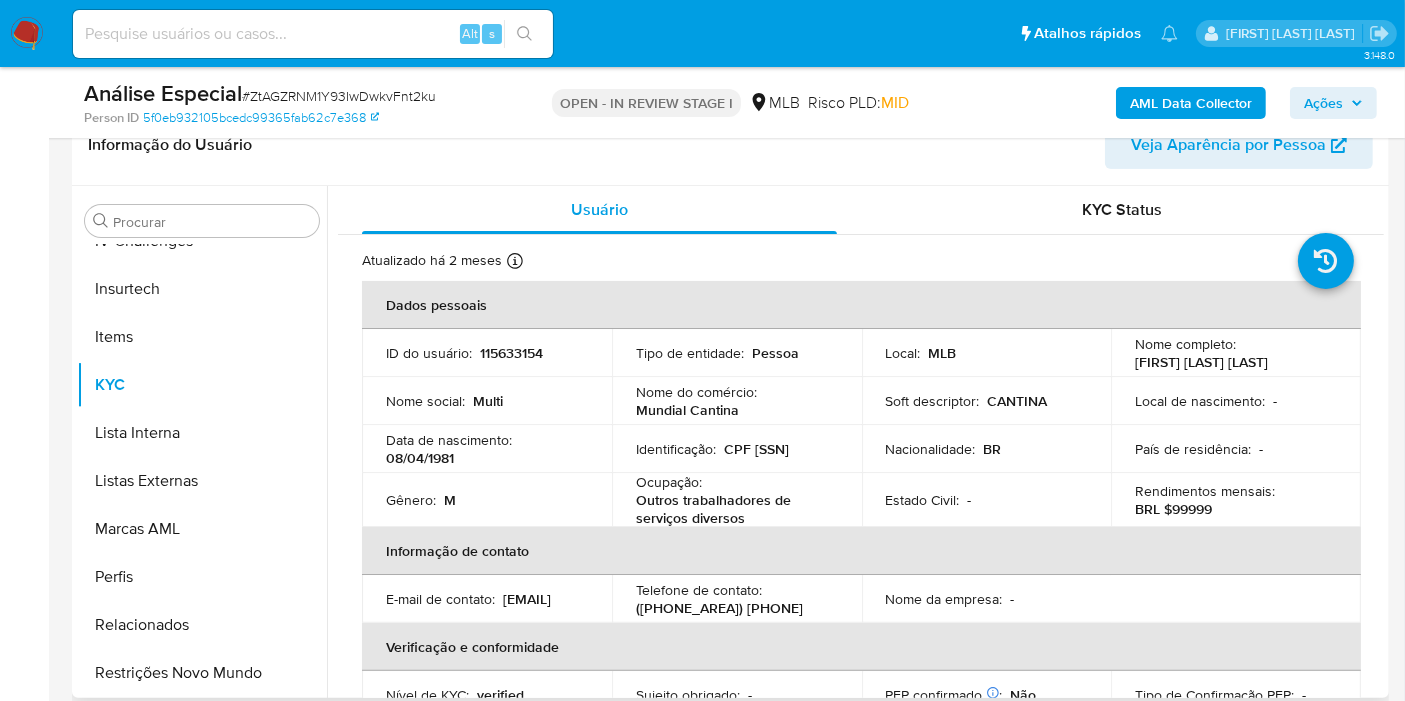 click on "CPF 21443497894" at bounding box center (756, 449) 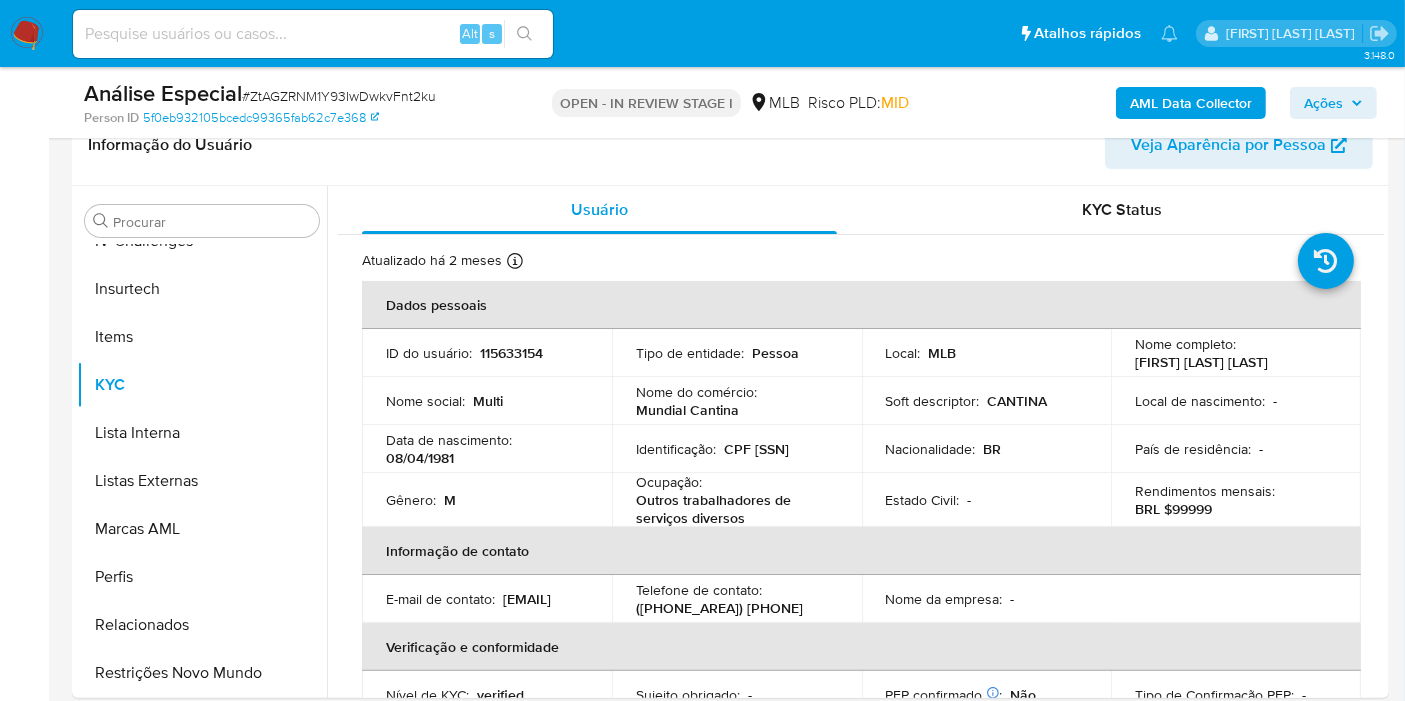 copy on "21443497894" 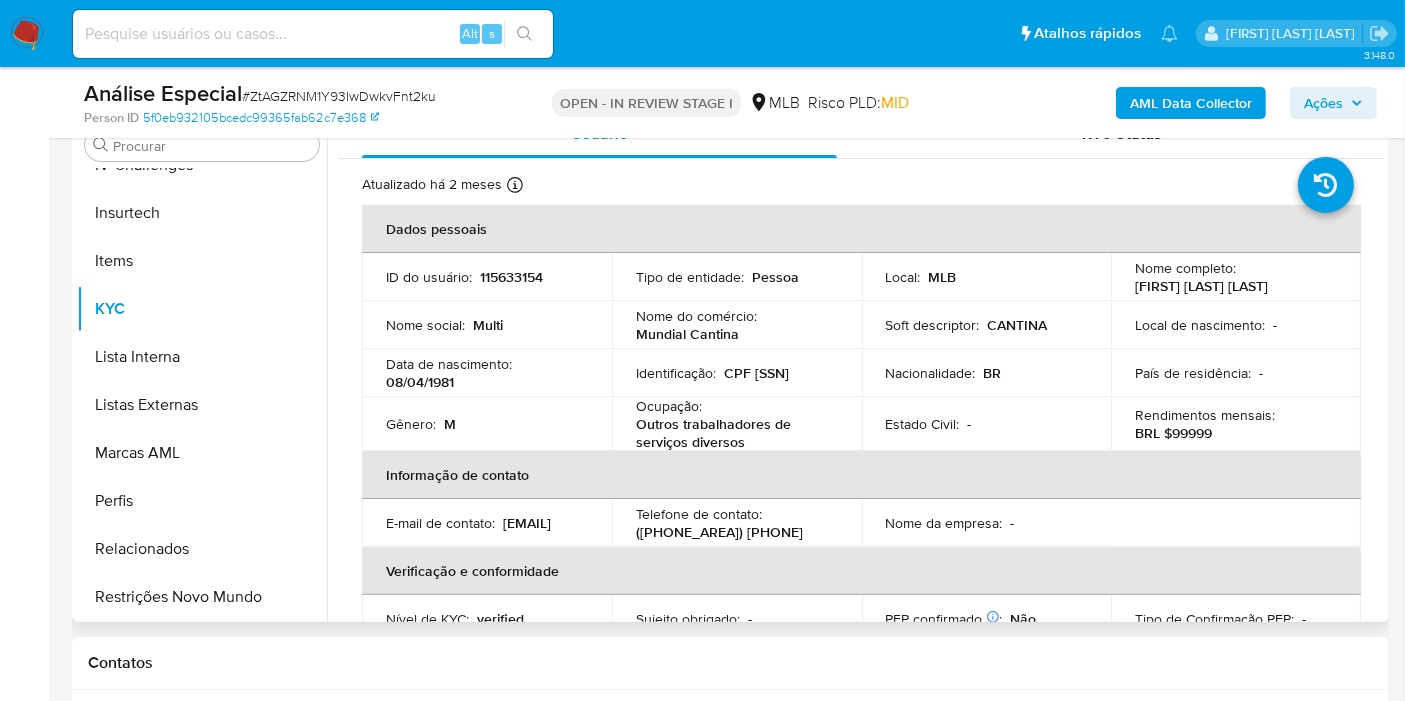 scroll, scrollTop: 444, scrollLeft: 0, axis: vertical 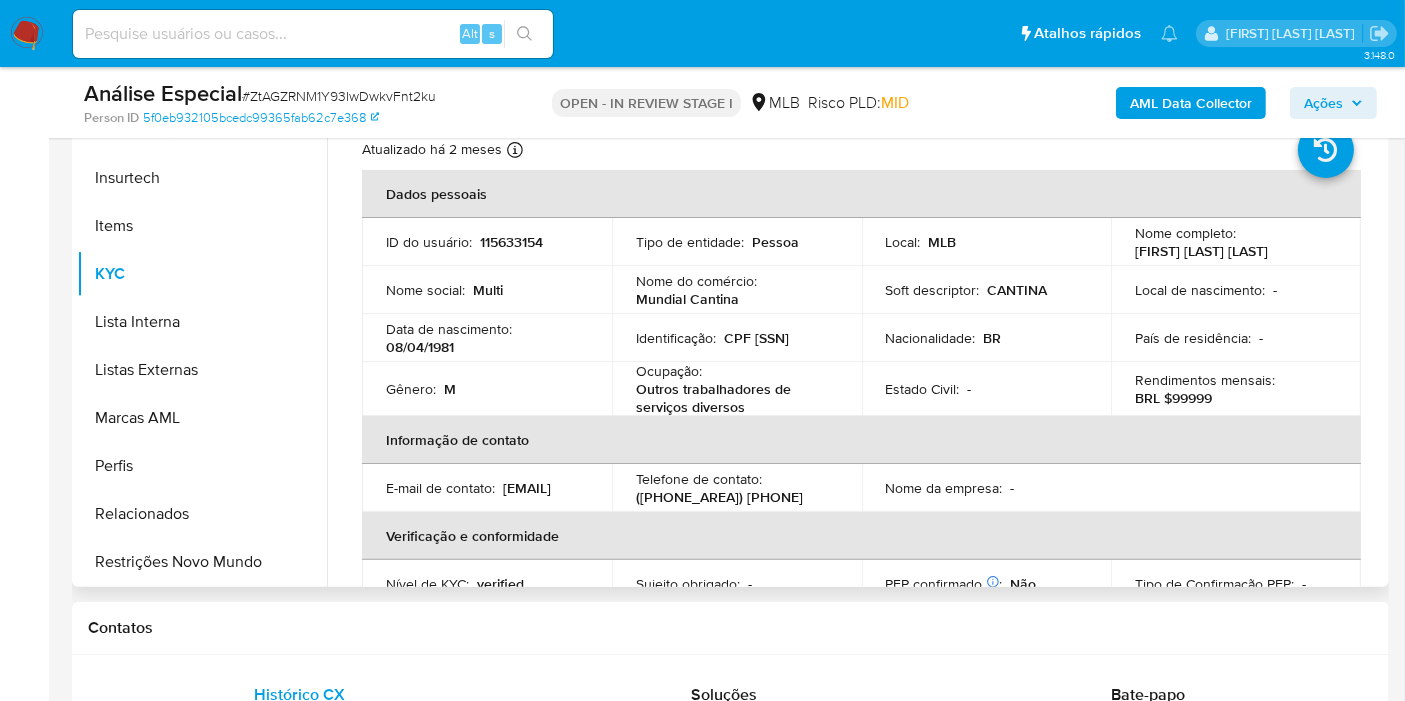 click on "Identificação :" at bounding box center (676, 338) 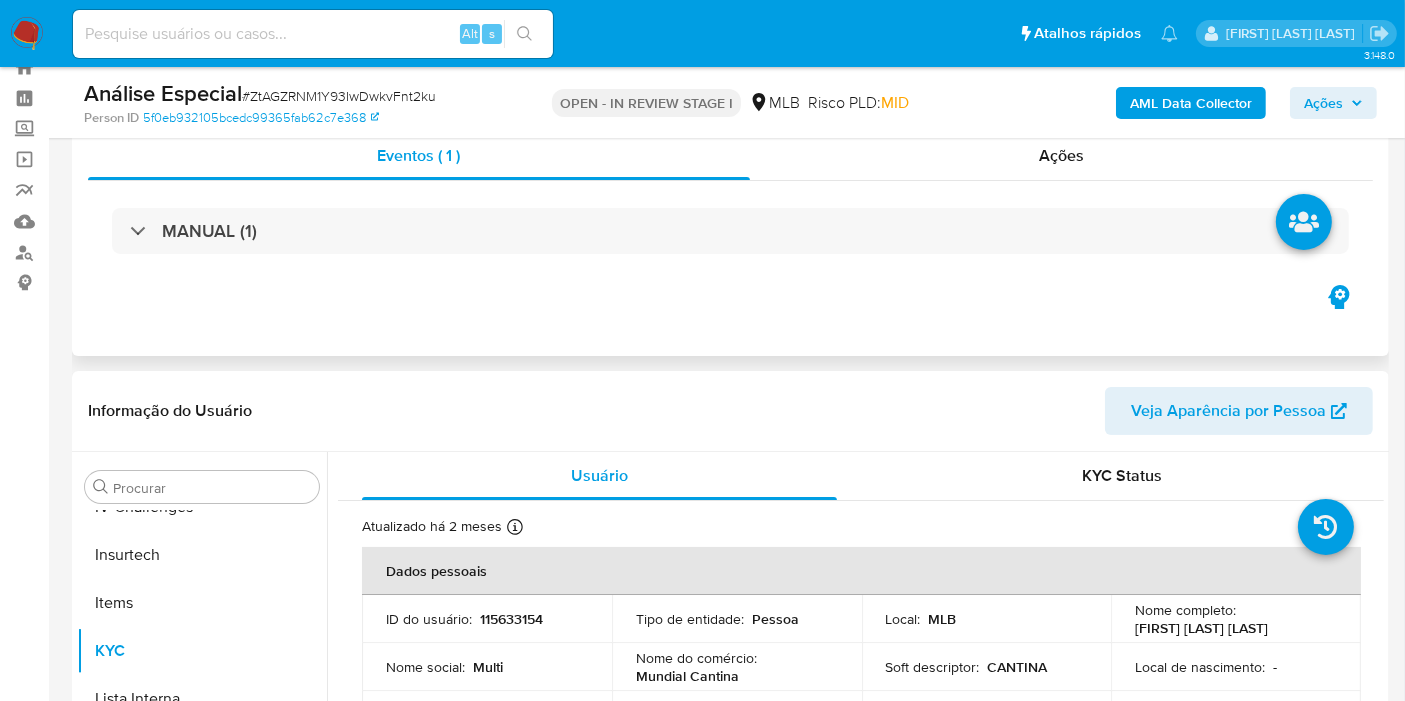 scroll, scrollTop: 0, scrollLeft: 0, axis: both 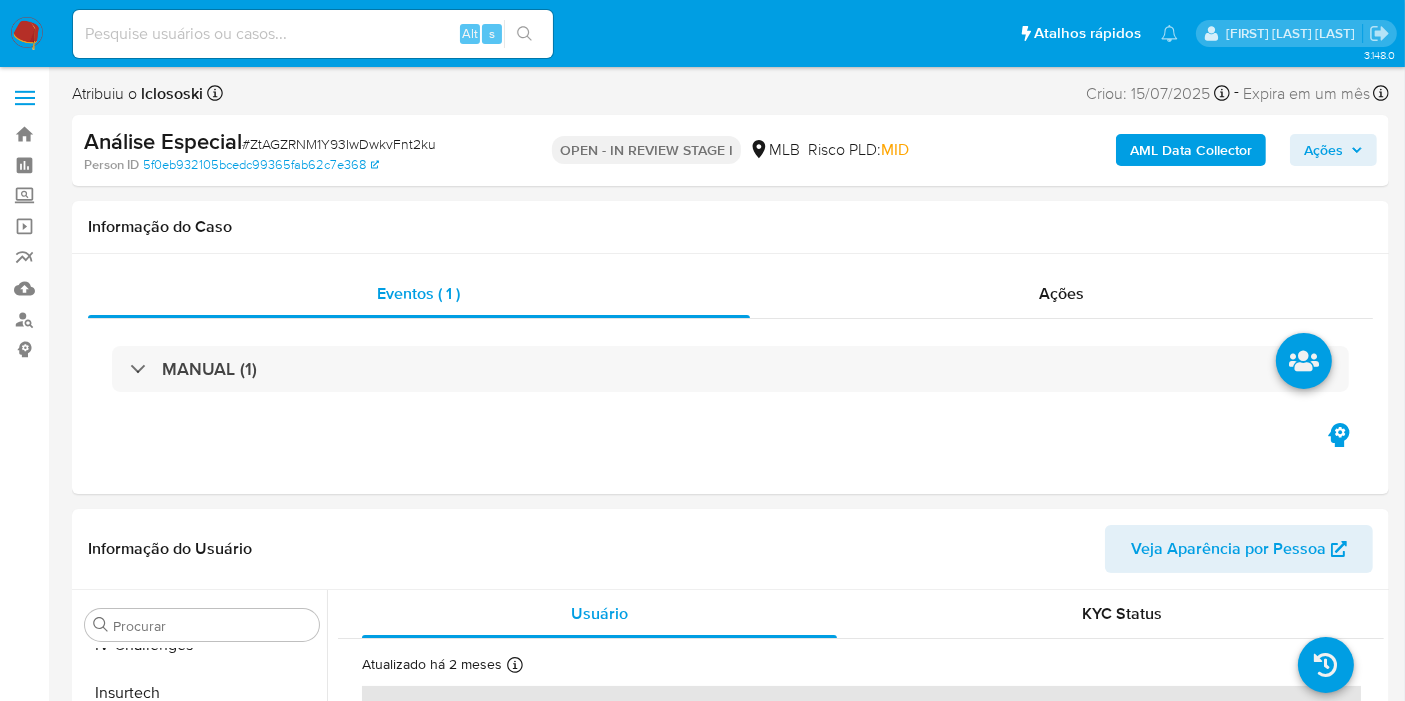 click on "# ZtAGZRNM1Y93IwDwkvFnt2ku" at bounding box center [339, 144] 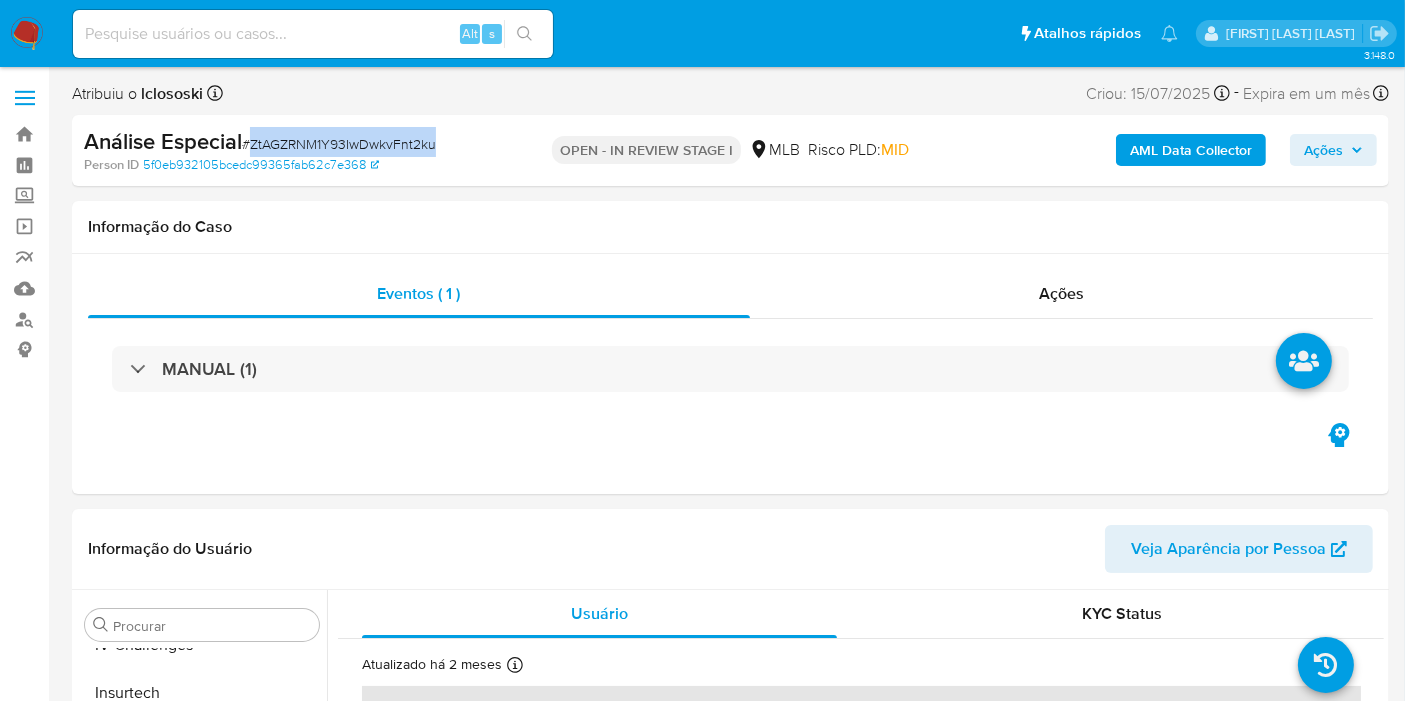 click on "# ZtAGZRNM1Y93IwDwkvFnt2ku" at bounding box center [339, 144] 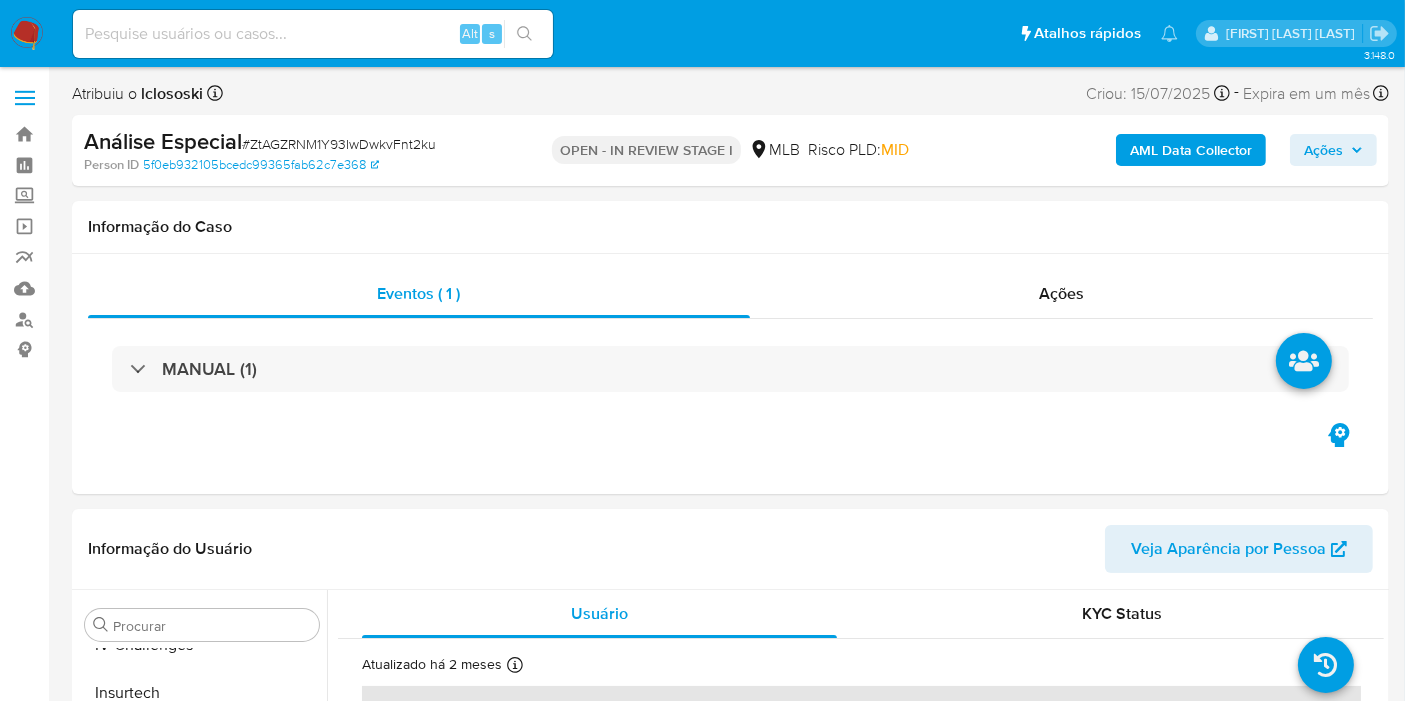click on "Atribuiu o   lclososki   Asignado el: 15/07/2025 09:35:19 Criou: 15/07/2025   Criou: 15/07/2025 09:35:19 - Expira em um mês   Expira em 29/08/2025 09:35:19 Análise Especial # ZtAGZRNM1Y93IwDwkvFnt2ku Person ID 5f0eb932105bcedc99365fab62c7e368 OPEN - IN REVIEW STAGE I  MLB Risco PLD:  MID AML Data Collector Ações Informação do Caso Eventos ( 1 ) Ações MANUAL (1) Informação do Usuário Veja Aparência por Pessoa Procurar Adiantamentos de Dinheiro Anexos Cartões Contas Bancárias Dados Modificados Detalhe da geolocalização Devices Geolocation Dispositivos Point Documentação Empréstimos Endereços Fecha Compliant Financiamento de Veículos Geral Histórico de Risco PLD Histórico de casos Histórico de conversas IV Challenges Insurtech Items KYC Lista Interna Listas Externas Marcas AML Perfis Relacionados Restrições Novo Mundo Usuário KYC Status Atualizado há 2 meses   Criado: 13/03/2020 01:23:43 Atualizado: 17/05/2025 12:27:34 Dados pessoais   ID do usuário :    115633154   Tipo de entidade" at bounding box center [730, 2147] 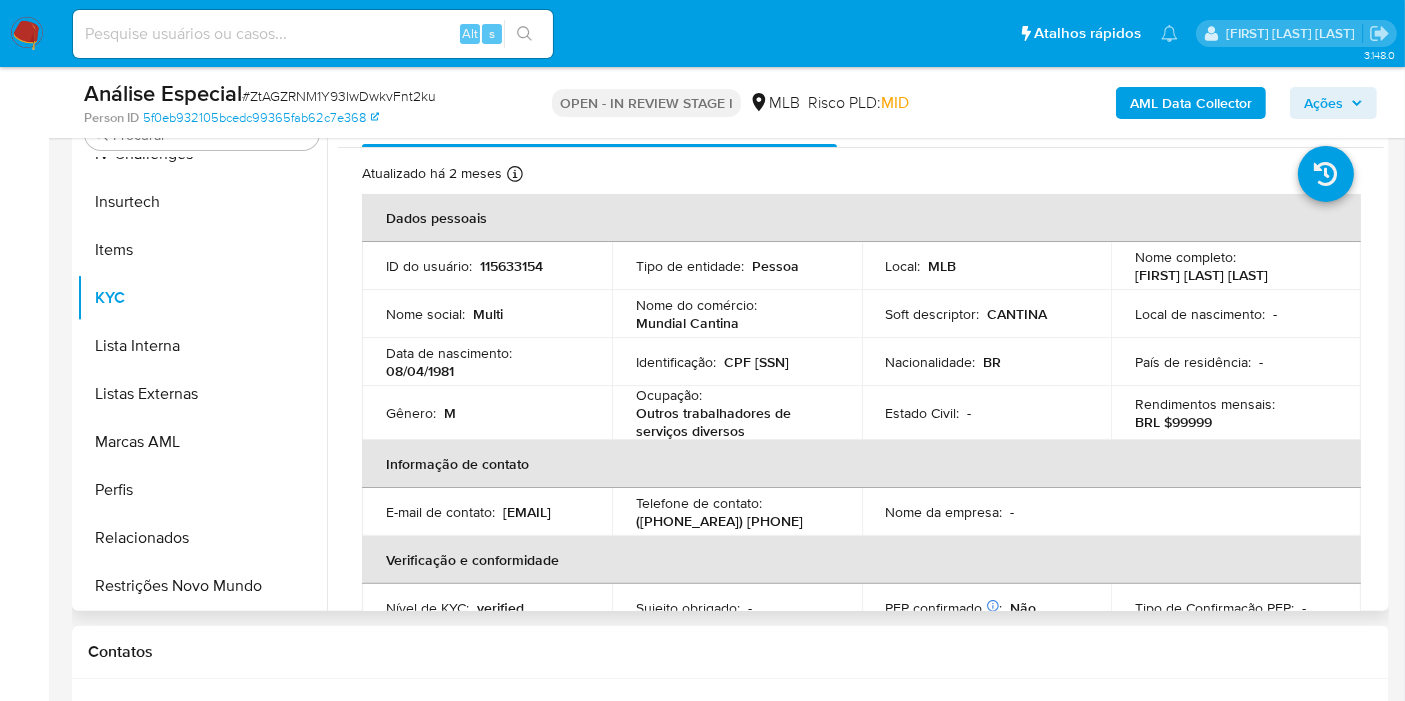 scroll, scrollTop: 333, scrollLeft: 0, axis: vertical 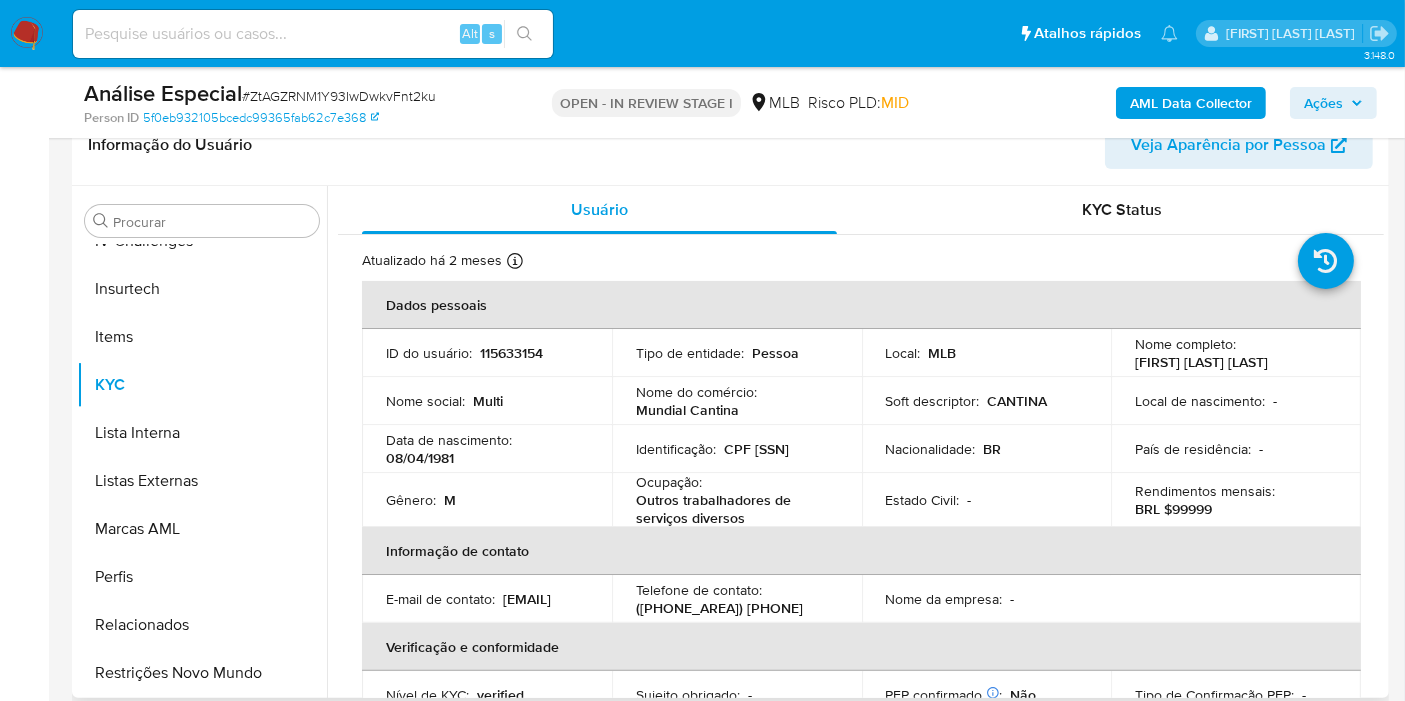 click on "CPF 21443497894" at bounding box center (756, 449) 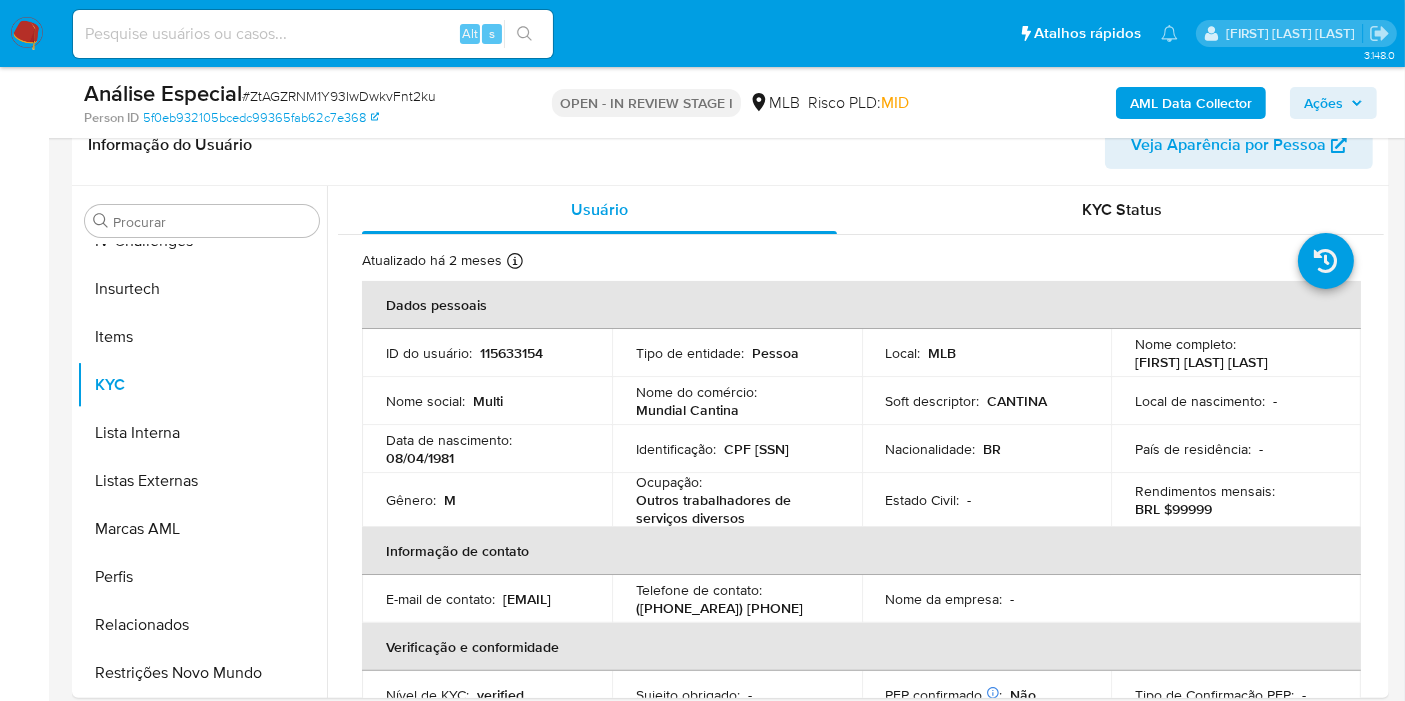 click on "# ZtAGZRNM1Y93IwDwkvFnt2ku" at bounding box center (339, 96) 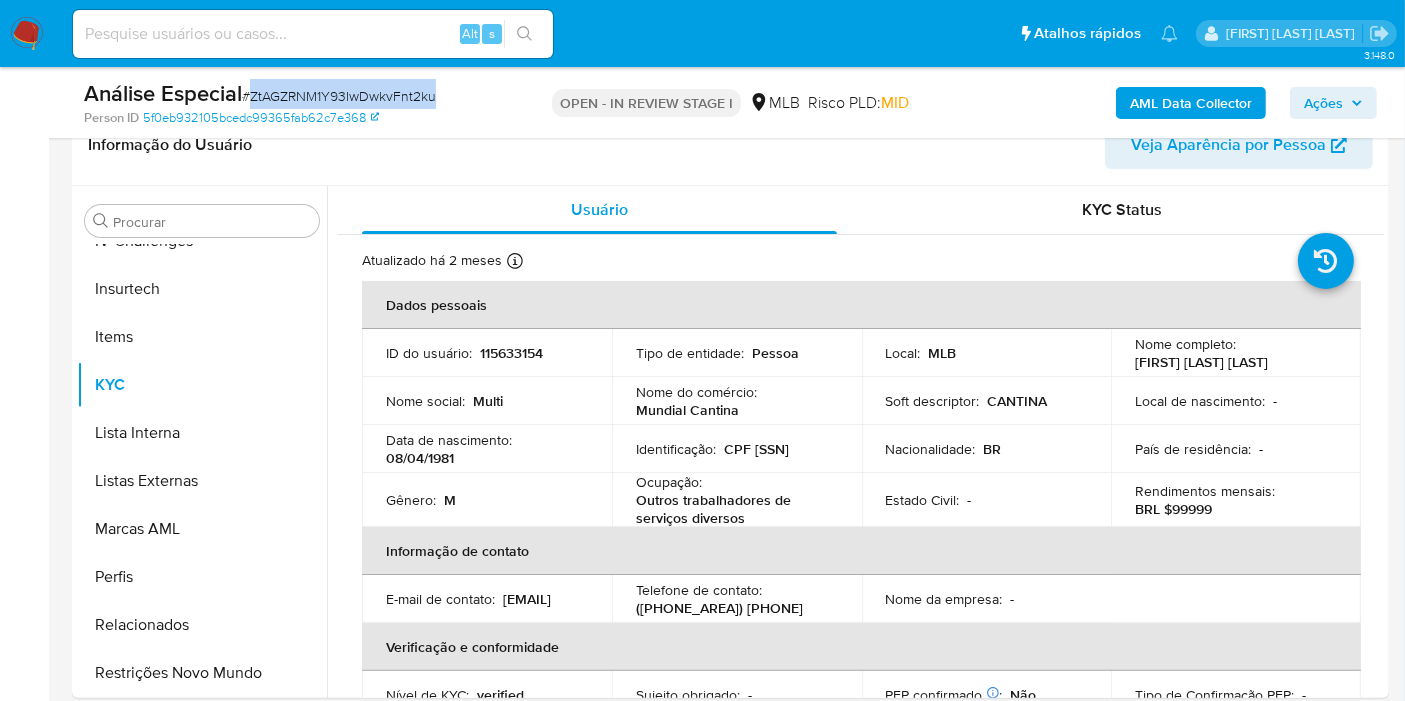 click on "# ZtAGZRNM1Y93IwDwkvFnt2ku" at bounding box center [339, 96] 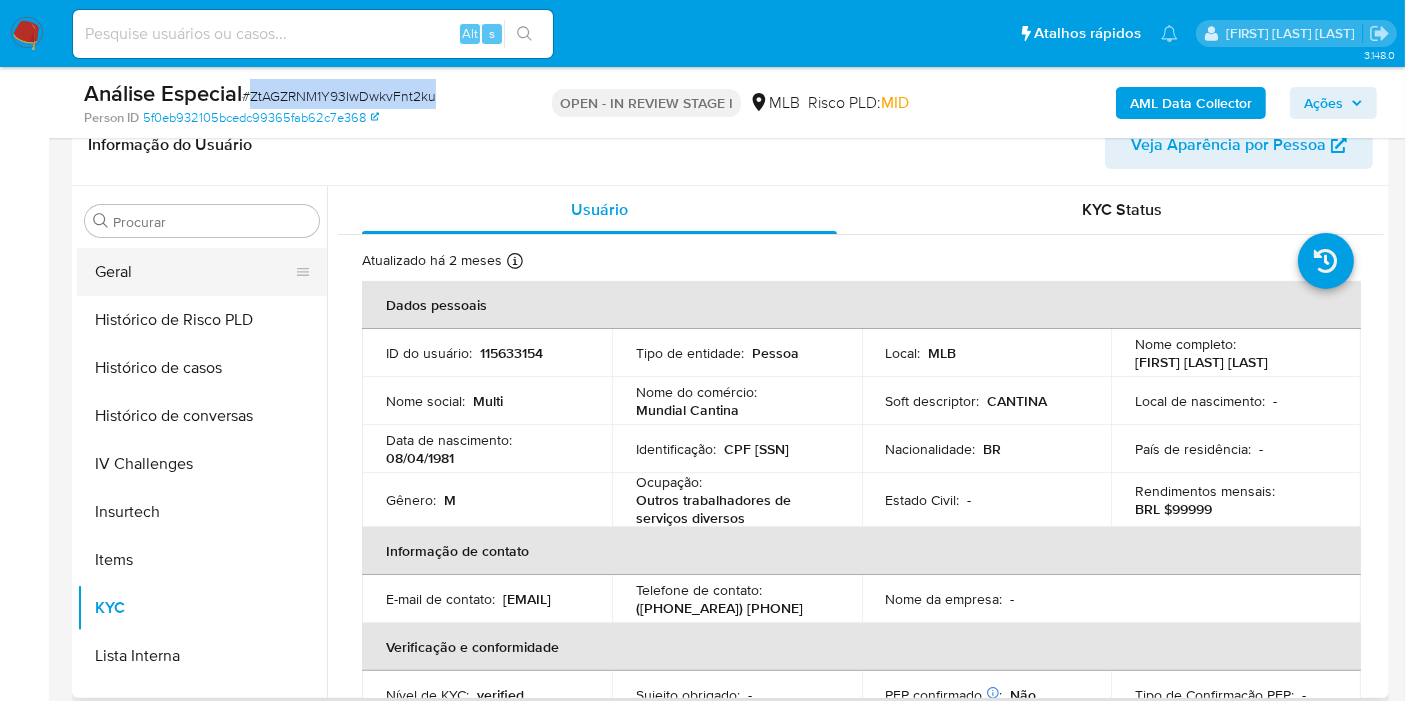scroll, scrollTop: 511, scrollLeft: 0, axis: vertical 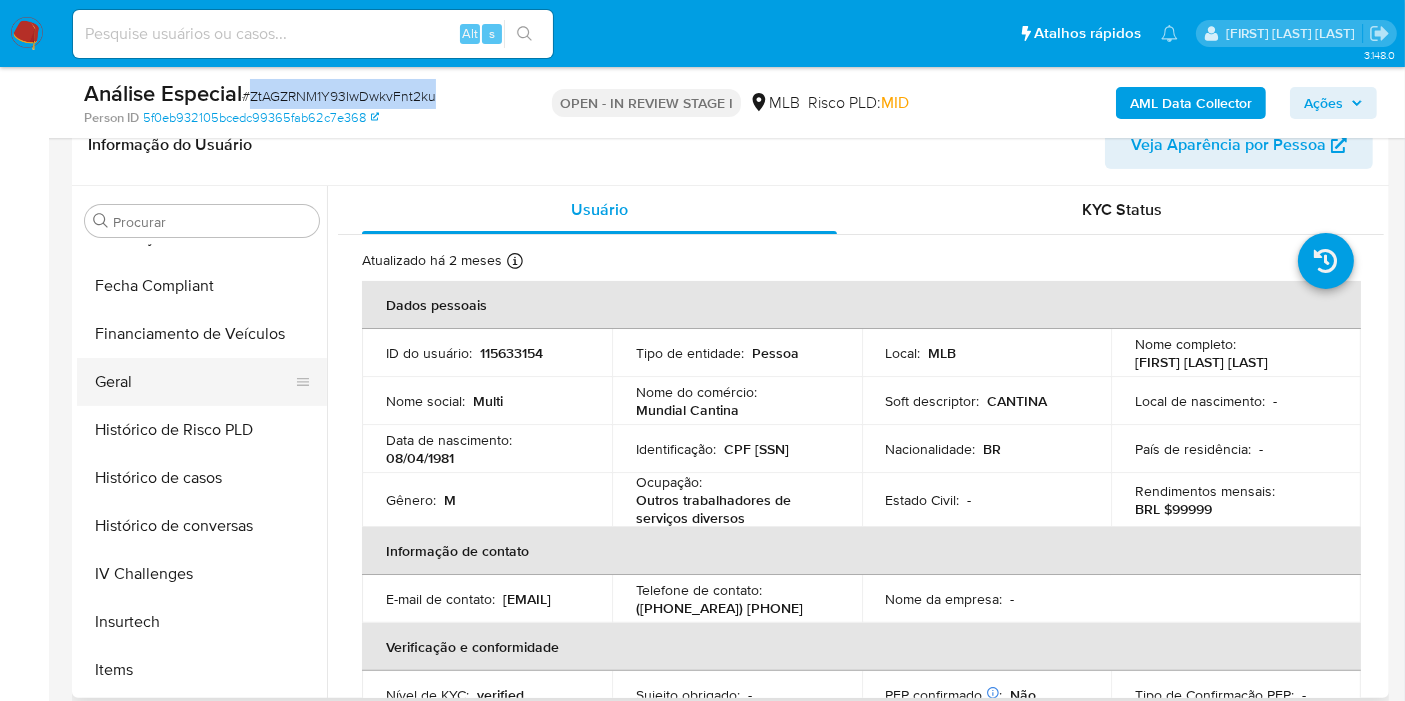 click on "Geral" at bounding box center [194, 382] 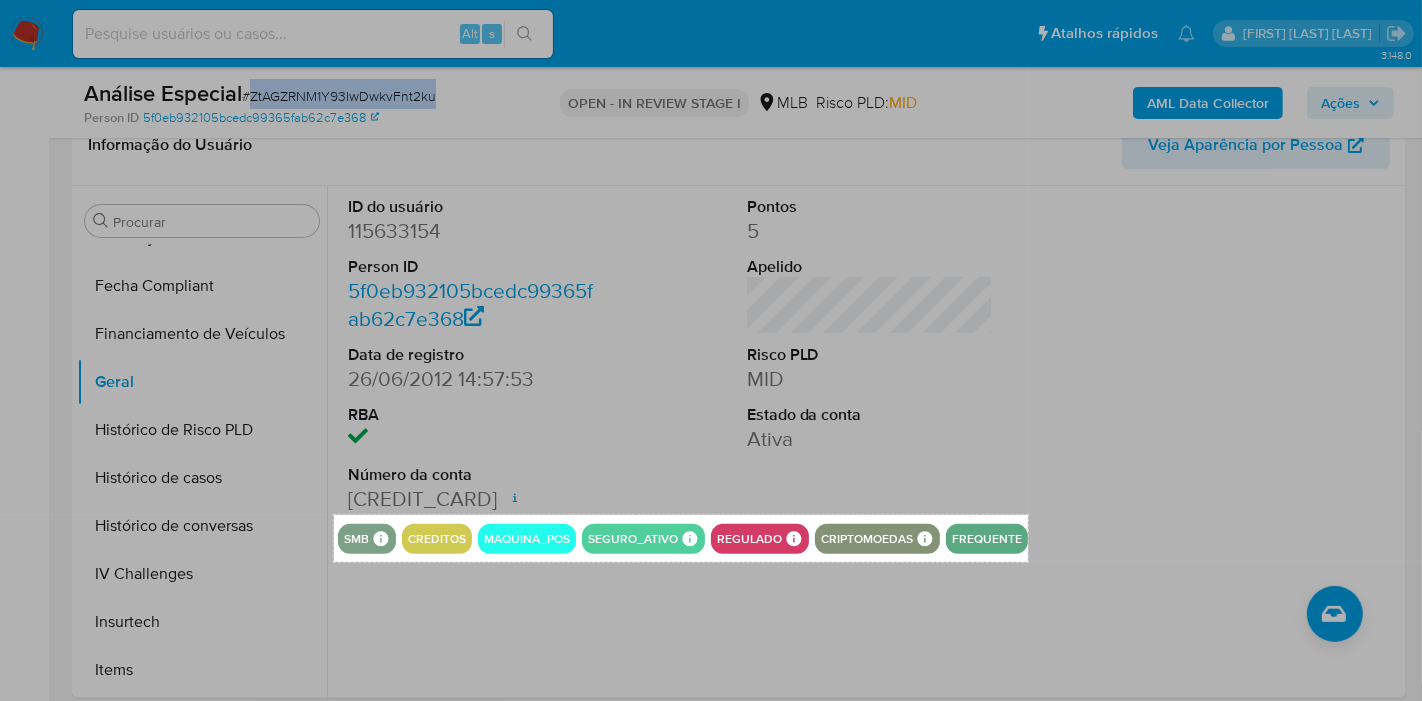 drag, startPoint x: 334, startPoint y: 515, endPoint x: 1028, endPoint y: 561, distance: 695.5228 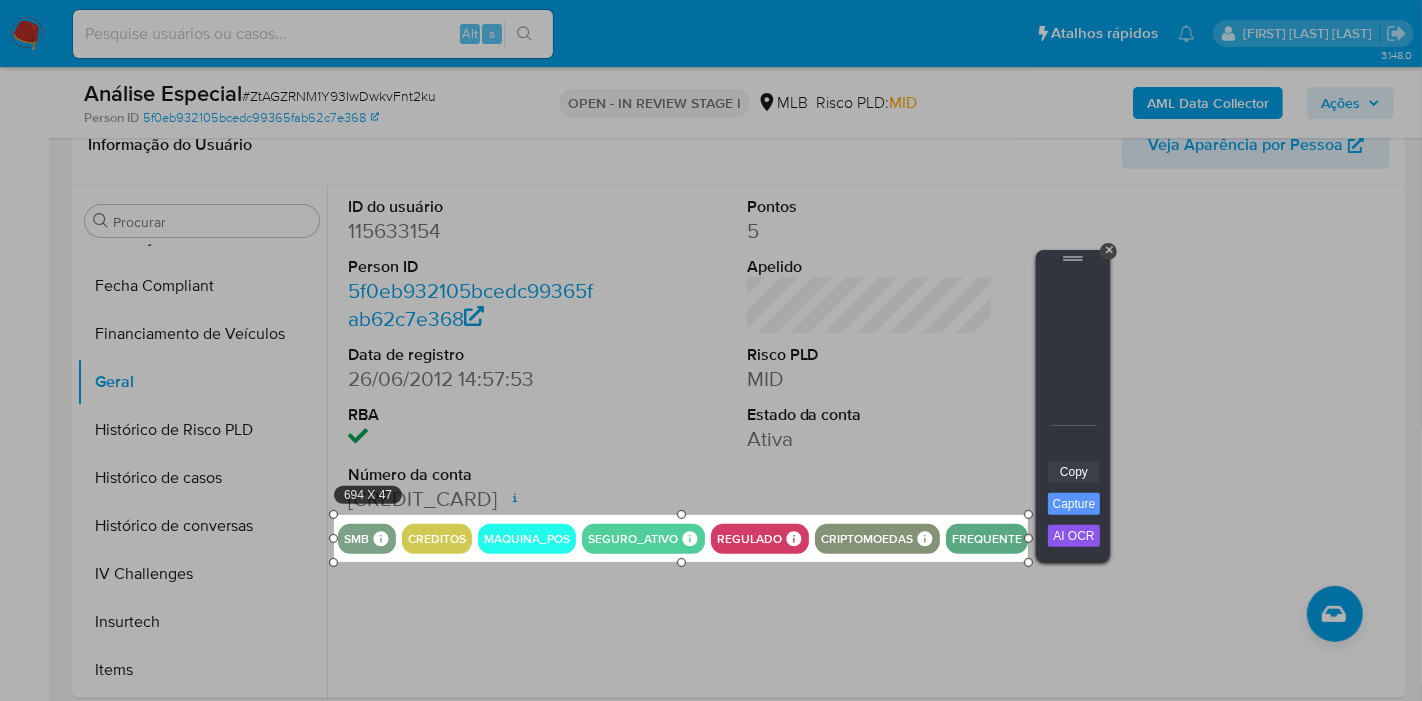 click on "Copy" at bounding box center (1074, 472) 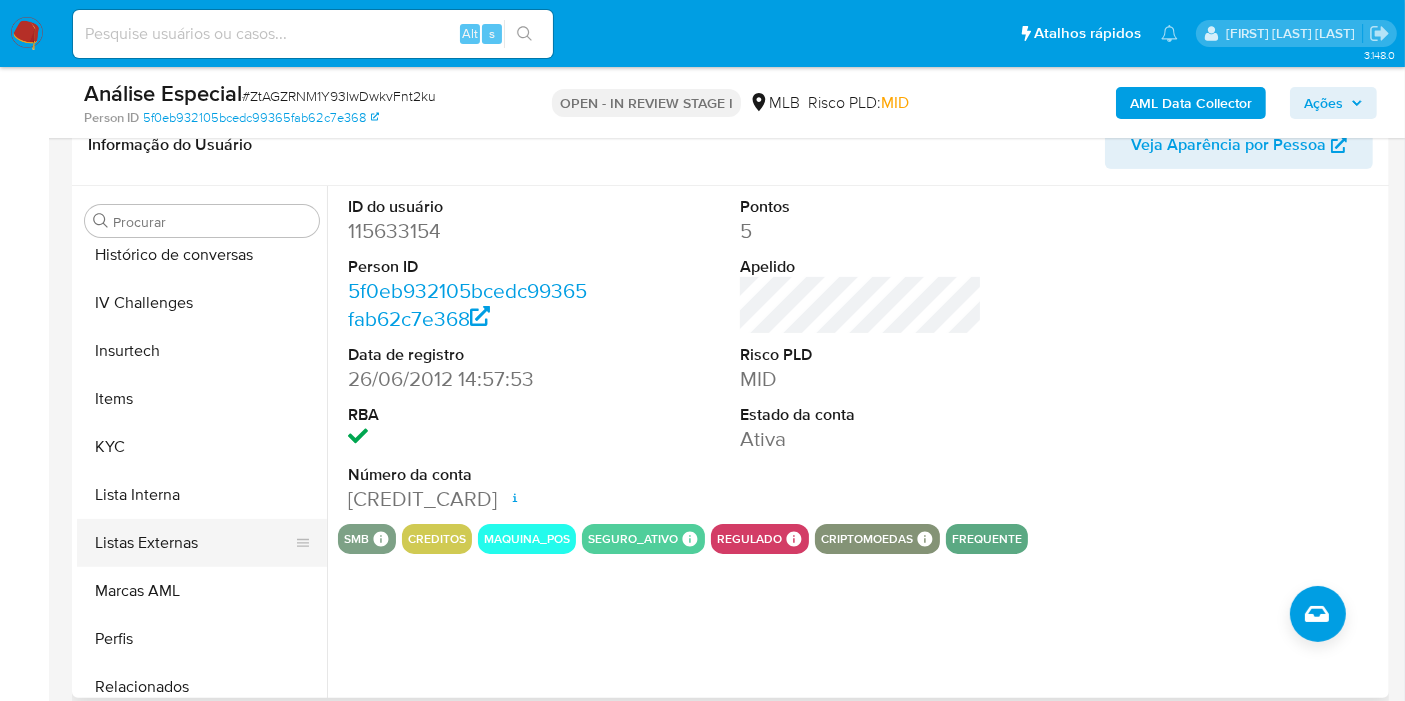 scroll, scrollTop: 844, scrollLeft: 0, axis: vertical 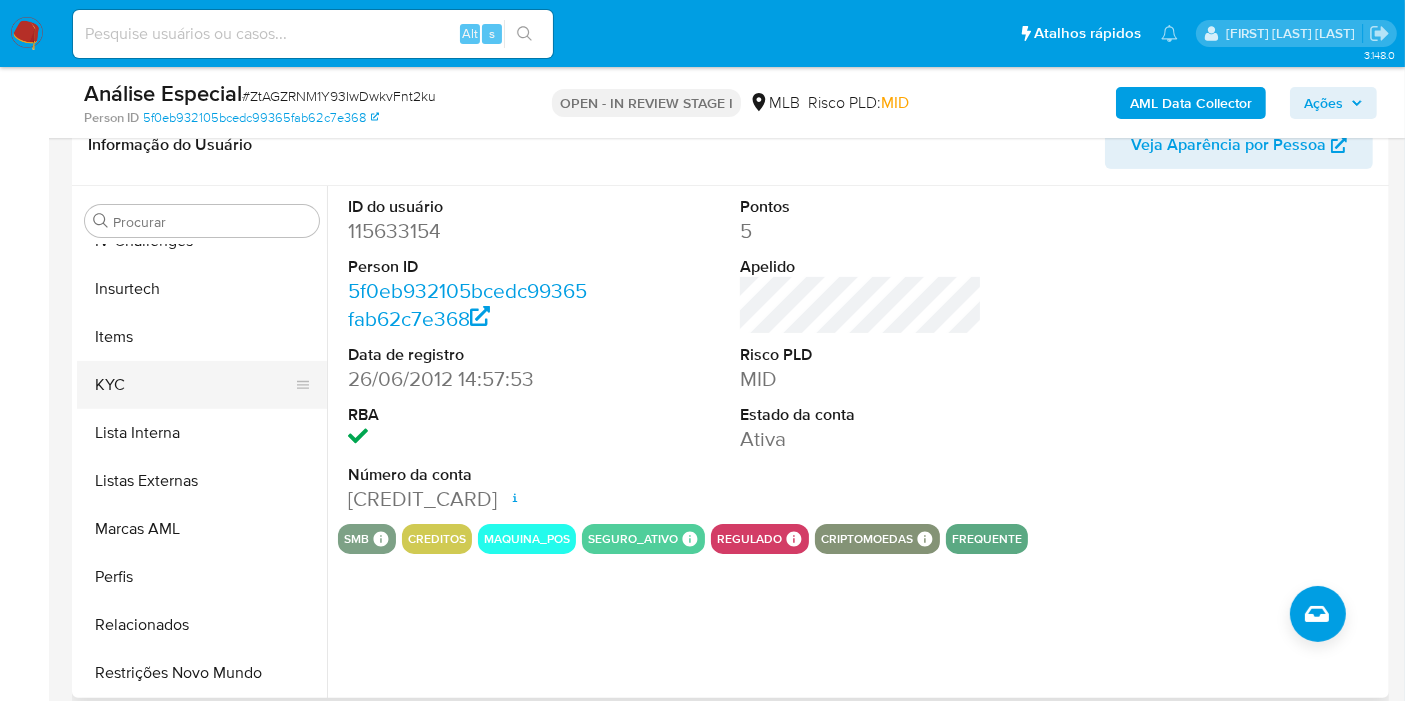 click on "KYC" at bounding box center [194, 385] 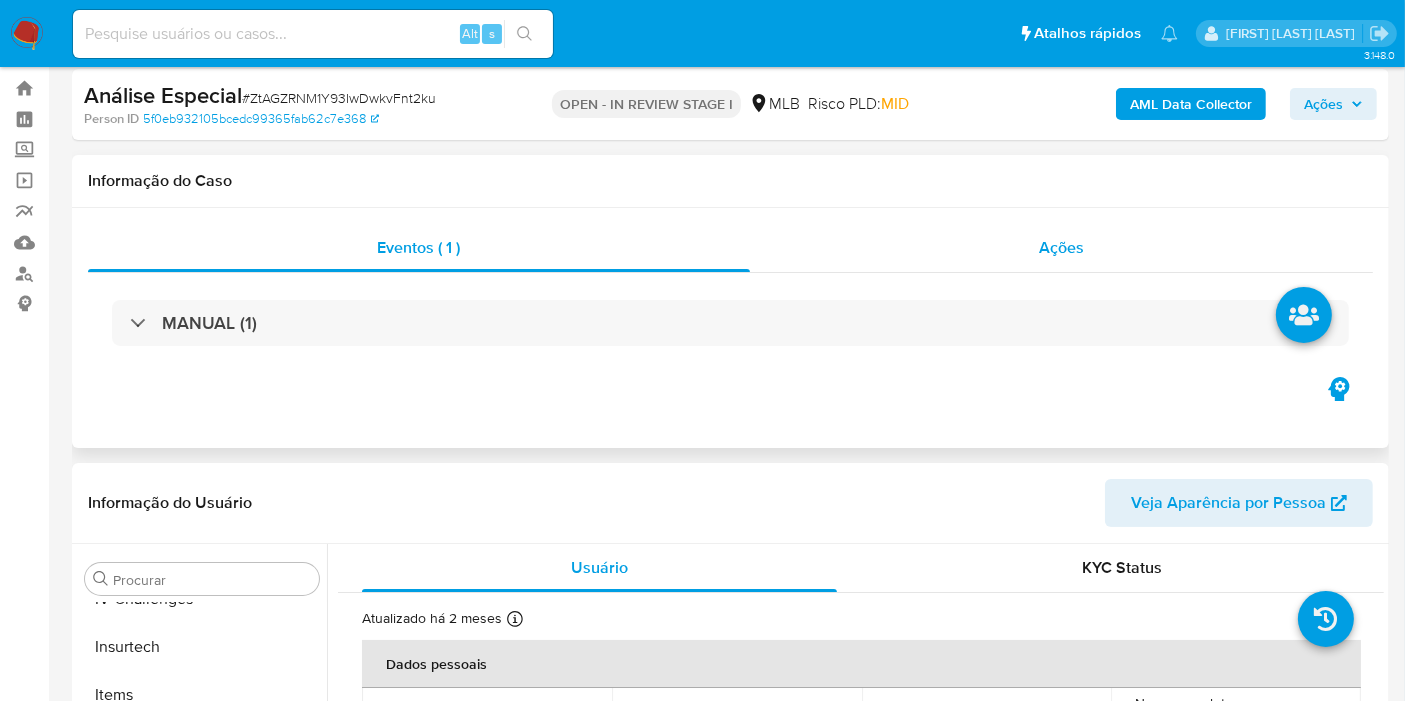 scroll, scrollTop: 0, scrollLeft: 0, axis: both 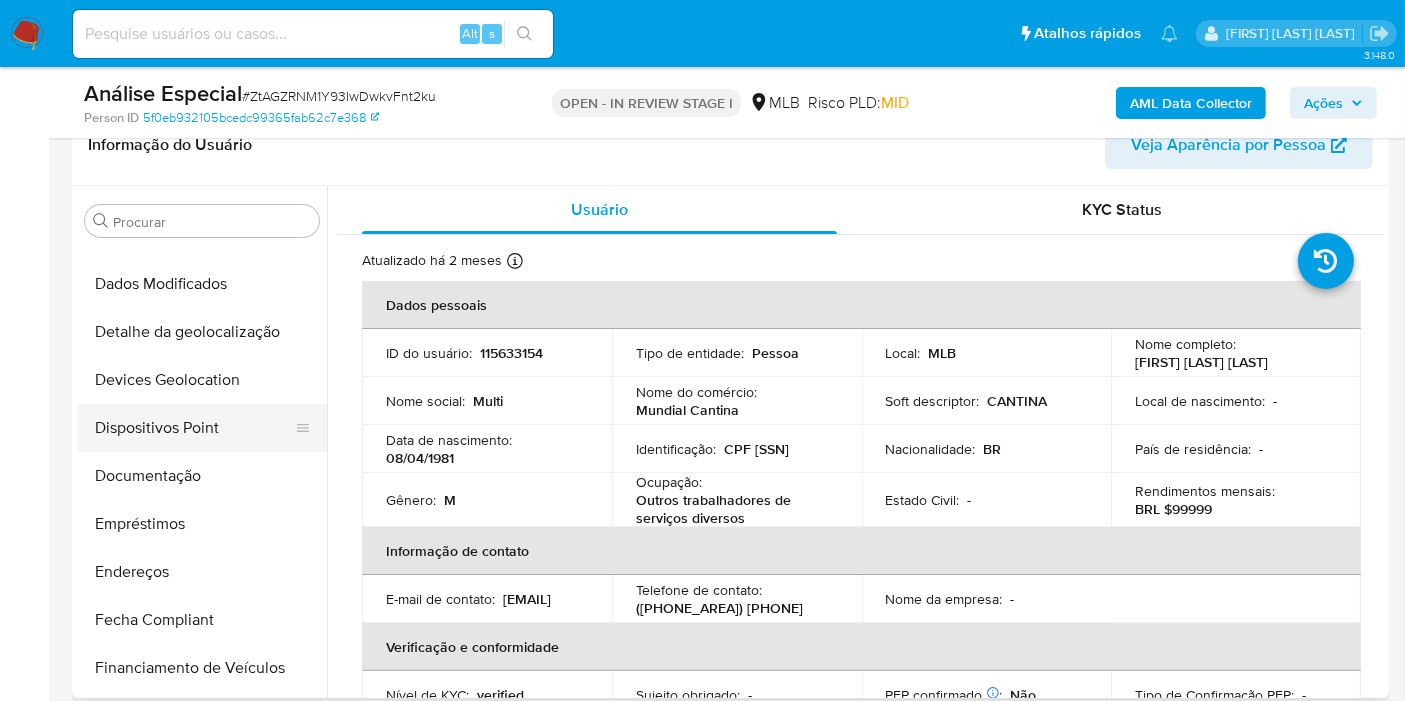 click on "Dispositivos Point" at bounding box center (194, 428) 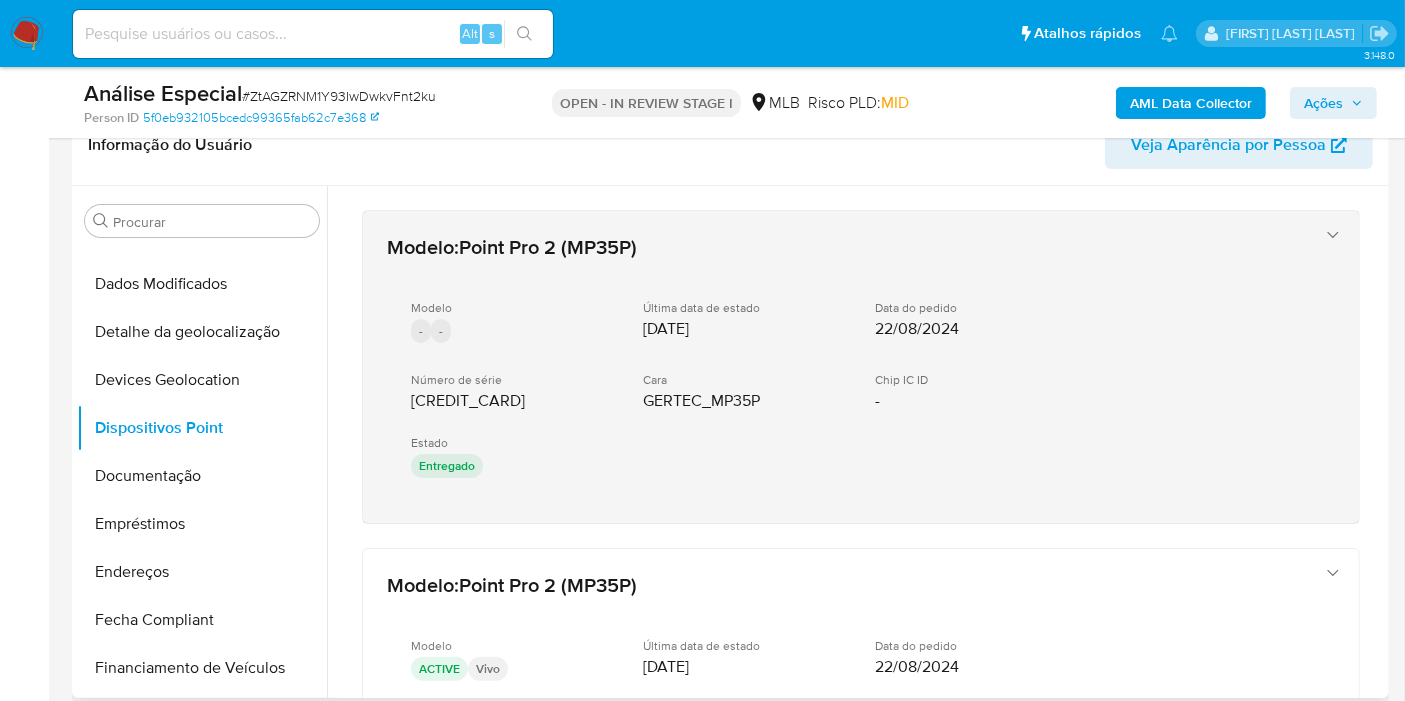 click on "Número de série 8701372446621393" at bounding box center [511, 391] 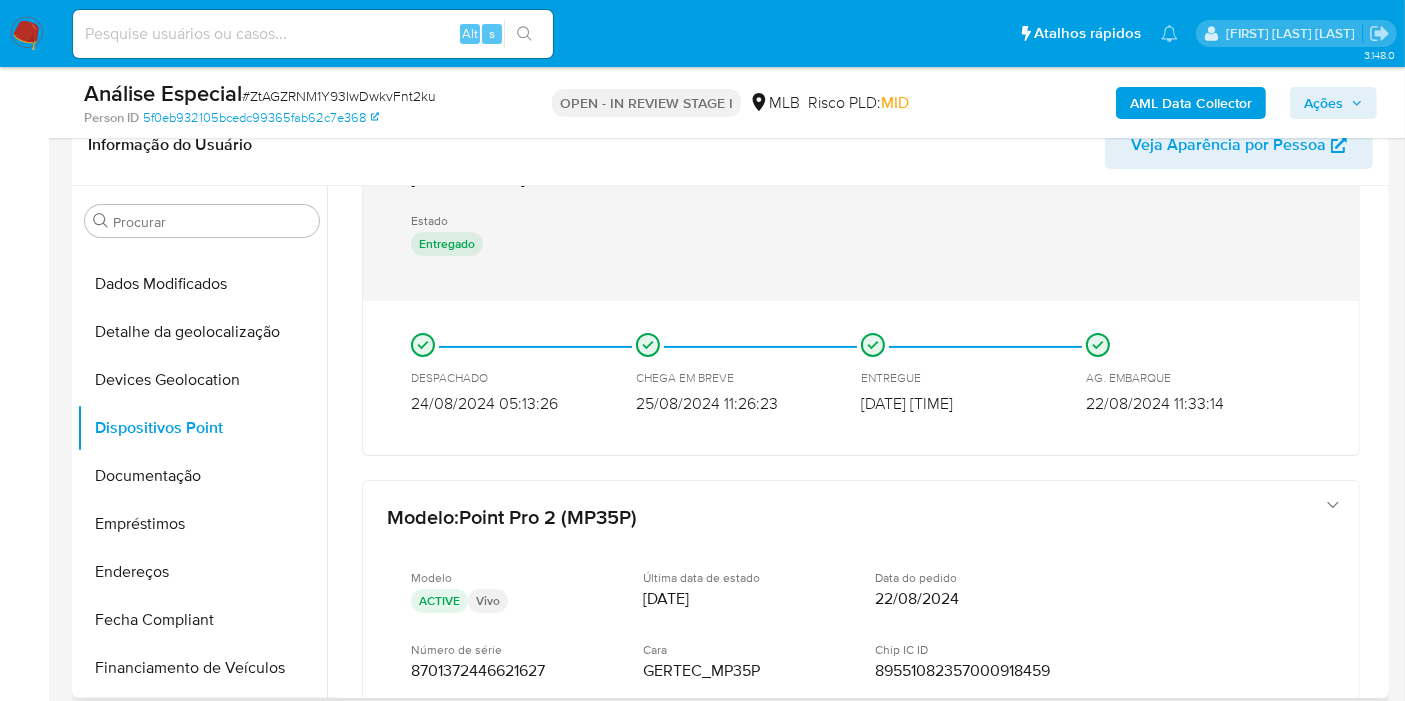 scroll, scrollTop: 0, scrollLeft: 0, axis: both 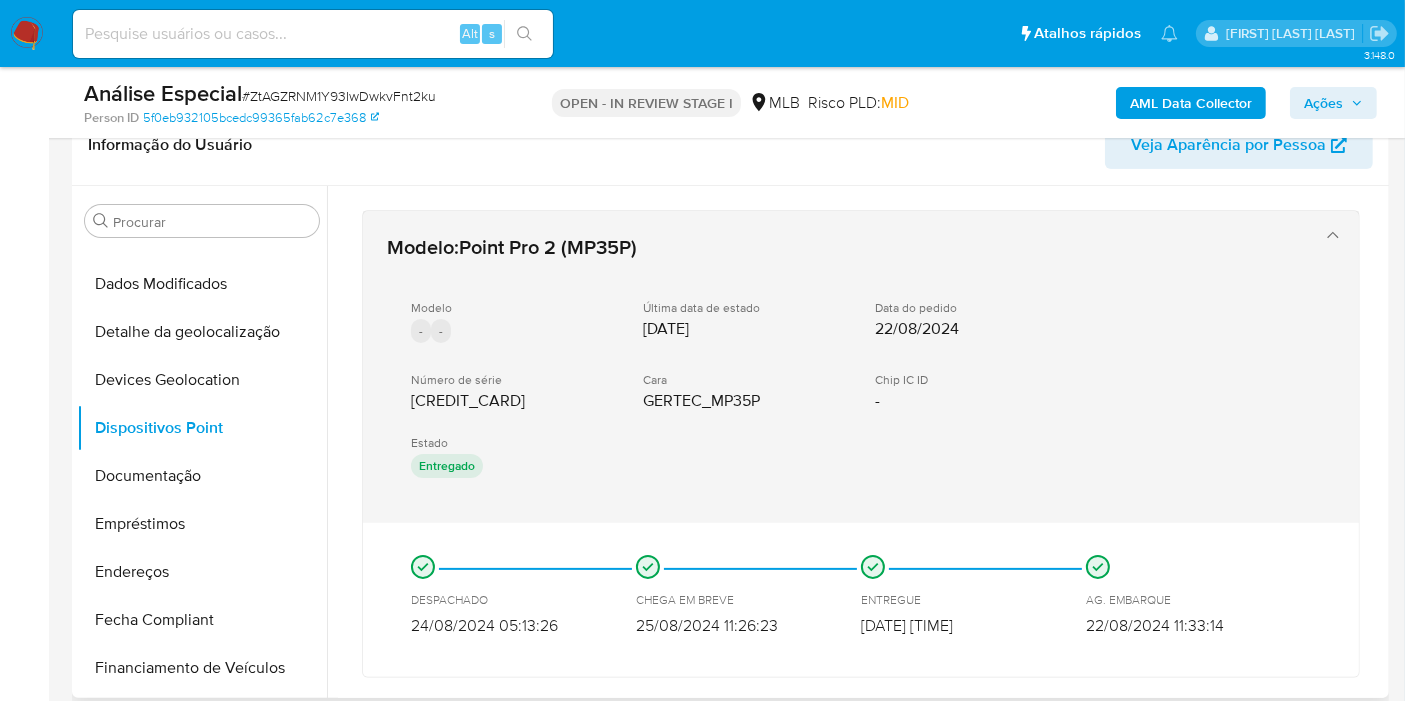 drag, startPoint x: 569, startPoint y: 625, endPoint x: 412, endPoint y: 388, distance: 284.28506 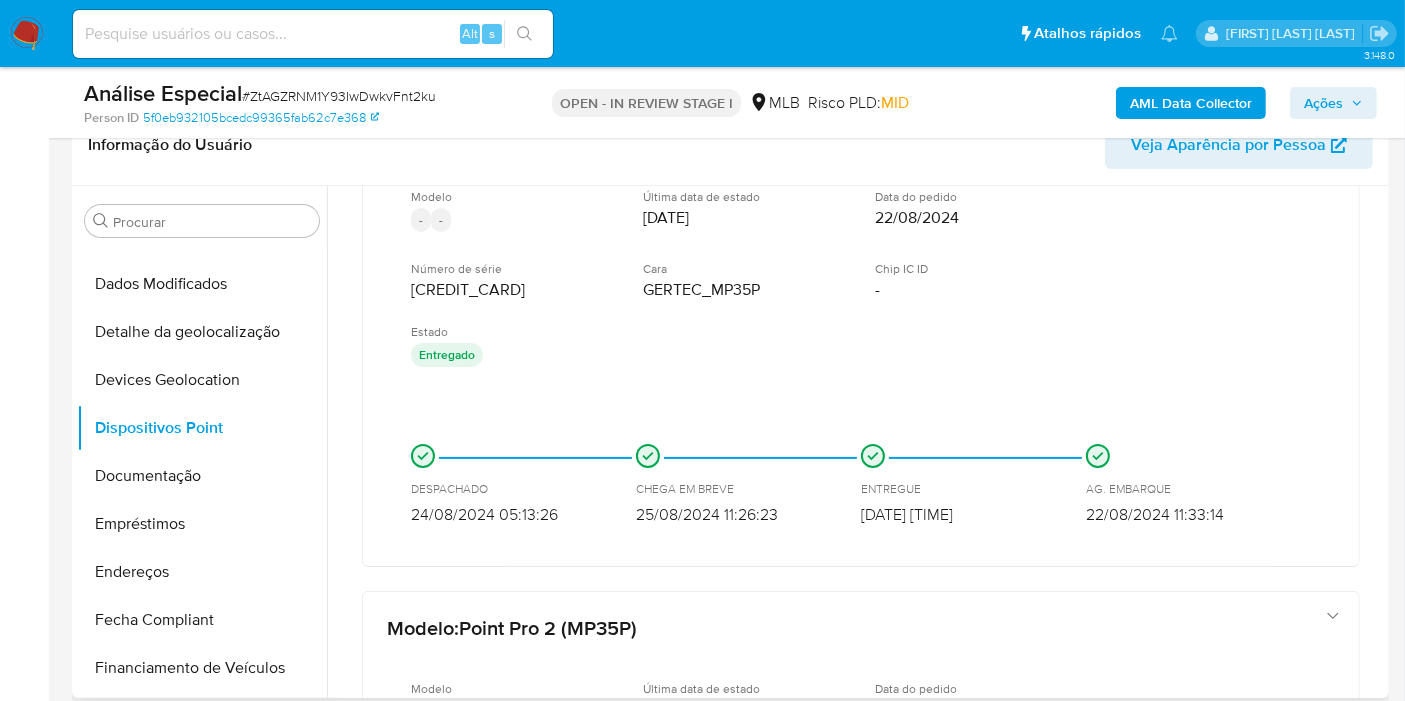 click on "DESPACHADO 24/08/2024 05:13:26 CHEGA EM BREVE 25/08/2024 11:26:23 ENTREGUE 25/08/2024 14:33:20 AG. EMBARQUE 22/08/2024 11:33:14" at bounding box center [861, 489] 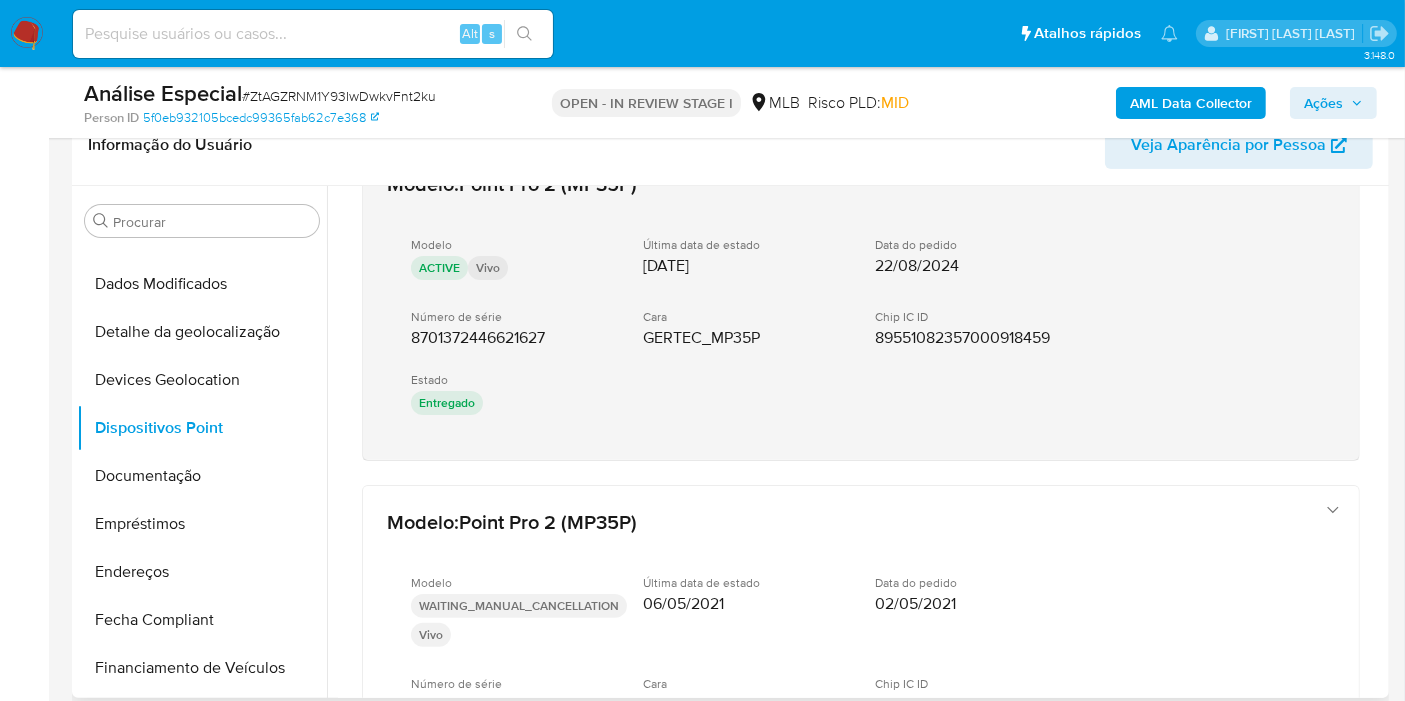 click on "Cara GERTEC_MP35P" at bounding box center [743, 328] 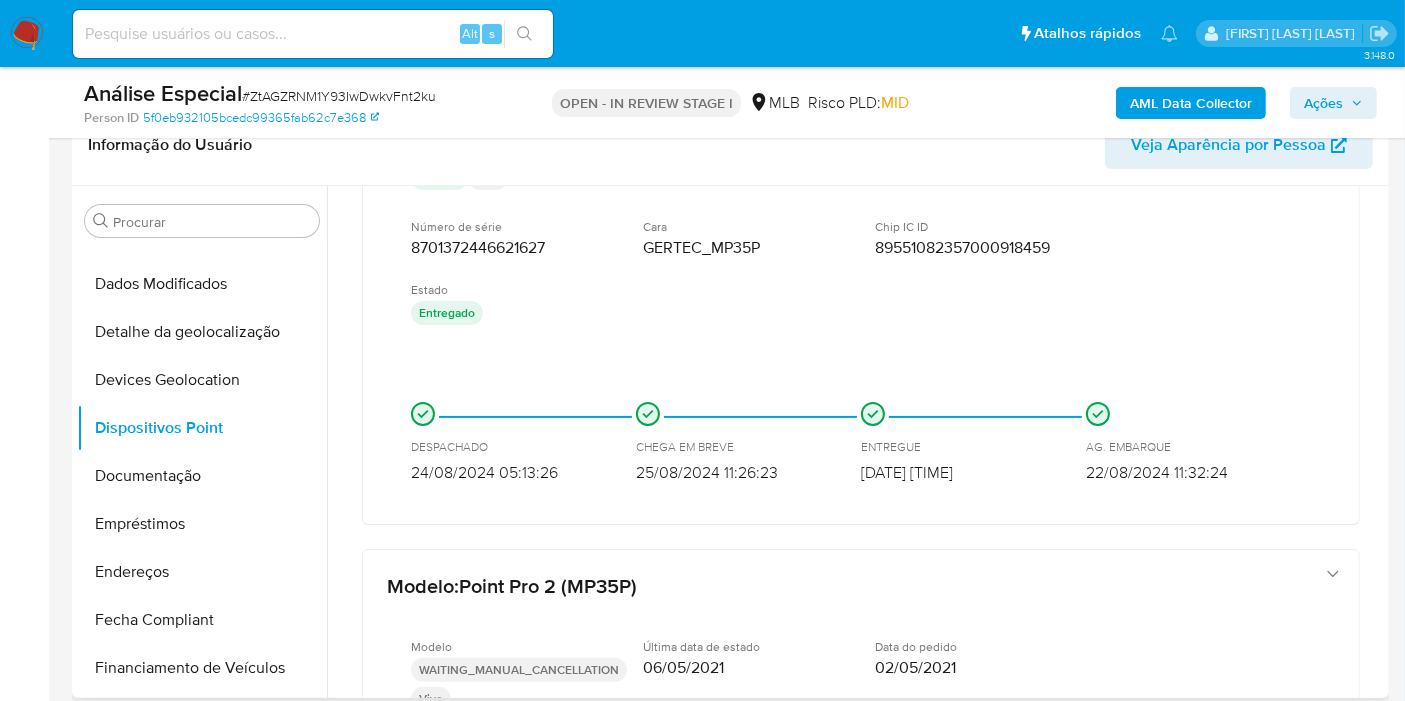 scroll, scrollTop: 666, scrollLeft: 0, axis: vertical 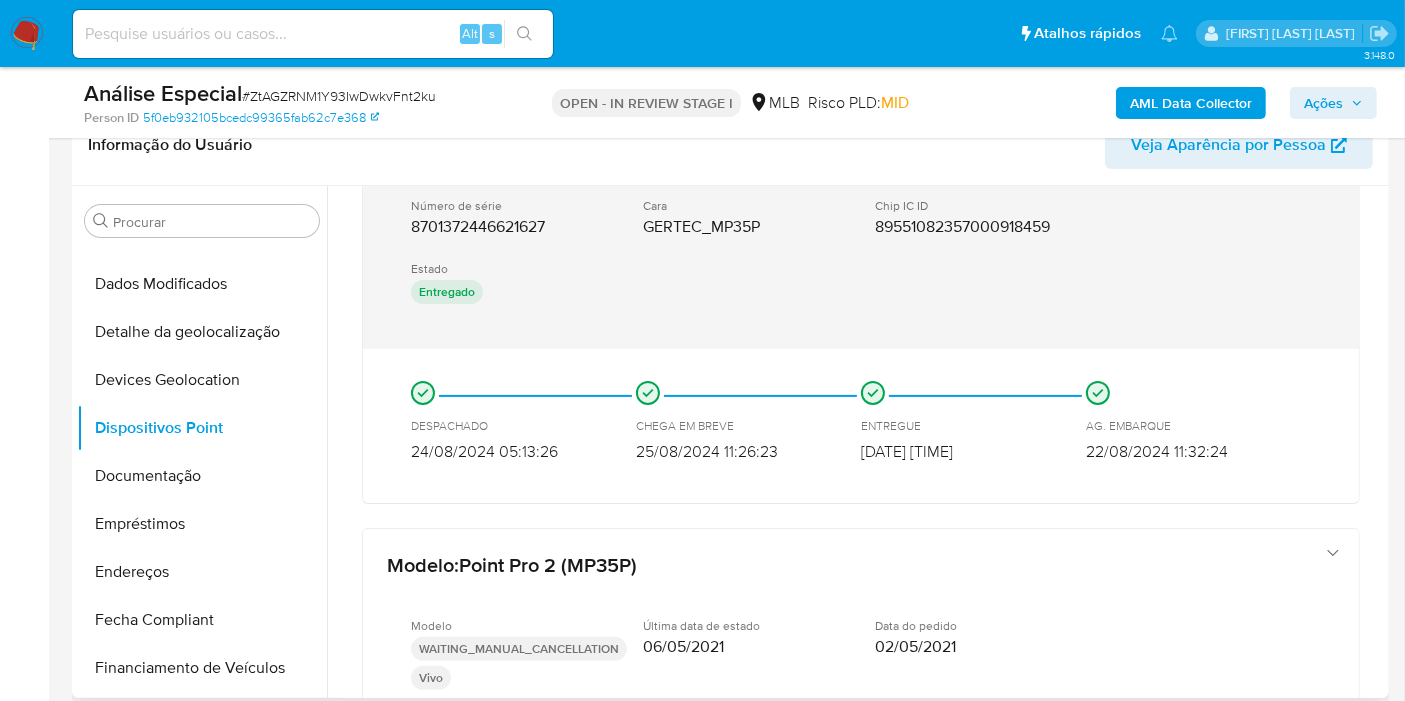 drag, startPoint x: 578, startPoint y: 460, endPoint x: 410, endPoint y: 216, distance: 296.24313 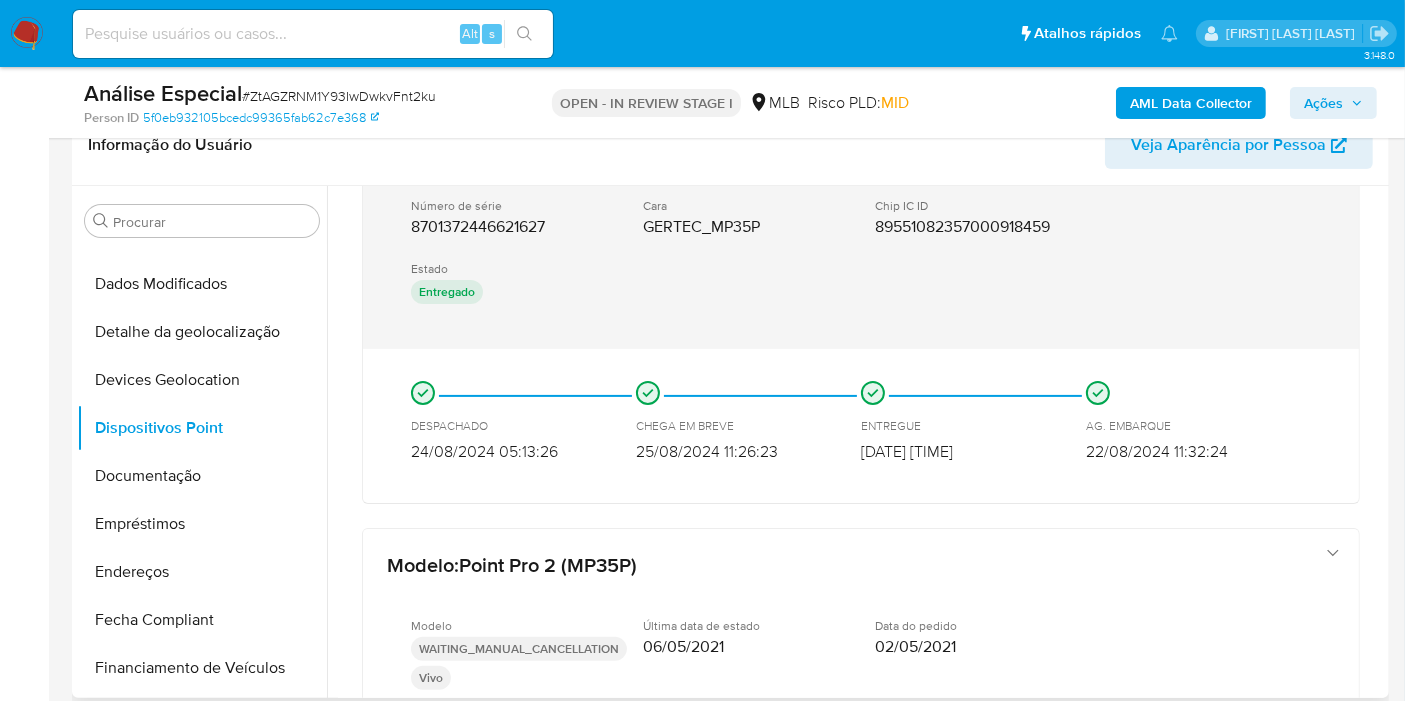 click on "Modelo ACTIVE Vivo Última data de estado 25/08/2024 Data do pedido 22/08/2024 Número de série 8701372446621627 Cara GERTEC_MP35P Chip IC ID 89551082357000918459 Estado Entregado" at bounding box center [841, 217] 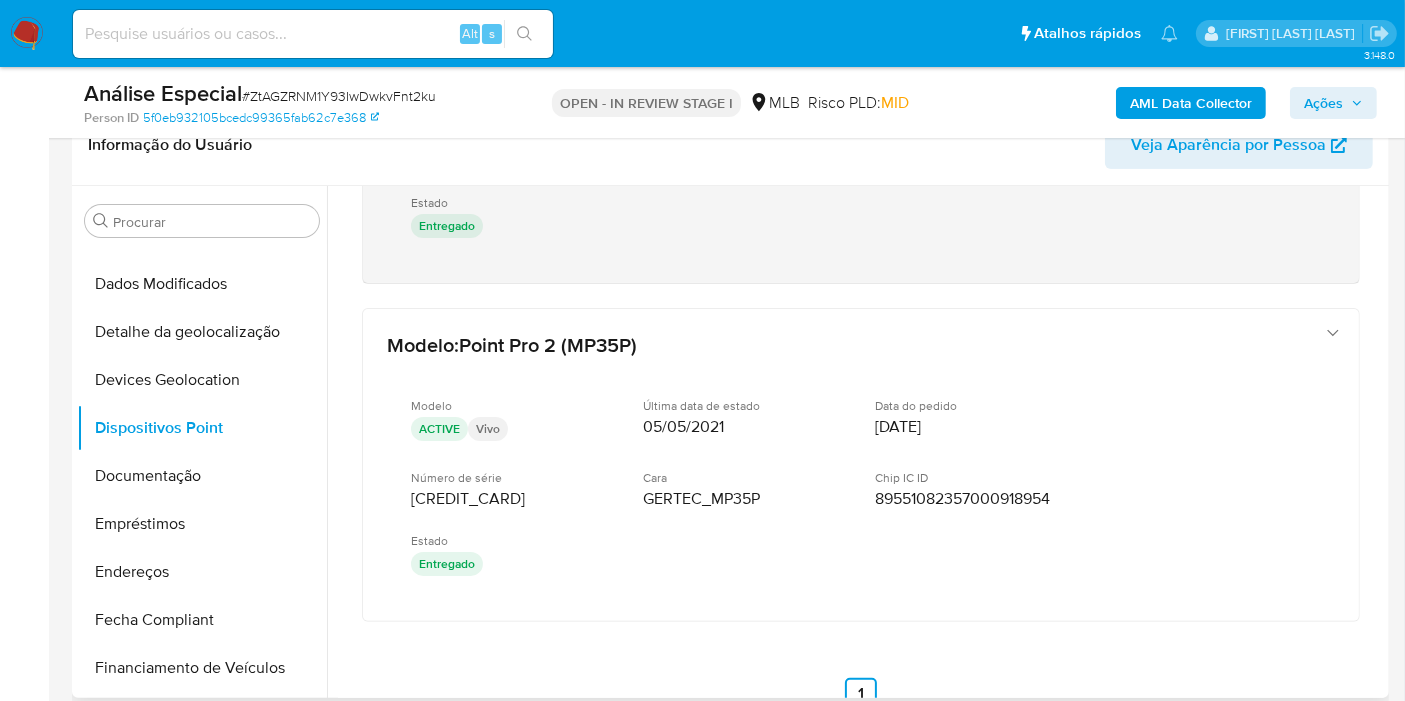 scroll, scrollTop: 888, scrollLeft: 0, axis: vertical 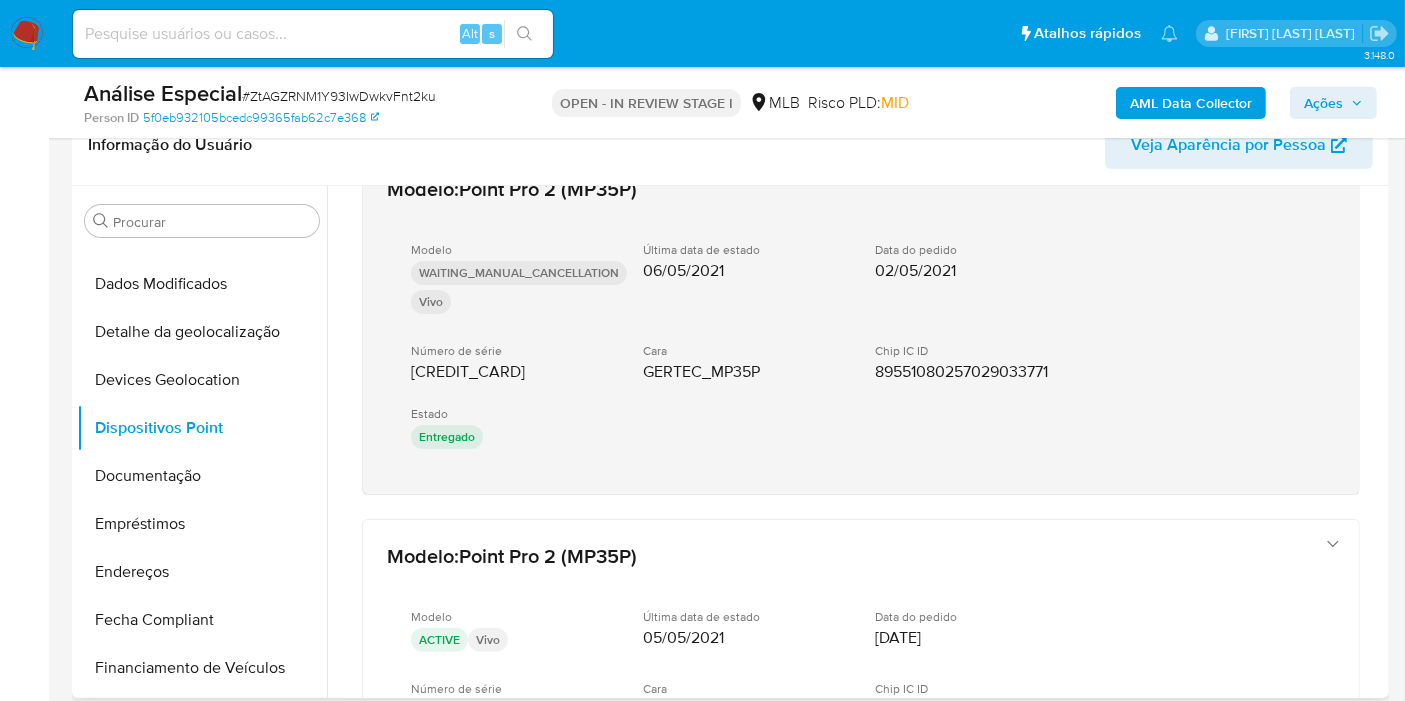 click on "GERTEC_MP35P" at bounding box center [701, 372] 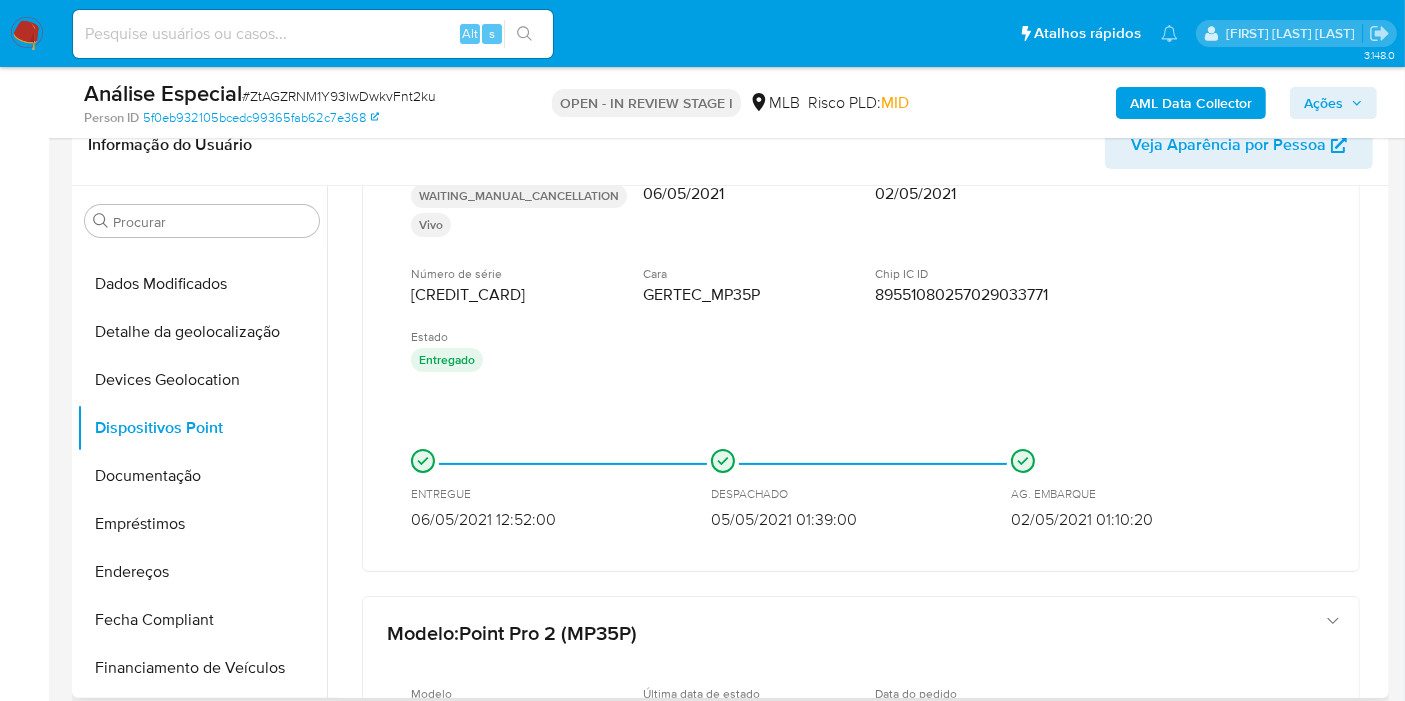 scroll, scrollTop: 1000, scrollLeft: 0, axis: vertical 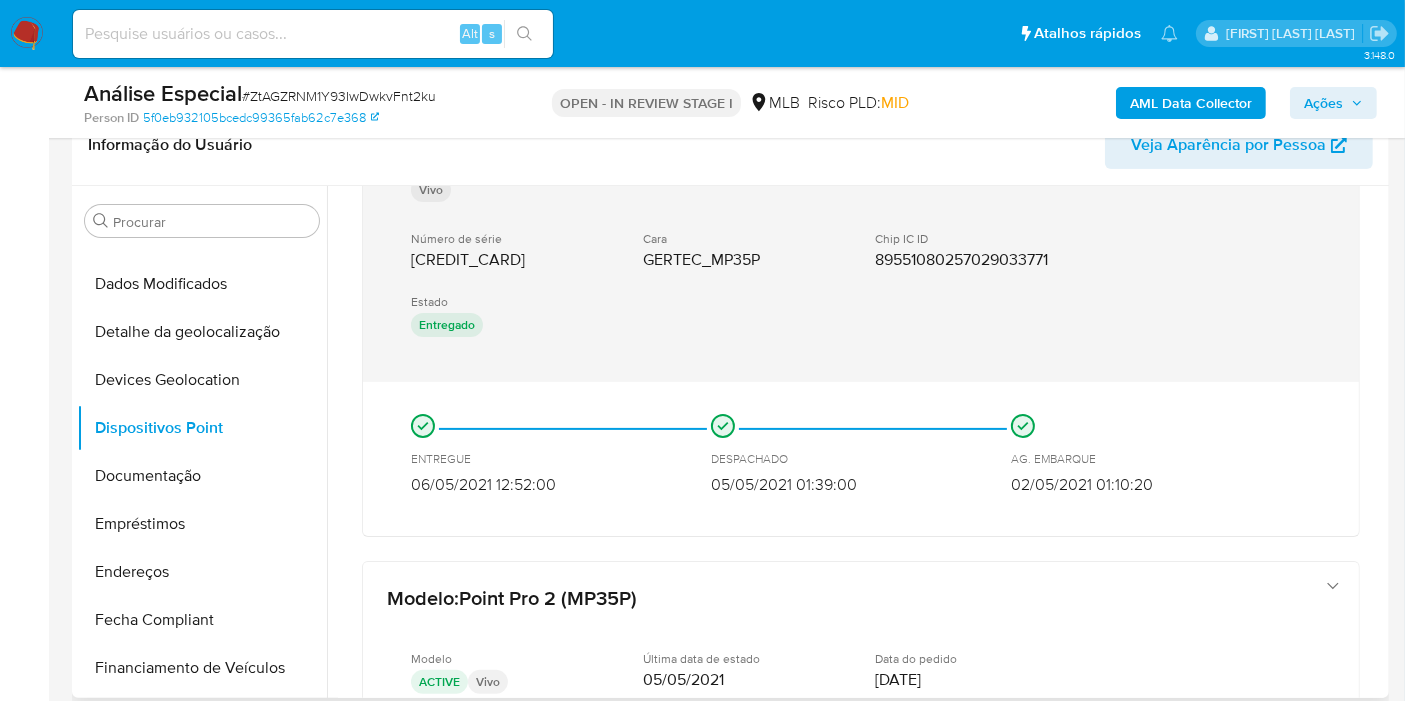 drag, startPoint x: 579, startPoint y: 481, endPoint x: 405, endPoint y: 257, distance: 283.64062 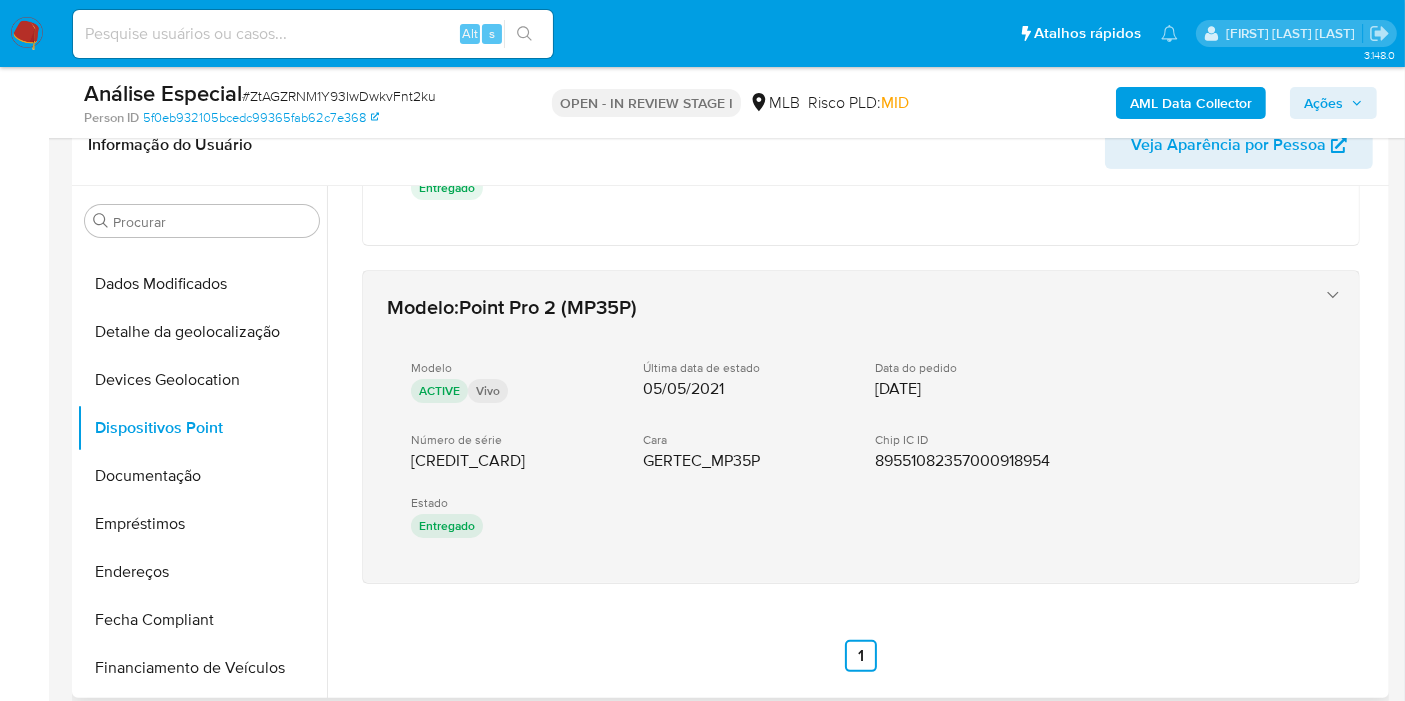 click on "Modelo ACTIVE Vivo Última data de estado 05/05/2021 Data do pedido 01/05/2021 Número de série 8701012144816762 Cara GERTEC_MP35P Chip IC ID 89551082357000918954 Estado Entregado" at bounding box center [841, 451] 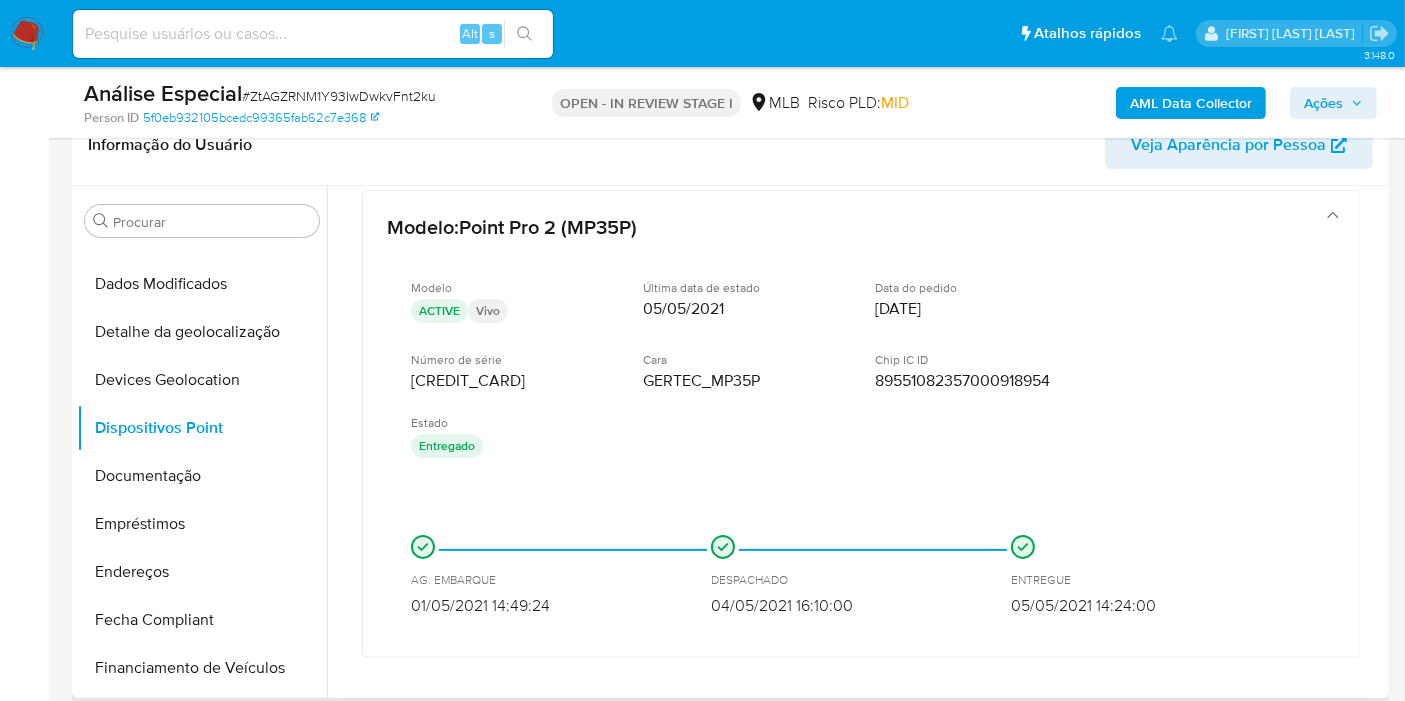 scroll, scrollTop: 1248, scrollLeft: 0, axis: vertical 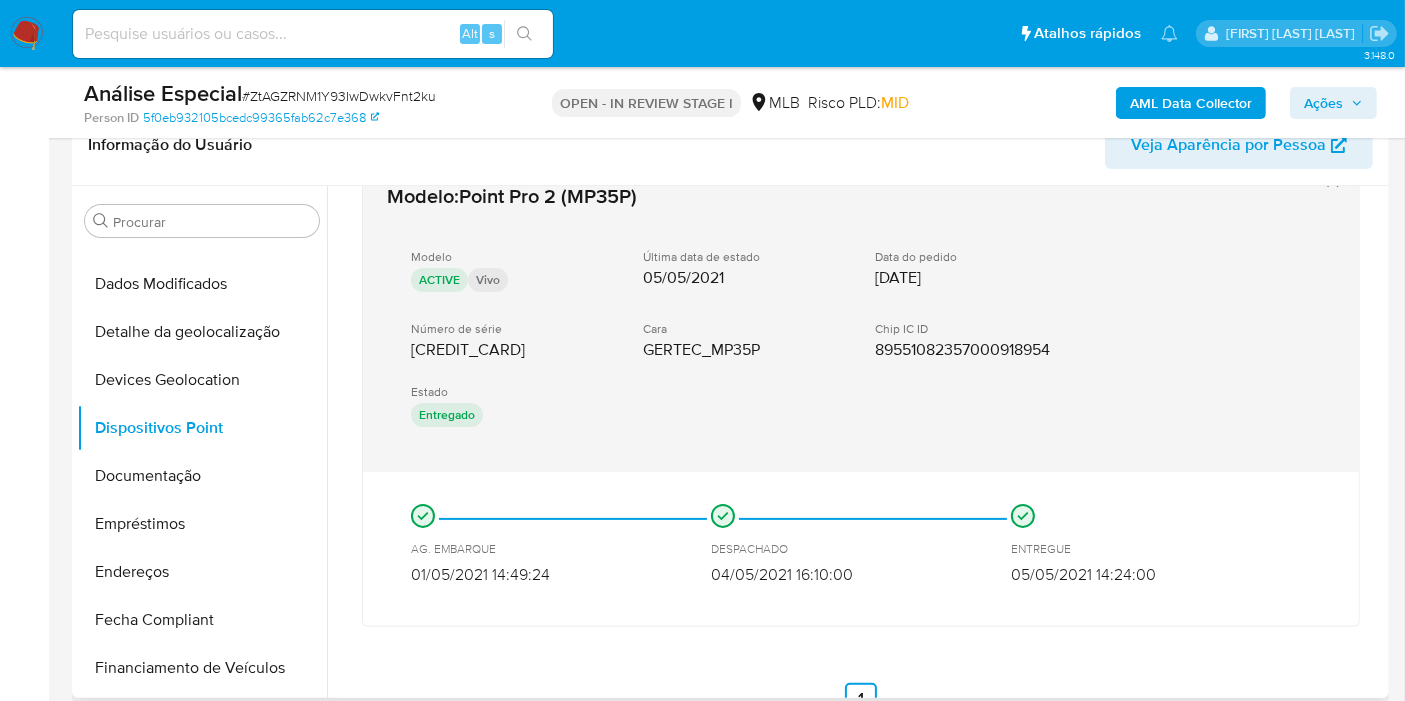 drag, startPoint x: 562, startPoint y: 564, endPoint x: 409, endPoint y: 345, distance: 267.15164 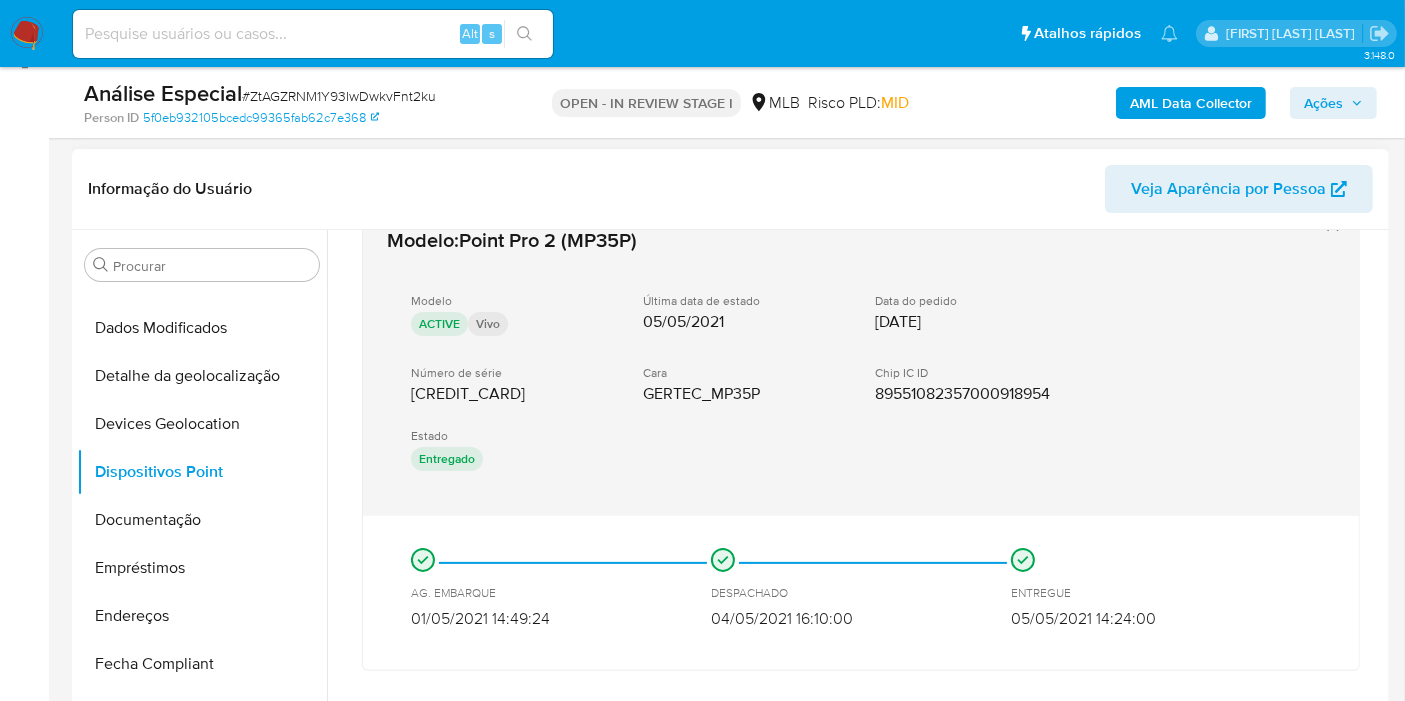 scroll, scrollTop: 222, scrollLeft: 0, axis: vertical 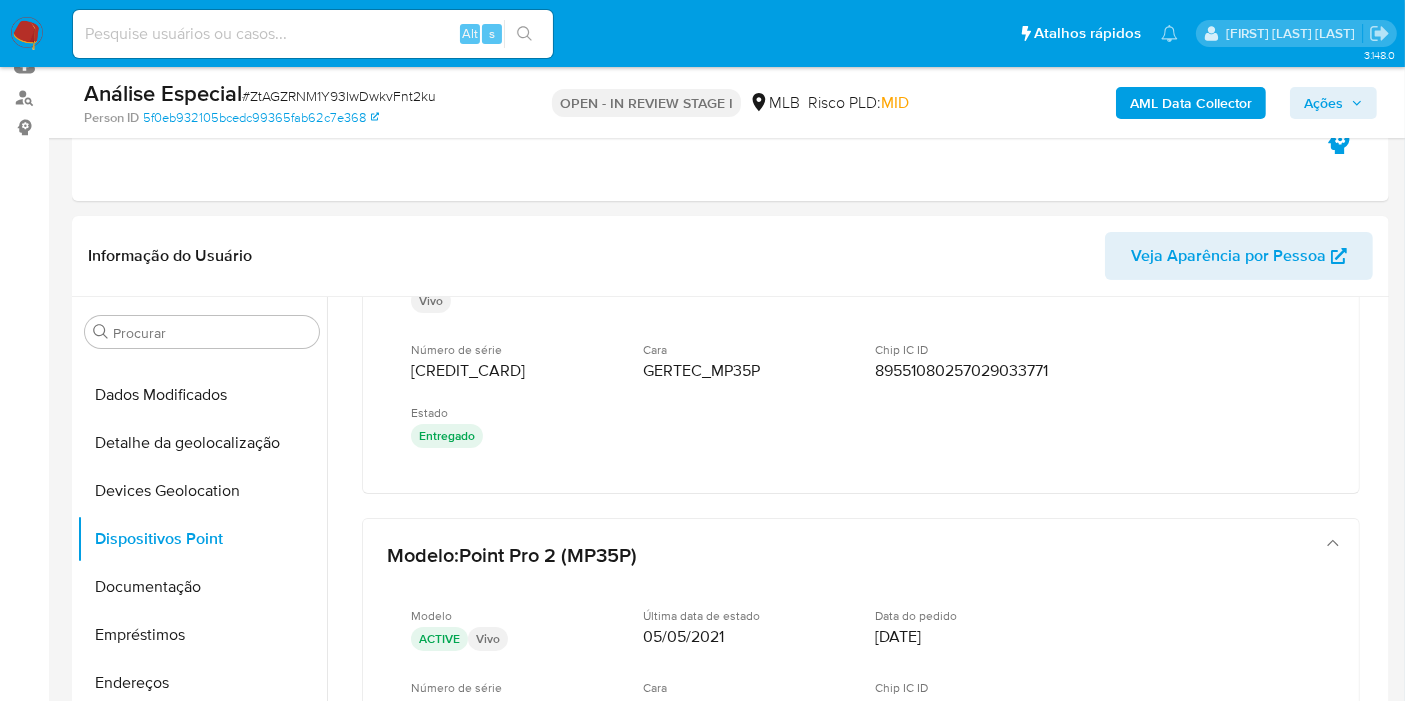 click on "Ações" at bounding box center [1323, 103] 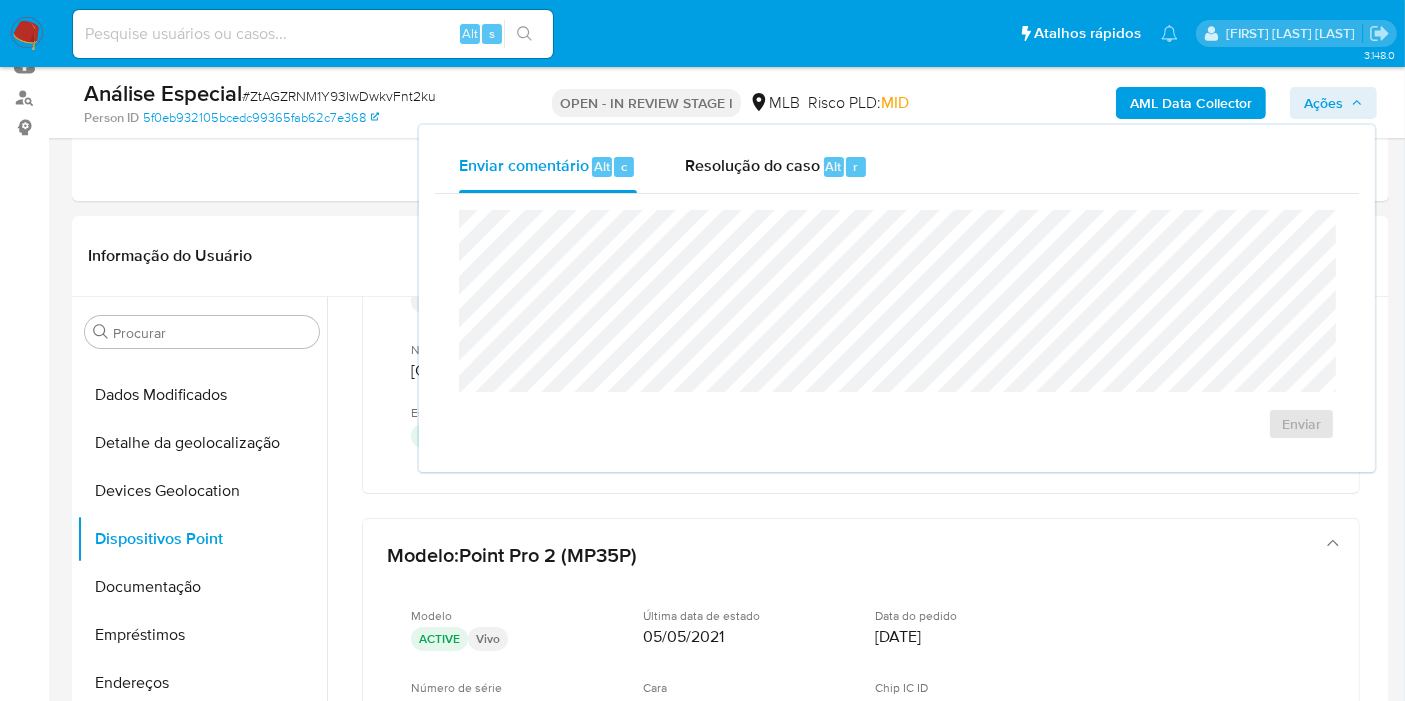 click on "Resolução do caso Alt r" at bounding box center [776, 167] 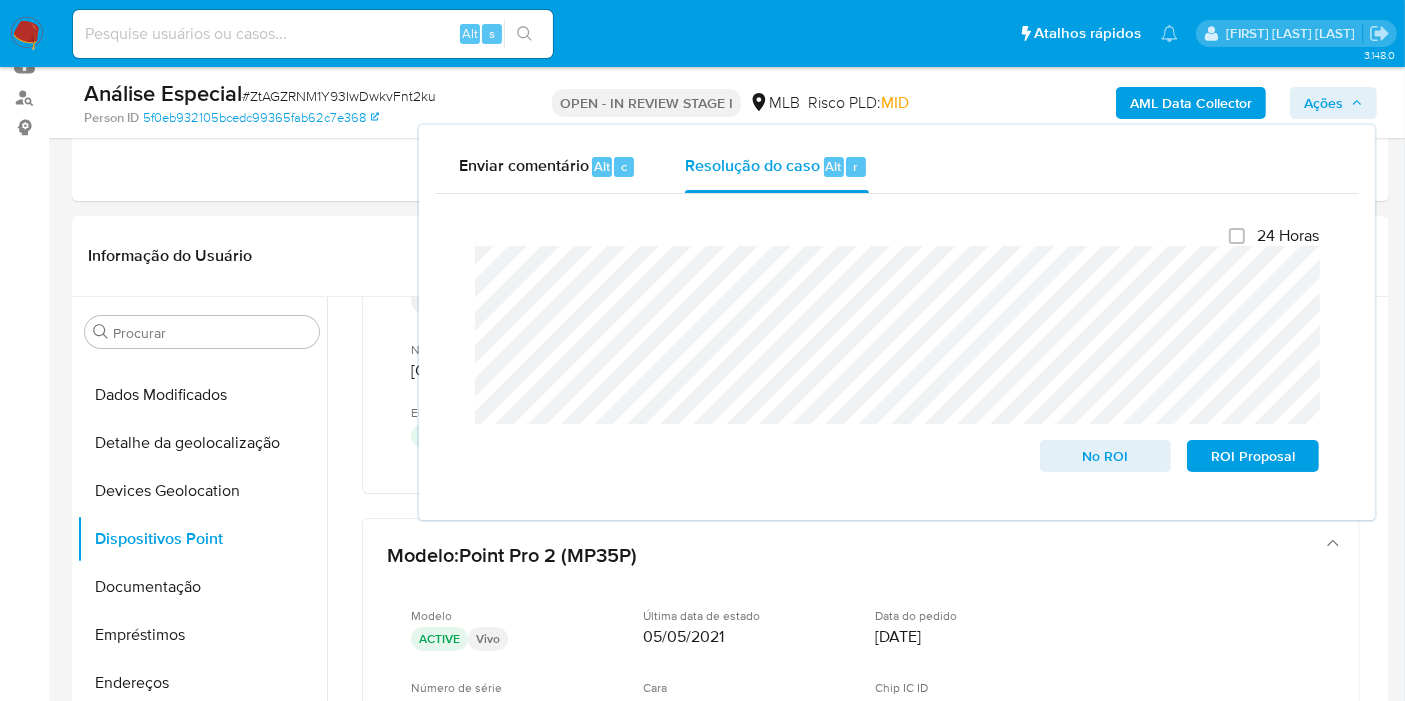 click 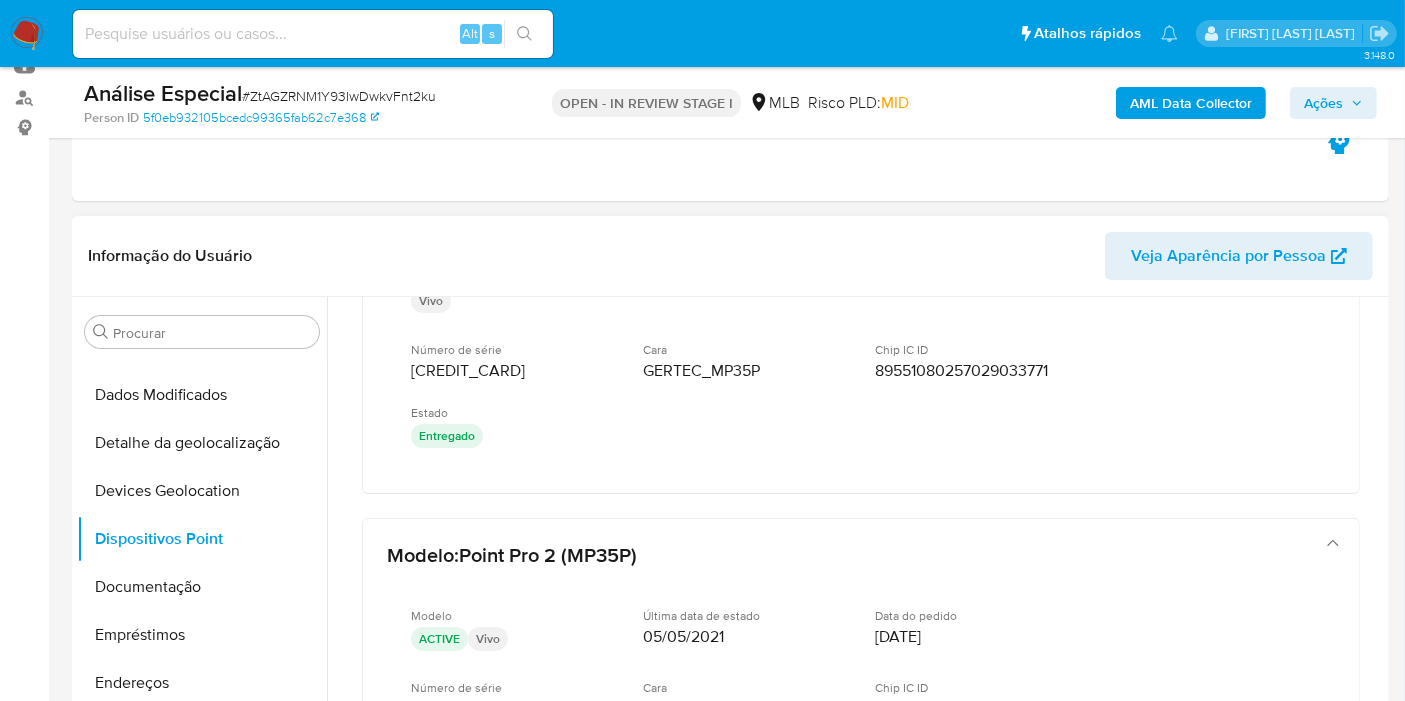 scroll, scrollTop: 0, scrollLeft: 0, axis: both 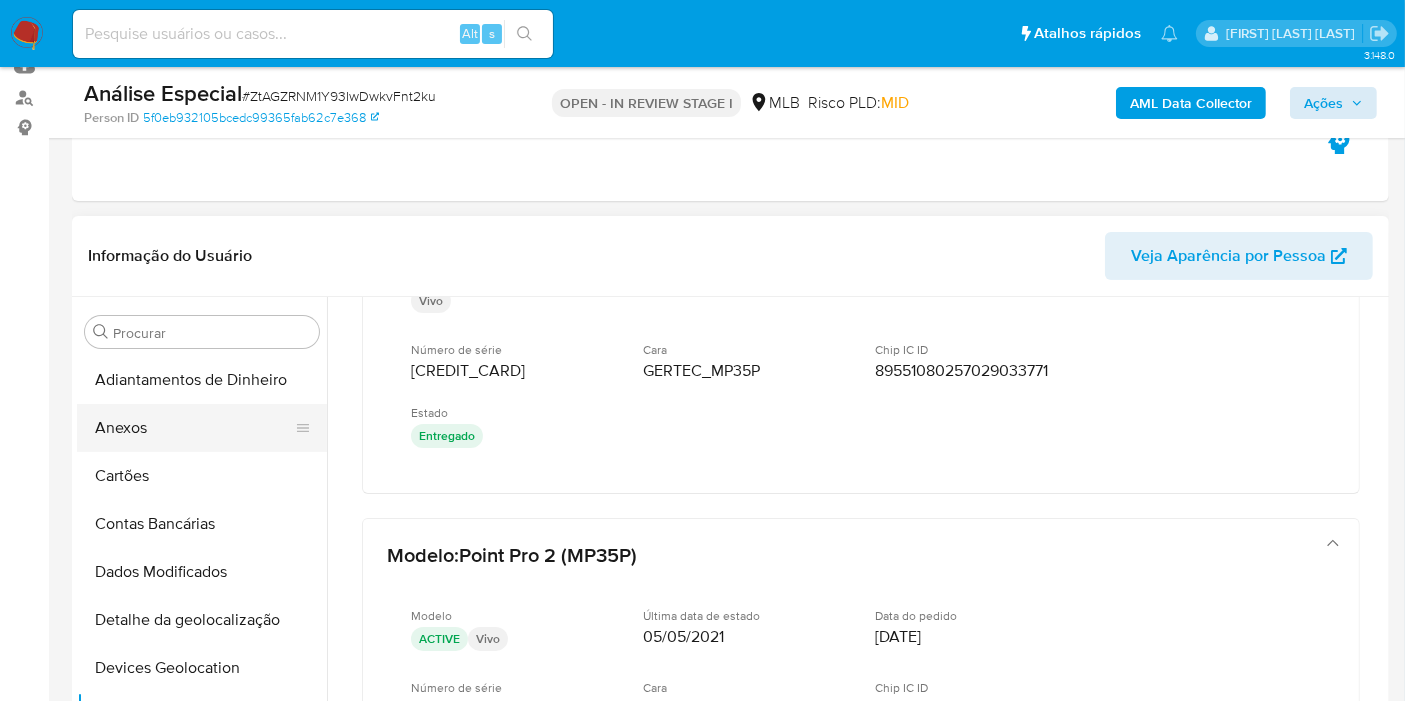 drag, startPoint x: 161, startPoint y: 445, endPoint x: 192, endPoint y: 392, distance: 61.400326 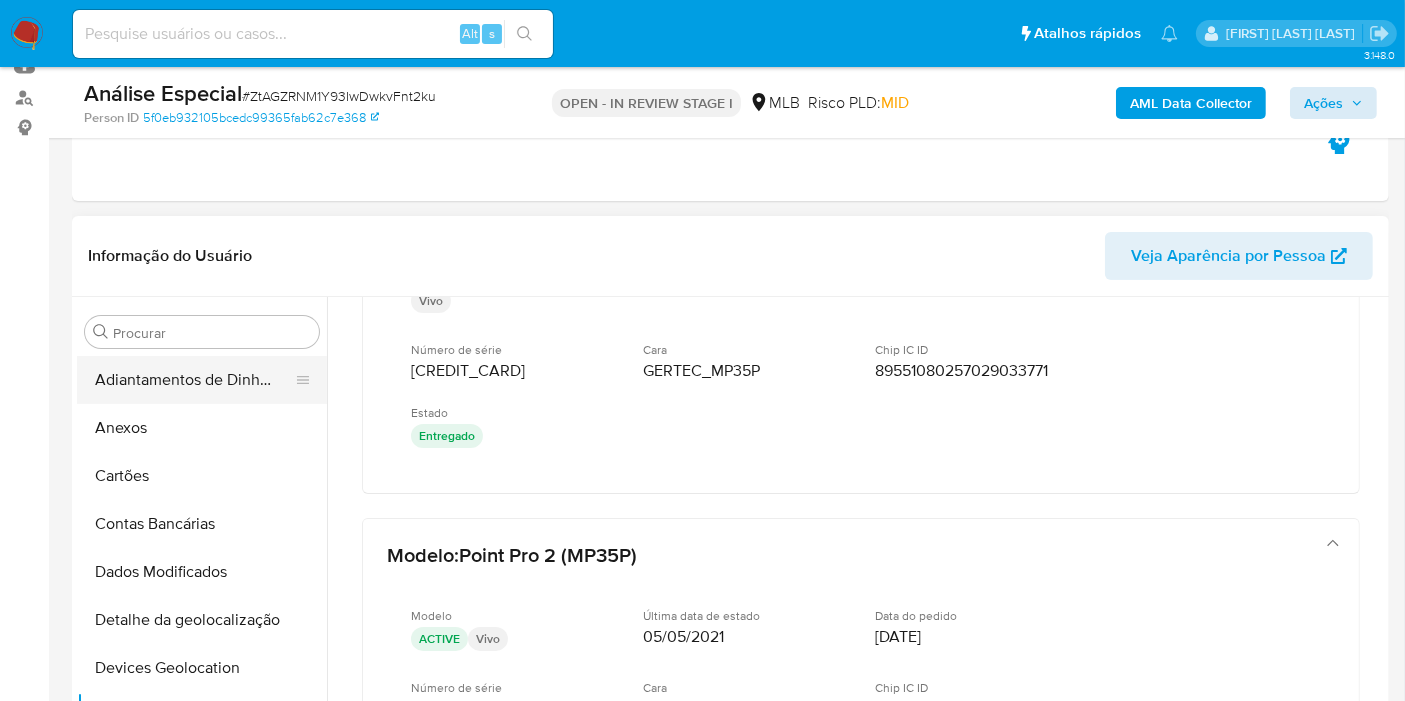 click on "Anexos" at bounding box center (202, 428) 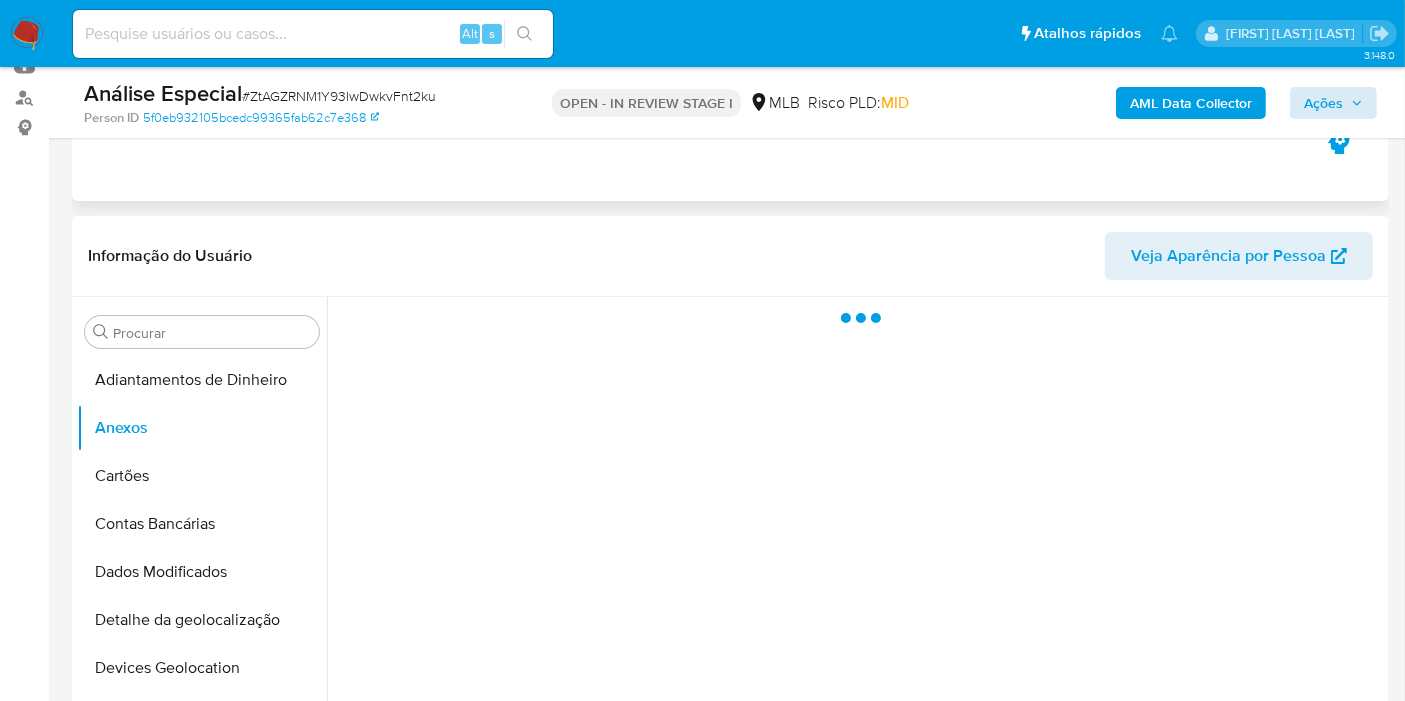 scroll, scrollTop: 0, scrollLeft: 0, axis: both 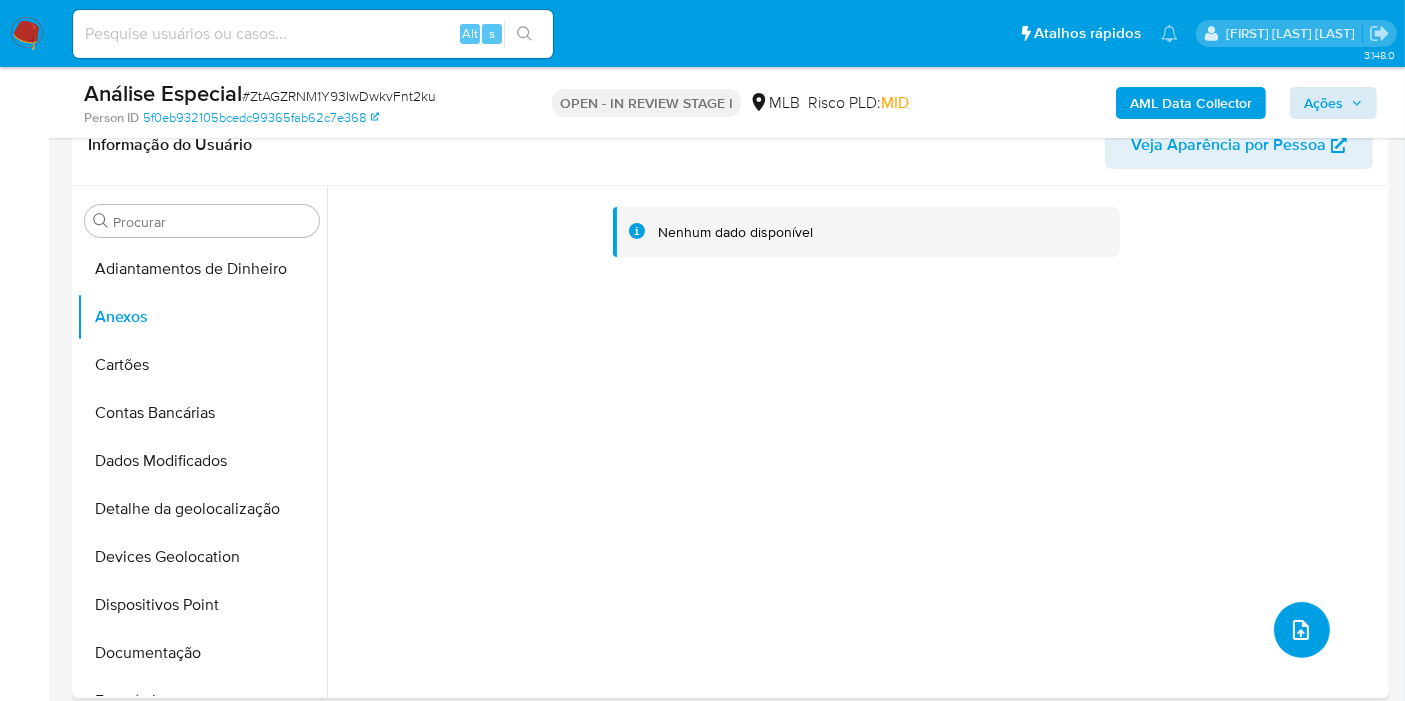 click 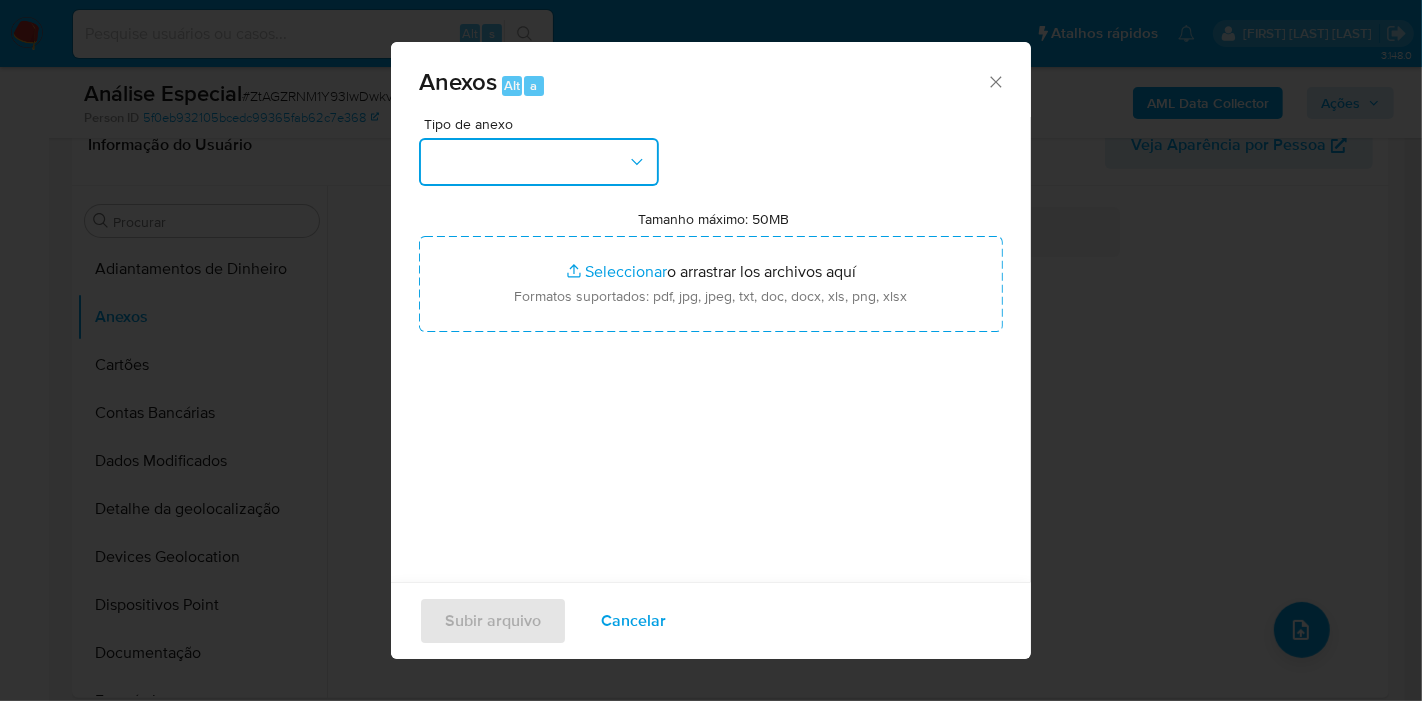 click at bounding box center [539, 162] 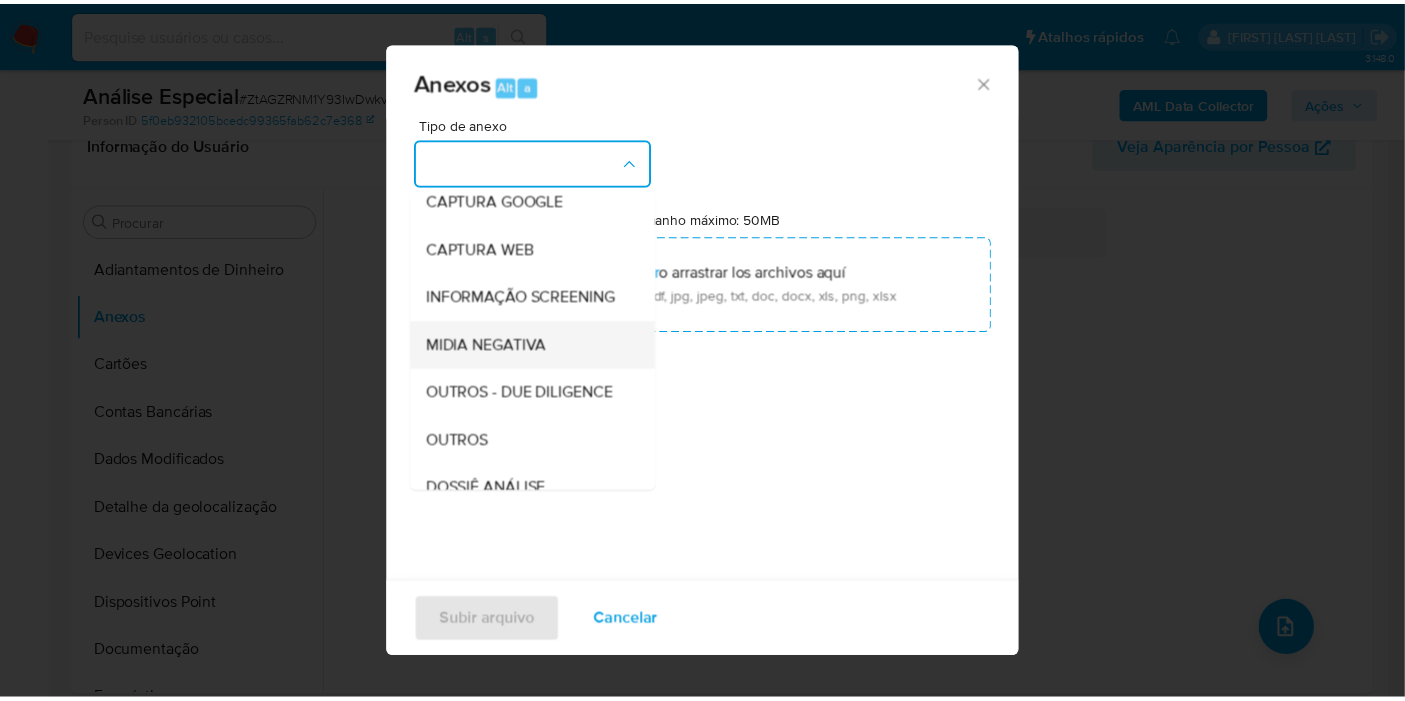 scroll, scrollTop: 307, scrollLeft: 0, axis: vertical 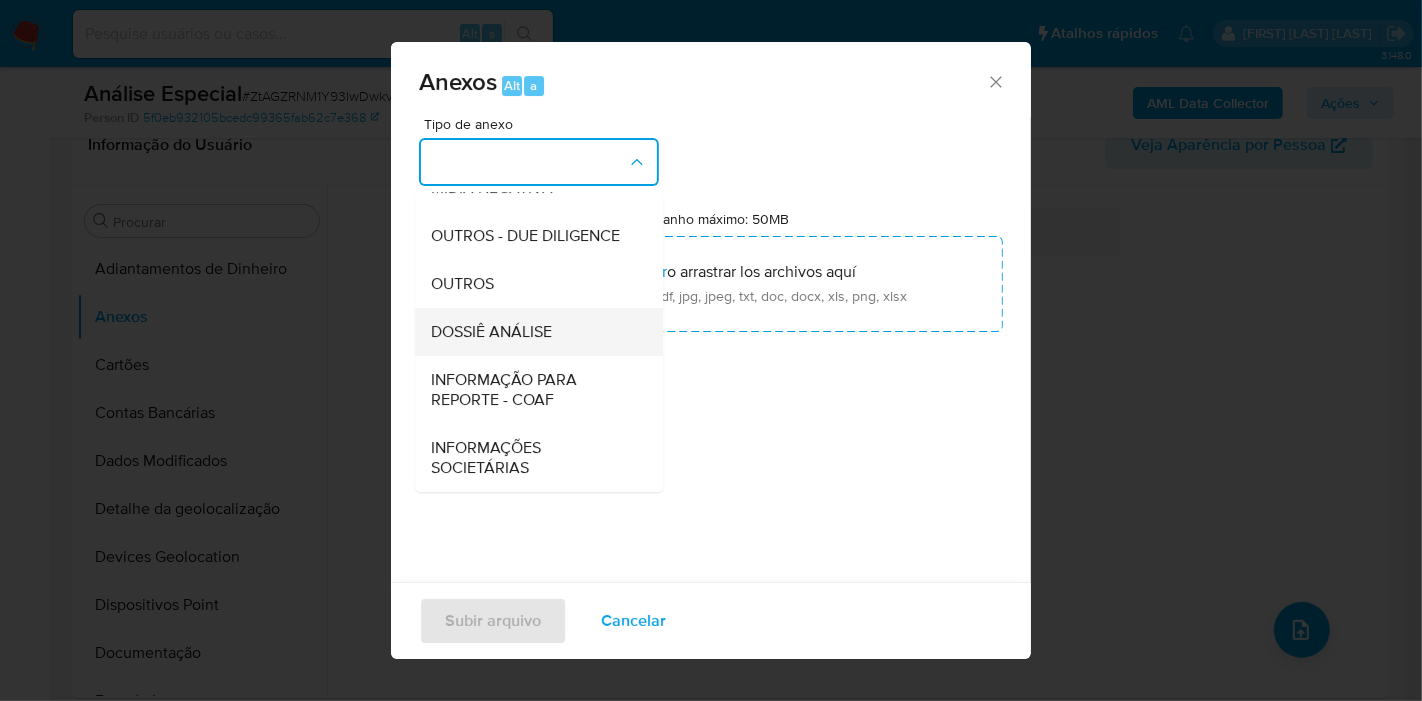 click on "DOSSIÊ ANÁLISE" at bounding box center [491, 332] 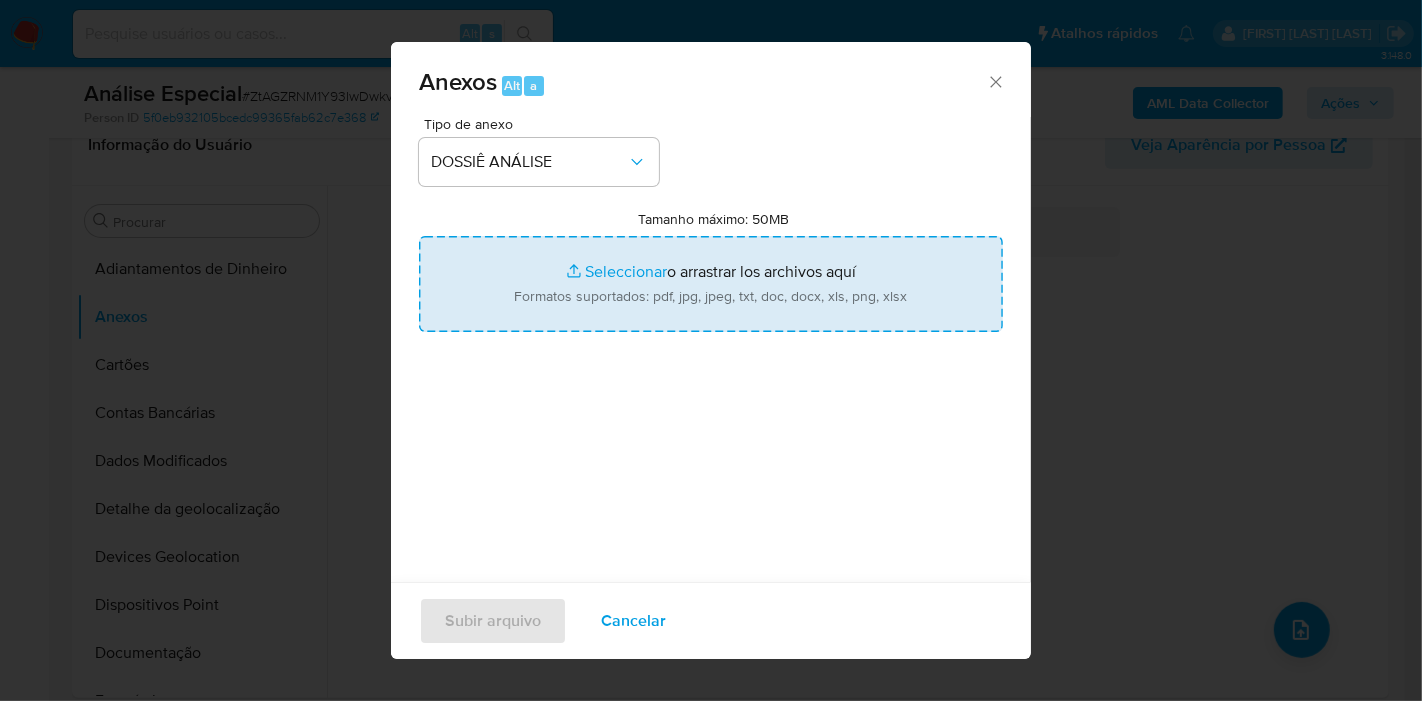 click on "Tamanho máximo: 50MB Seleccionar archivos" at bounding box center (711, 284) 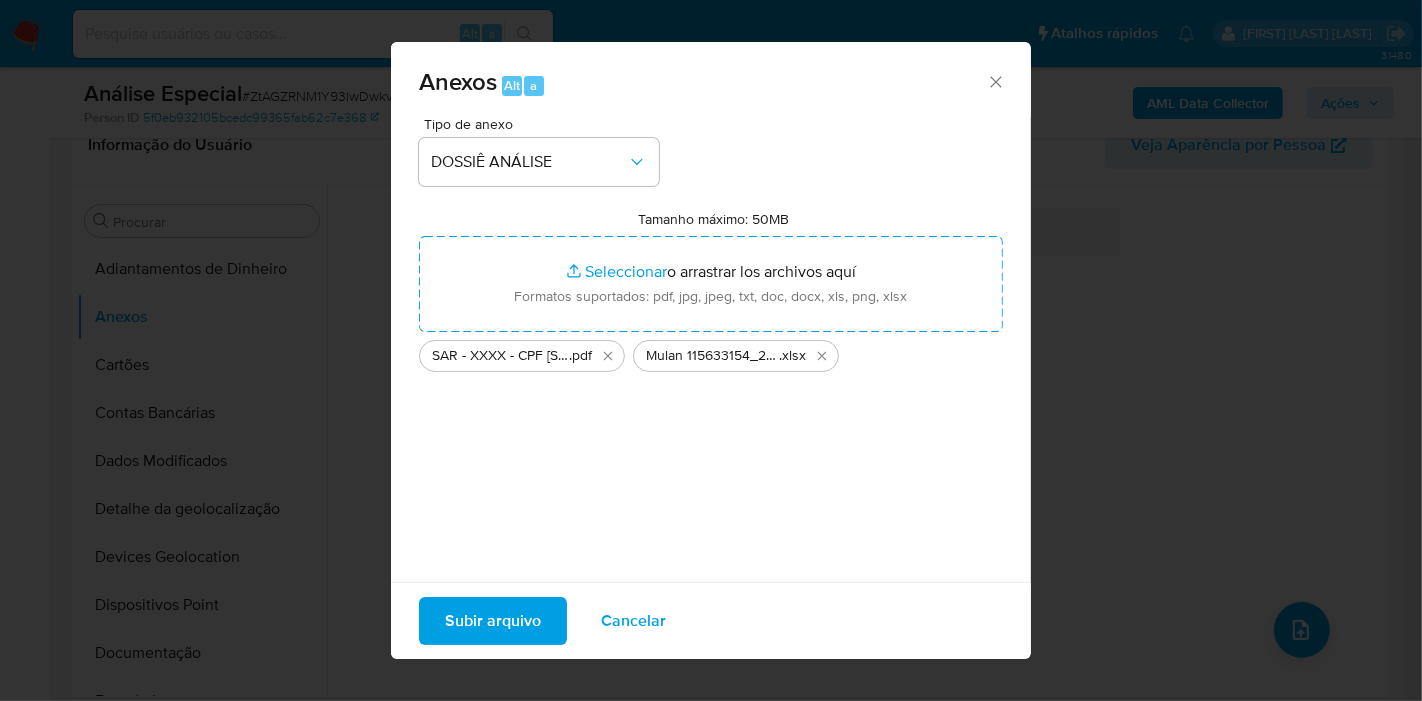 drag, startPoint x: 540, startPoint y: 250, endPoint x: 504, endPoint y: 604, distance: 355.8258 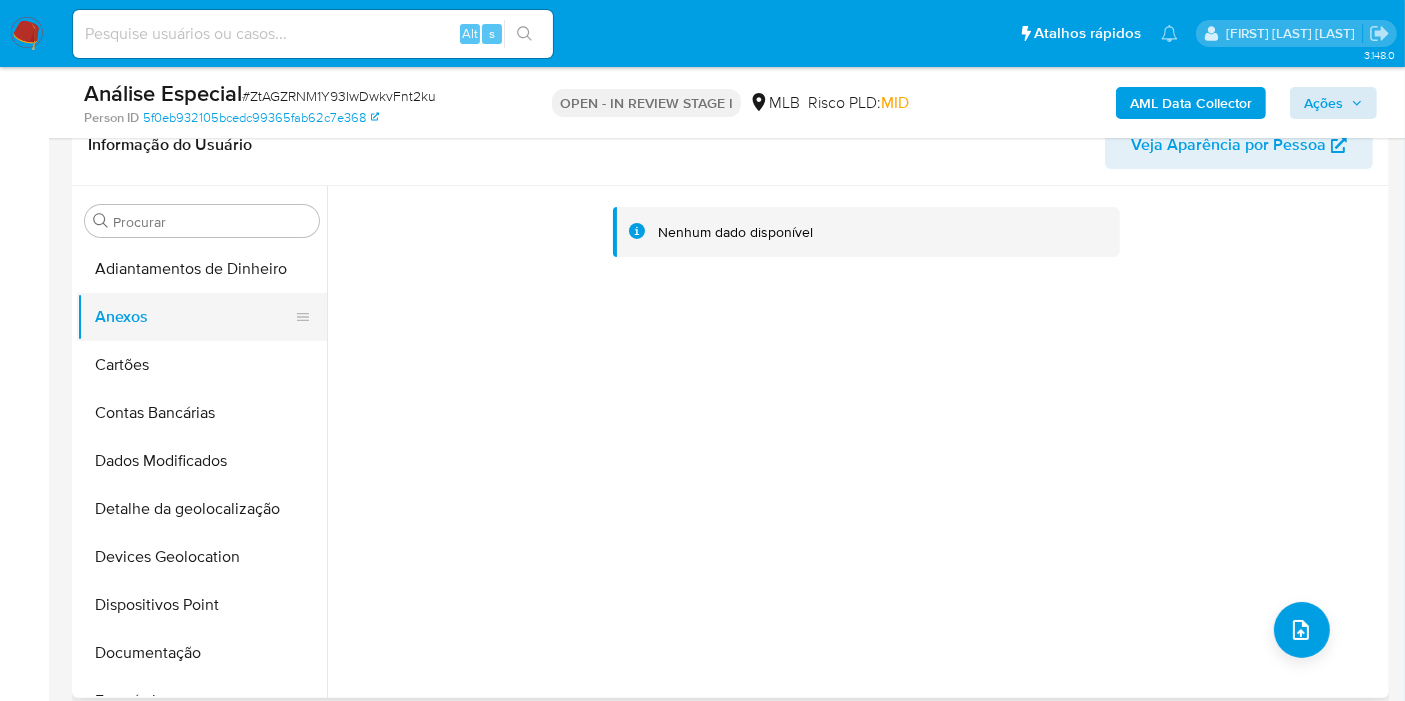 drag, startPoint x: 137, startPoint y: 361, endPoint x: 131, endPoint y: 321, distance: 40.4475 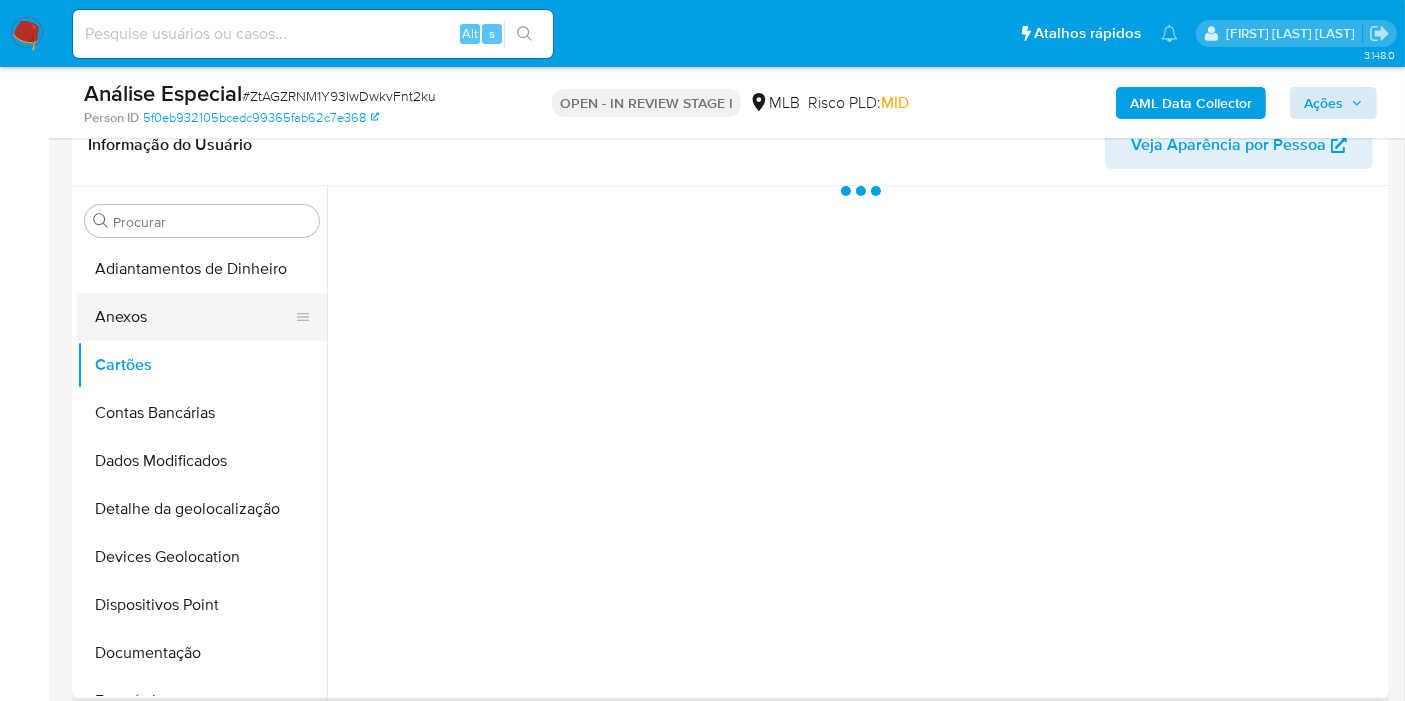 click on "Anexos" at bounding box center (194, 317) 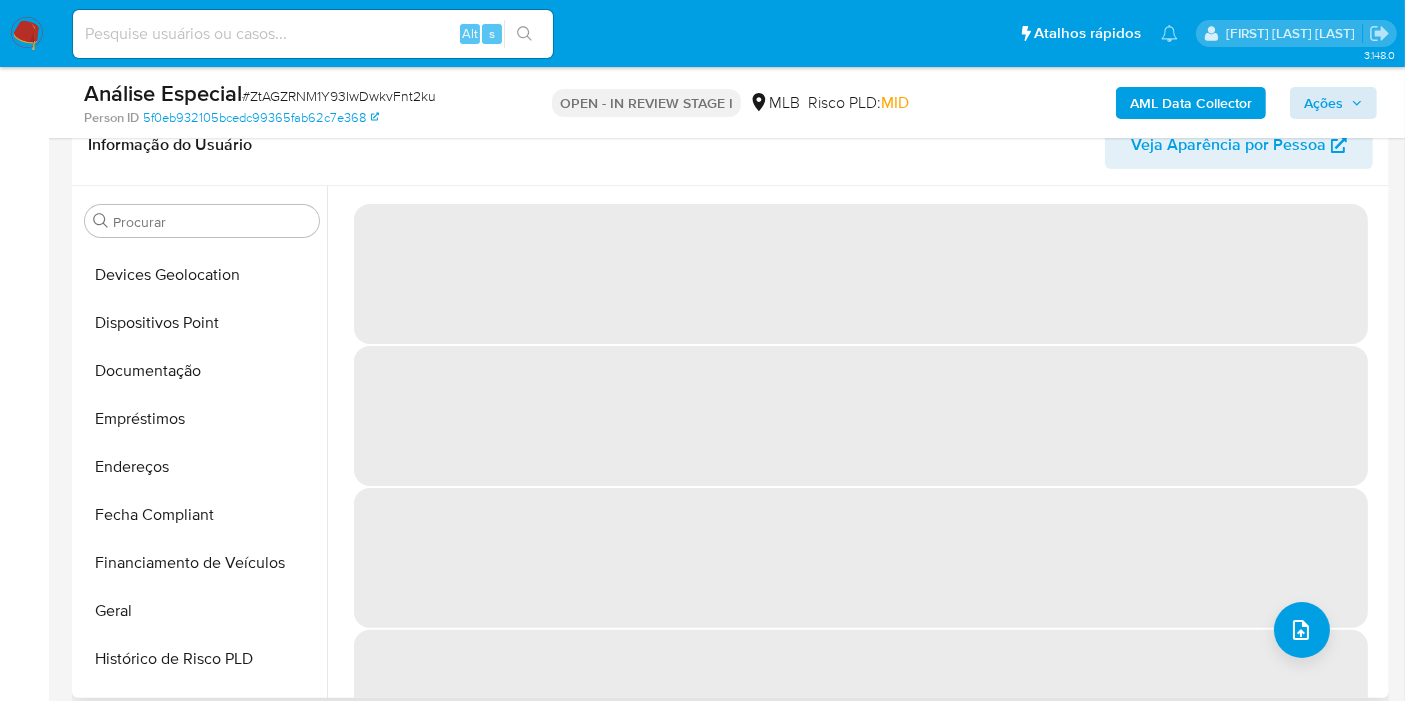 scroll, scrollTop: 333, scrollLeft: 0, axis: vertical 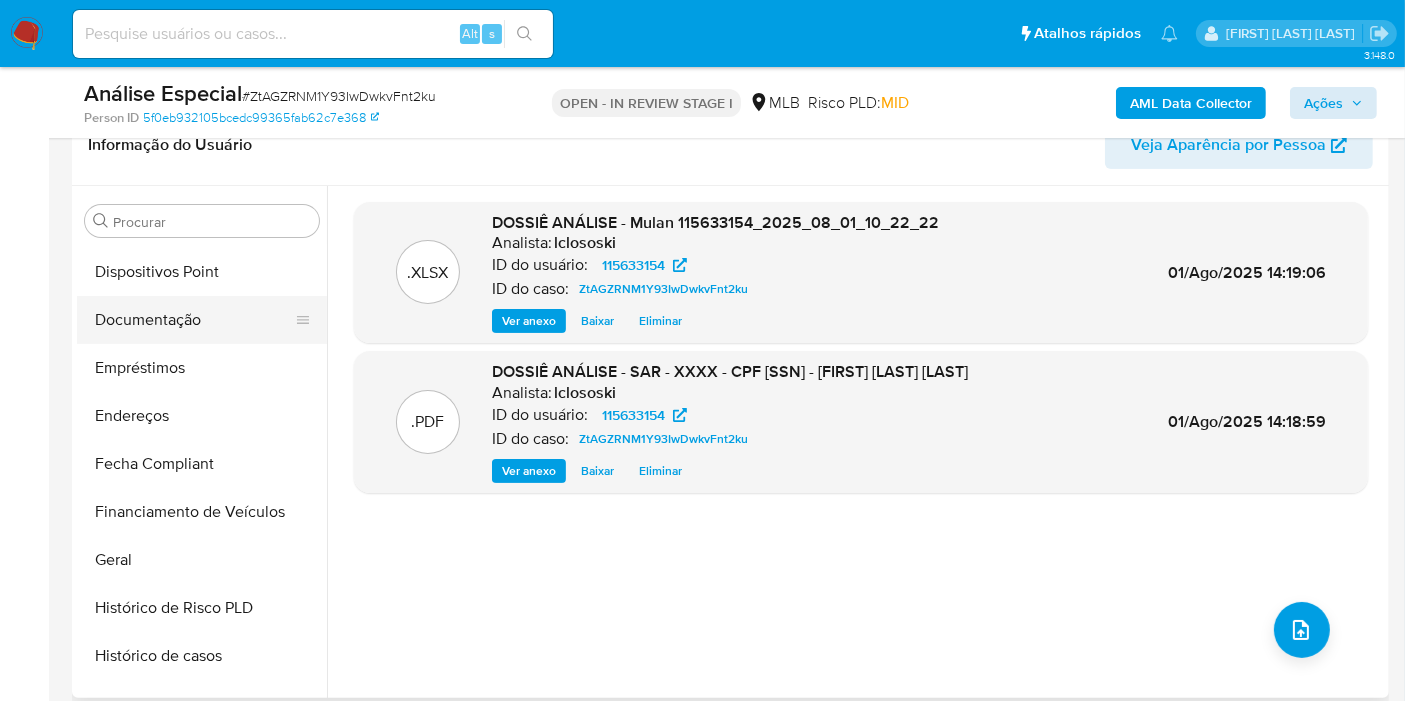 click on "Documentação" at bounding box center (194, 320) 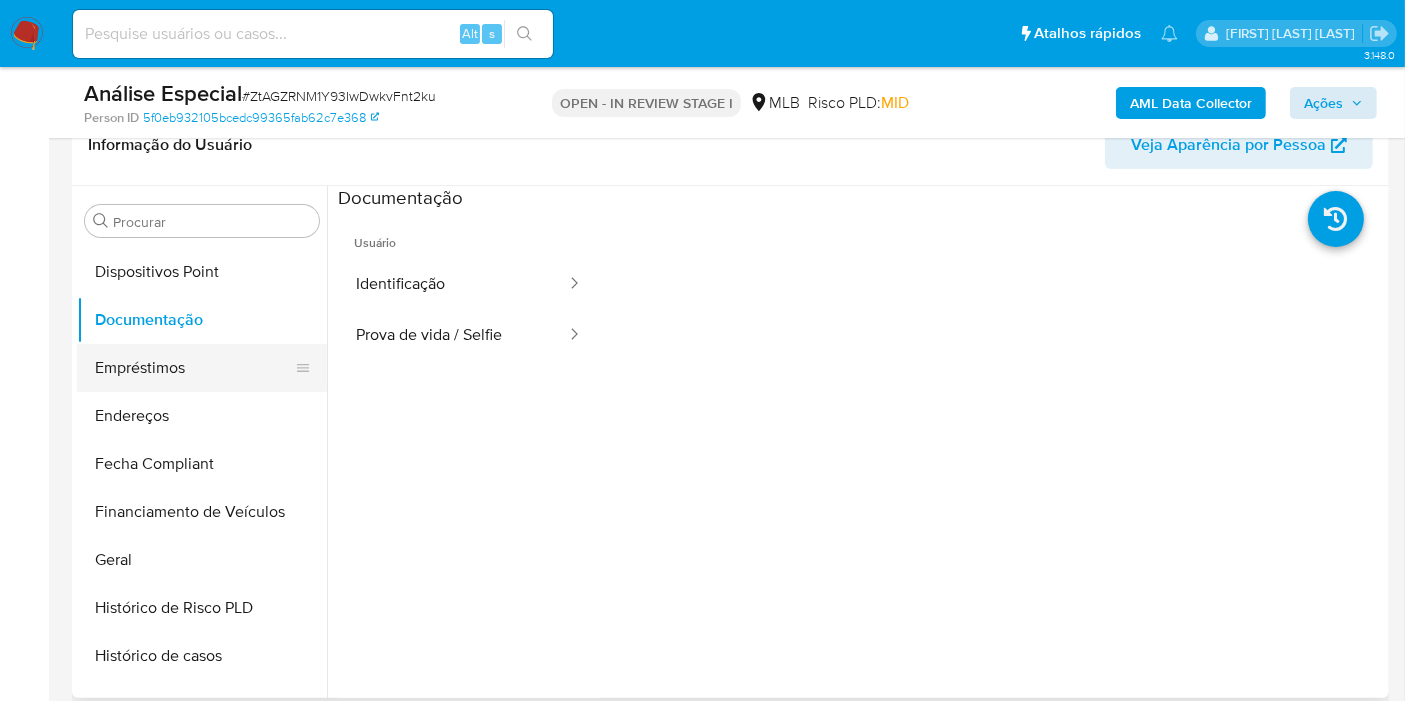 scroll, scrollTop: 444, scrollLeft: 0, axis: vertical 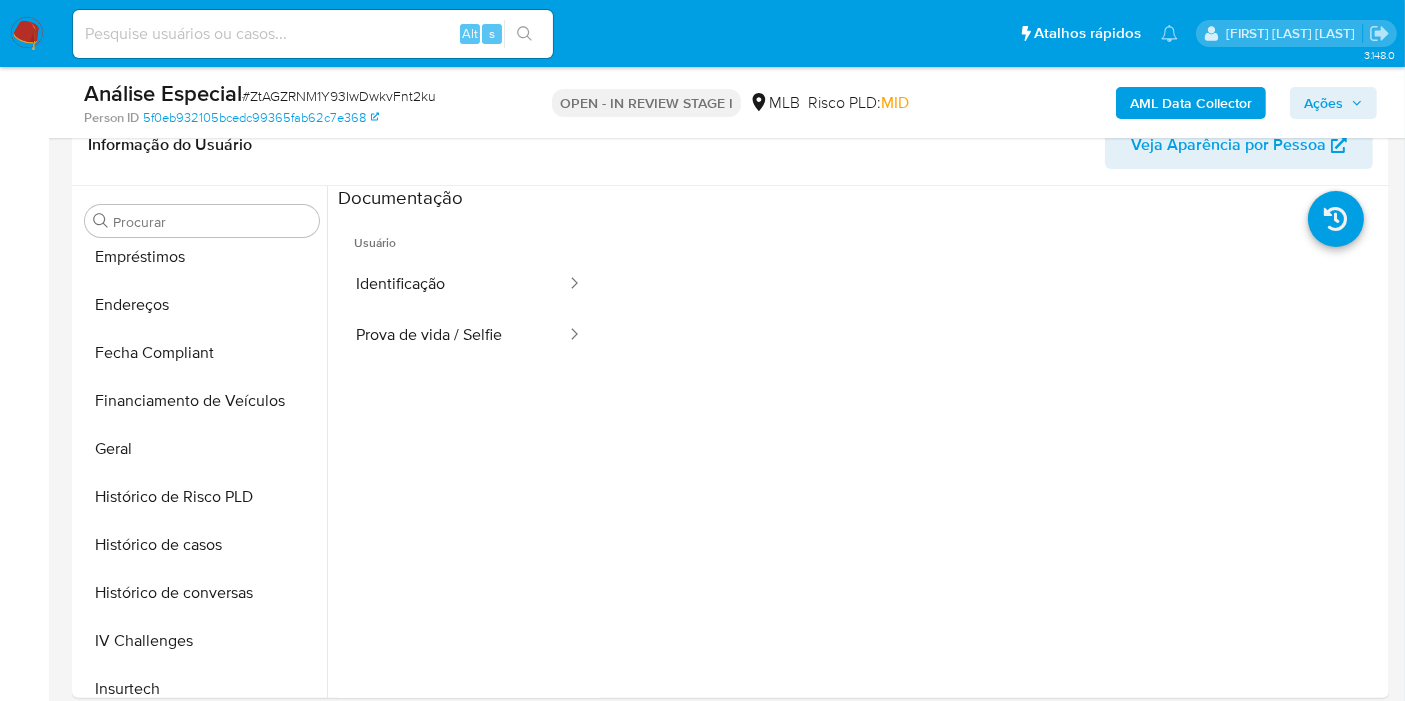 click on "Ações" at bounding box center (1323, 103) 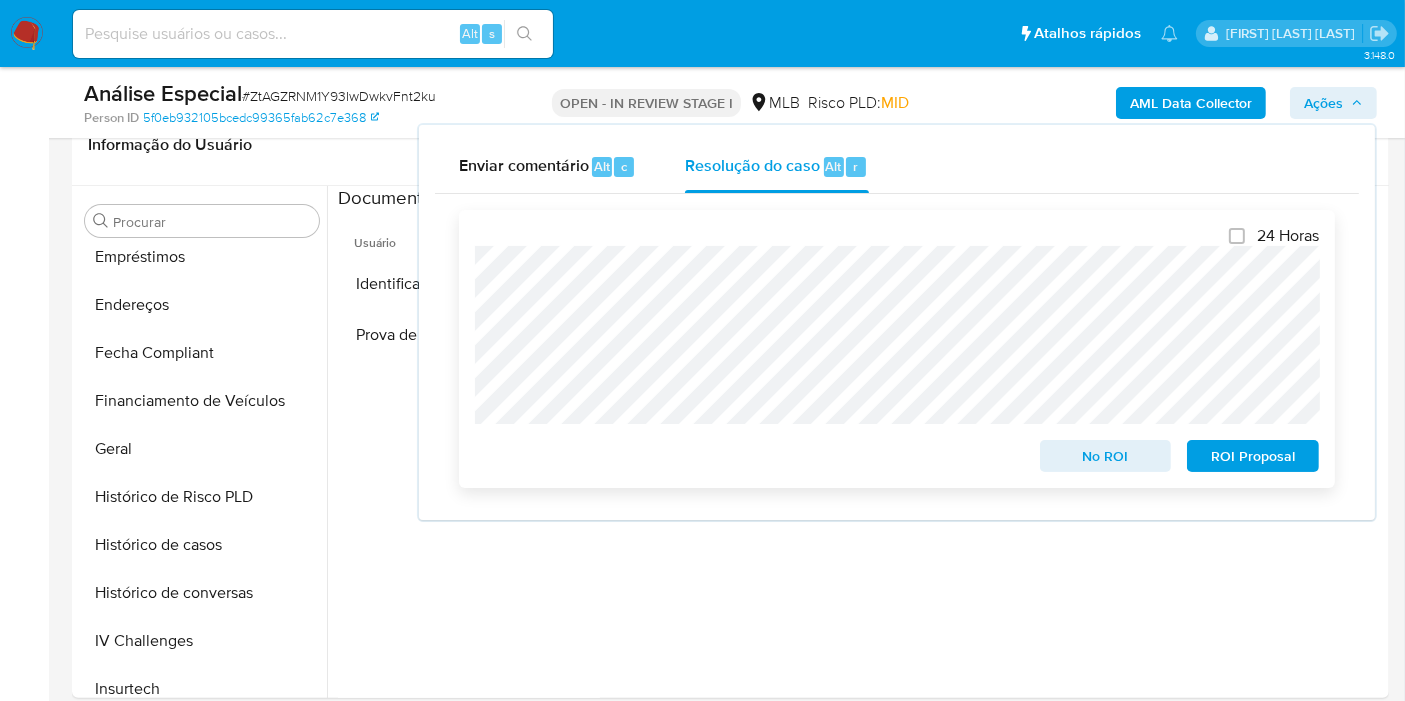 click on "ROI Proposal" at bounding box center [1253, 456] 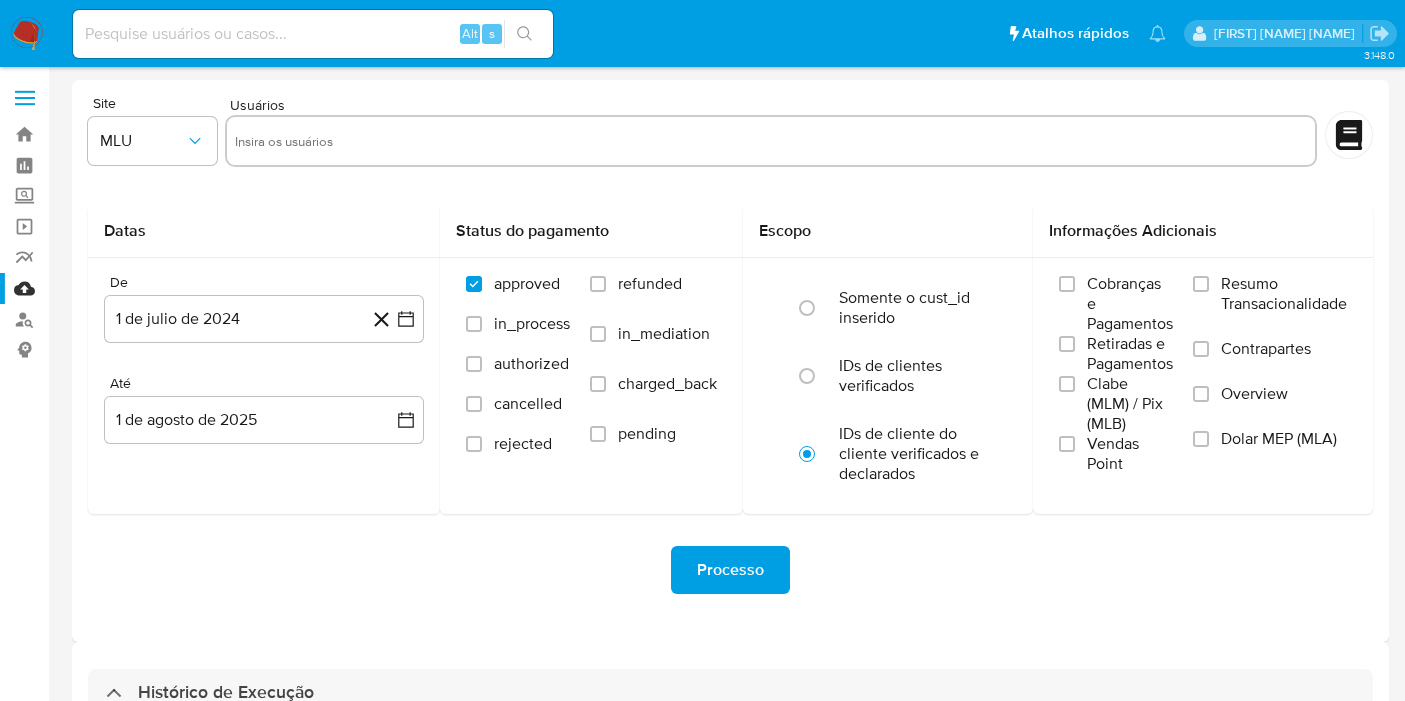 select on "10" 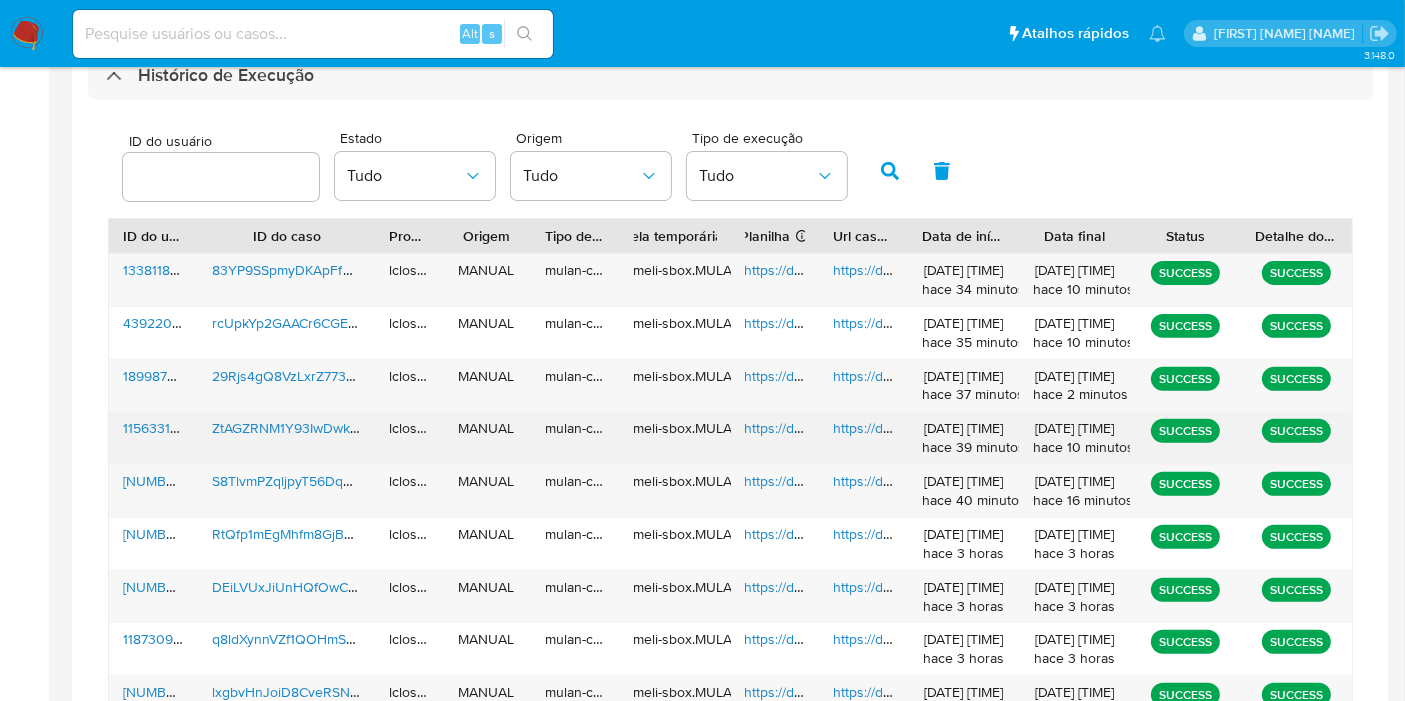 click on "https://docs.google.com/spreadsheets/d/1TnKD4SOB5XiG5RHwrfd3P0fEGkrVQKCof1_Iqi7UBu8/edit" at bounding box center [775, 438] 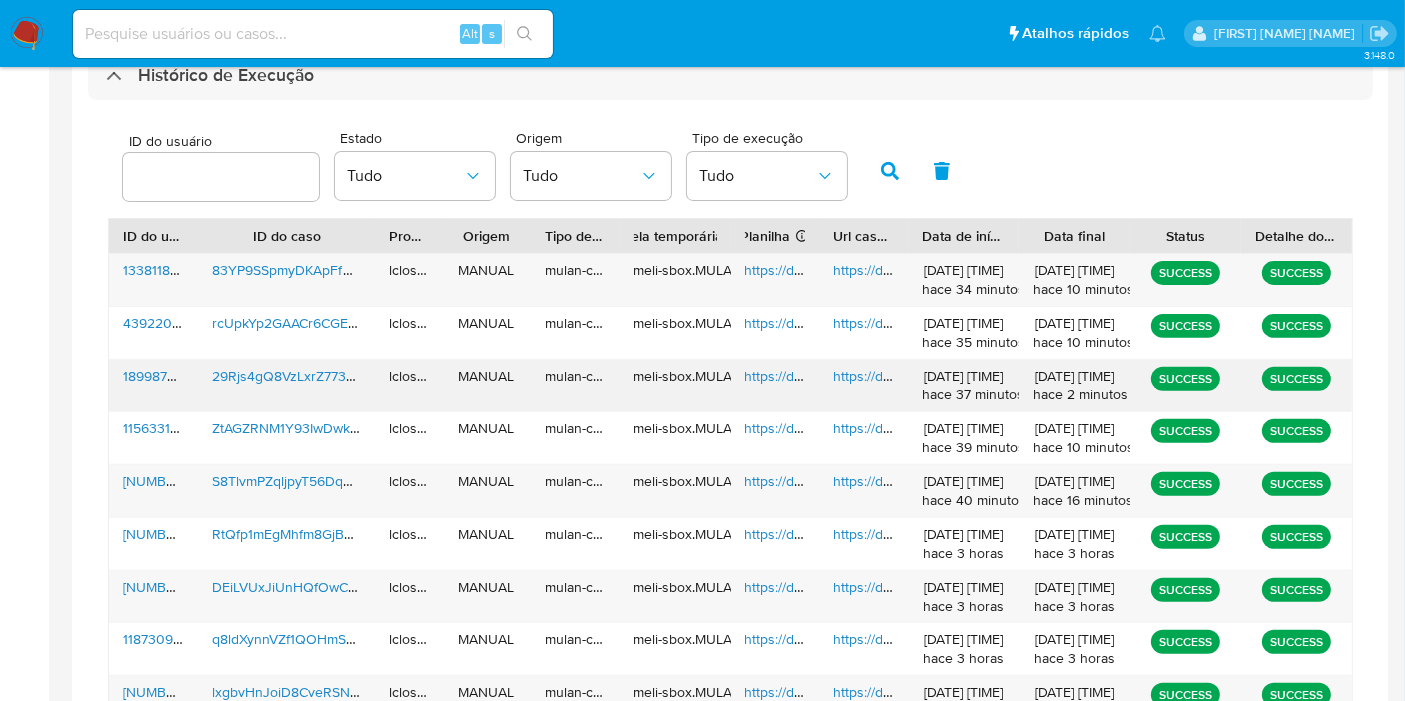 click on "https://docs.google.com/spreadsheets/d/1FMBjtg1A43utA7ESqI6CXHaRNeQDMfeYk_TxCBVCuds/edit" at bounding box center [1055, 376] 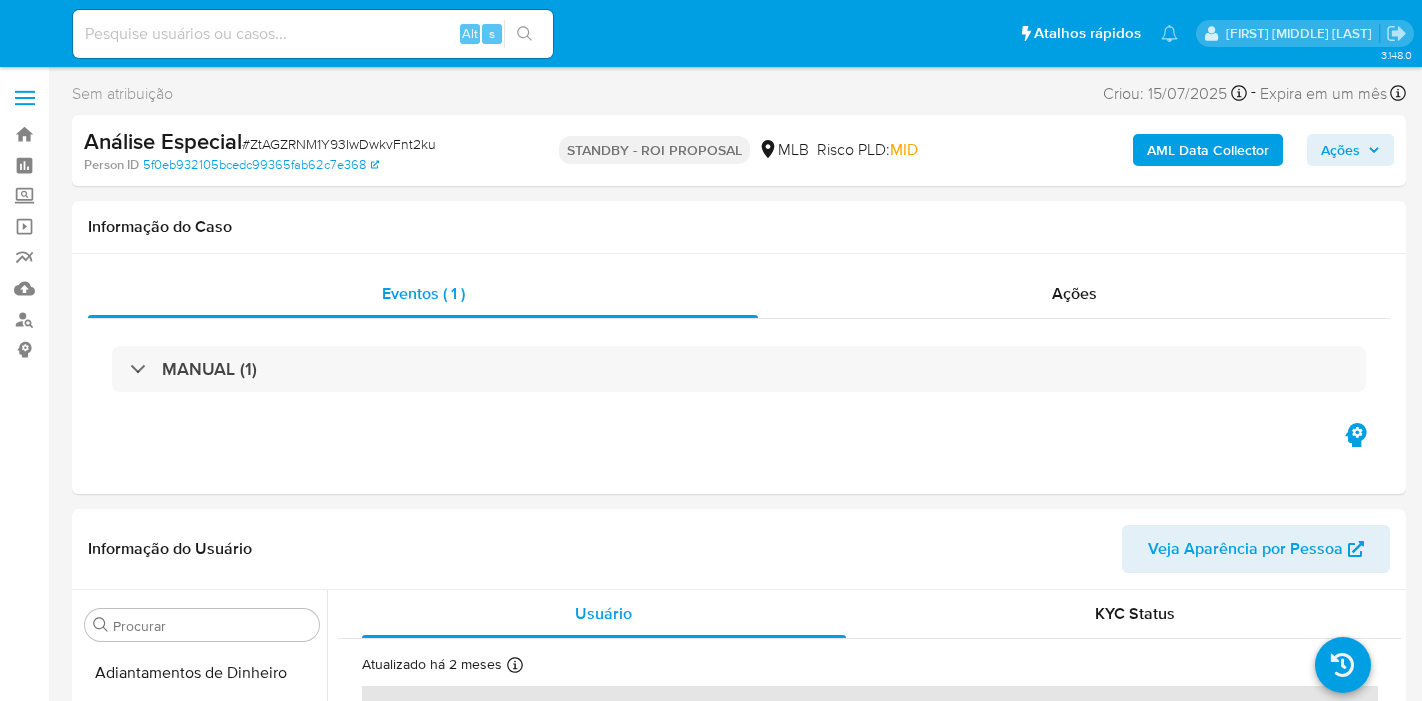 select on "10" 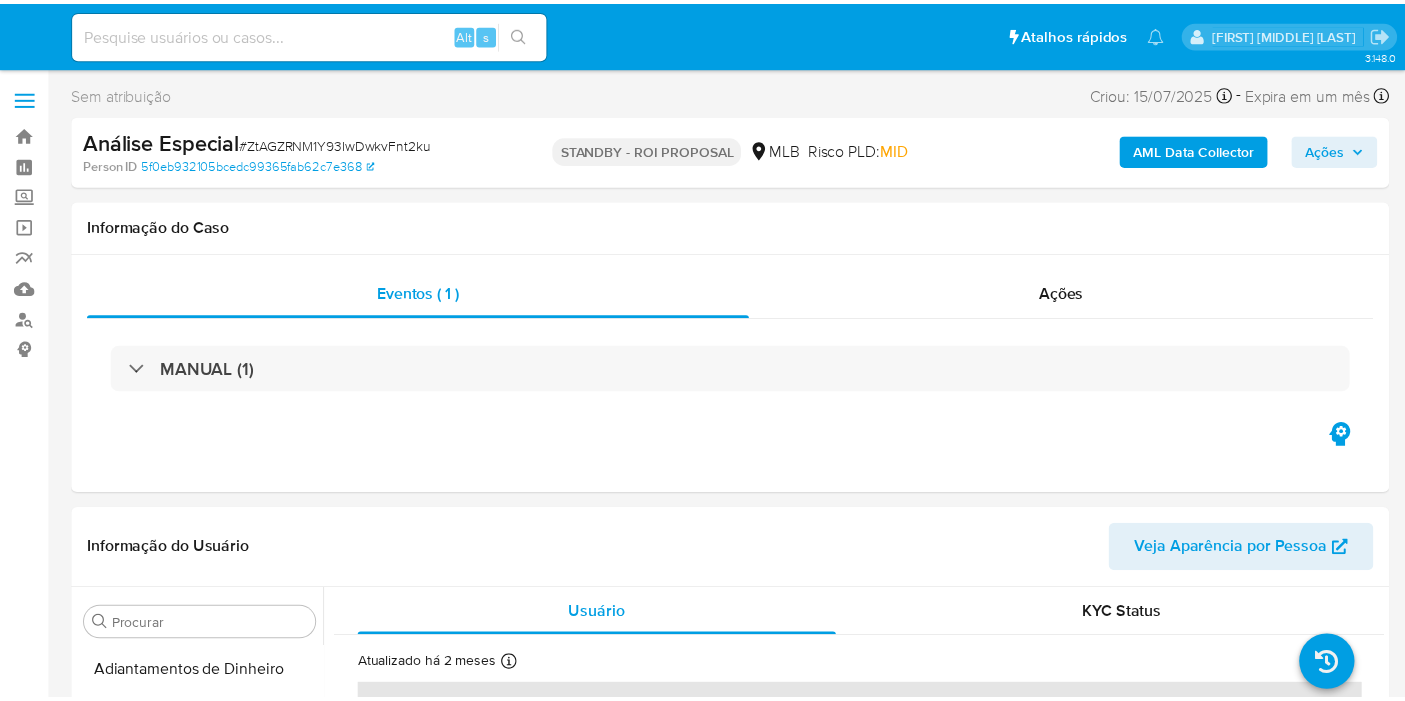 scroll, scrollTop: 0, scrollLeft: 0, axis: both 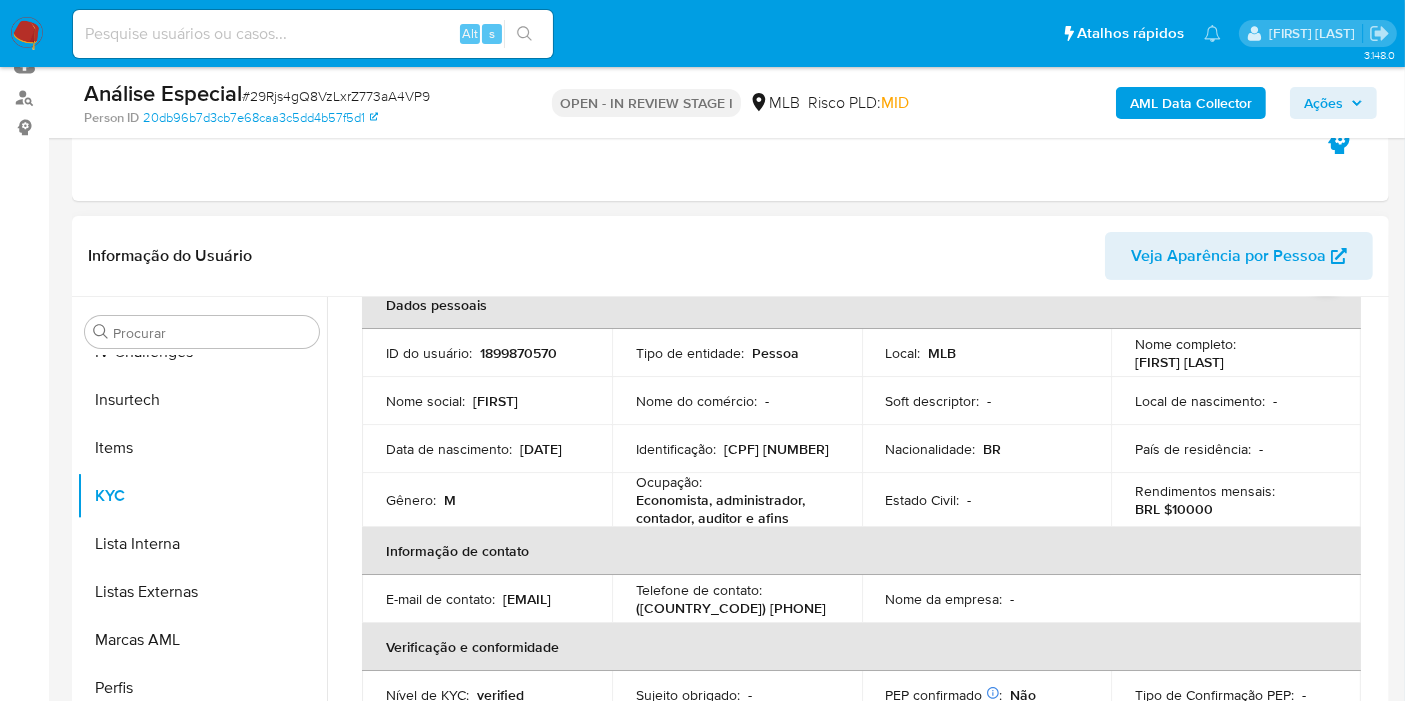 click on "CPF [NUMBER]" at bounding box center [776, 449] 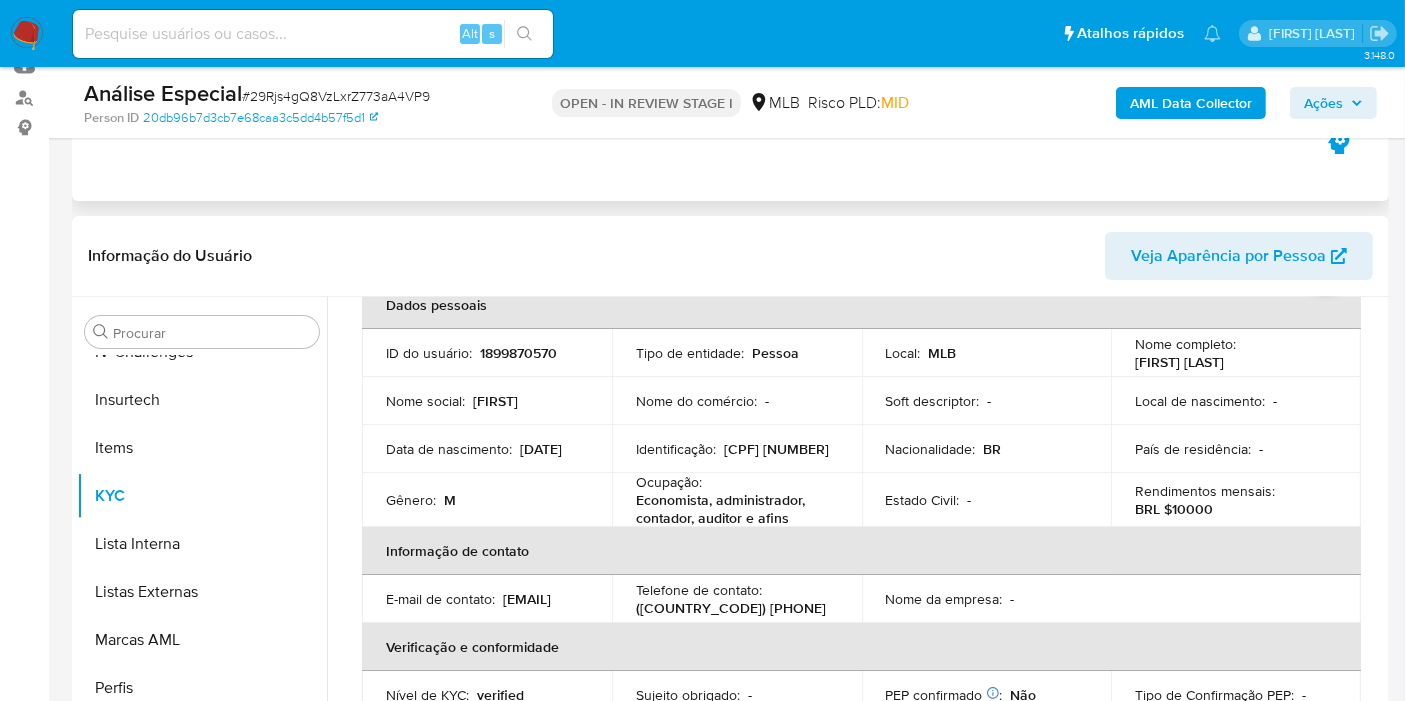 copy on "73925748091" 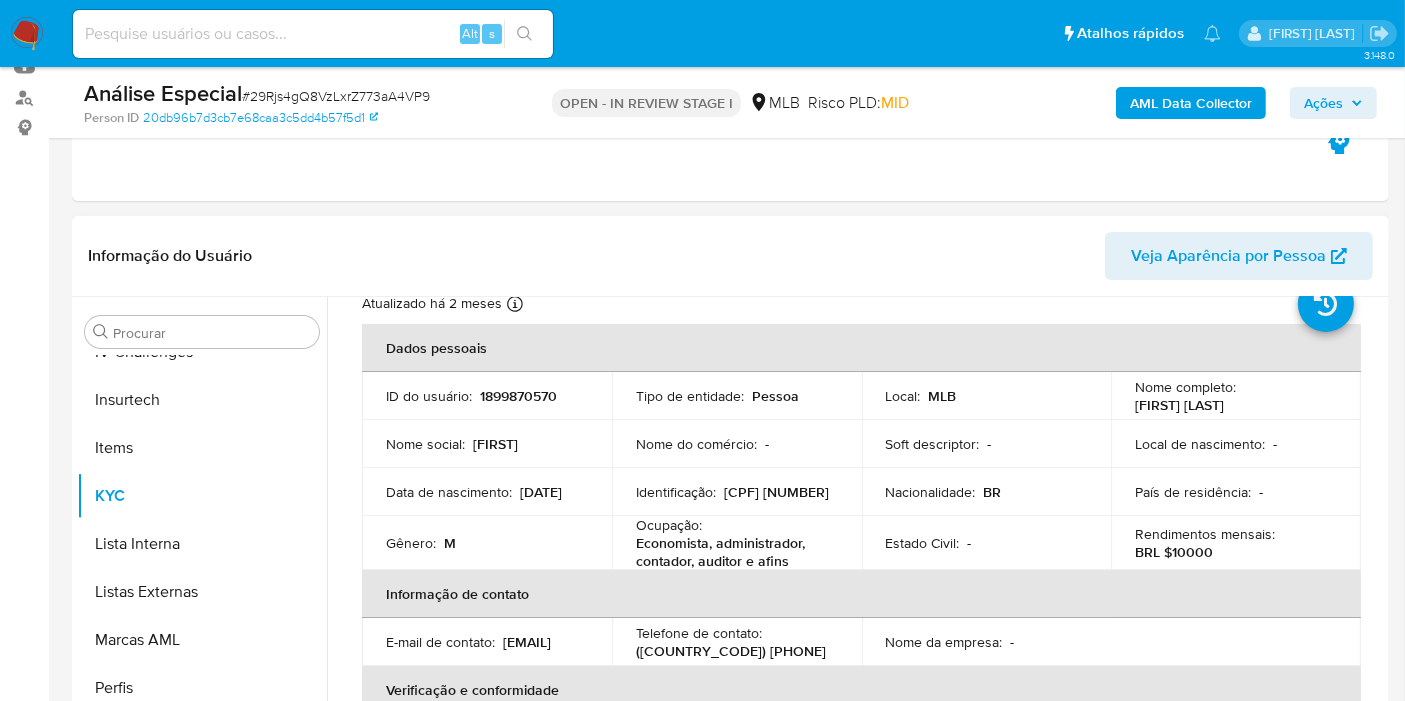 scroll, scrollTop: 0, scrollLeft: 0, axis: both 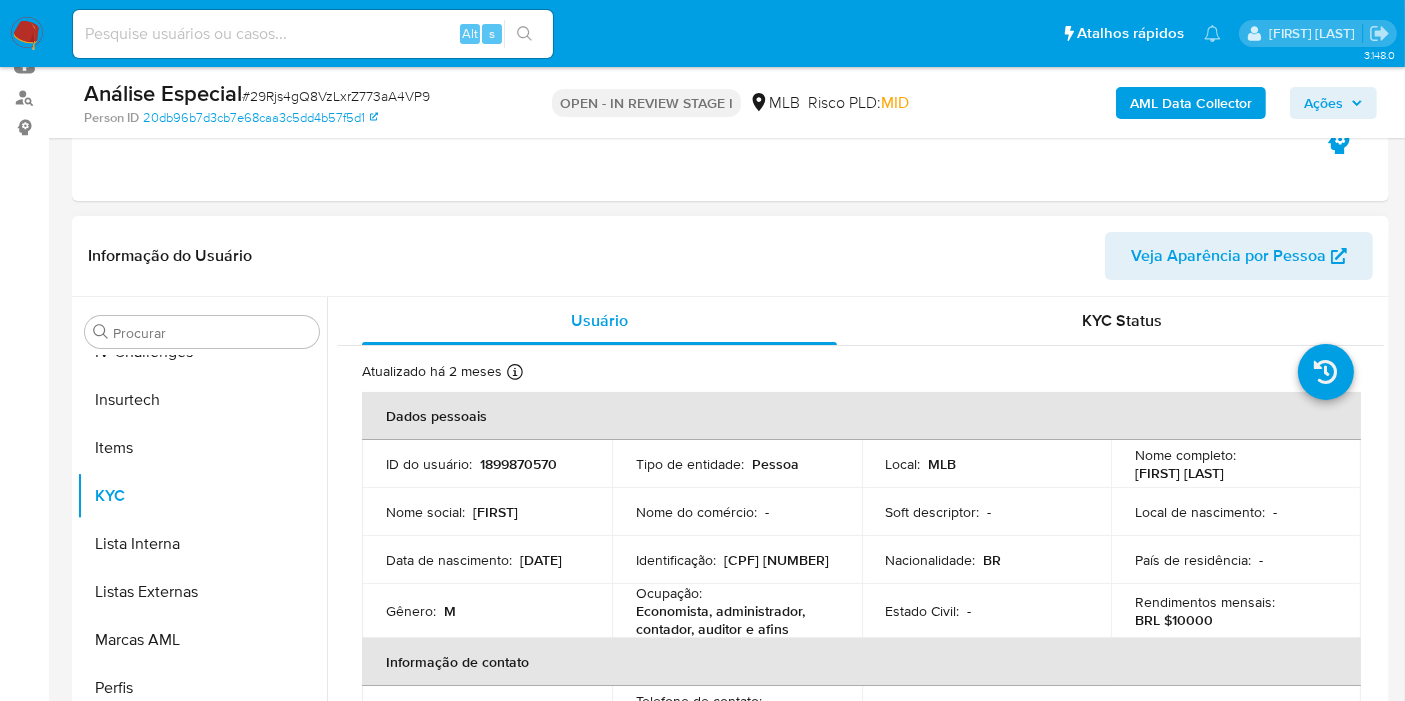 copy on "73925748091" 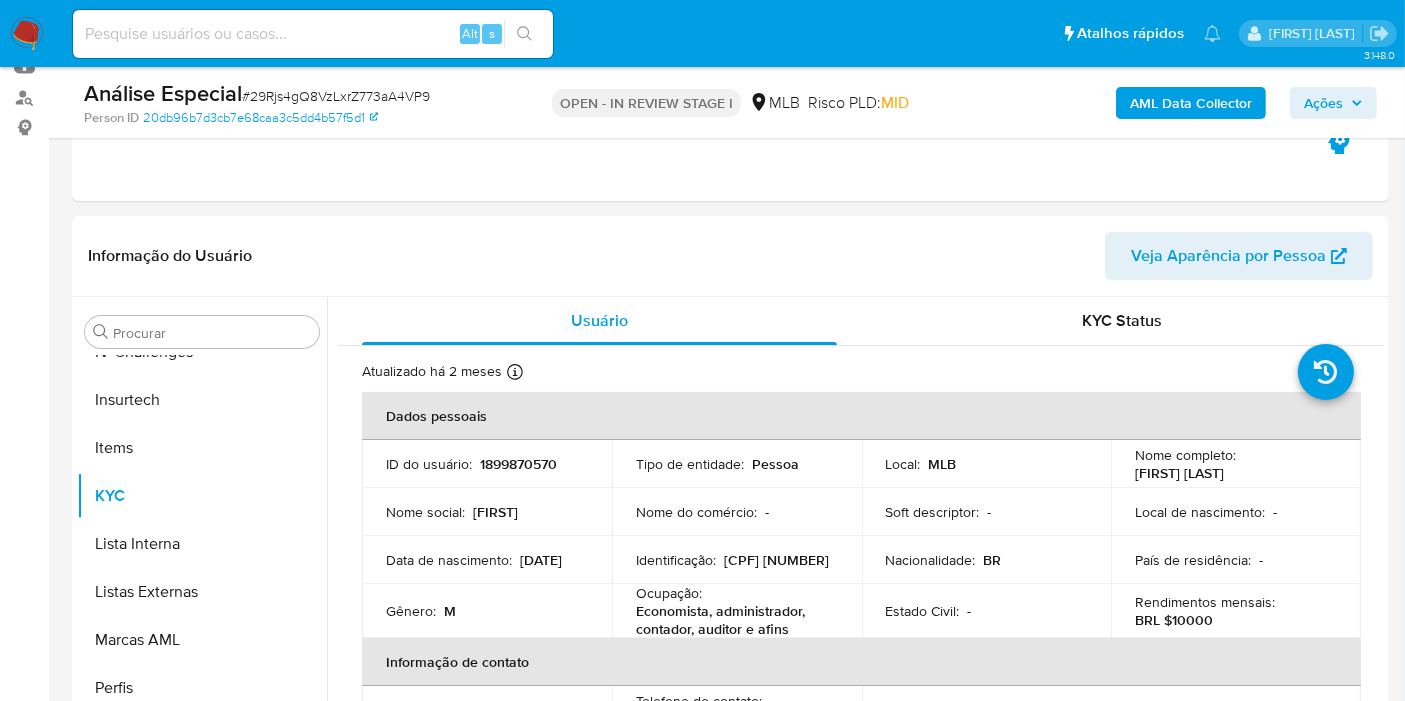 click on "# 29Rjs4gQ8VzLxrZ773aA4VP9" at bounding box center (336, 96) 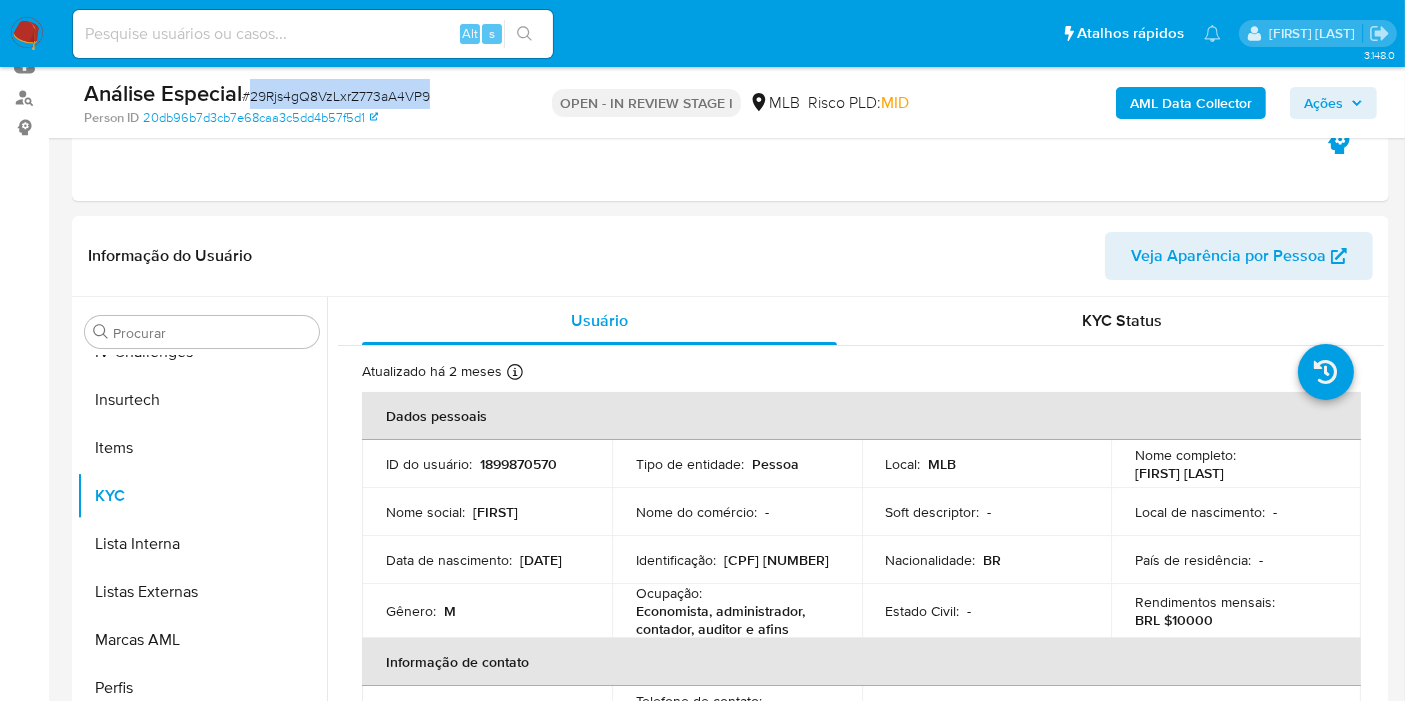 click on "# 29Rjs4gQ8VzLxrZ773aA4VP9" at bounding box center [336, 96] 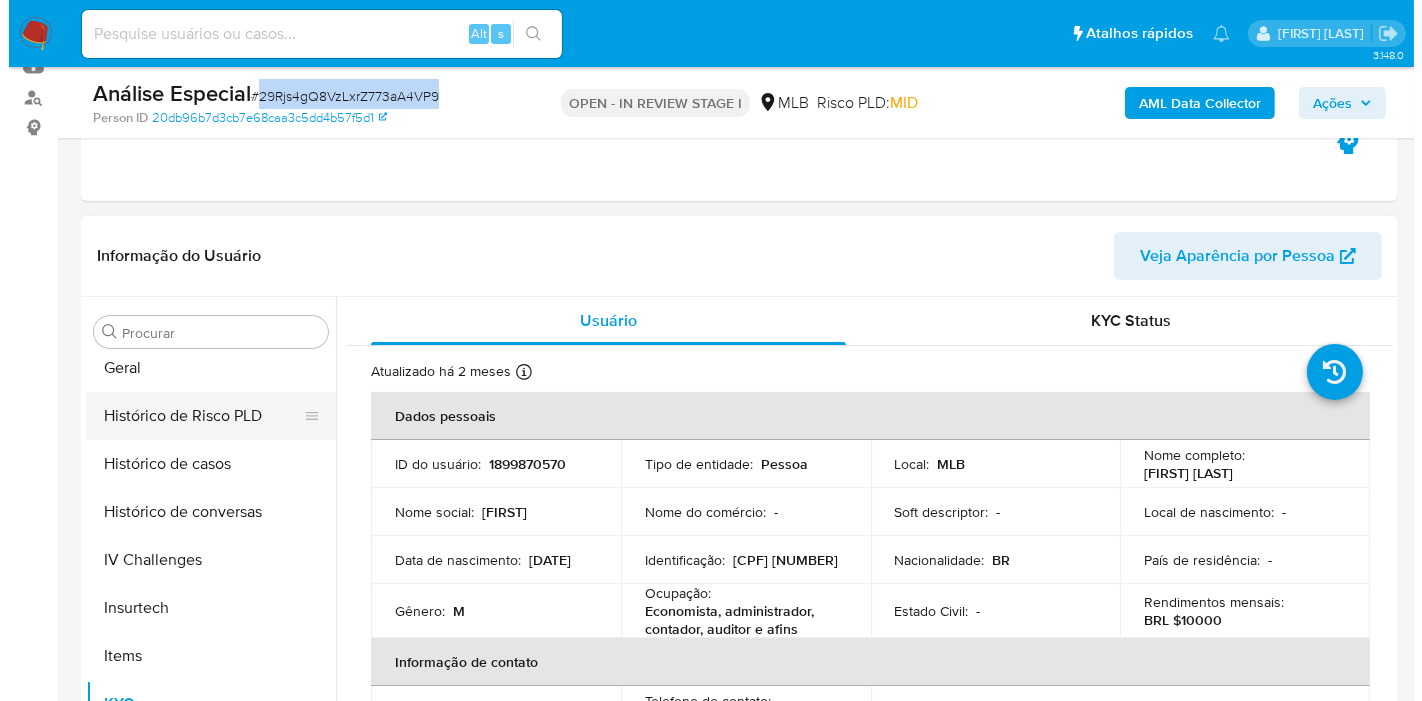 scroll, scrollTop: 511, scrollLeft: 0, axis: vertical 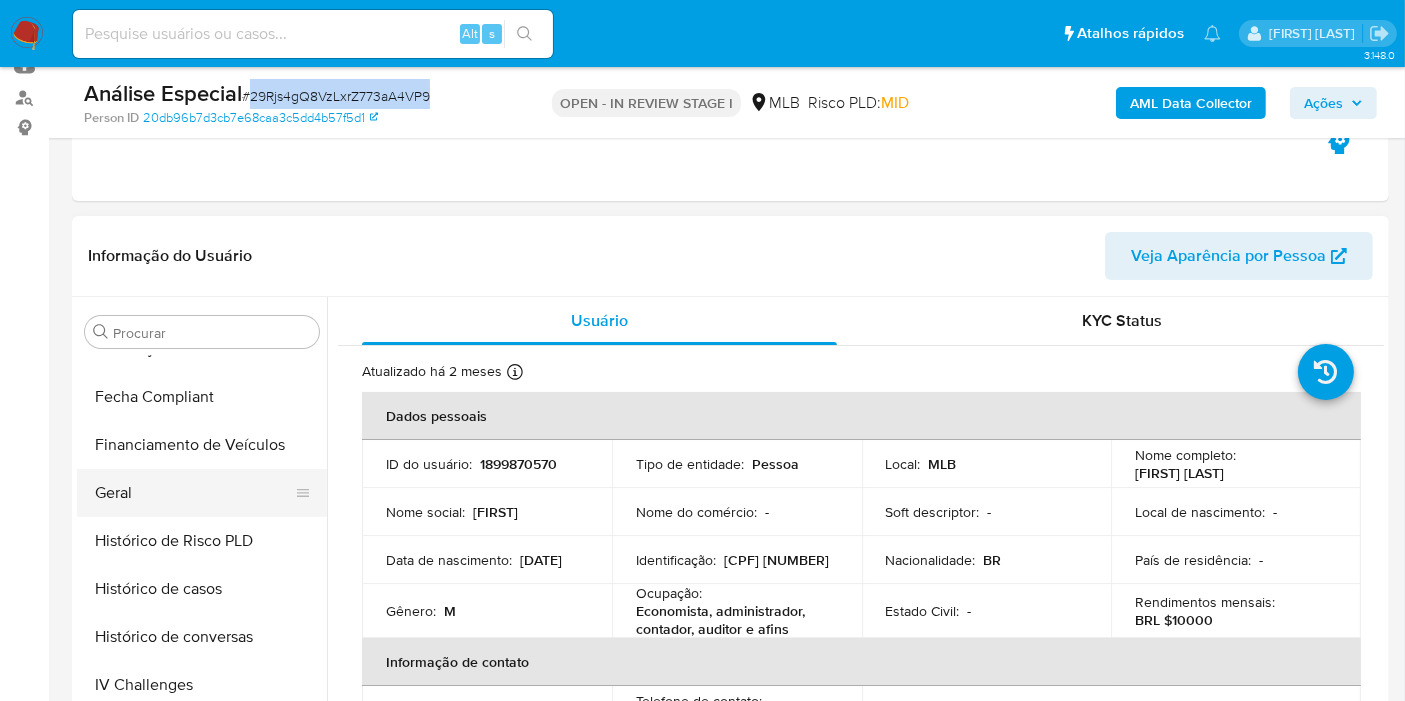 click on "Geral" at bounding box center [194, 493] 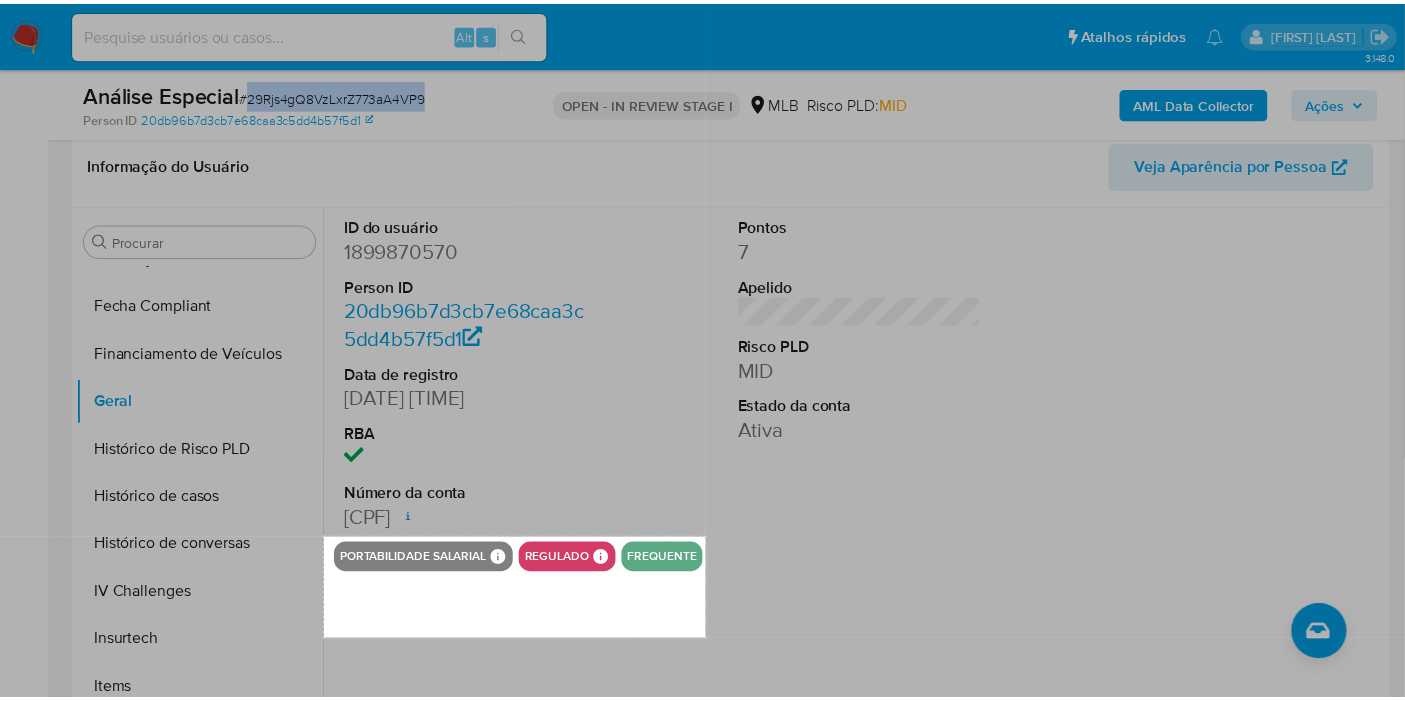 scroll, scrollTop: 336, scrollLeft: 0, axis: vertical 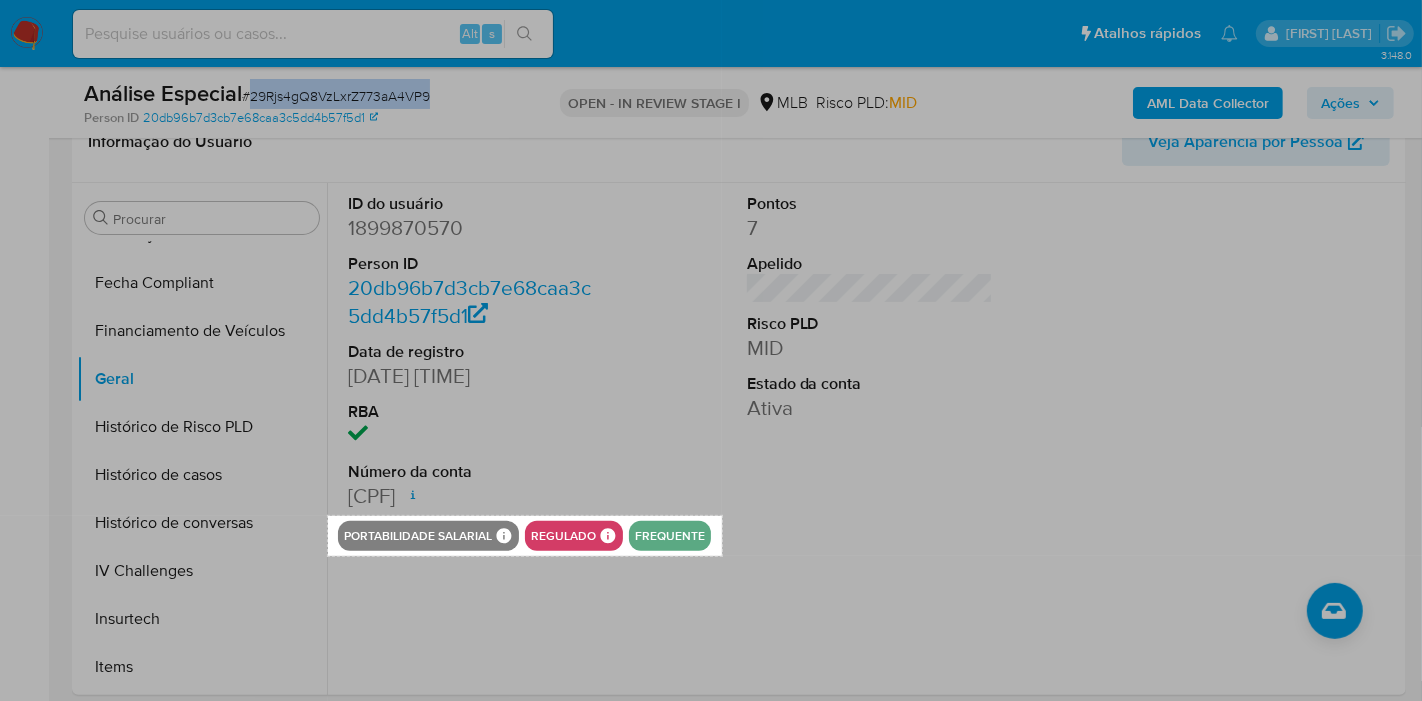 drag, startPoint x: 328, startPoint y: 630, endPoint x: 722, endPoint y: 556, distance: 400.889 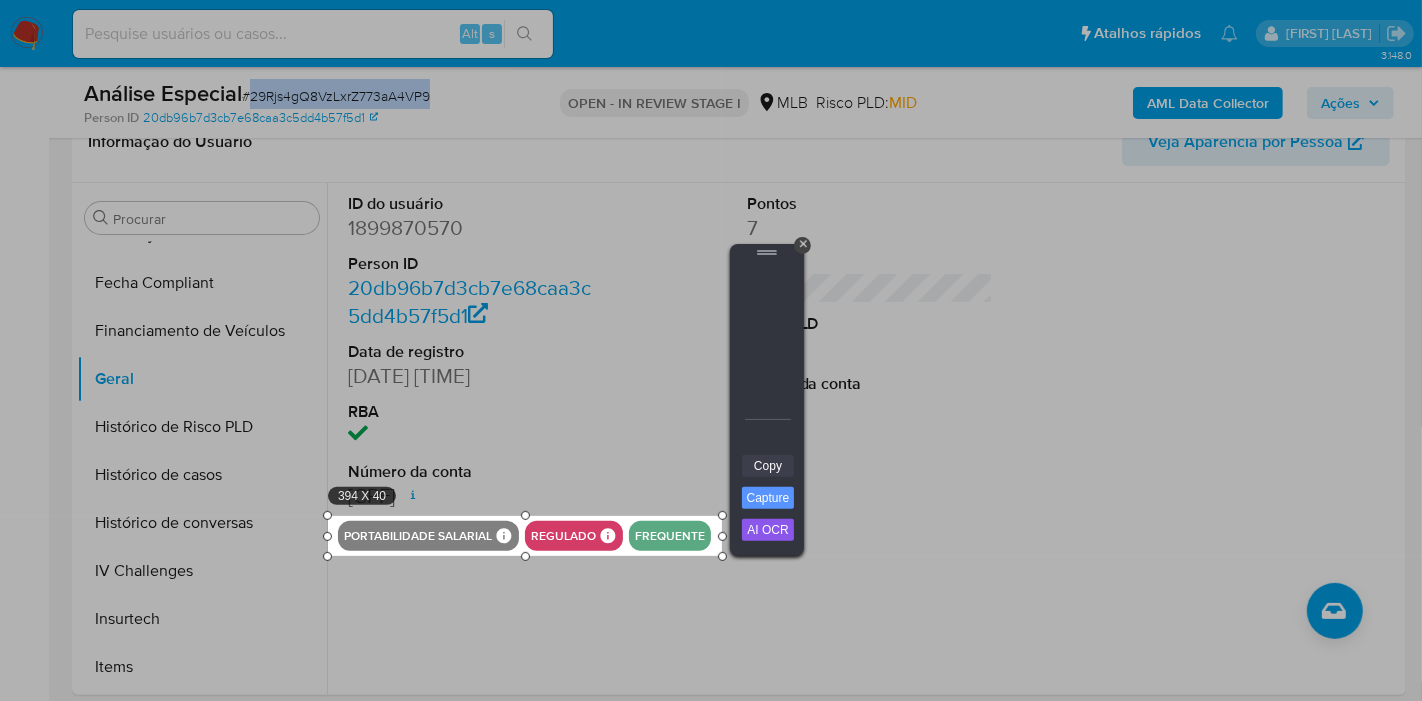 click on "Copy" at bounding box center [768, 466] 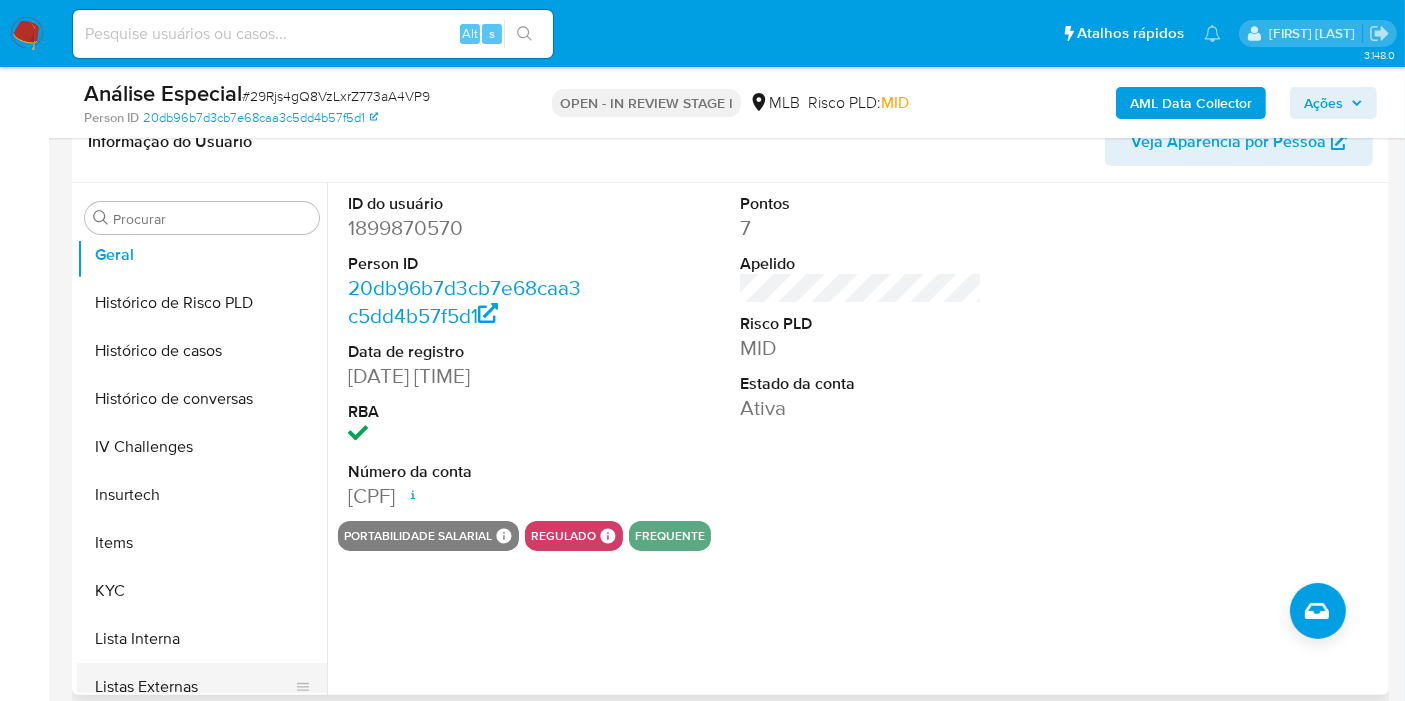 scroll, scrollTop: 844, scrollLeft: 0, axis: vertical 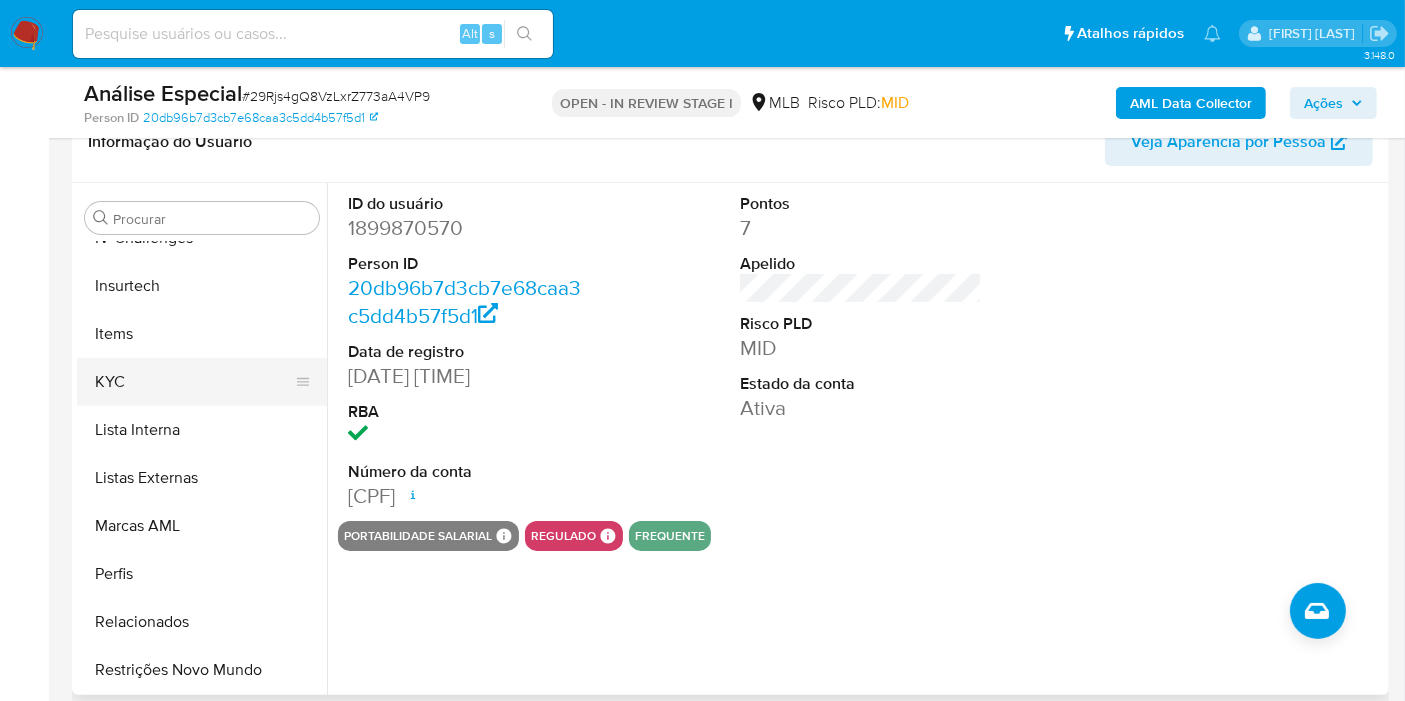 click on "KYC" at bounding box center [194, 382] 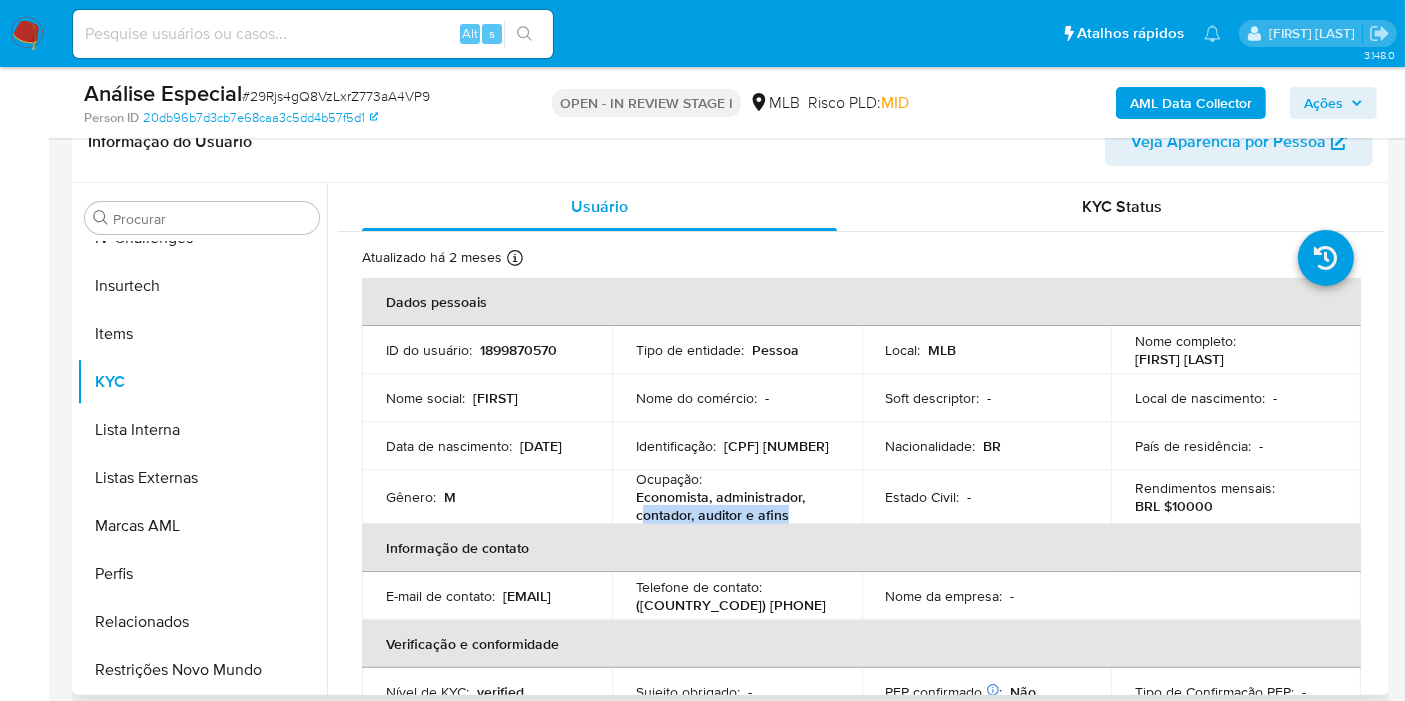 drag, startPoint x: 797, startPoint y: 515, endPoint x: 642, endPoint y: 508, distance: 155.15799 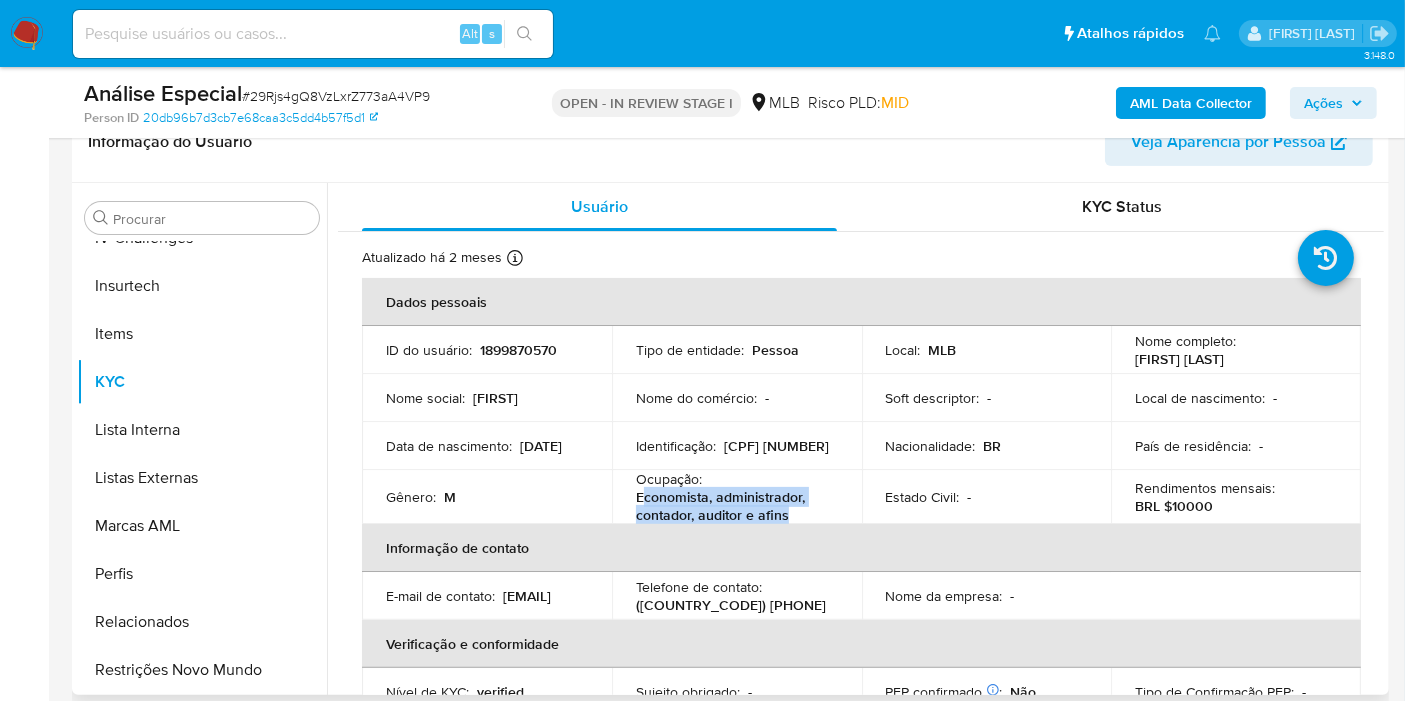drag, startPoint x: 641, startPoint y: 498, endPoint x: 804, endPoint y: 507, distance: 163.24828 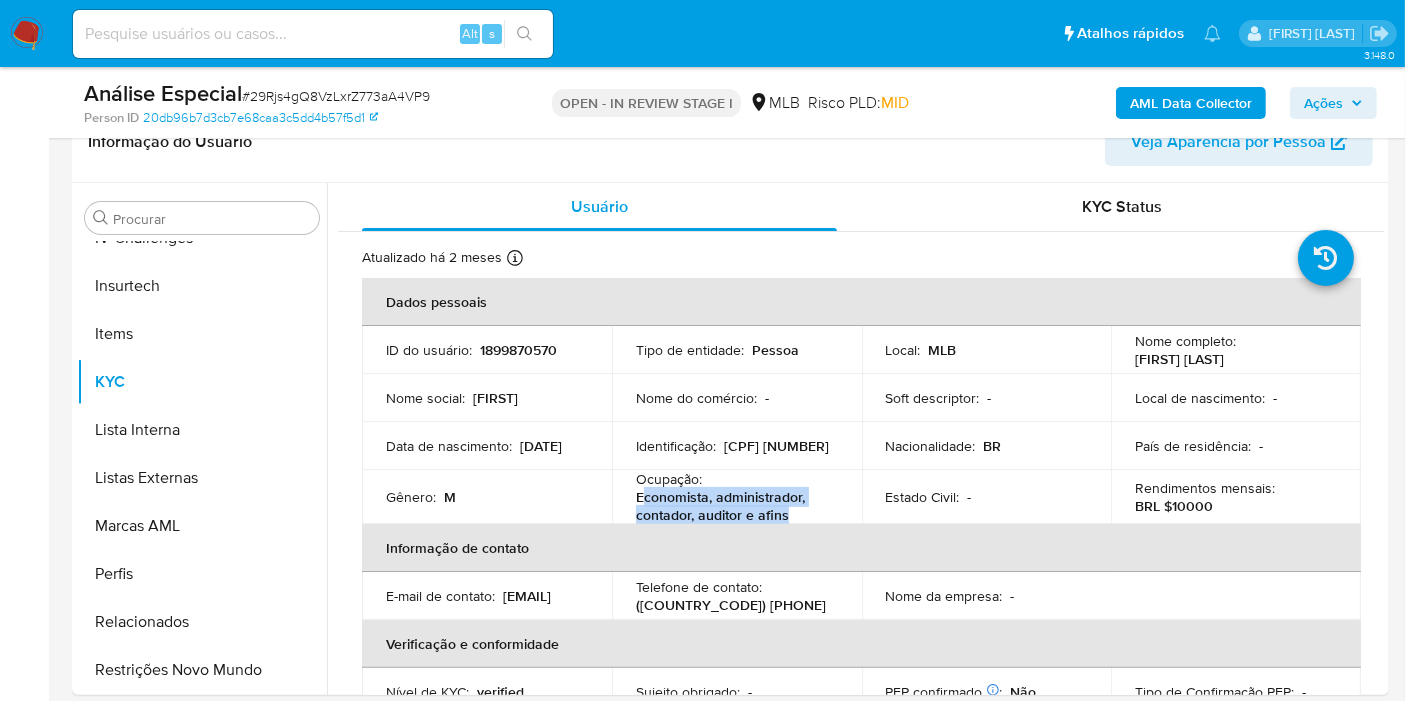 click on "AML Data Collector" at bounding box center (1191, 103) 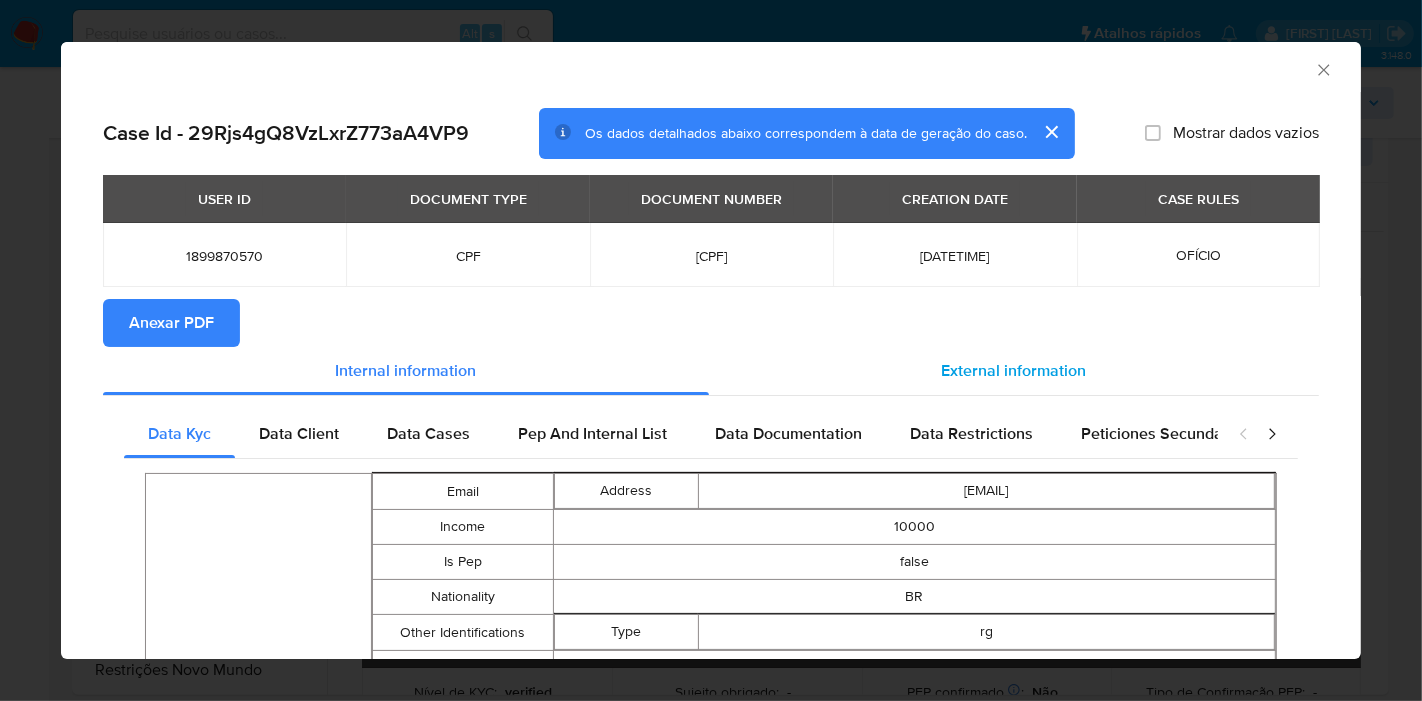 click on "External information" at bounding box center (1014, 371) 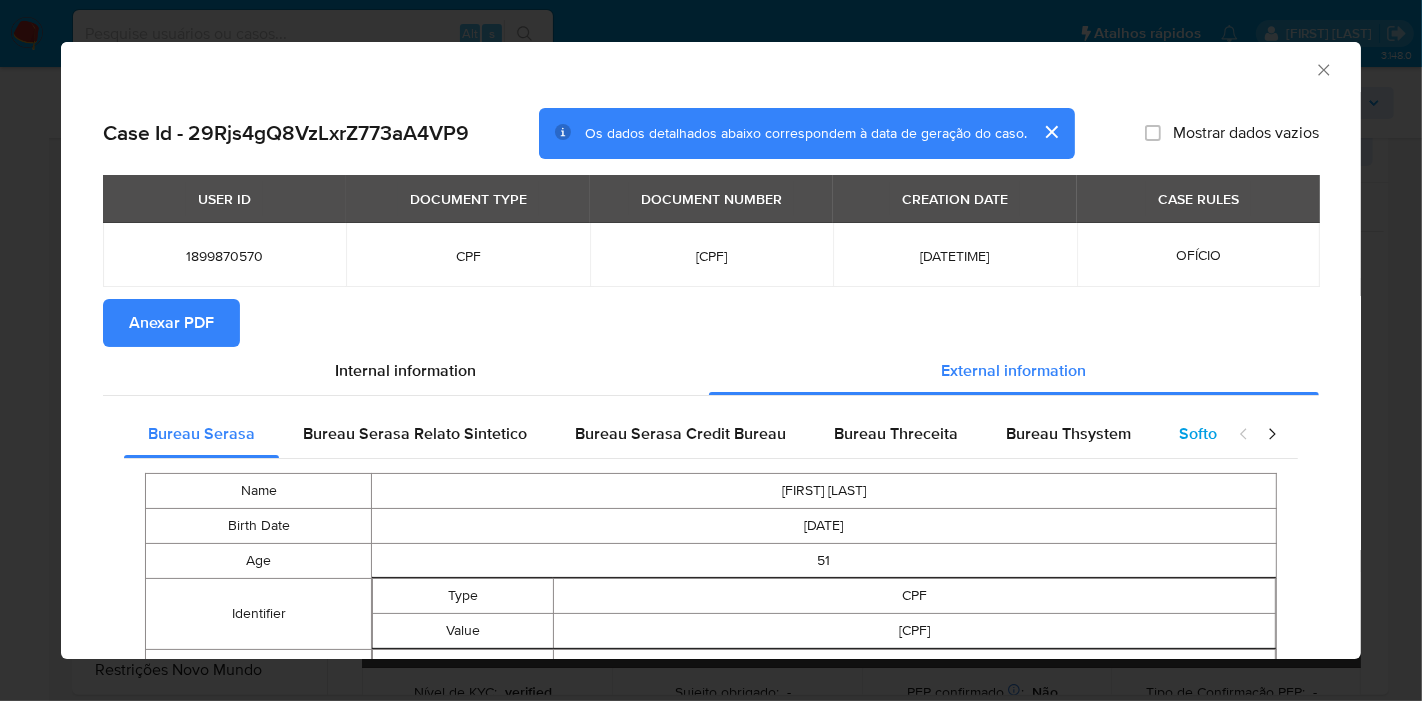 click on "Softon" at bounding box center [1202, 433] 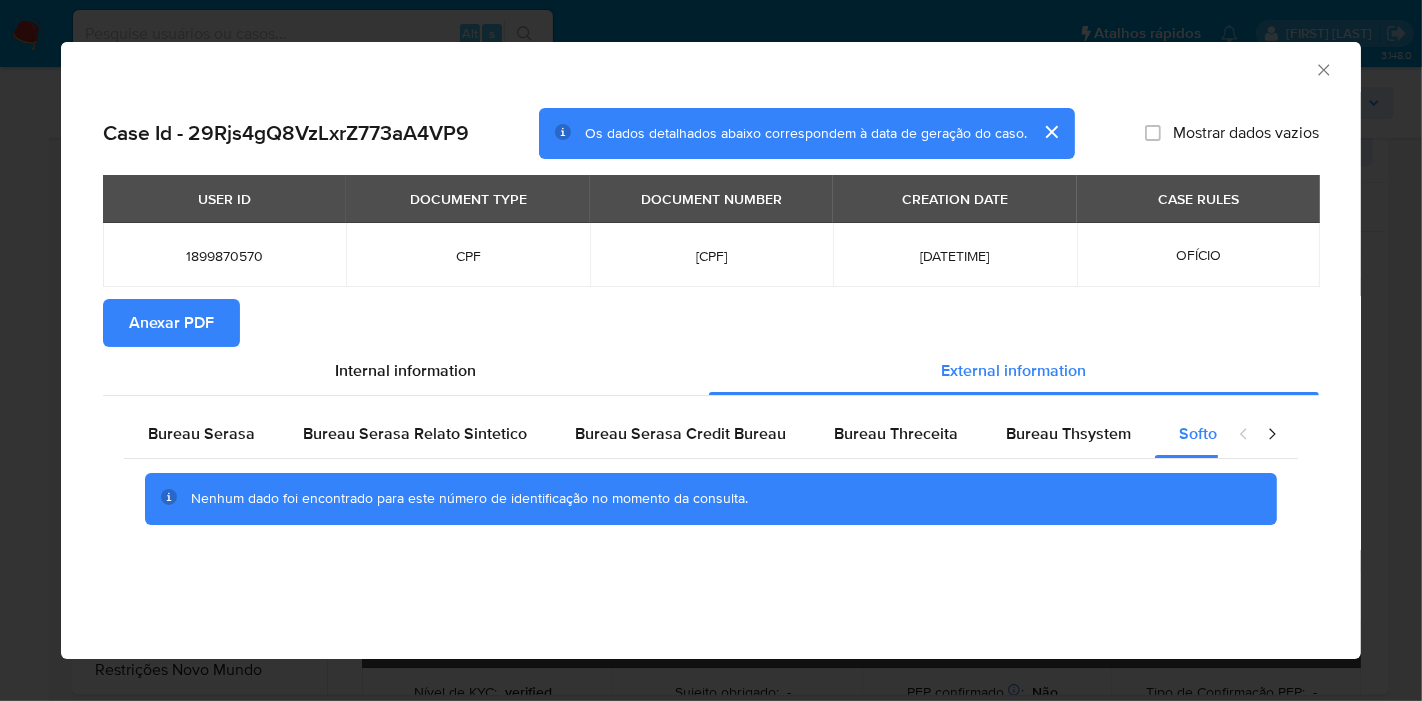 click 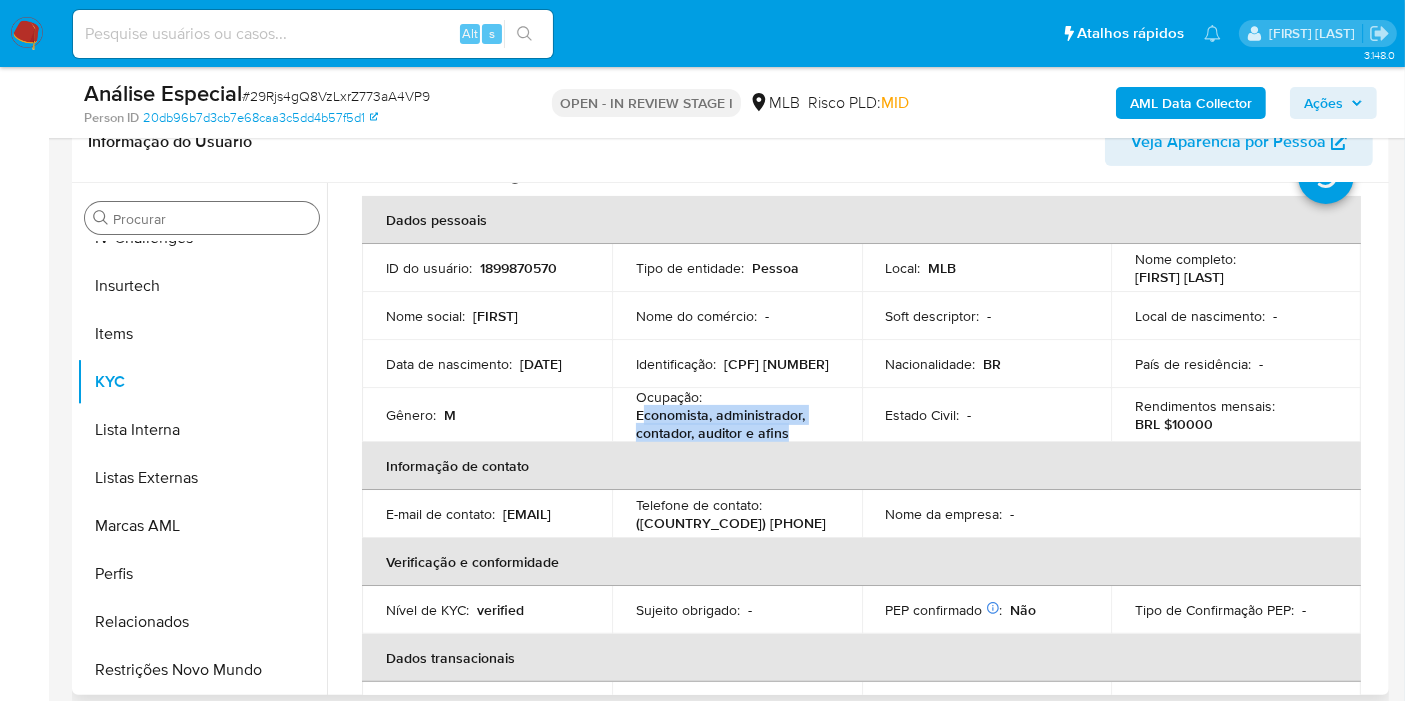 scroll, scrollTop: 111, scrollLeft: 0, axis: vertical 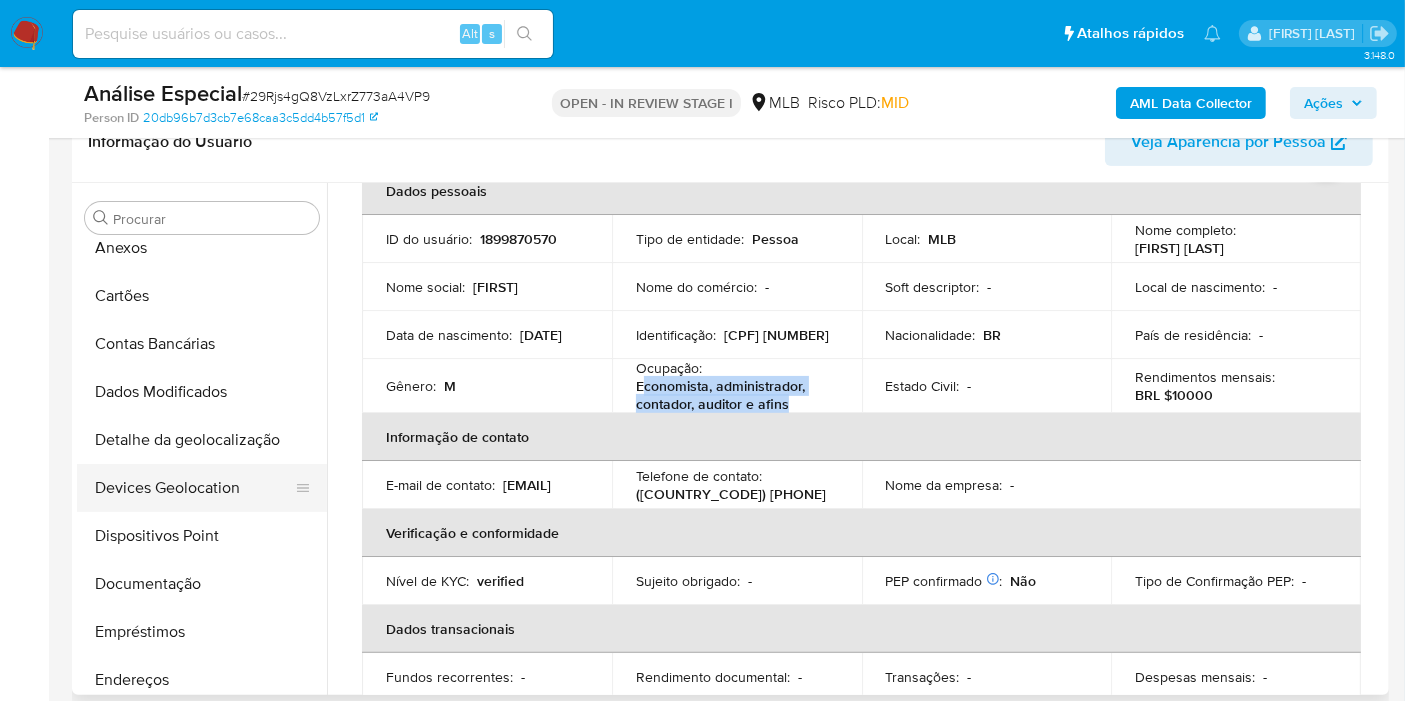 click on "Devices Geolocation" at bounding box center (194, 488) 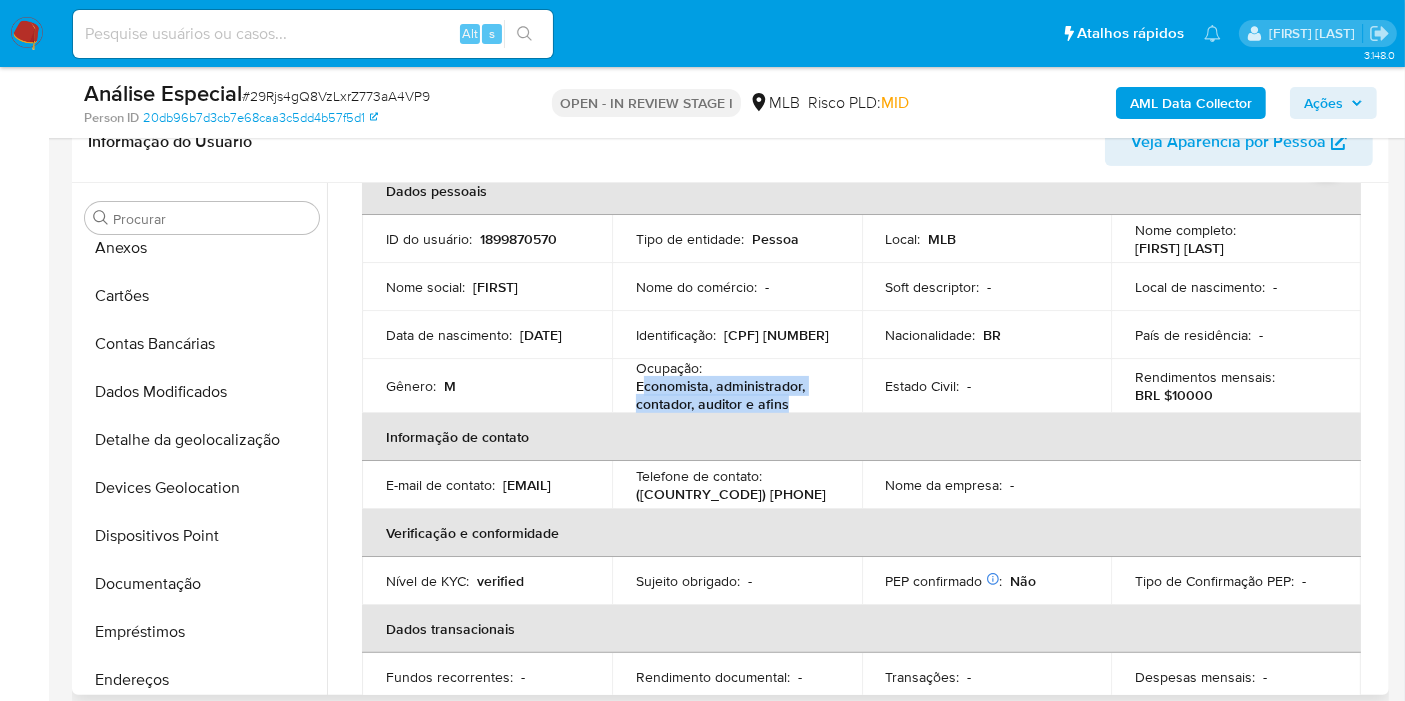 scroll, scrollTop: 0, scrollLeft: 0, axis: both 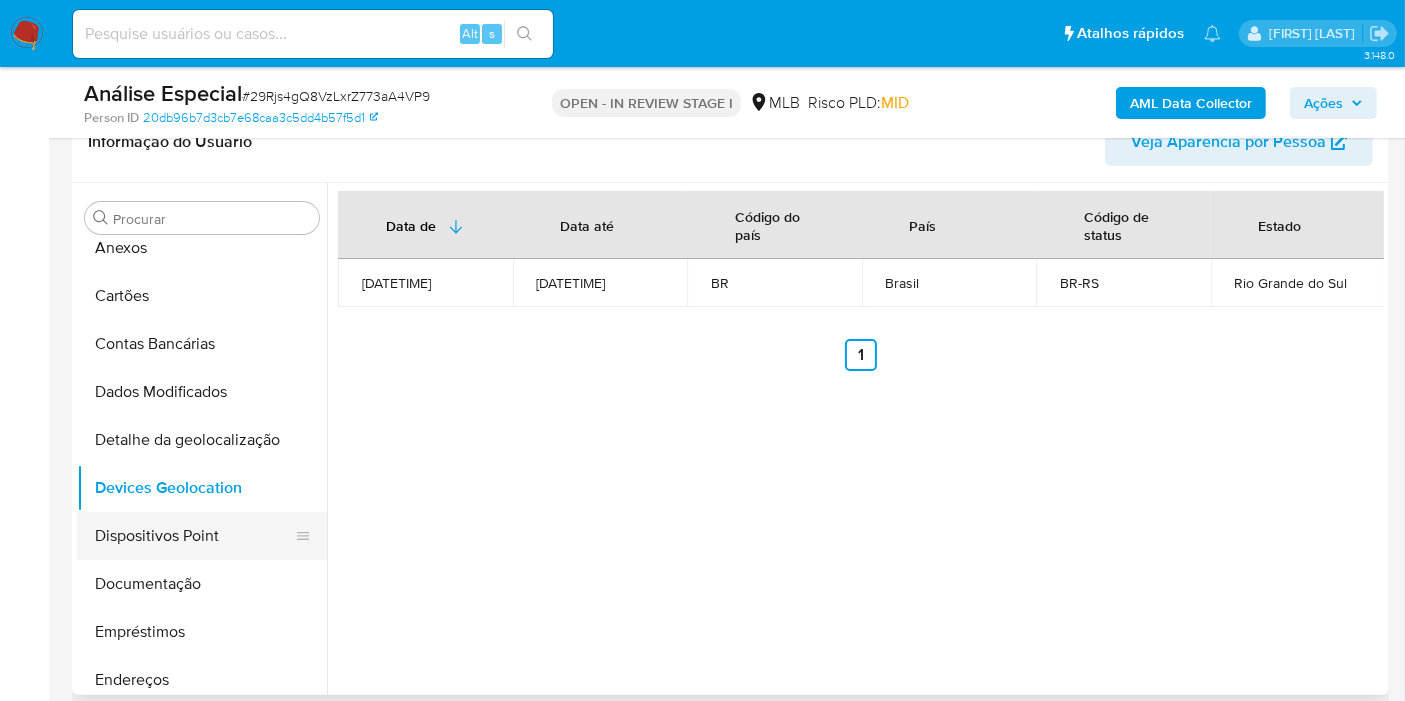click on "Dispositivos Point" at bounding box center [194, 536] 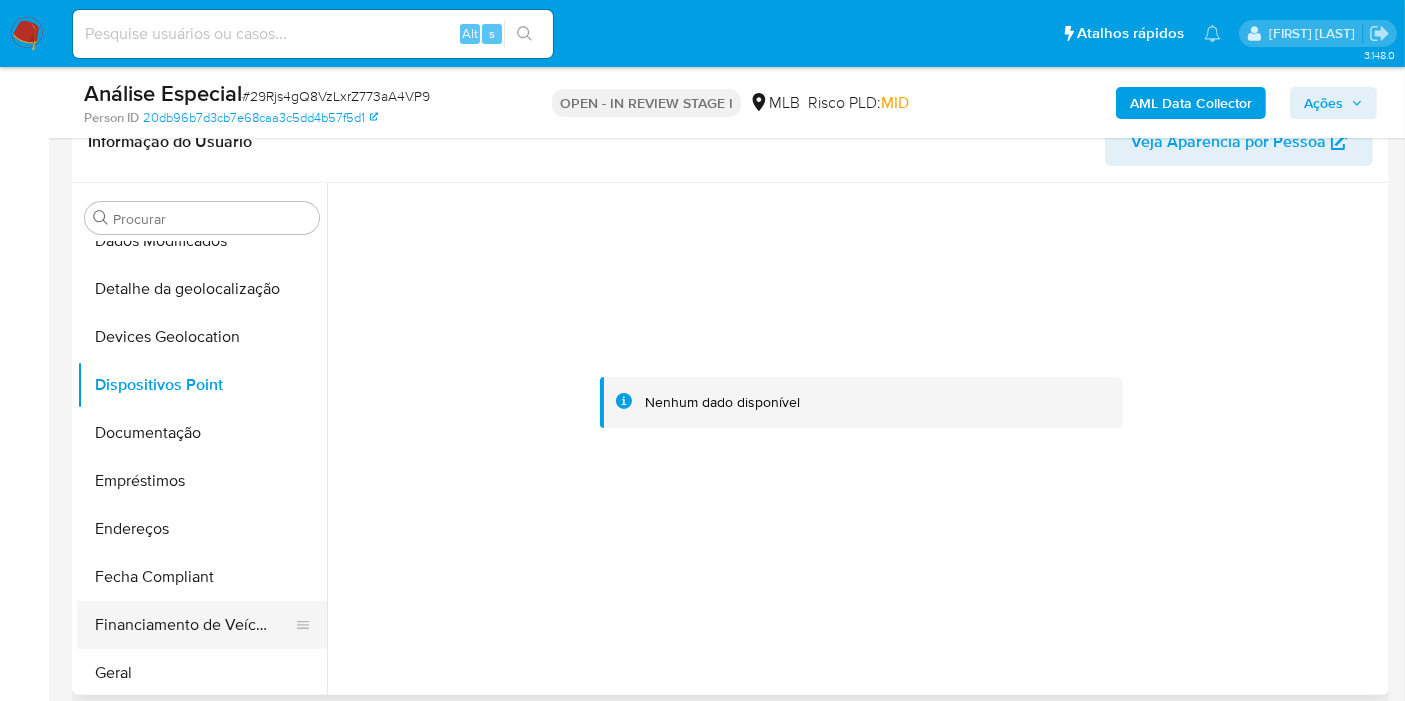 scroll, scrollTop: 400, scrollLeft: 0, axis: vertical 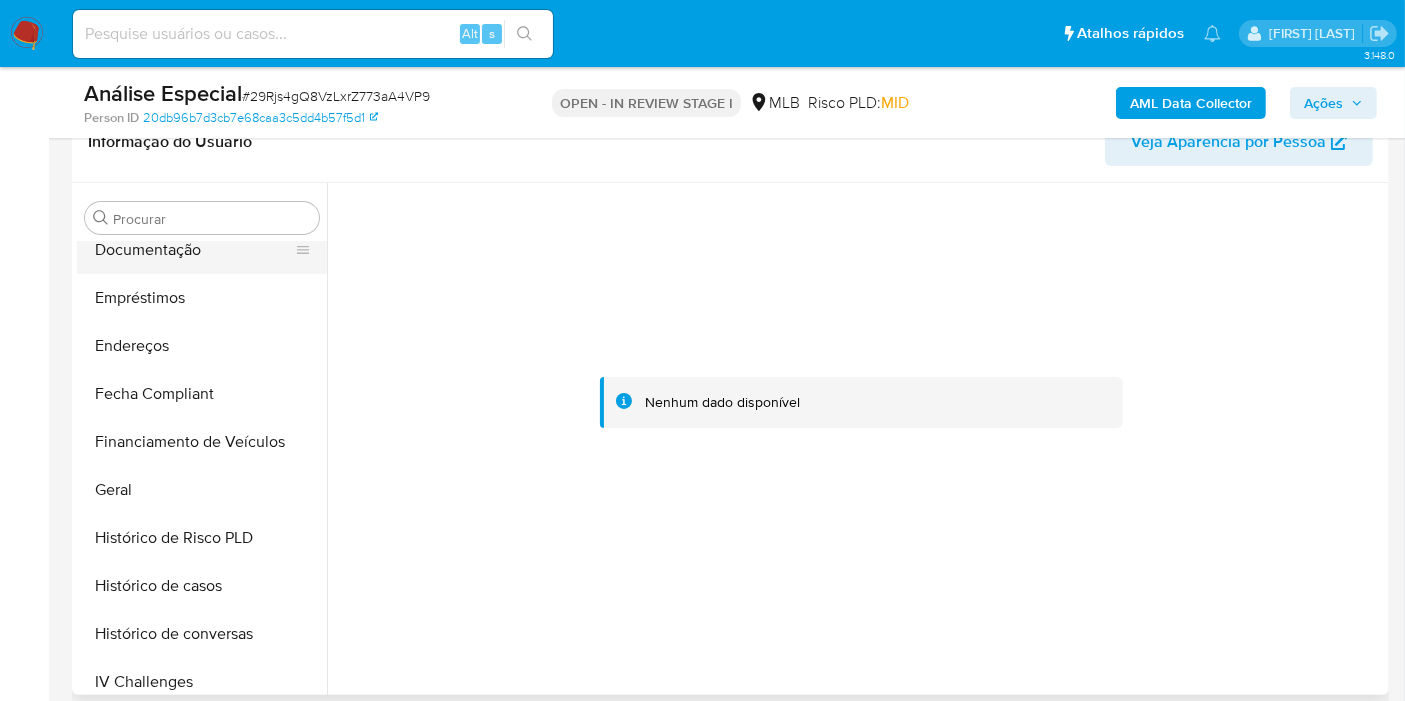 click on "Documentação" at bounding box center [194, 250] 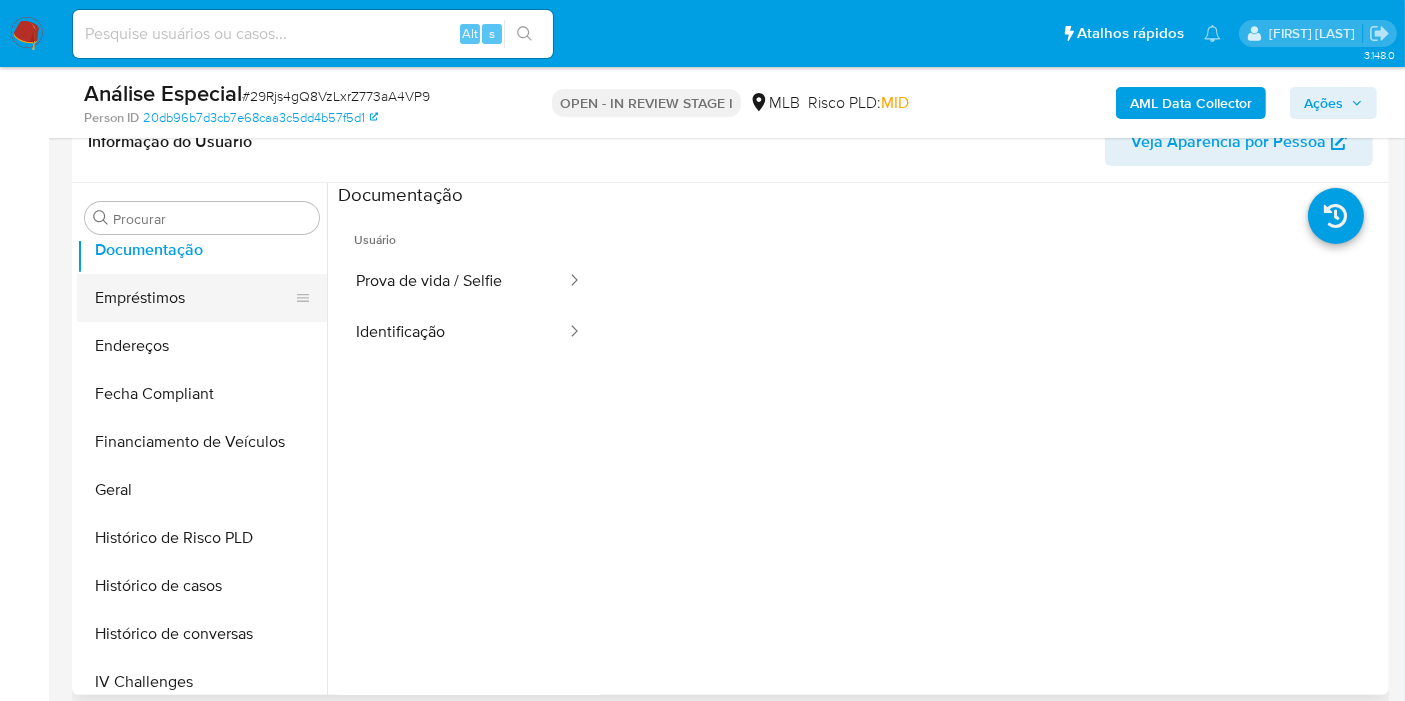 drag, startPoint x: 175, startPoint y: 344, endPoint x: 195, endPoint y: 315, distance: 35.22783 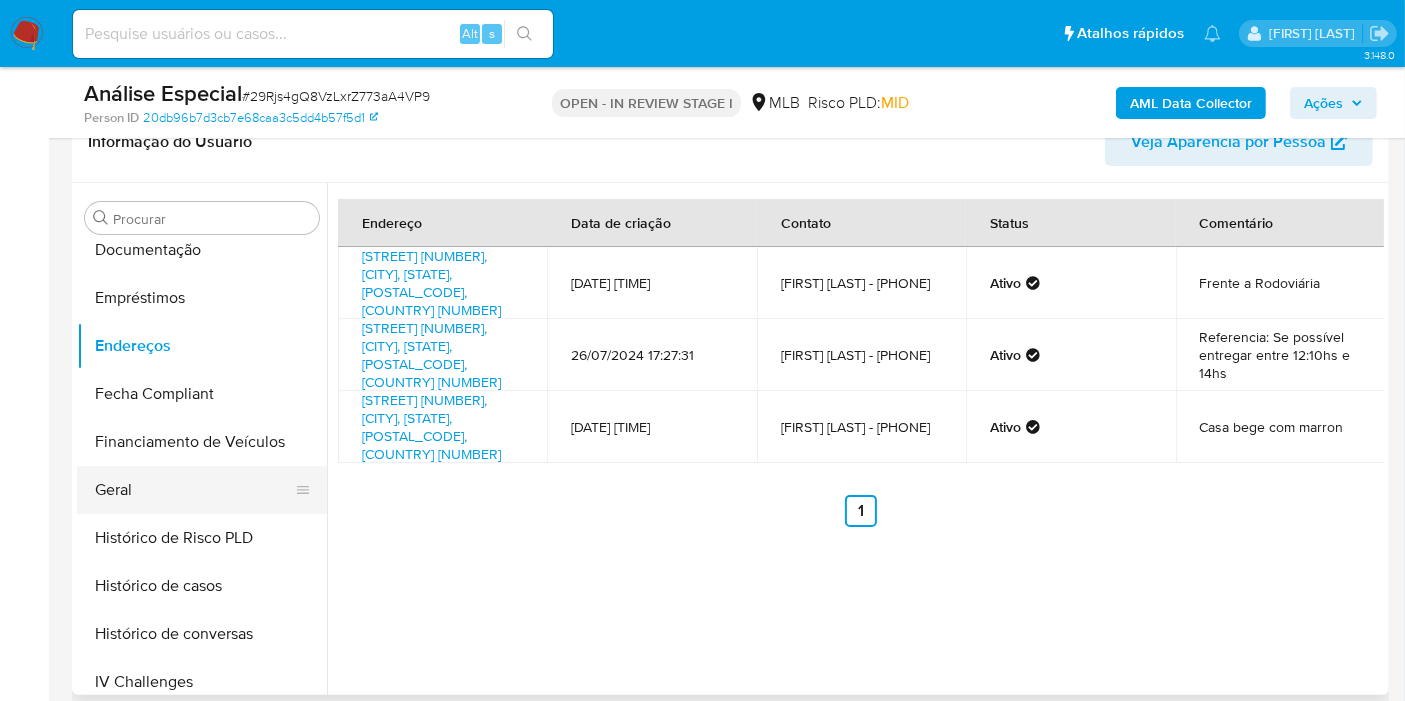 click on "Geral" at bounding box center [194, 490] 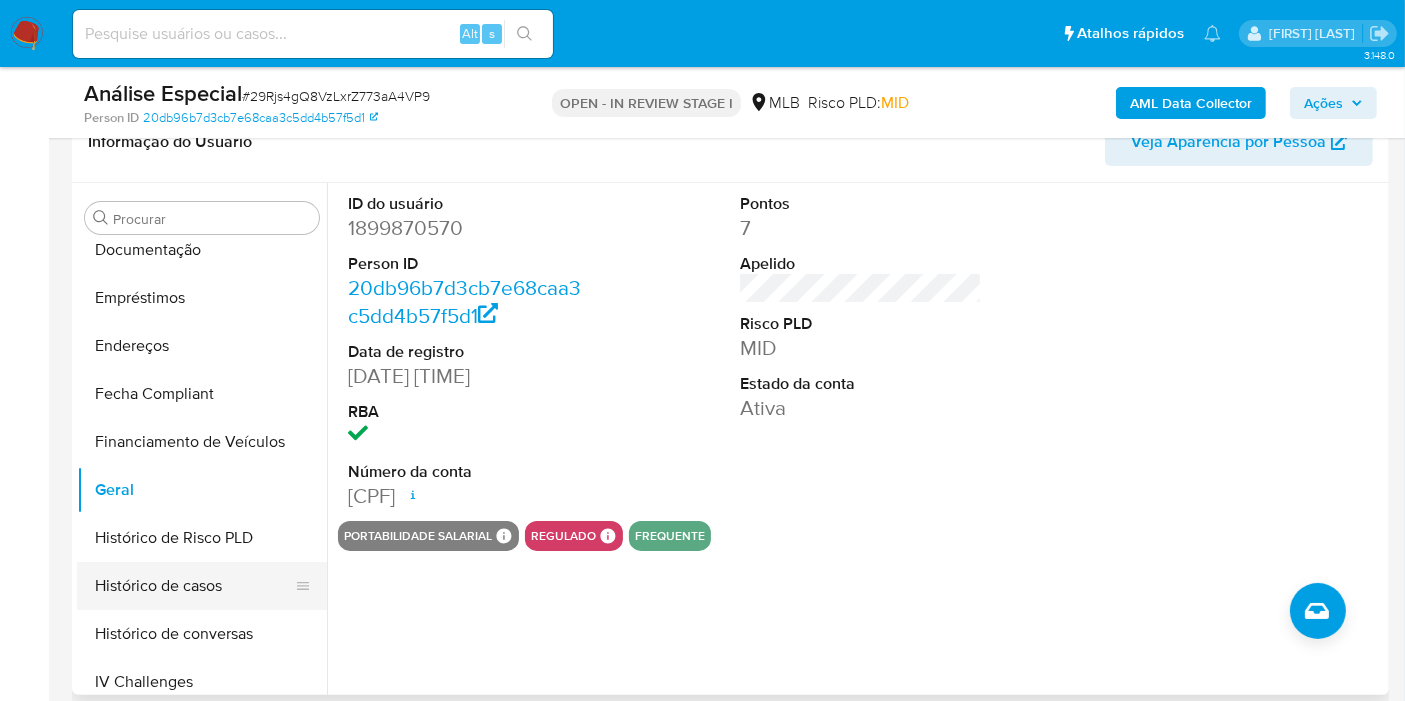 scroll, scrollTop: 511, scrollLeft: 0, axis: vertical 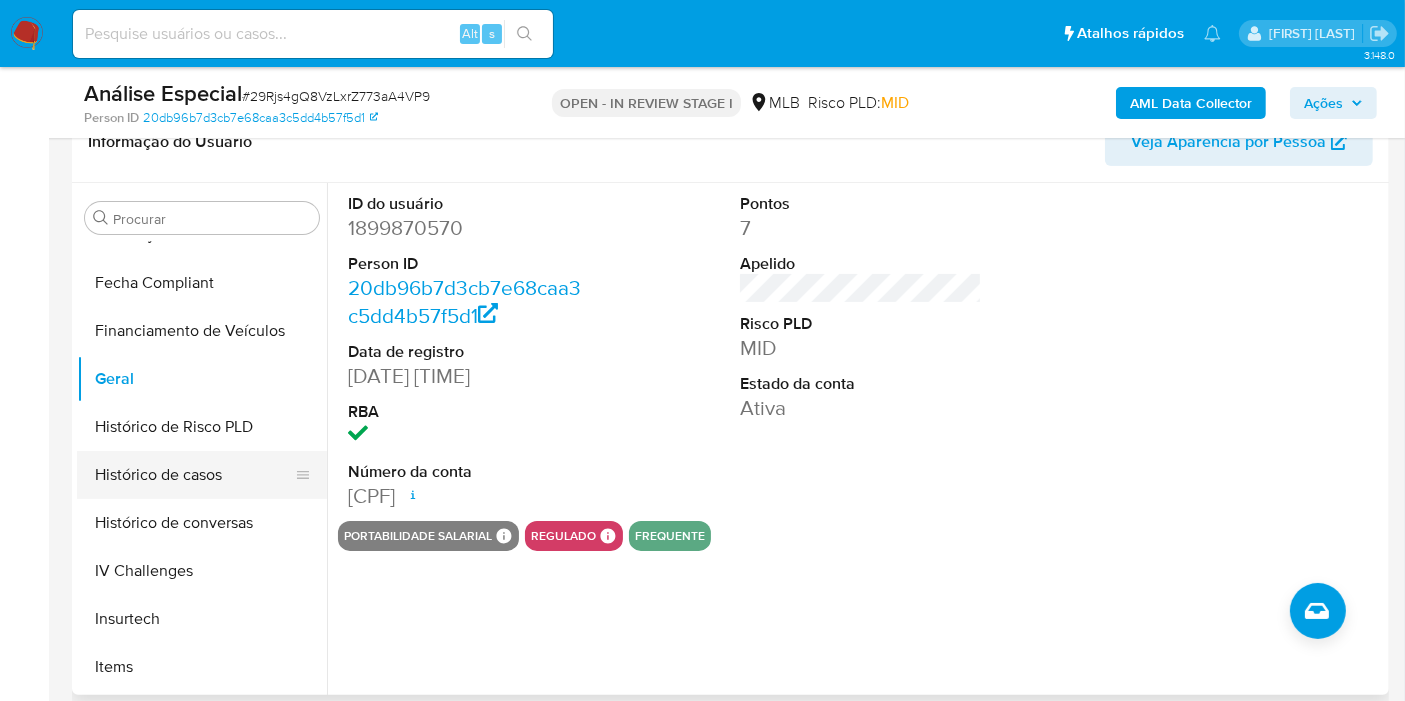 click on "Histórico de casos" at bounding box center (194, 475) 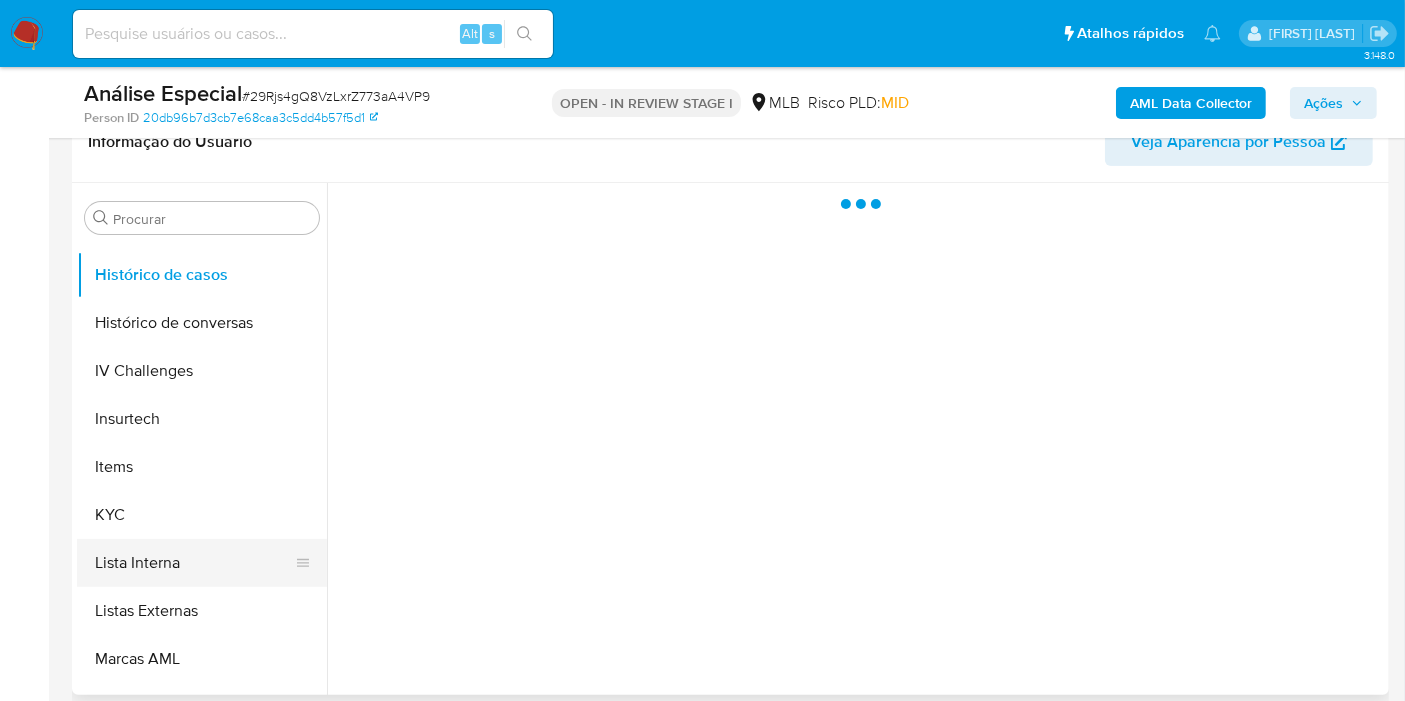 scroll, scrollTop: 733, scrollLeft: 0, axis: vertical 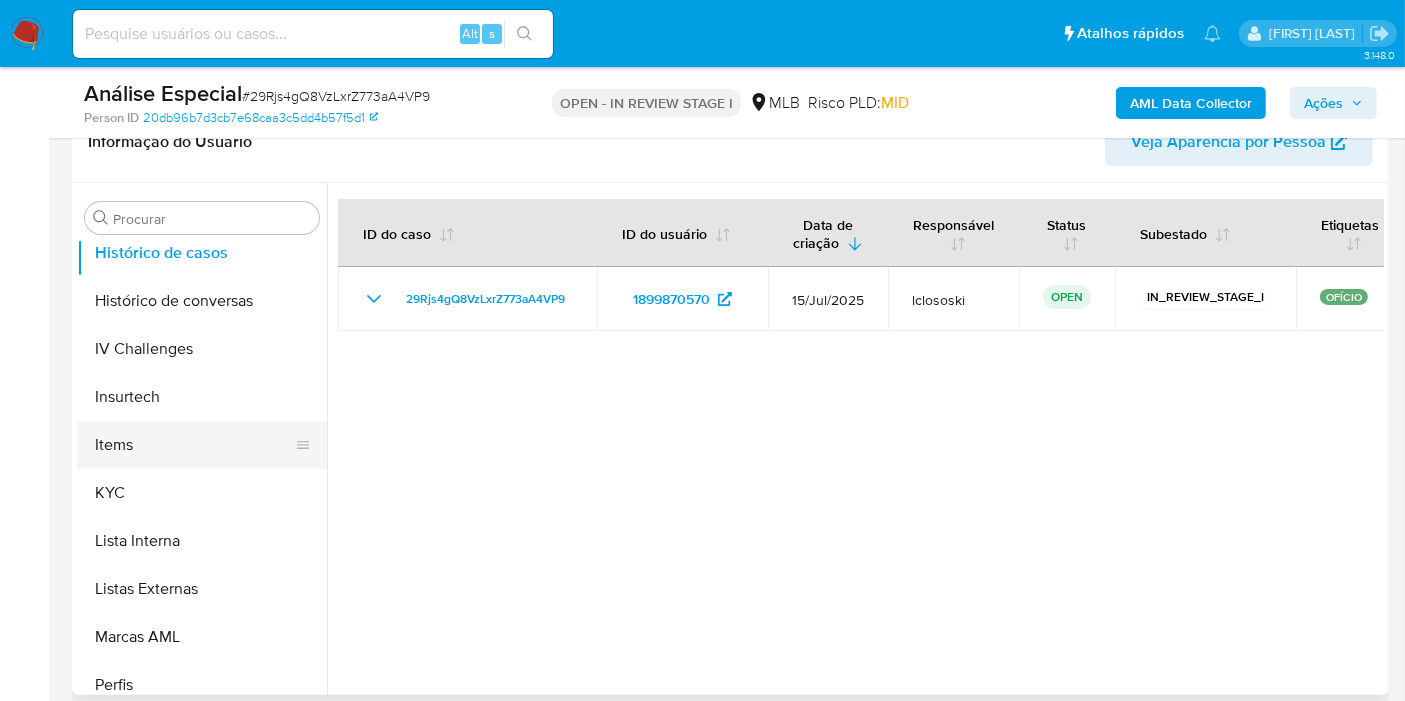drag, startPoint x: 177, startPoint y: 501, endPoint x: 292, endPoint y: 444, distance: 128.35107 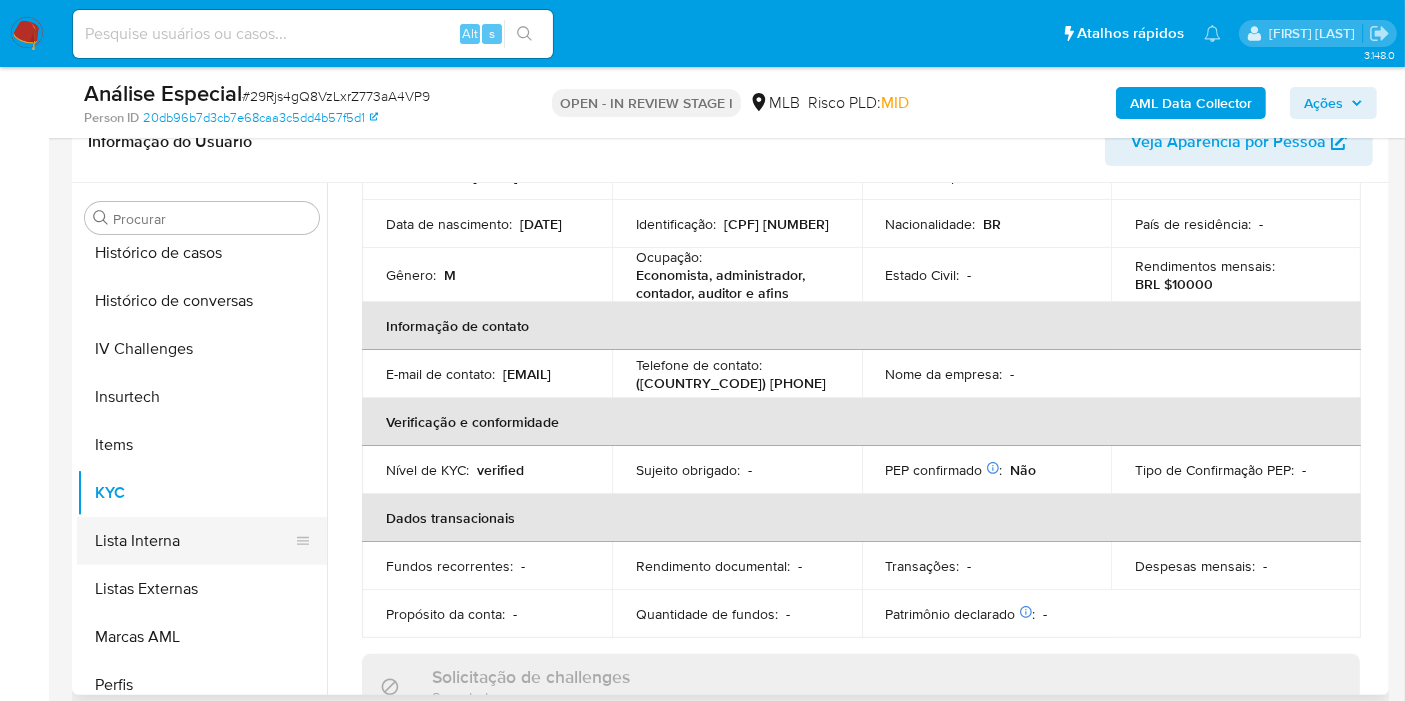 scroll, scrollTop: 444, scrollLeft: 0, axis: vertical 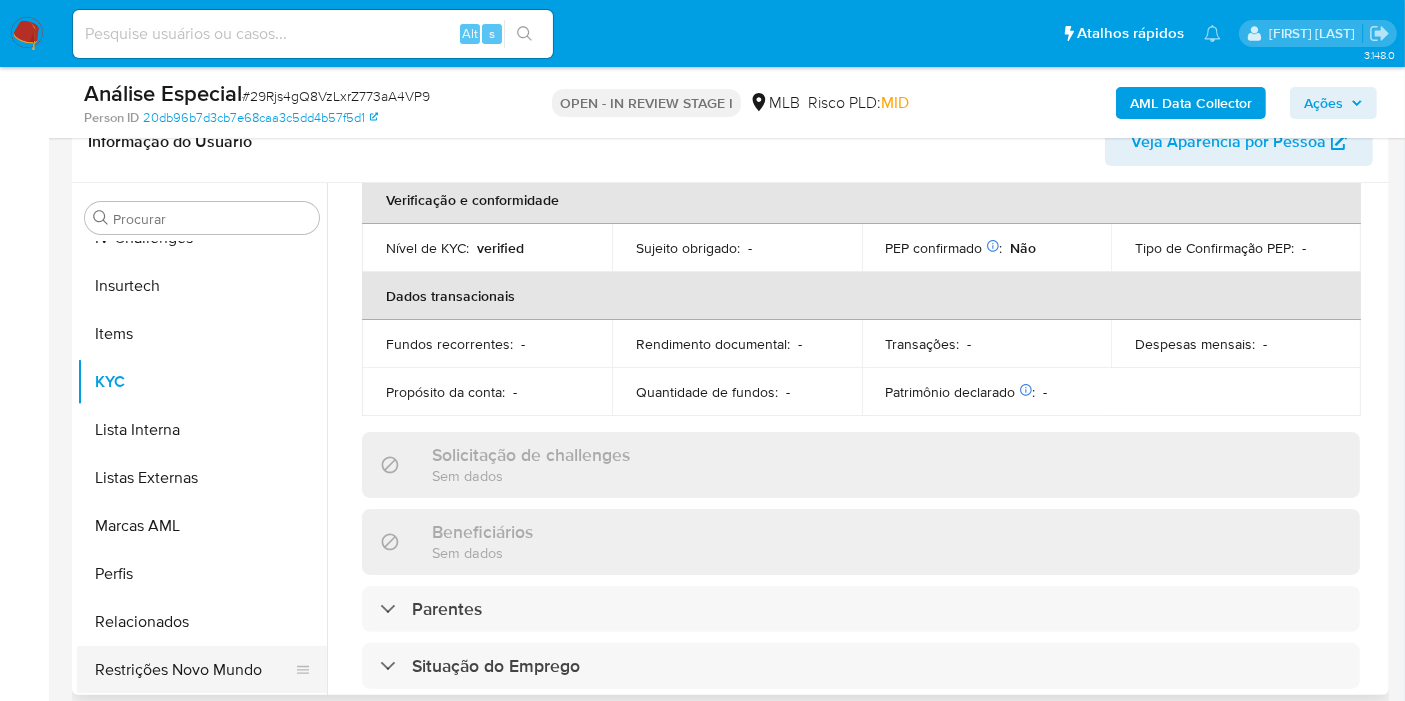 click on "Restrições Novo Mundo" at bounding box center [194, 670] 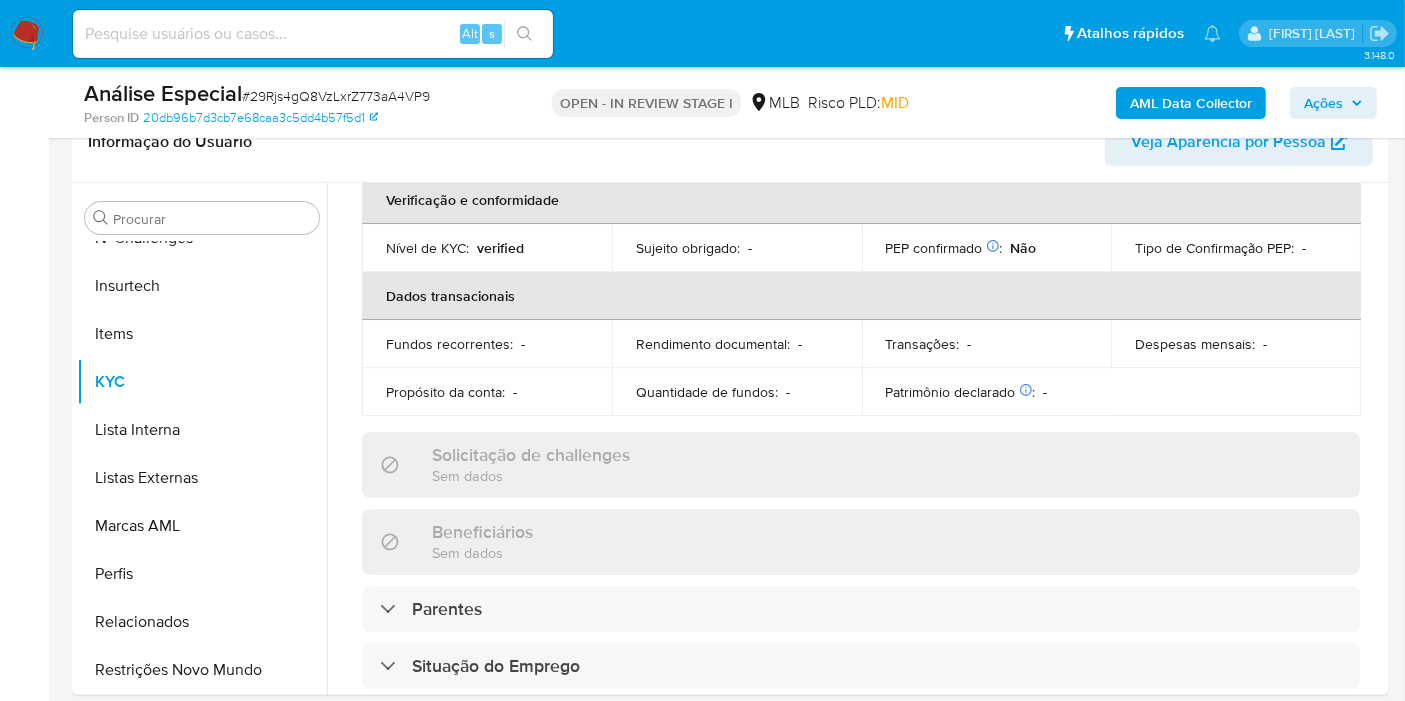 scroll, scrollTop: 0, scrollLeft: 0, axis: both 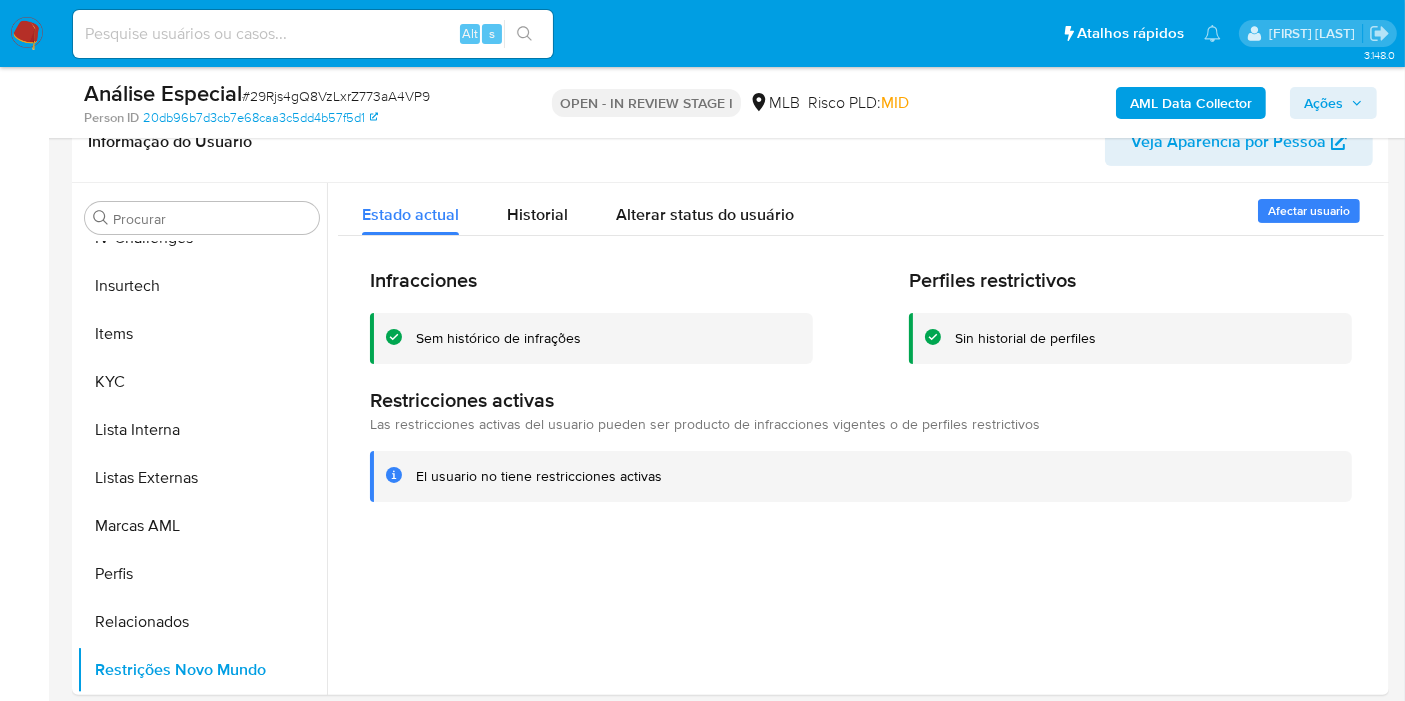 click on "Ações" at bounding box center (1323, 103) 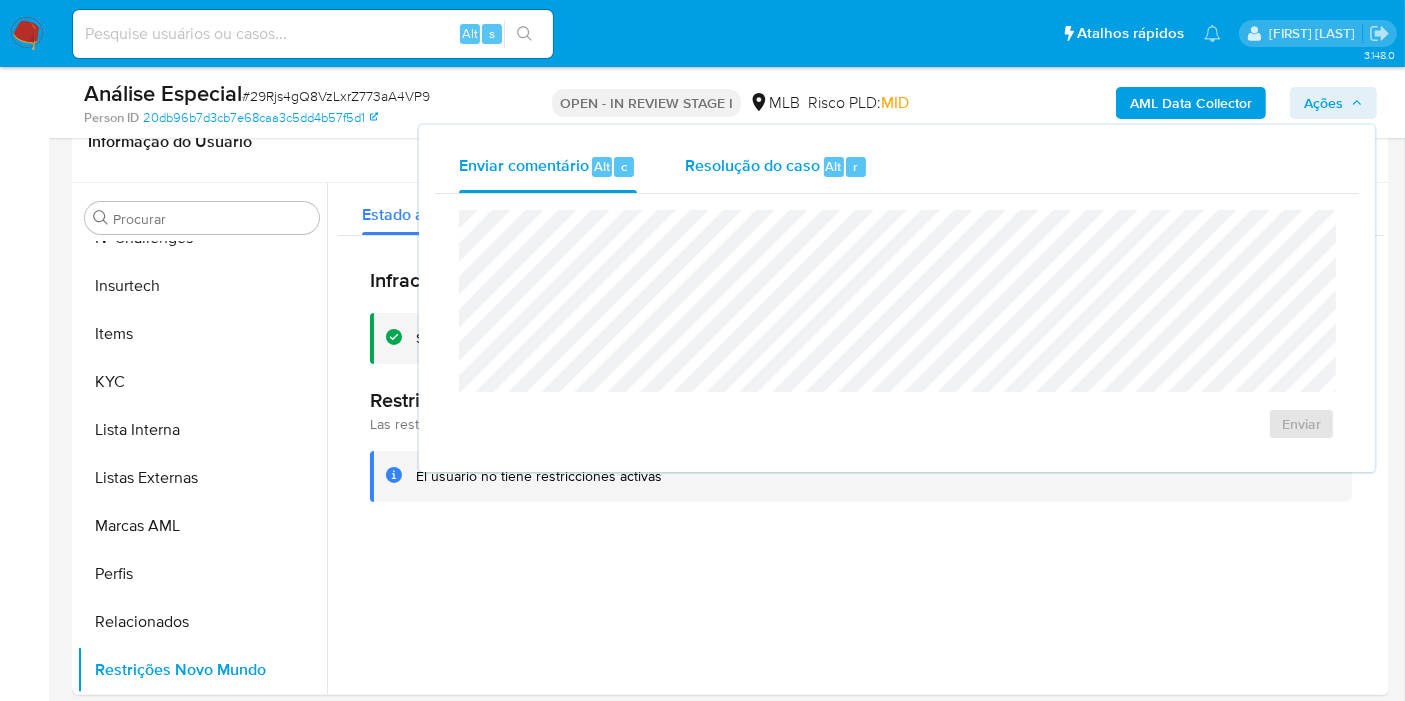 click on "Resolução do caso" at bounding box center (752, 165) 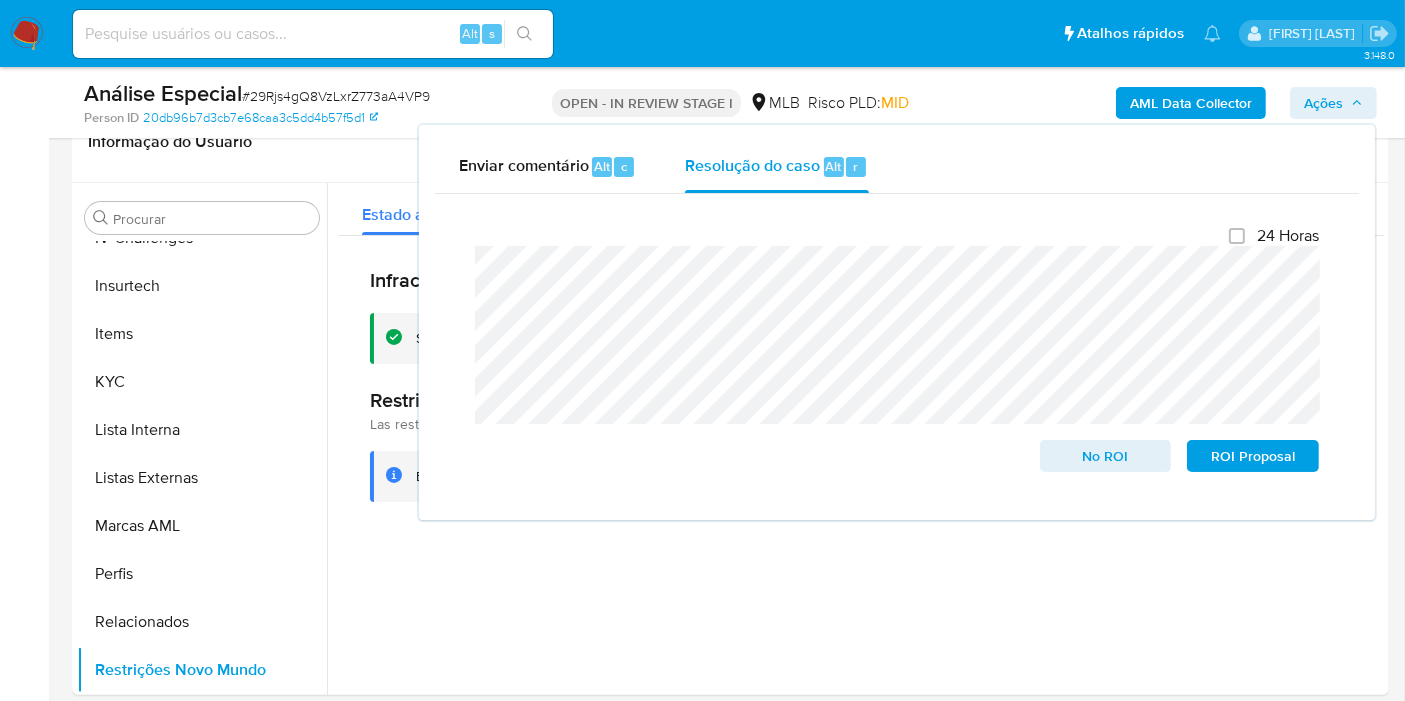click on "Ações" at bounding box center [1323, 103] 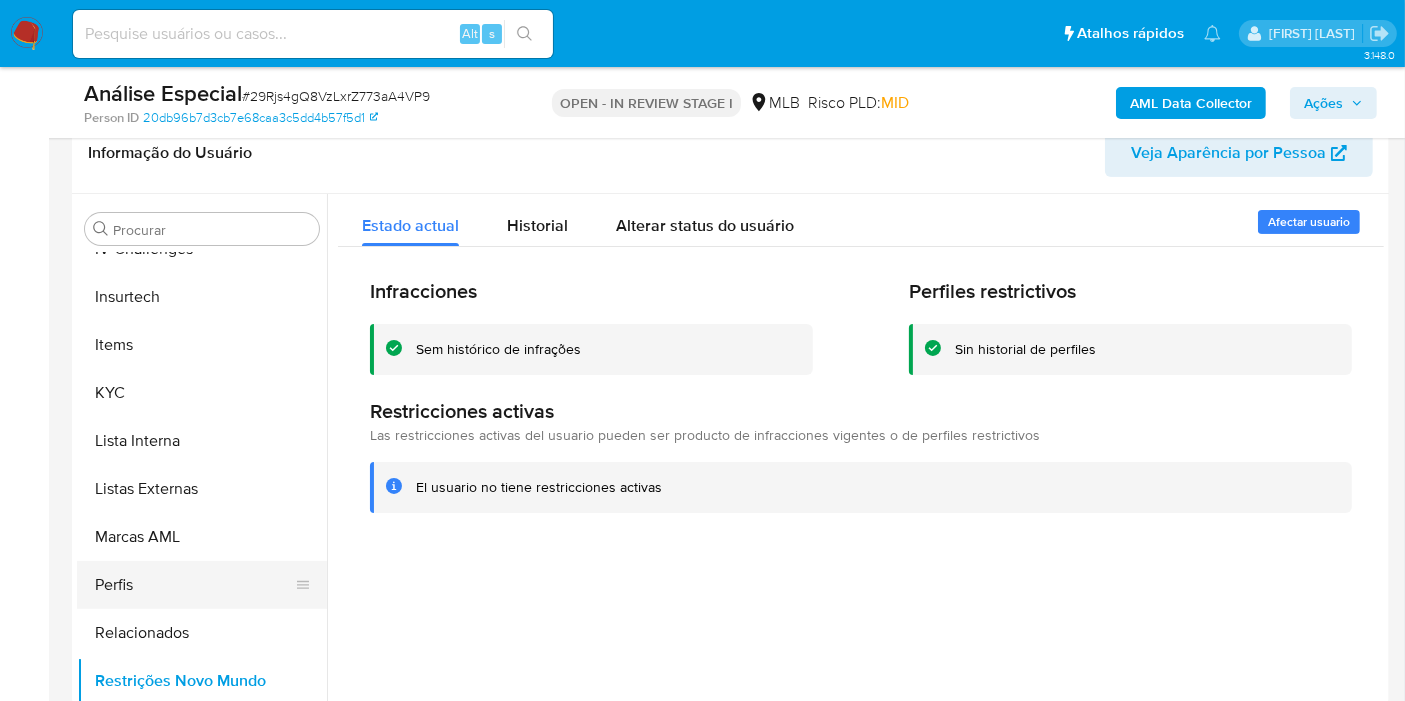 scroll, scrollTop: 444, scrollLeft: 0, axis: vertical 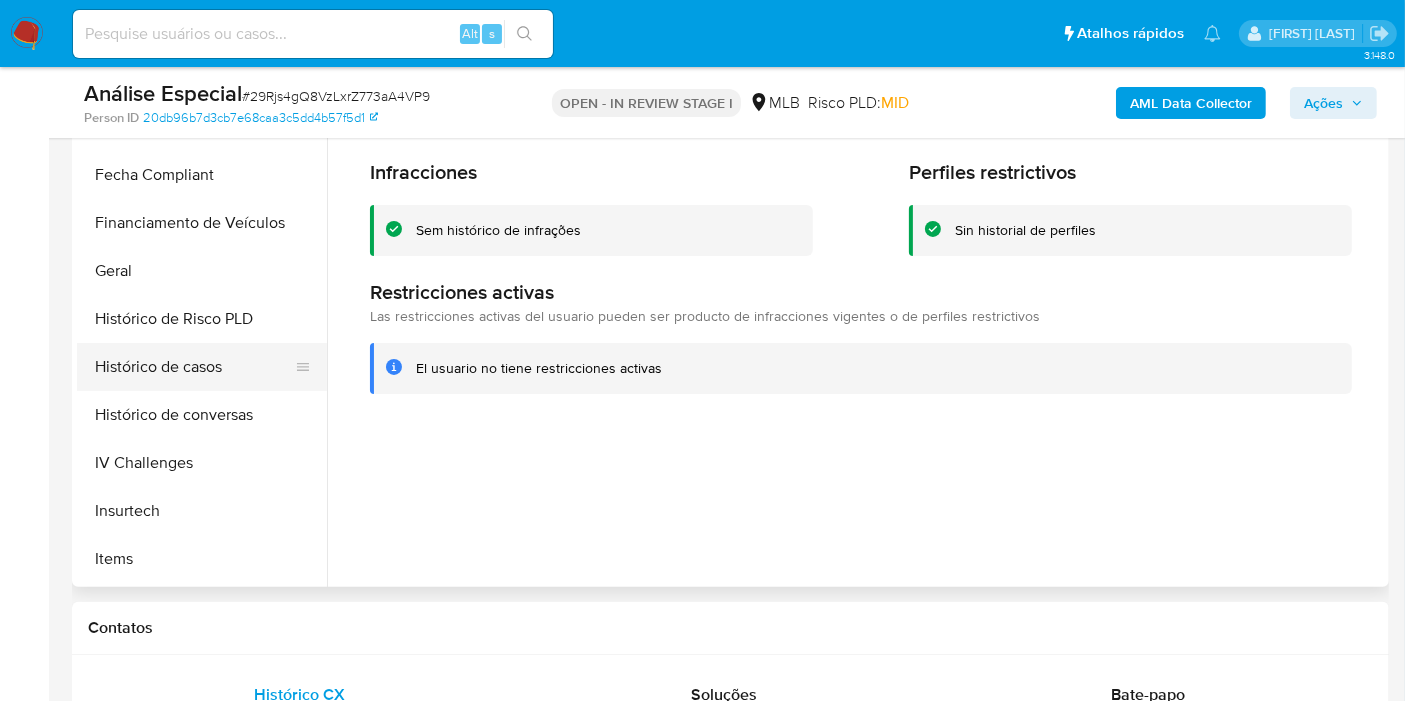 click on "Histórico de casos" at bounding box center (194, 367) 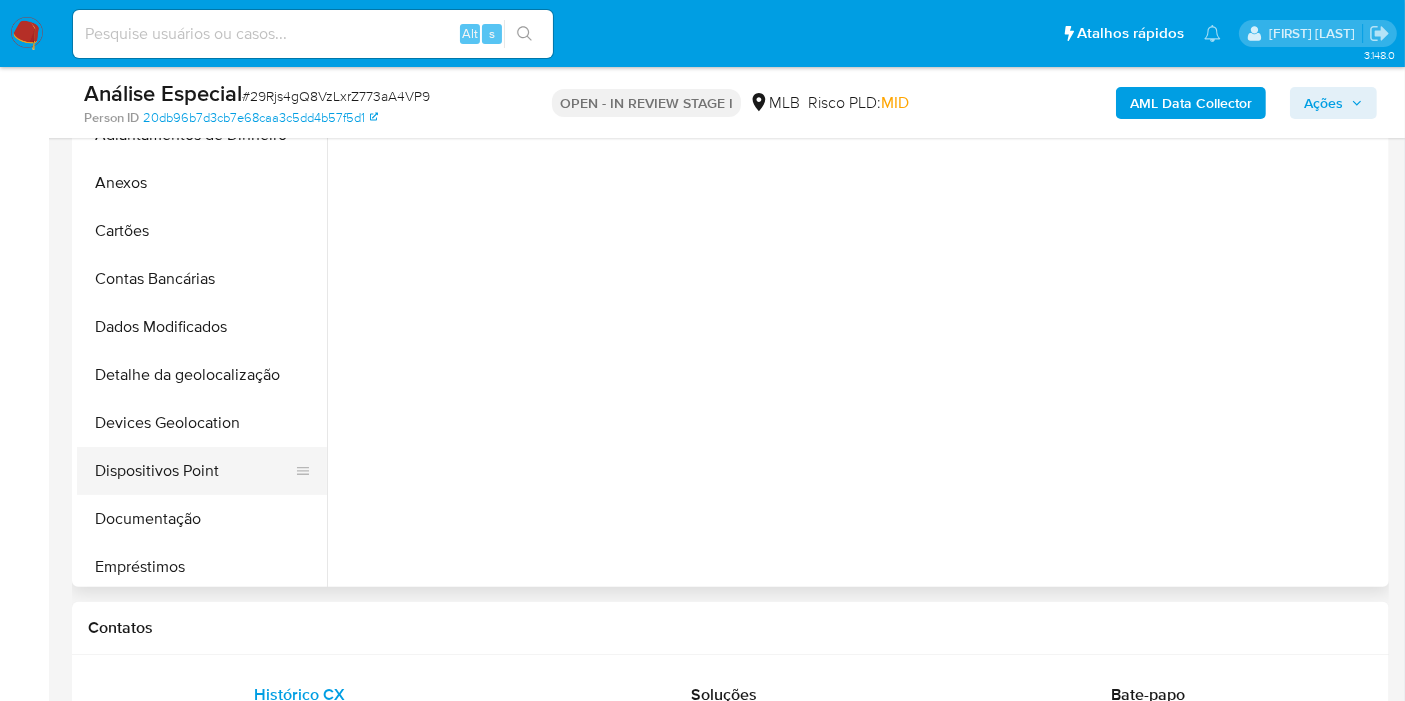 scroll, scrollTop: 0, scrollLeft: 0, axis: both 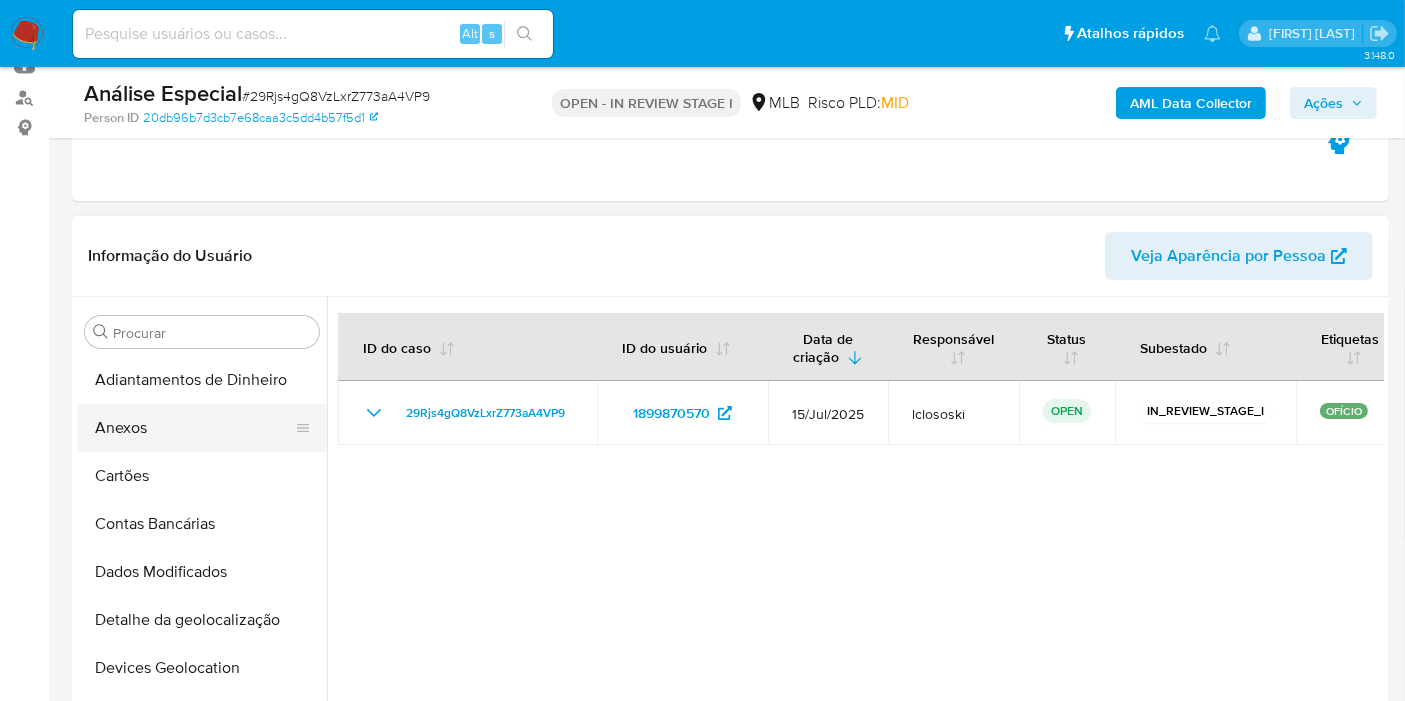 click on "Anexos" at bounding box center (194, 428) 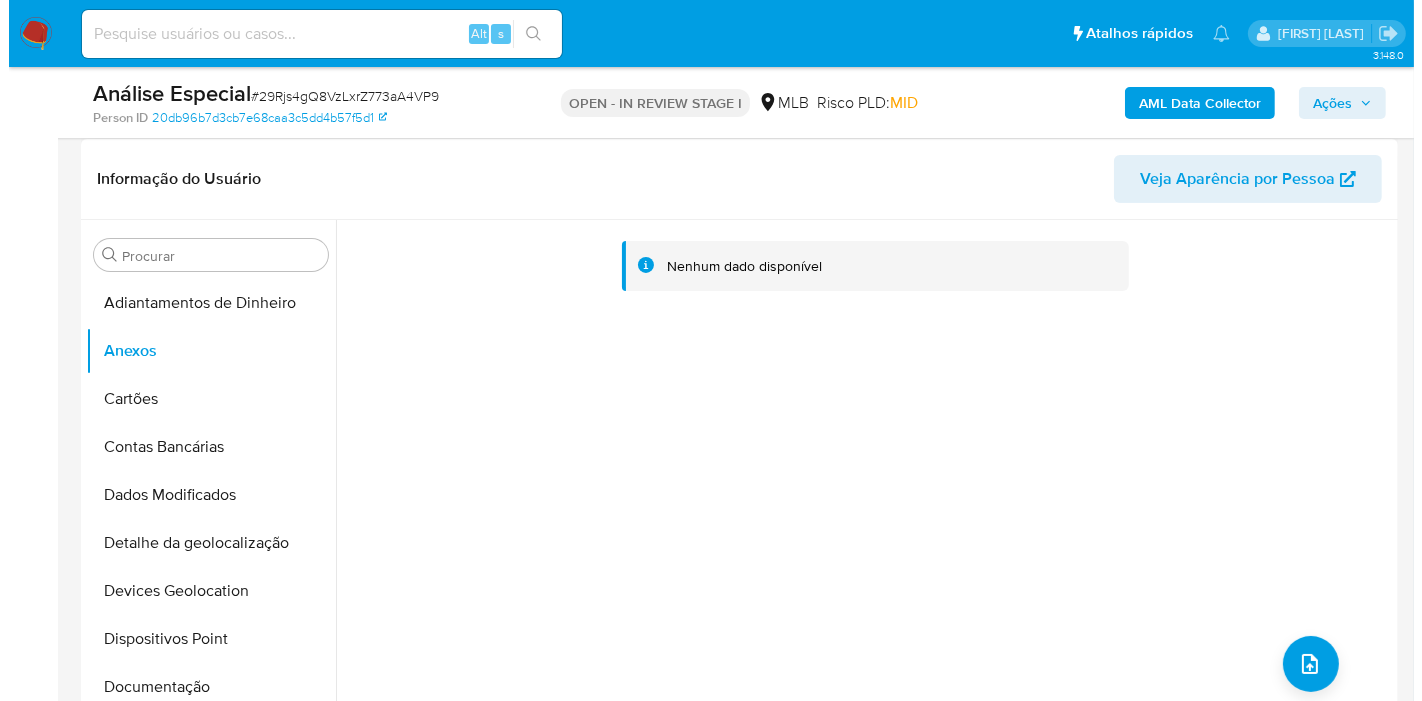 scroll, scrollTop: 333, scrollLeft: 0, axis: vertical 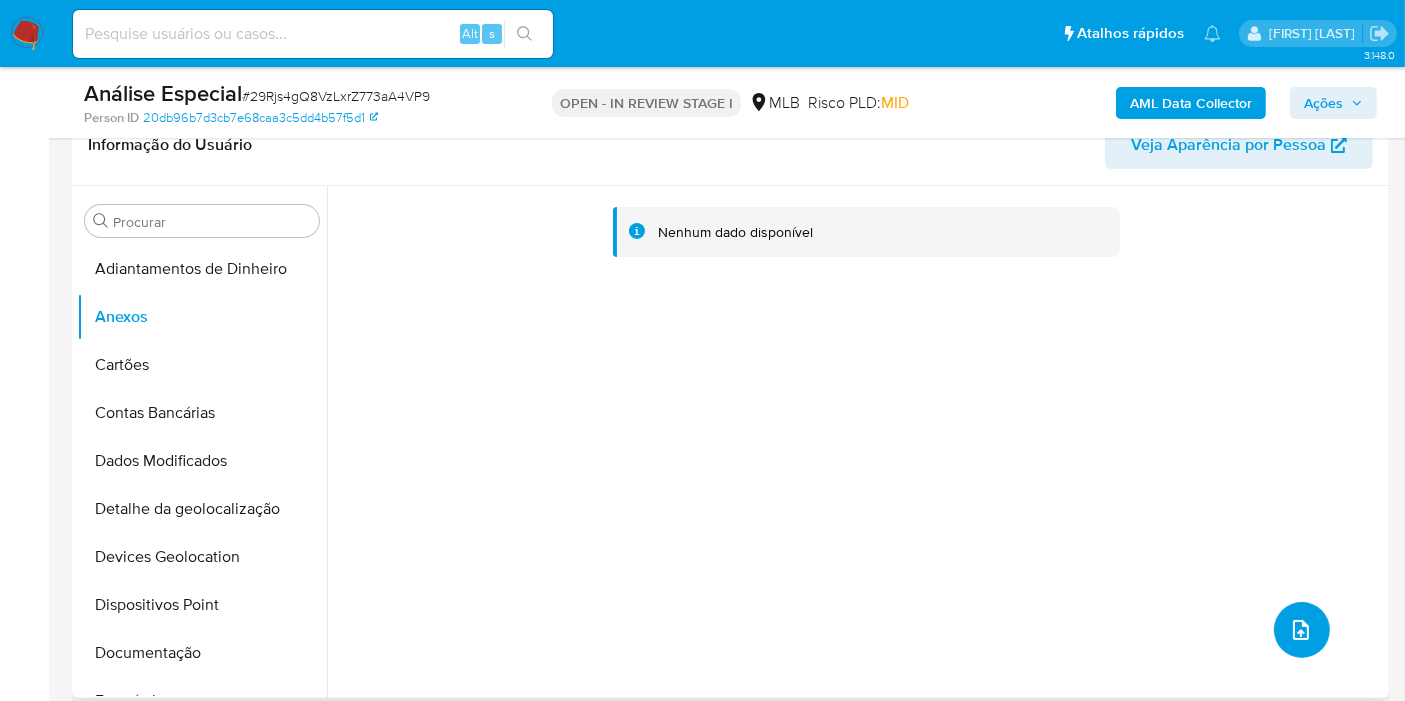 click 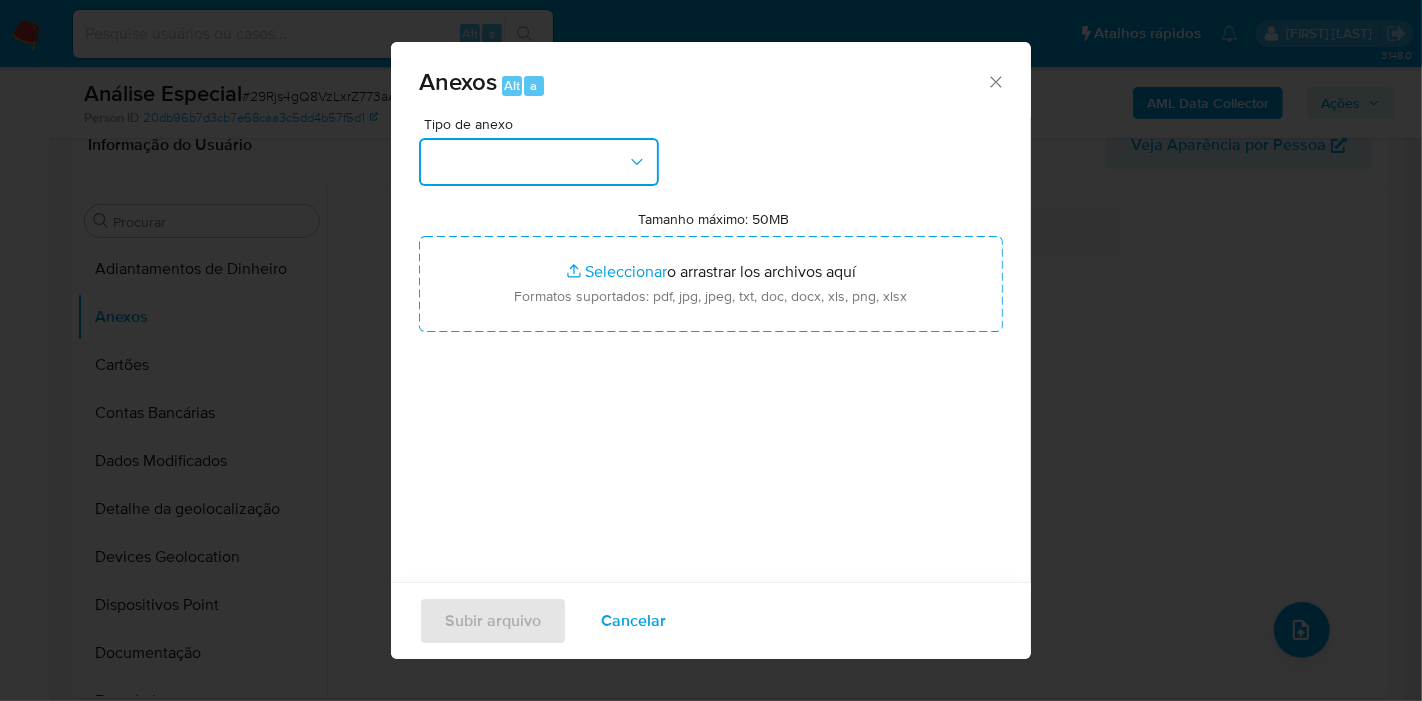 click at bounding box center [539, 162] 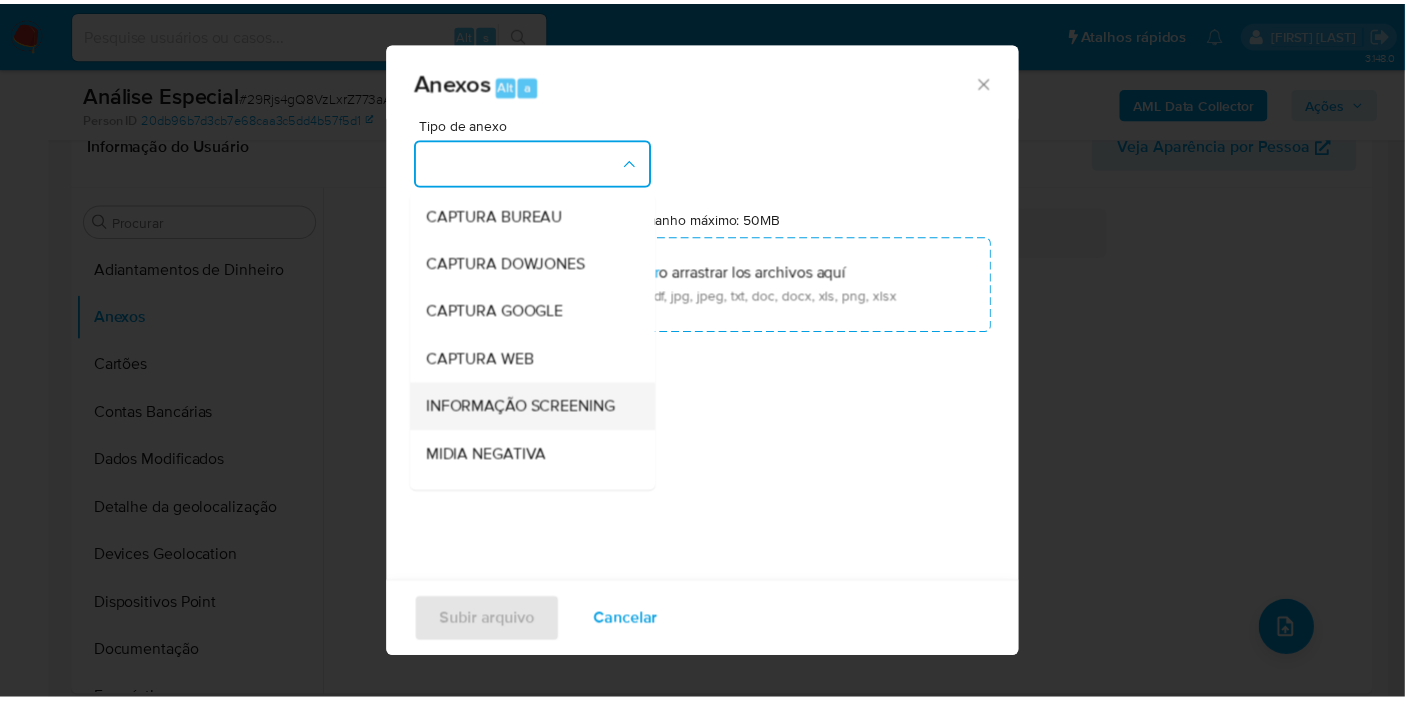 scroll, scrollTop: 222, scrollLeft: 0, axis: vertical 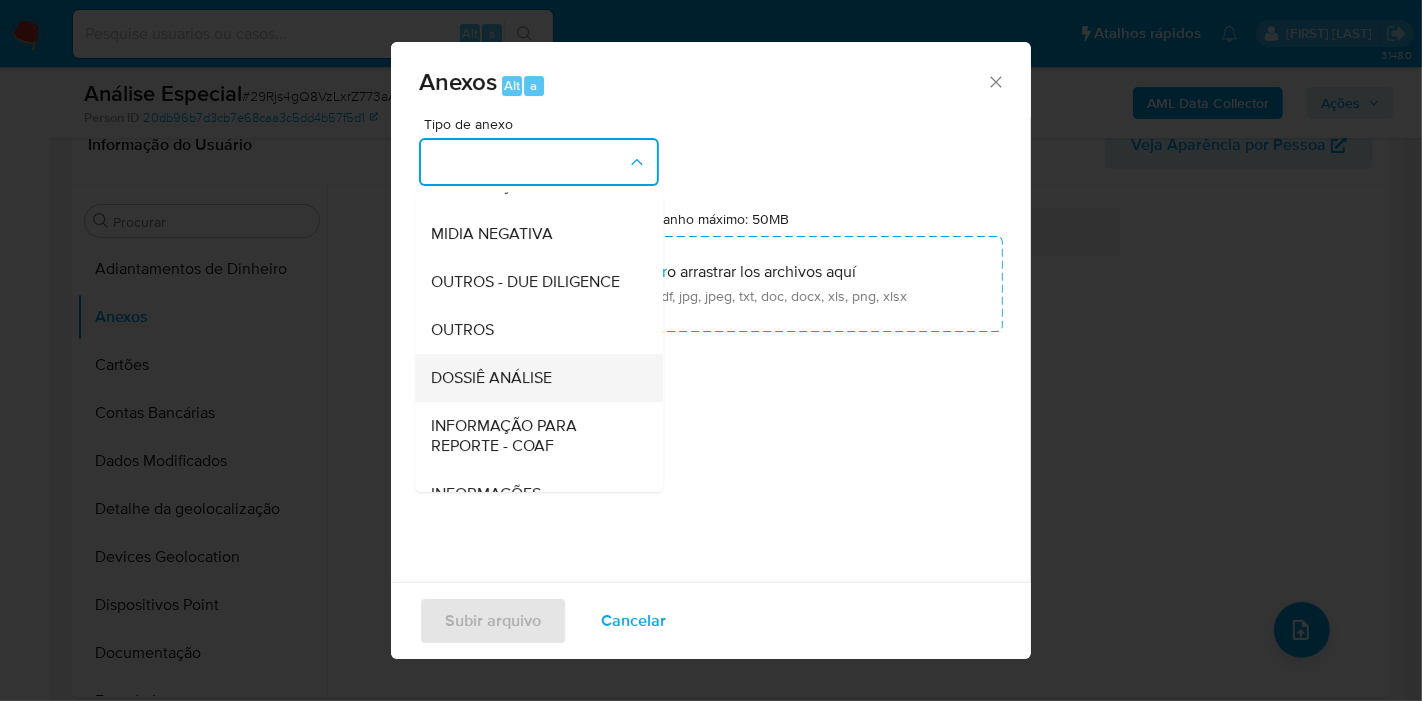 click on "DOSSIÊ ANÁLISE" at bounding box center [491, 378] 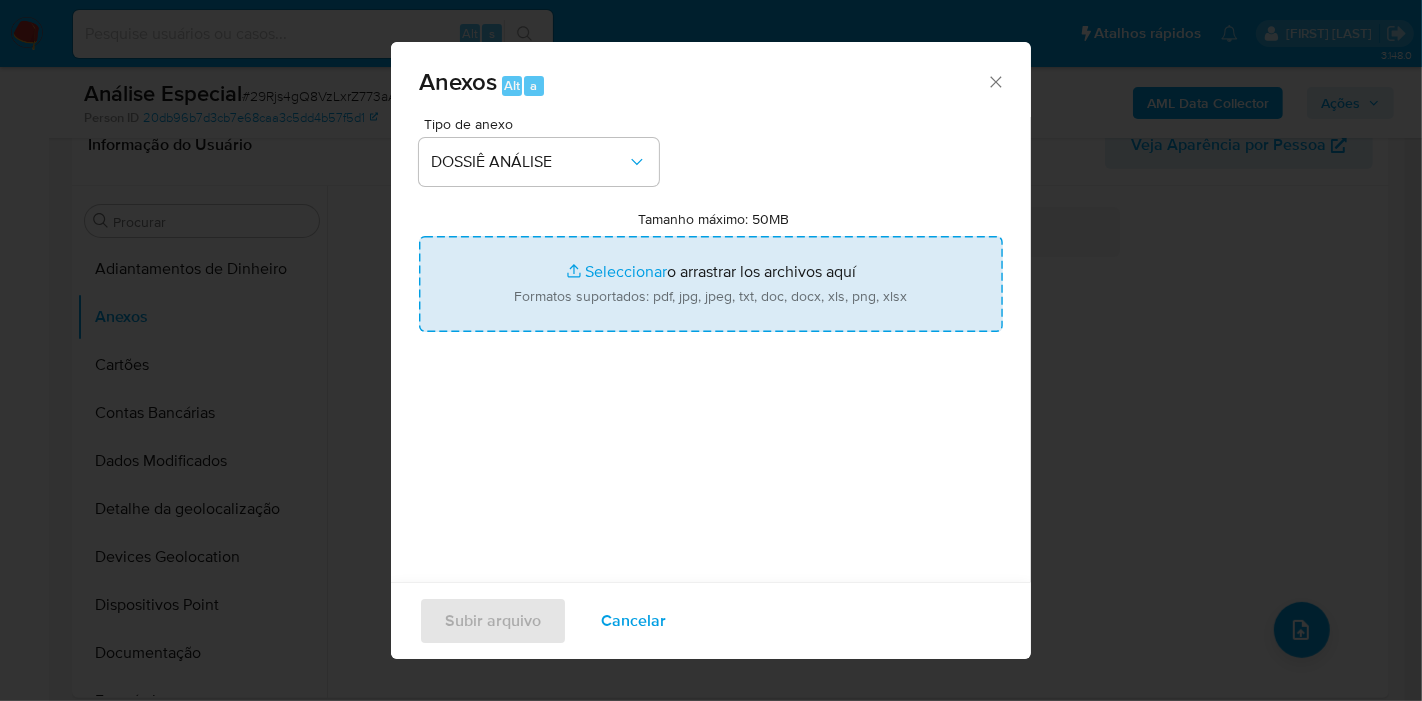 click on "Tamanho máximo: 50MB Seleccionar archivos" at bounding box center [711, 284] 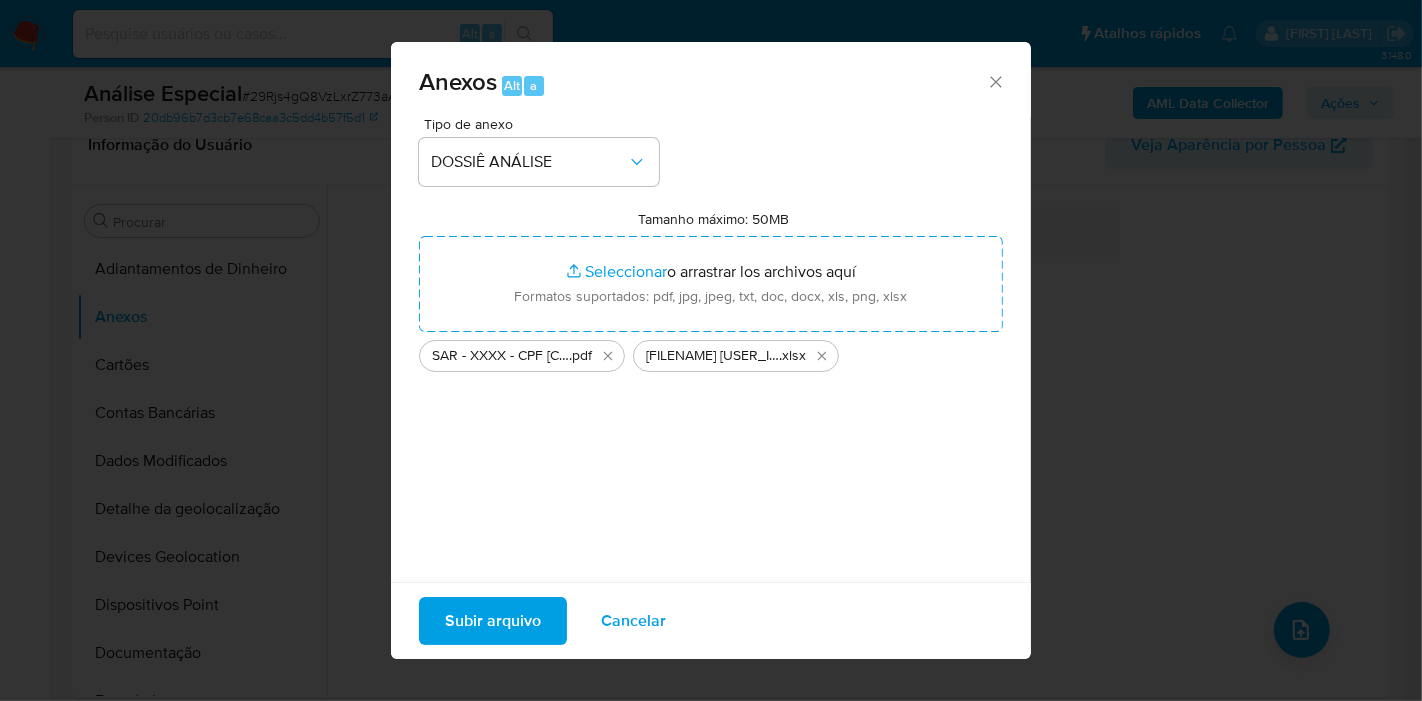 click on "Subir arquivo" at bounding box center (493, 621) 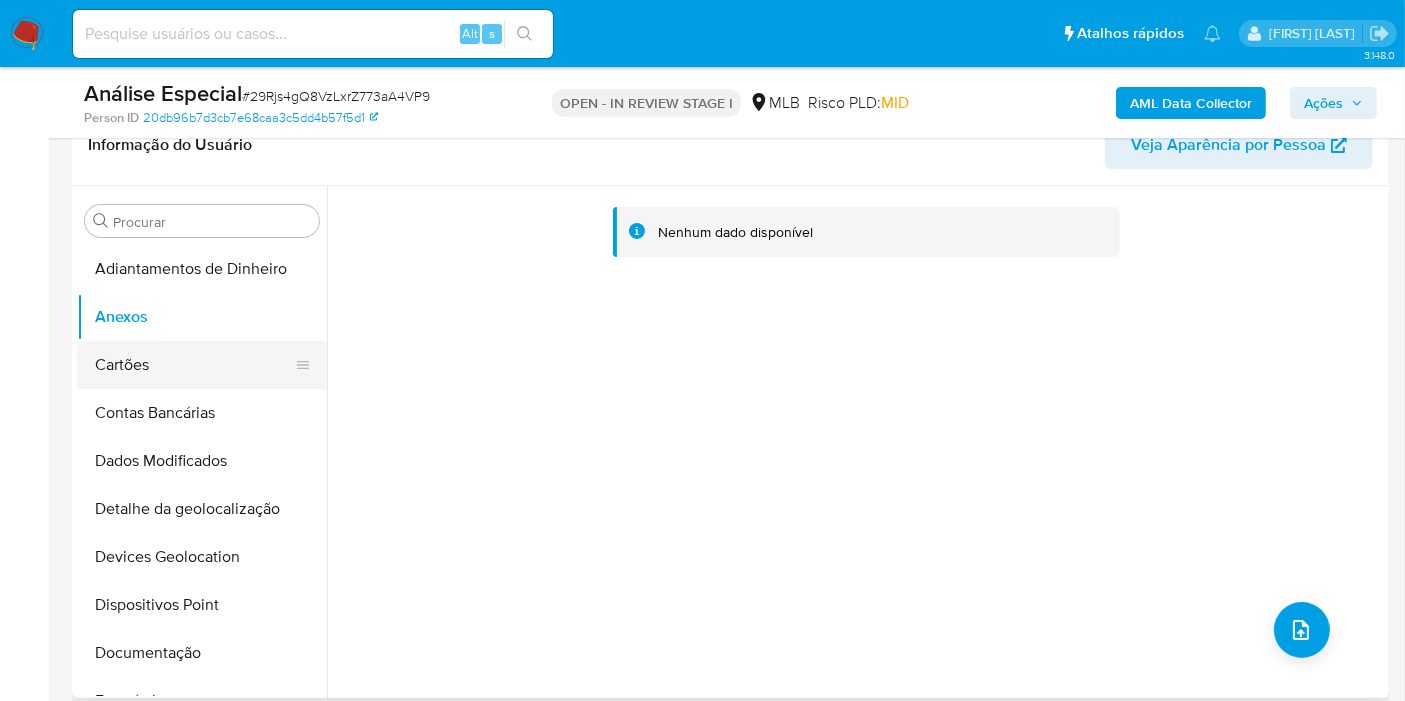 click on "Cartões" at bounding box center [194, 365] 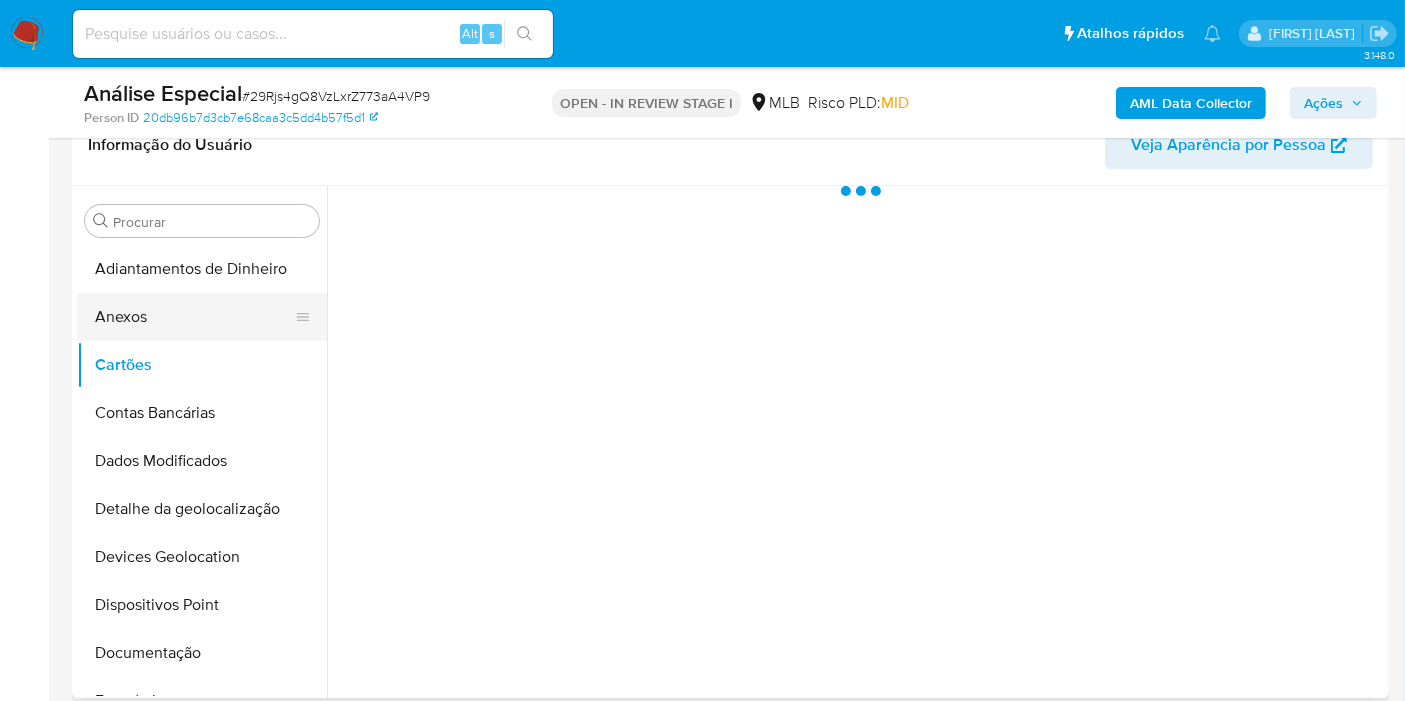 click on "Anexos" at bounding box center [194, 317] 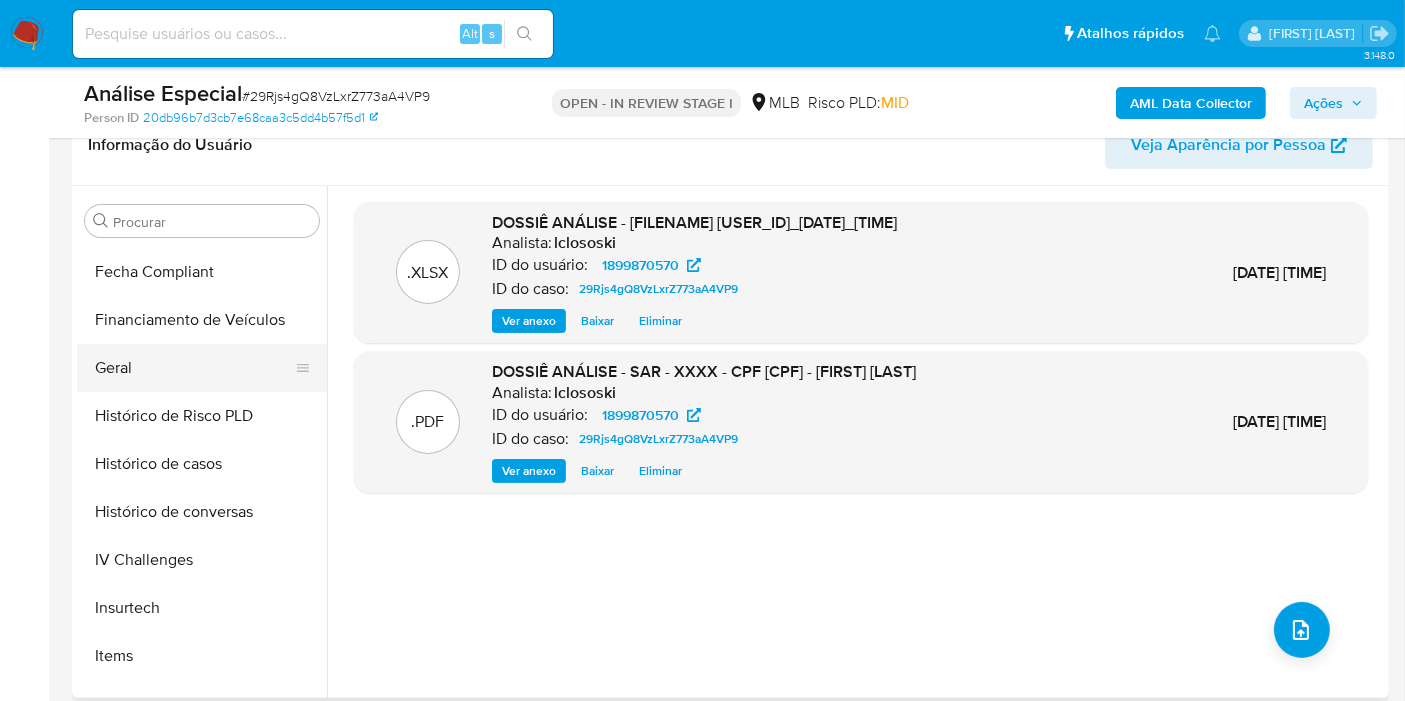 scroll, scrollTop: 777, scrollLeft: 0, axis: vertical 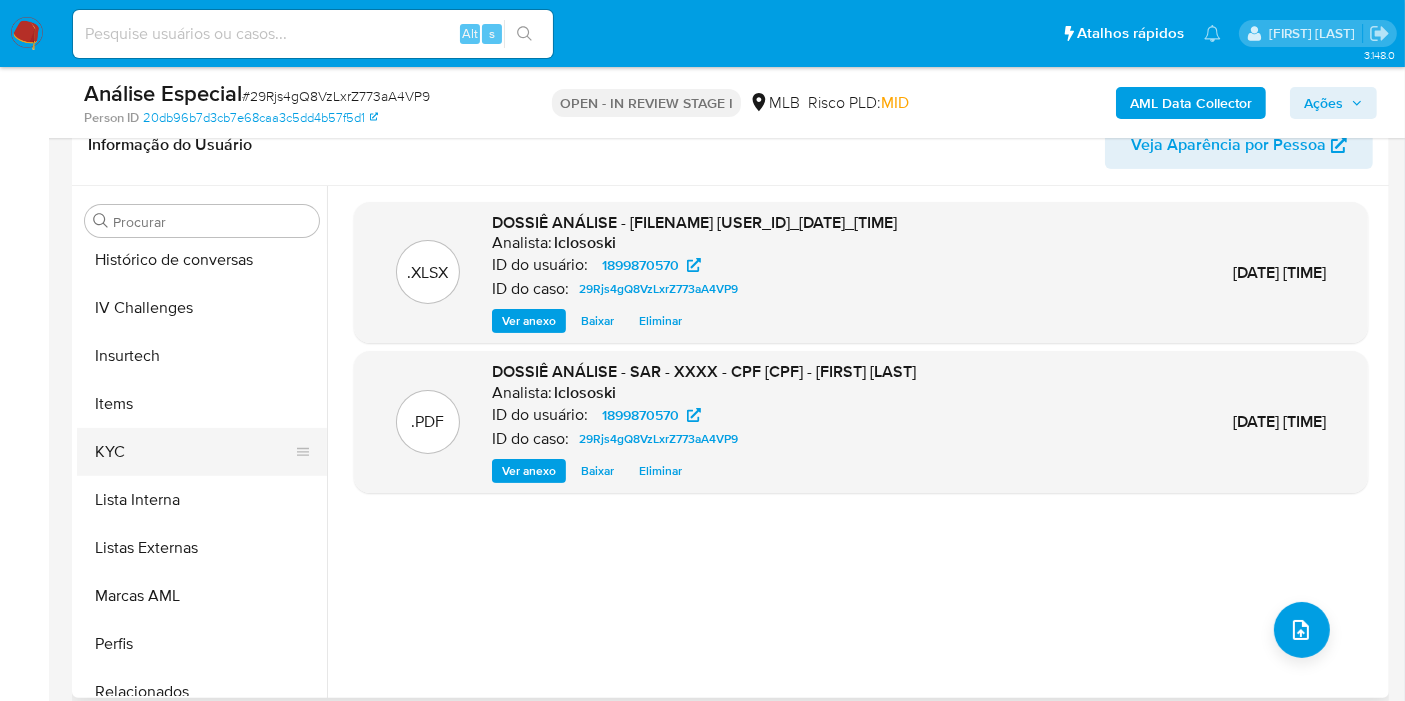 click on "KYC" at bounding box center [194, 452] 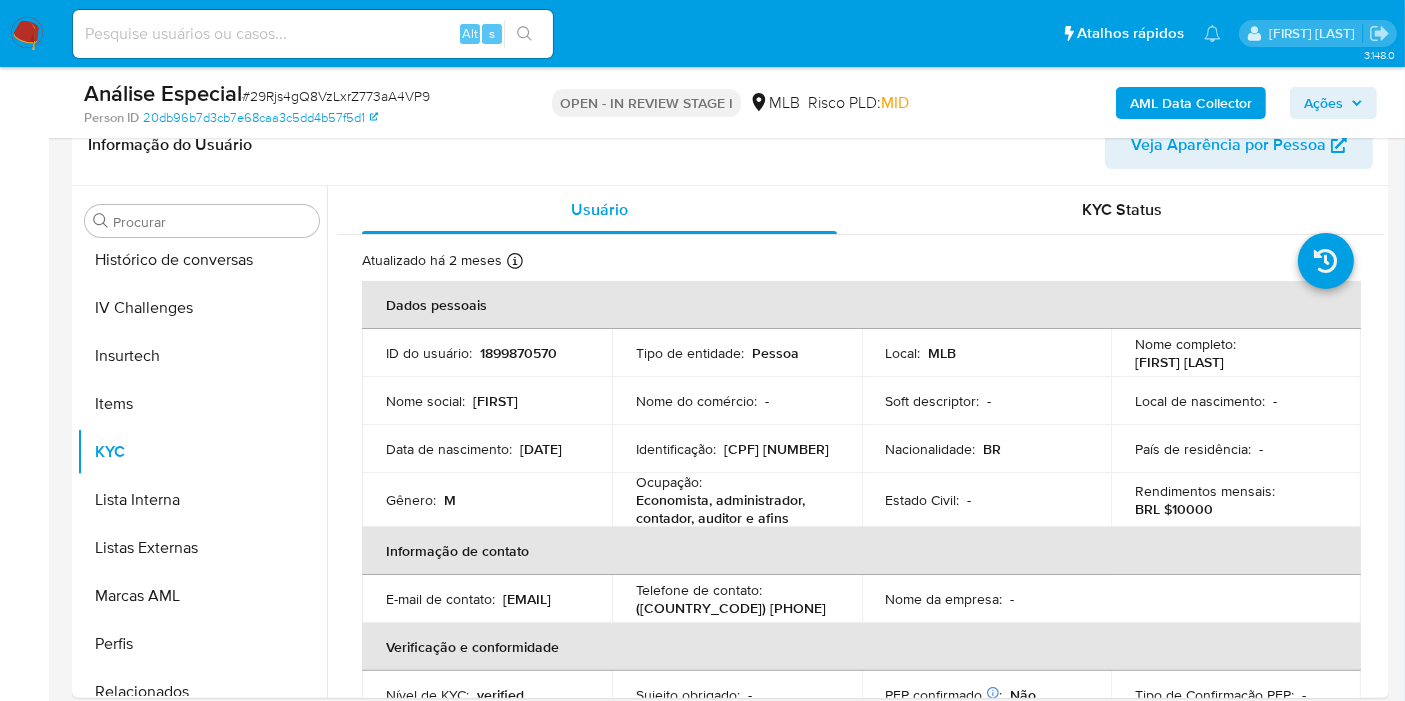 click on "Ações" at bounding box center [1323, 103] 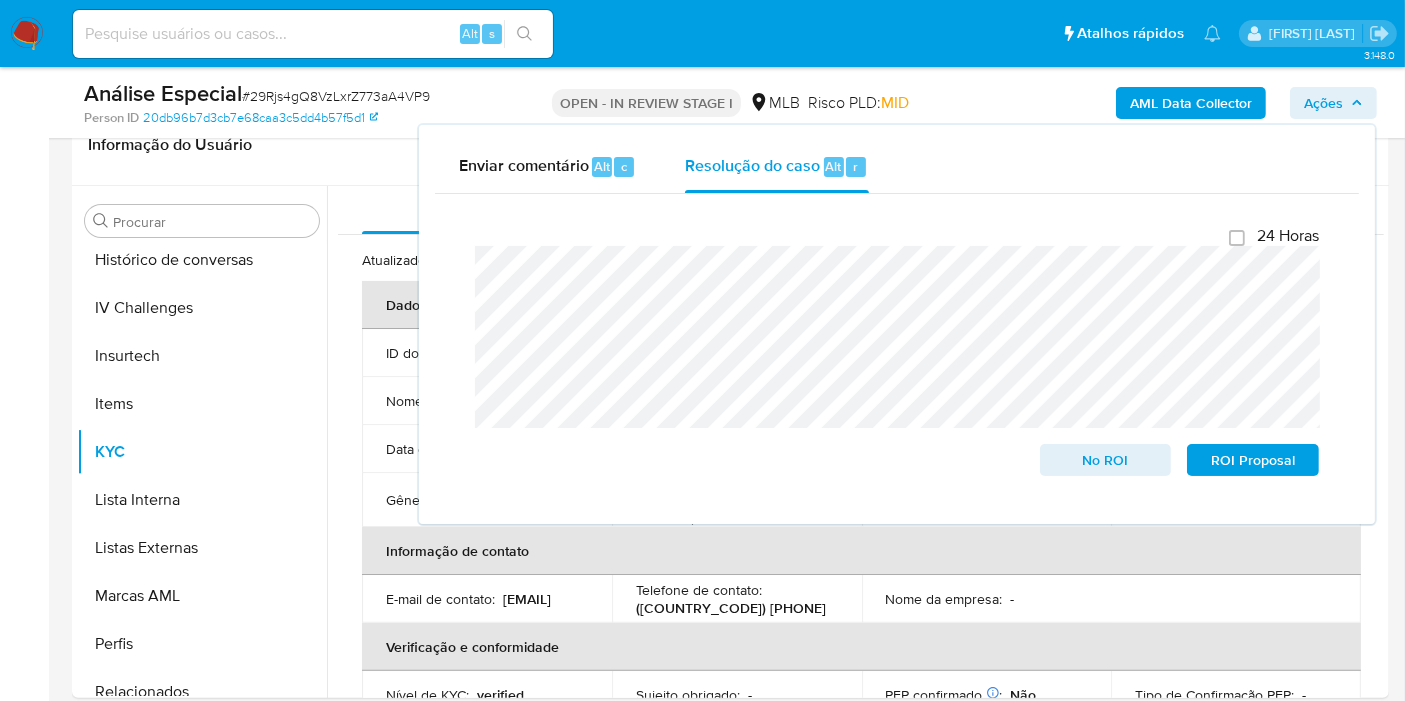 click on "Ações" at bounding box center [1323, 103] 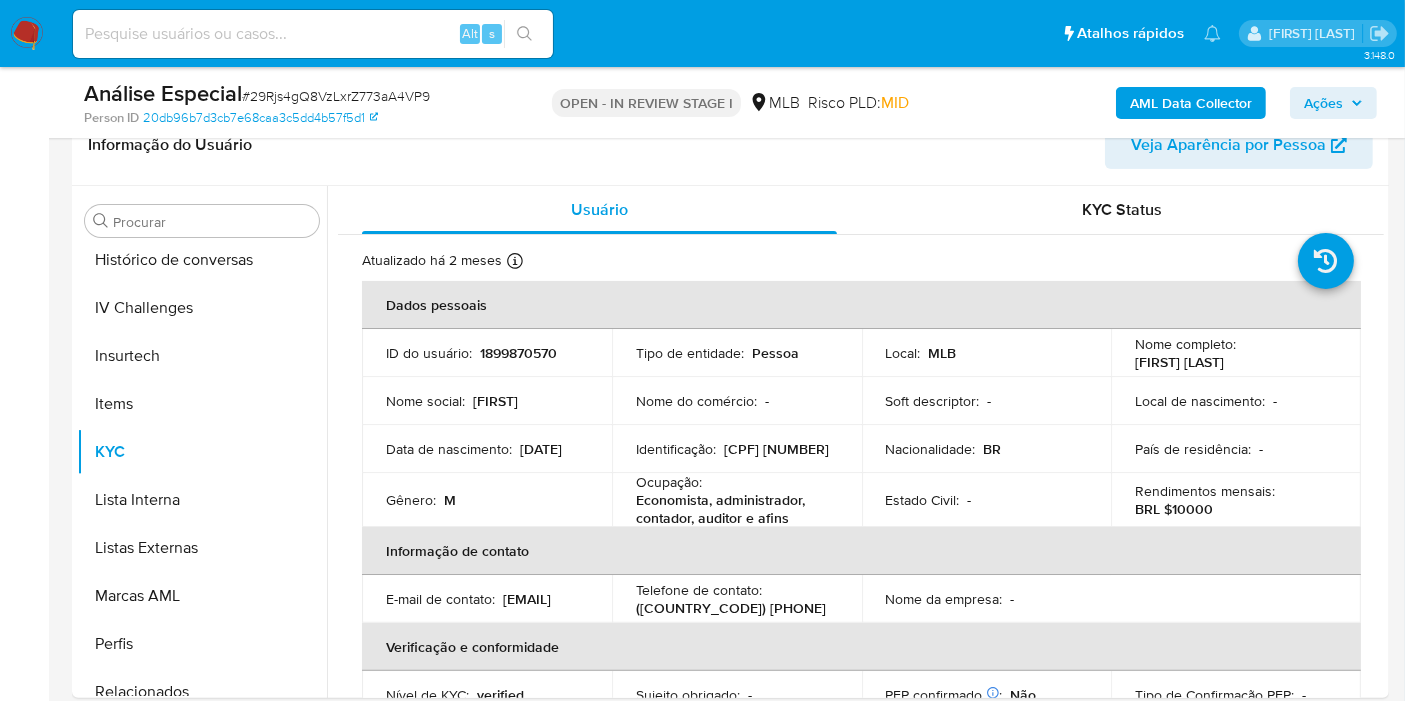 click on "Ações" at bounding box center [1323, 103] 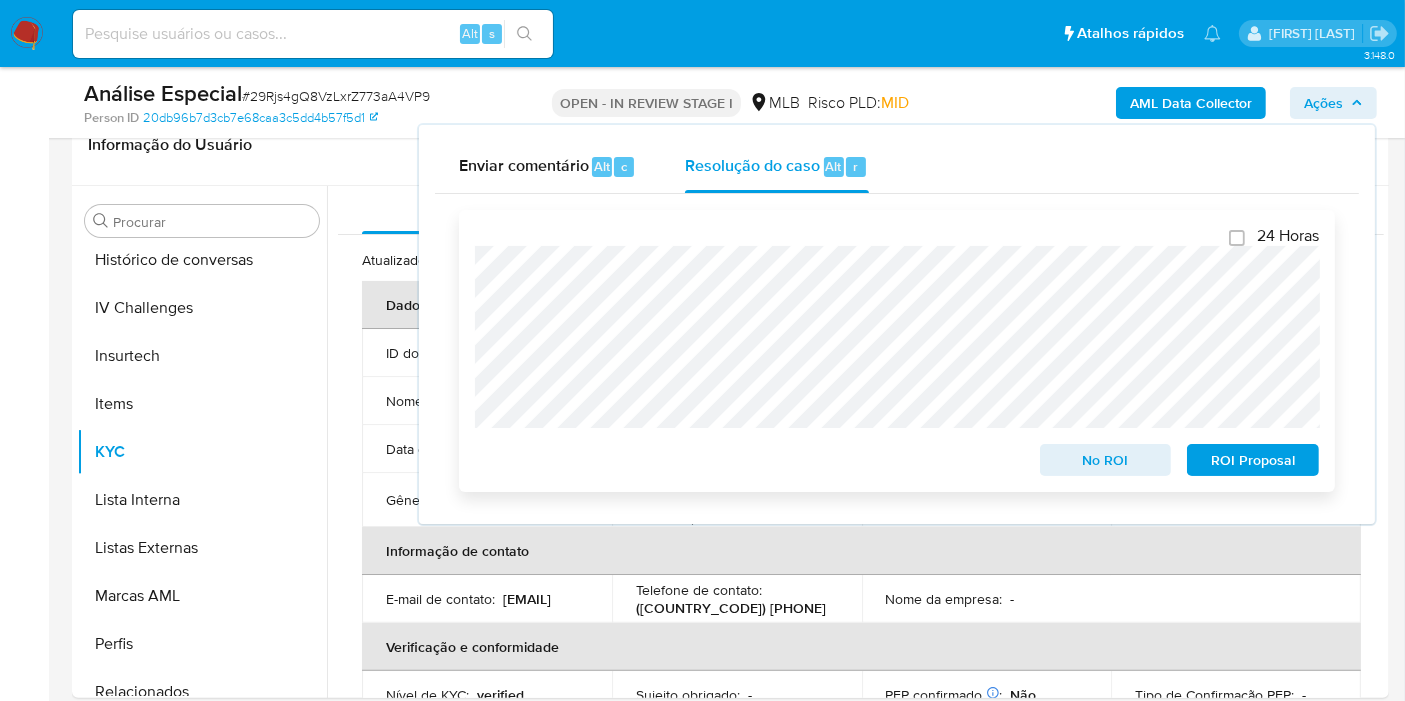 click on "ROI Proposal" at bounding box center (1253, 460) 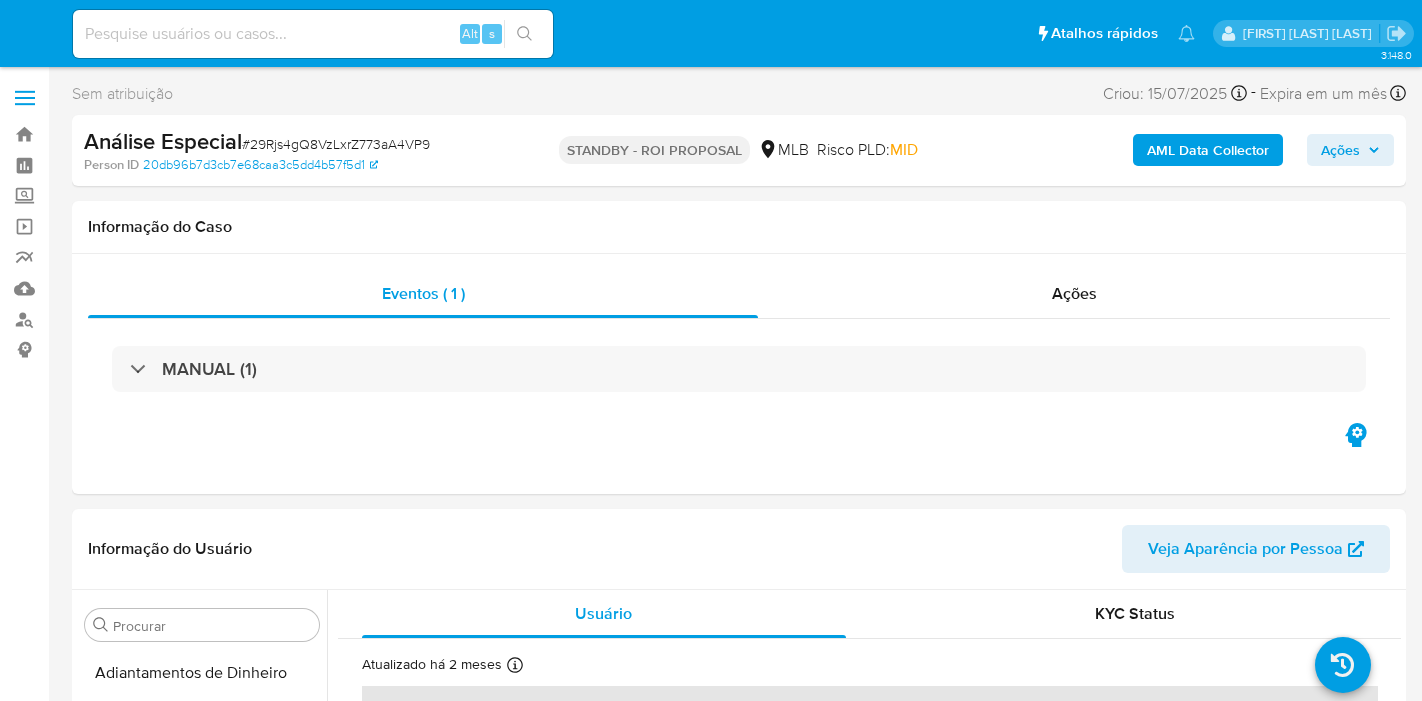 select on "10" 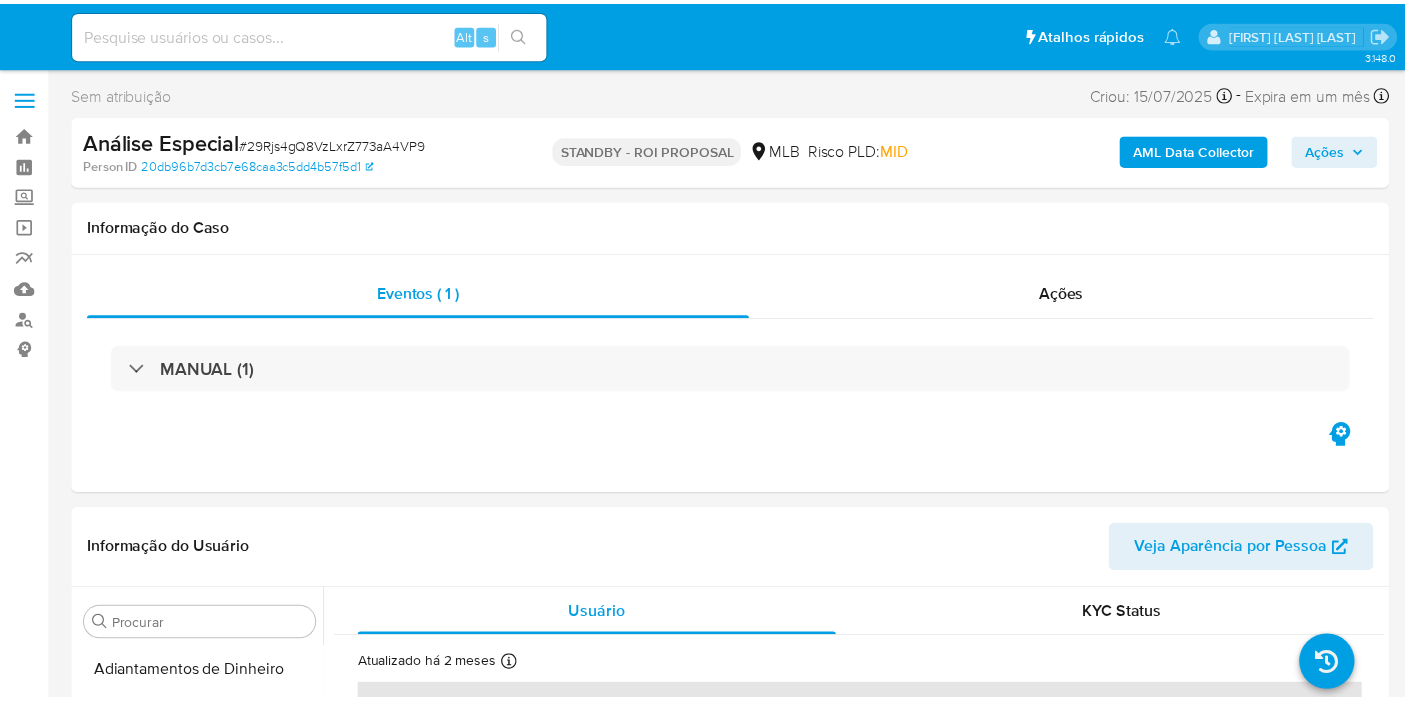 scroll, scrollTop: 0, scrollLeft: 0, axis: both 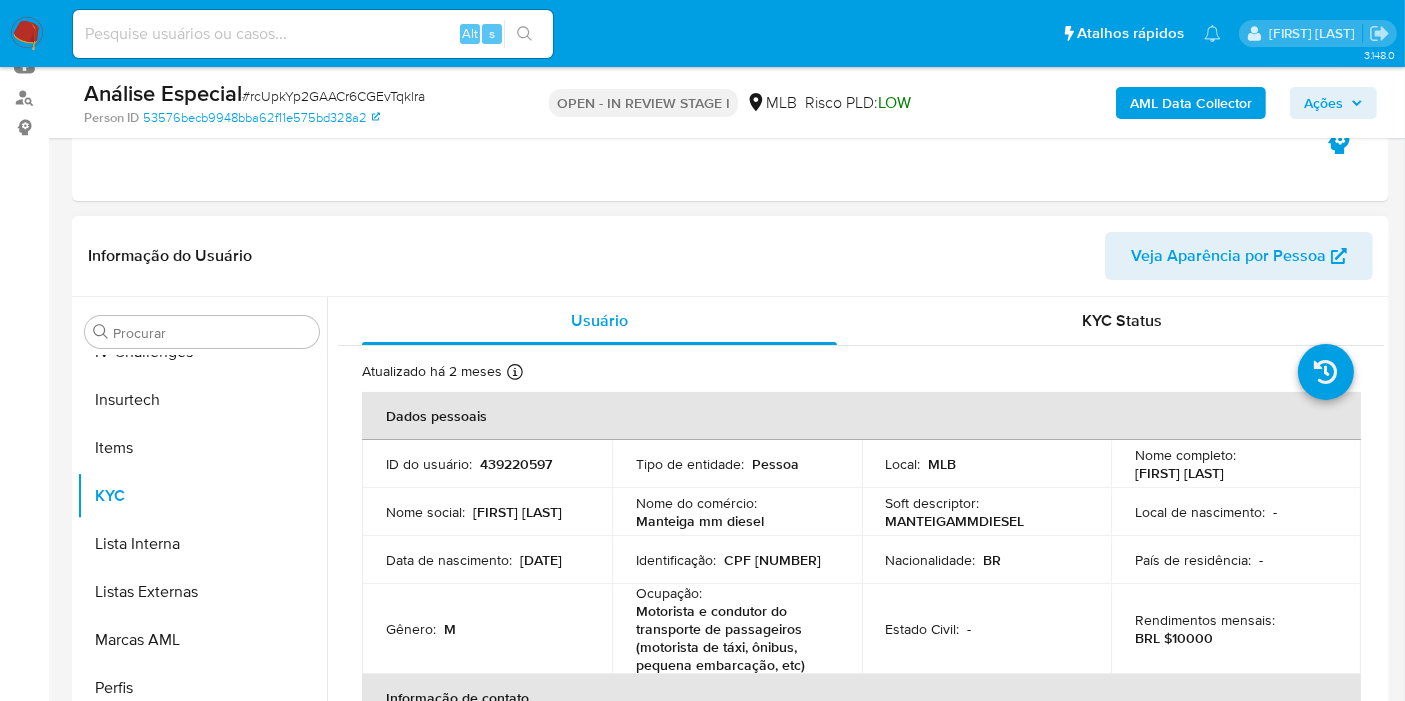 click on "CPF 42530652104" at bounding box center [772, 560] 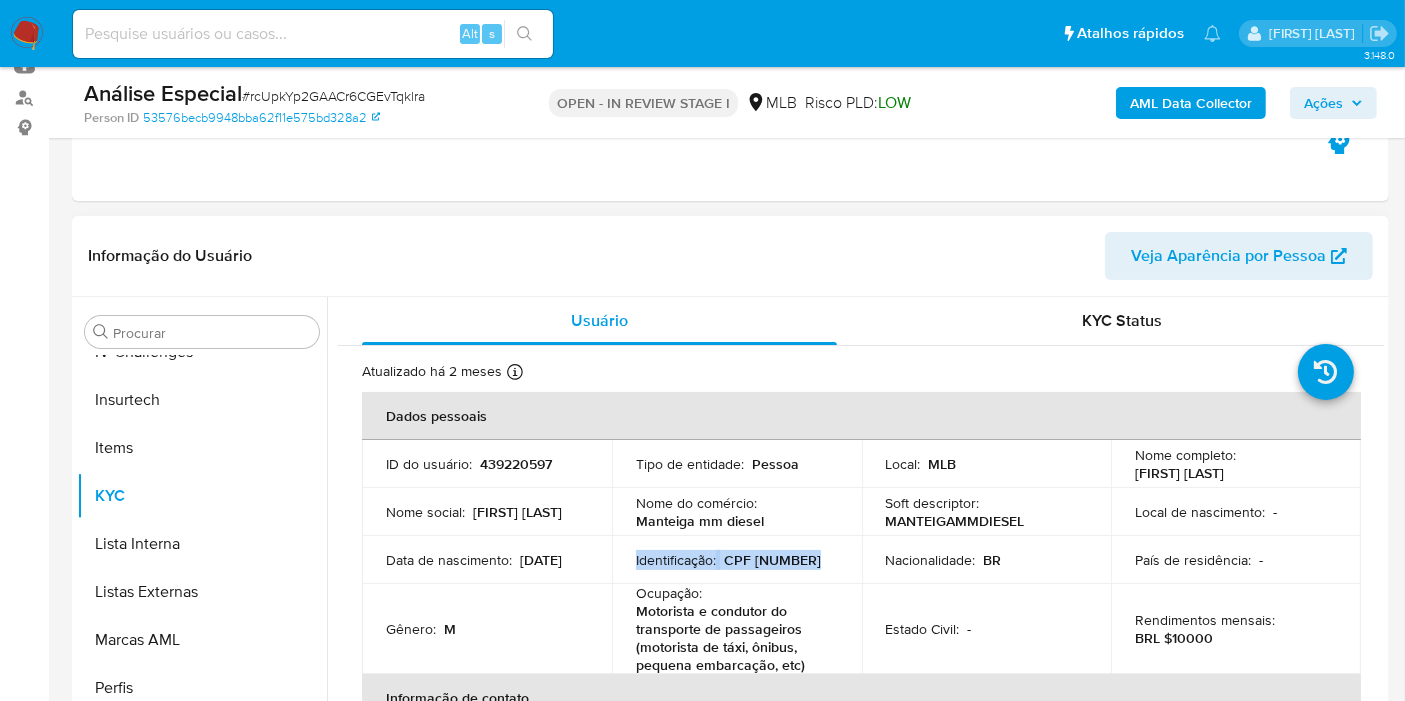 click on "CPF 42530652104" at bounding box center (772, 560) 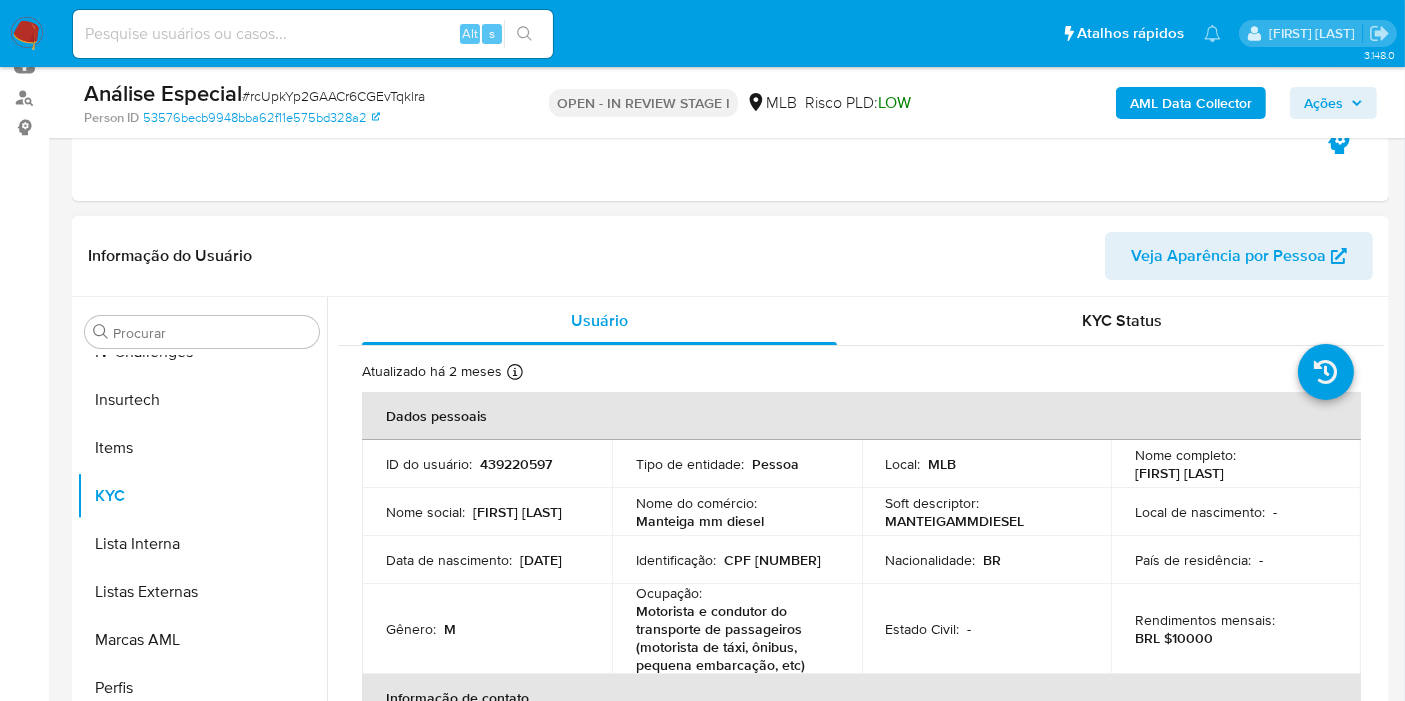click on "CPF 42530652104" at bounding box center (772, 560) 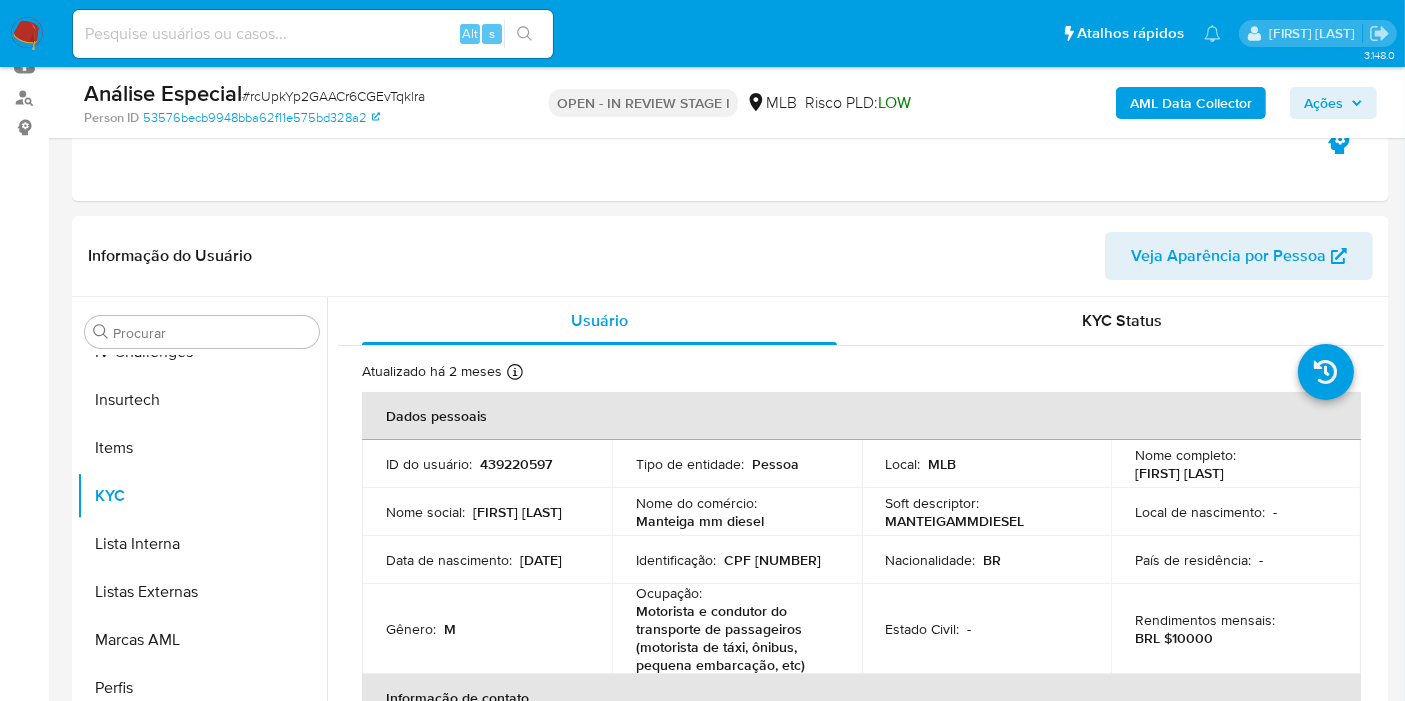 copy on "42530652104" 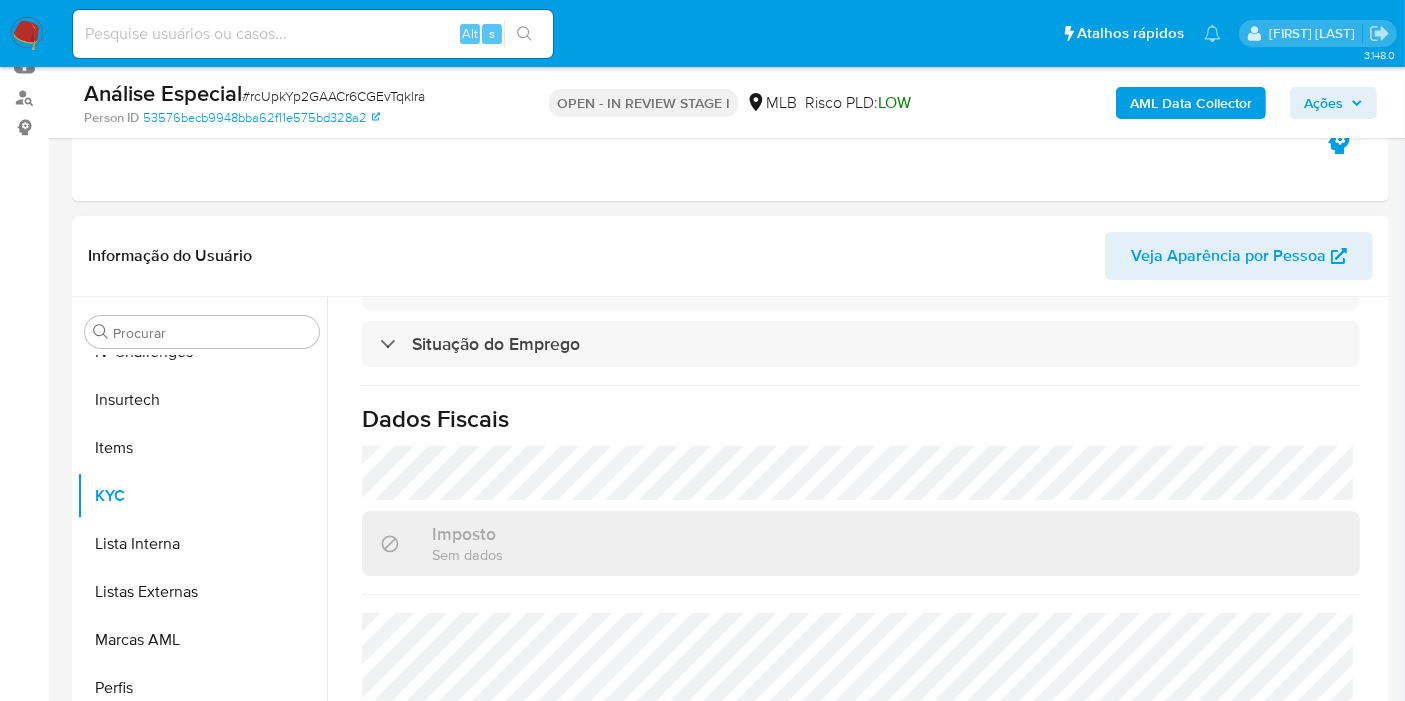 scroll, scrollTop: 969, scrollLeft: 0, axis: vertical 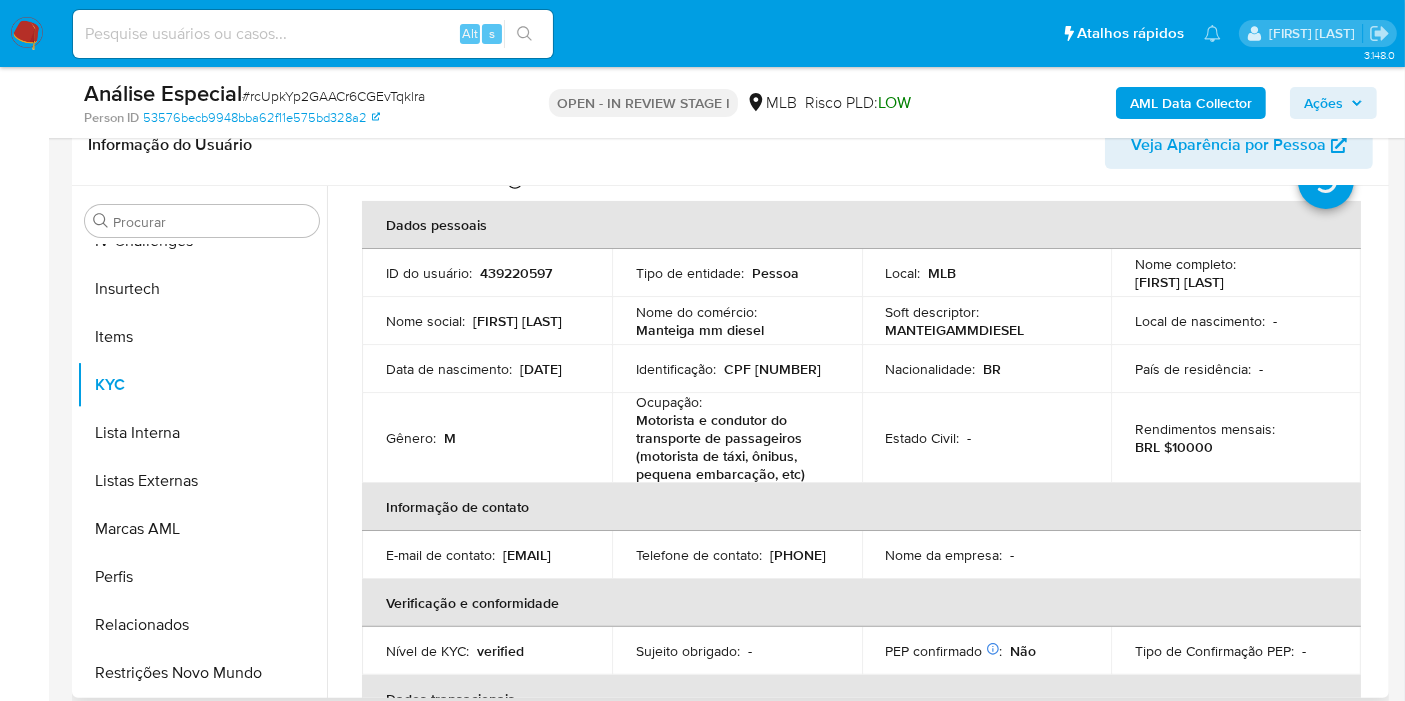 copy on "42530652104" 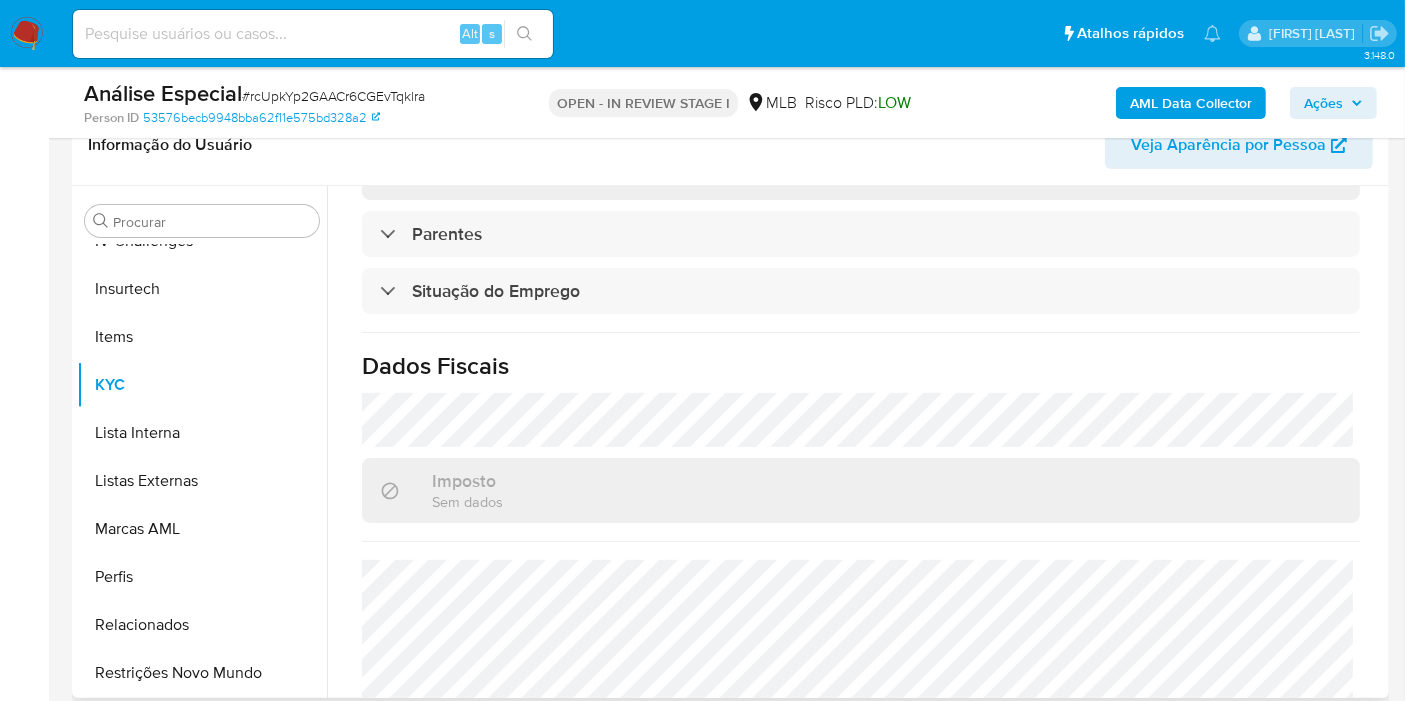 scroll, scrollTop: 969, scrollLeft: 0, axis: vertical 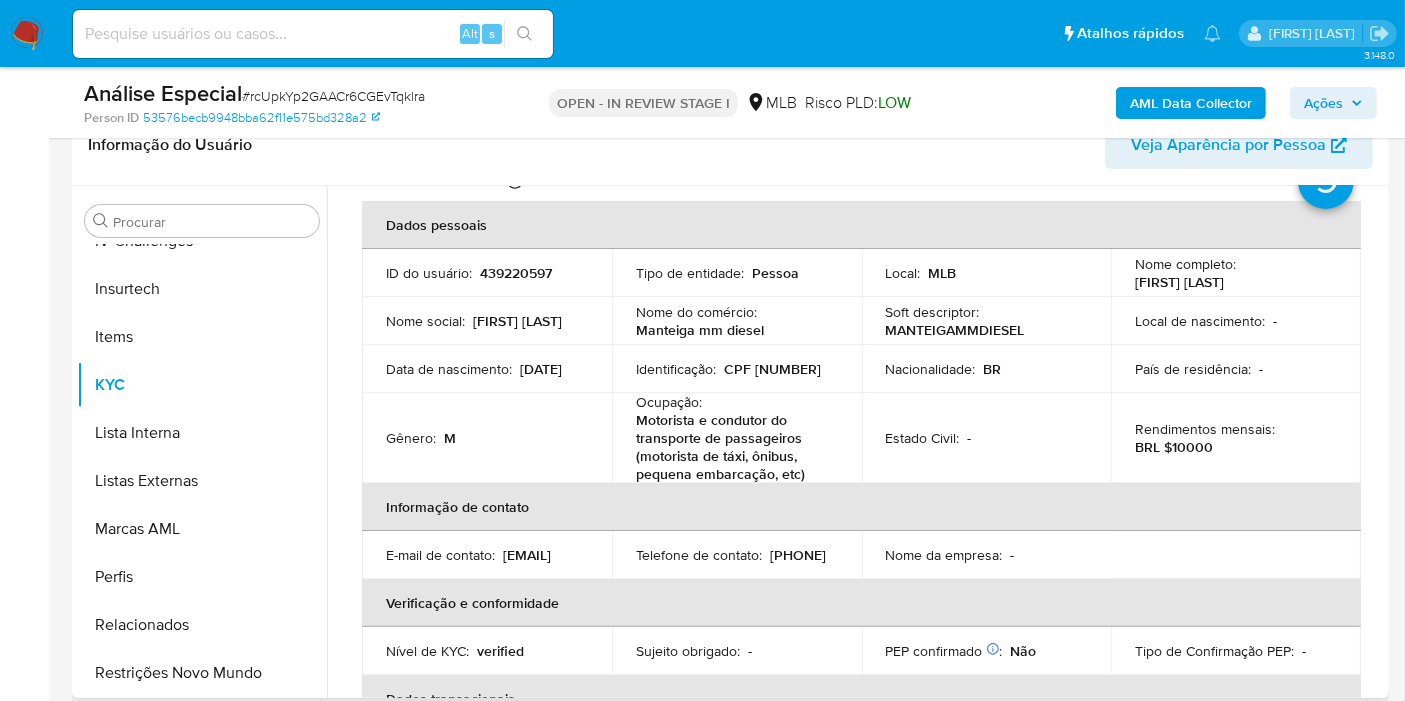 click on "Local de nascimento :" at bounding box center (1200, 321) 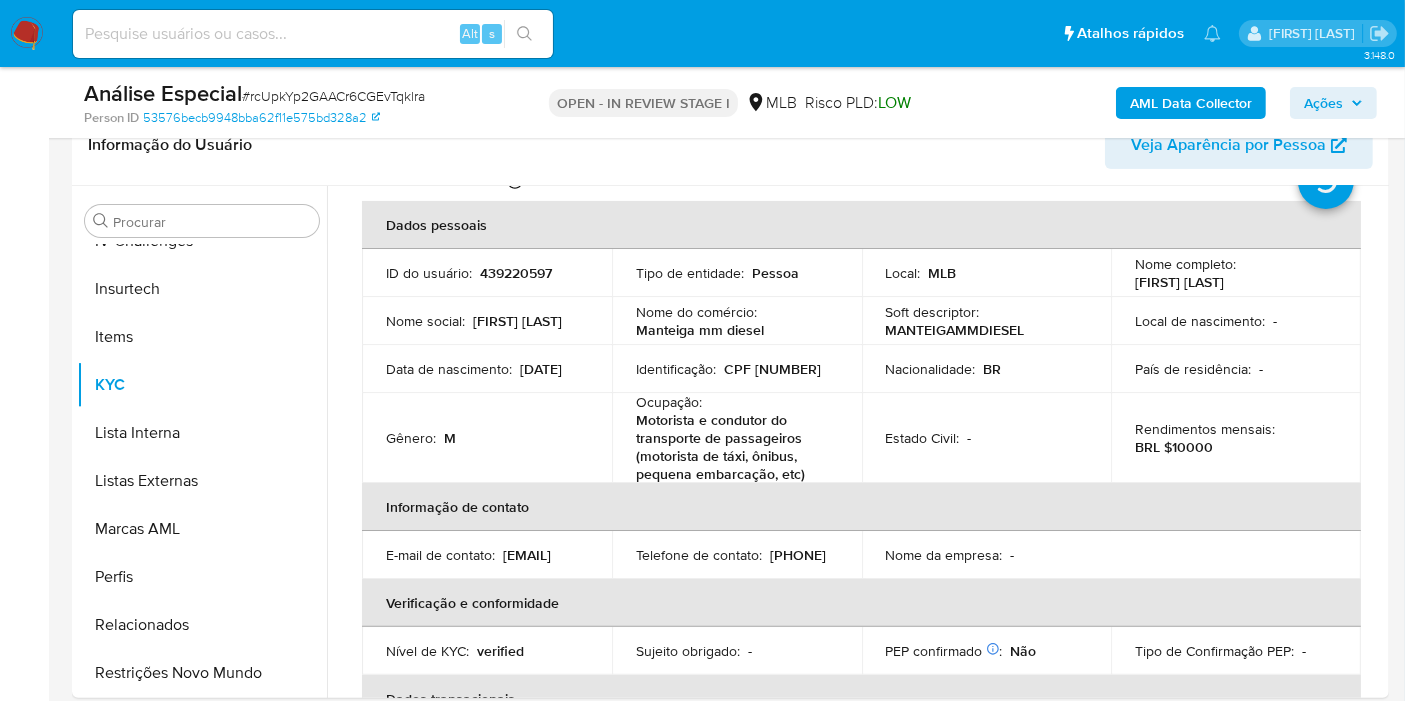 copy on "42530652104" 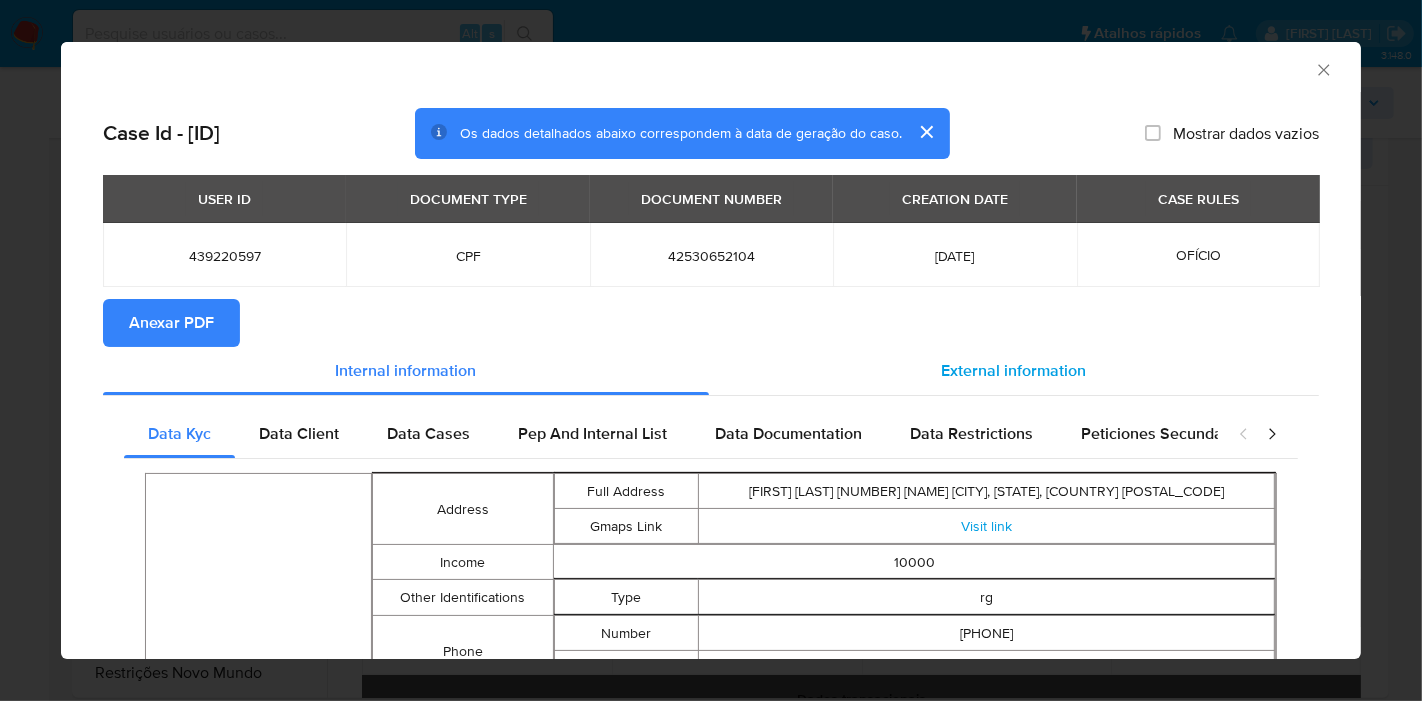 click on "External information" at bounding box center [1014, 371] 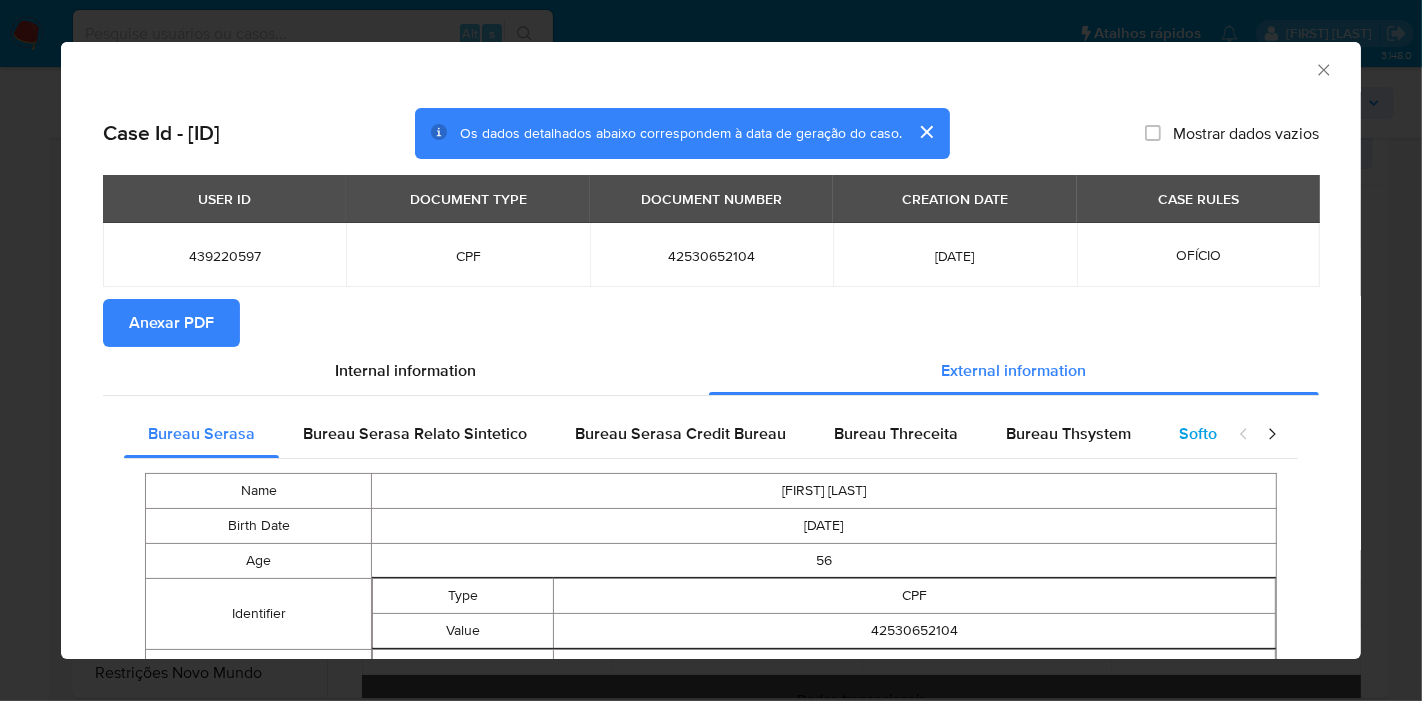 click on "Softon" at bounding box center [1202, 434] 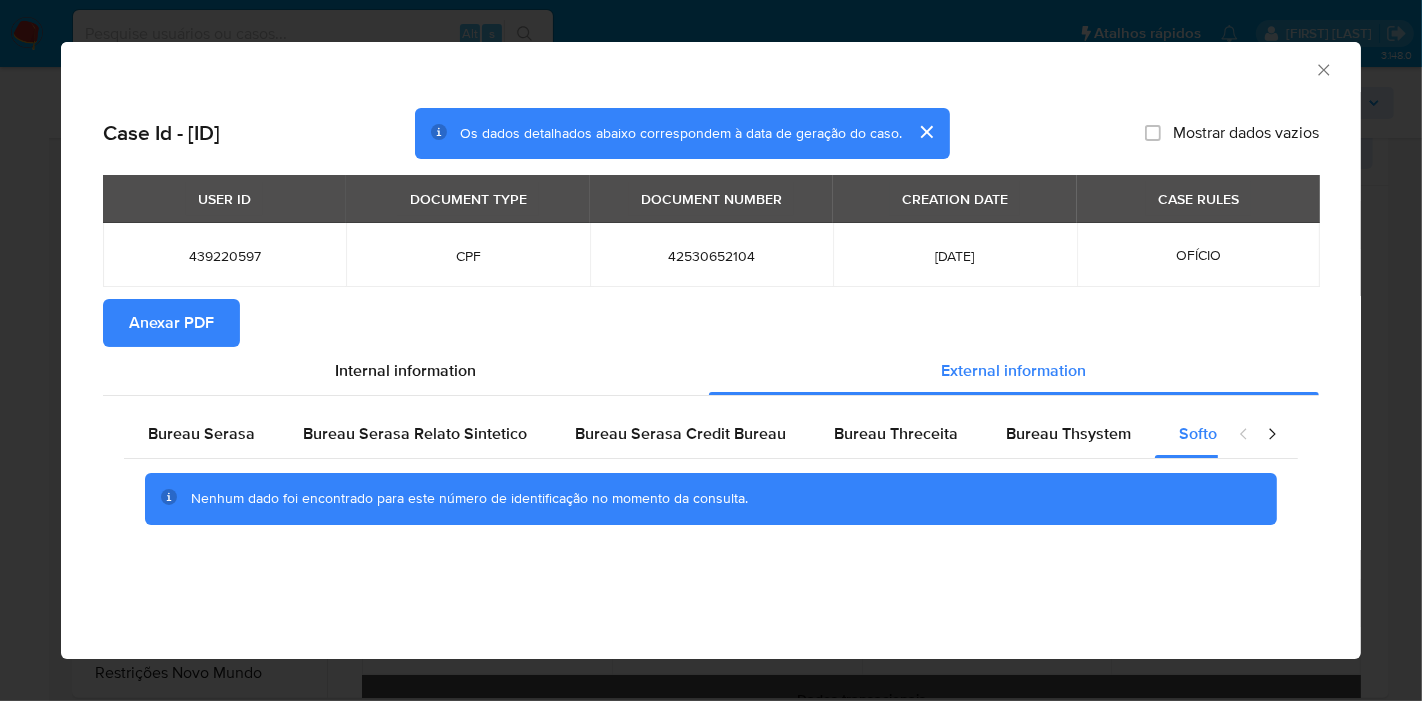drag, startPoint x: 1333, startPoint y: 75, endPoint x: 427, endPoint y: 272, distance: 927.1704 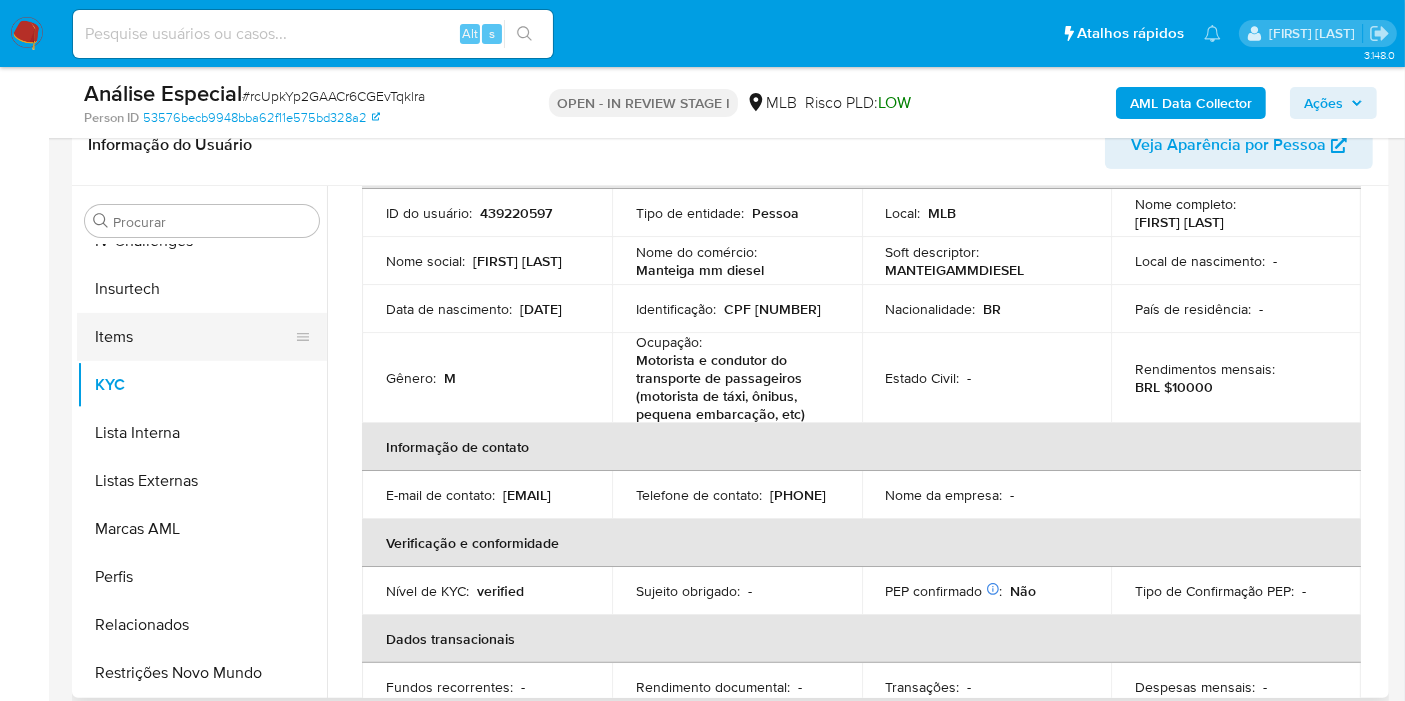 scroll, scrollTop: 191, scrollLeft: 0, axis: vertical 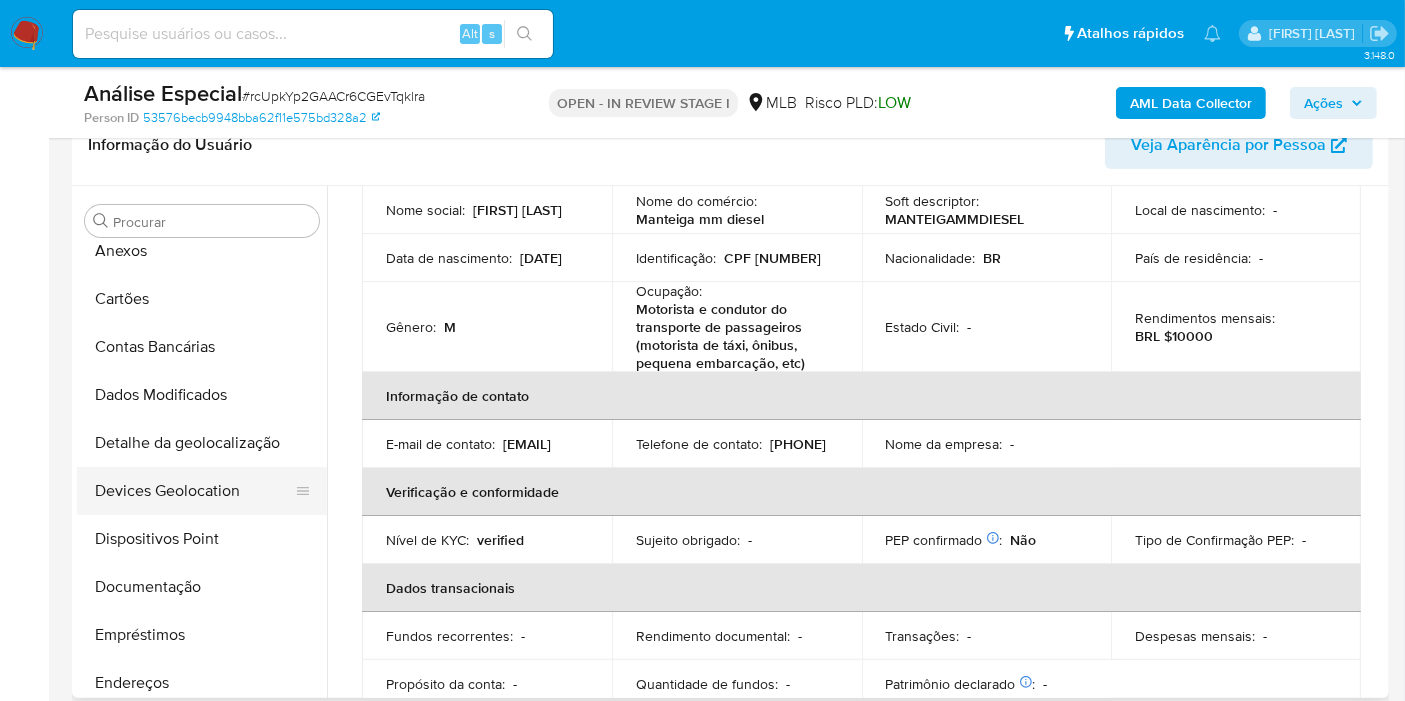 click on "Devices Geolocation" at bounding box center (194, 491) 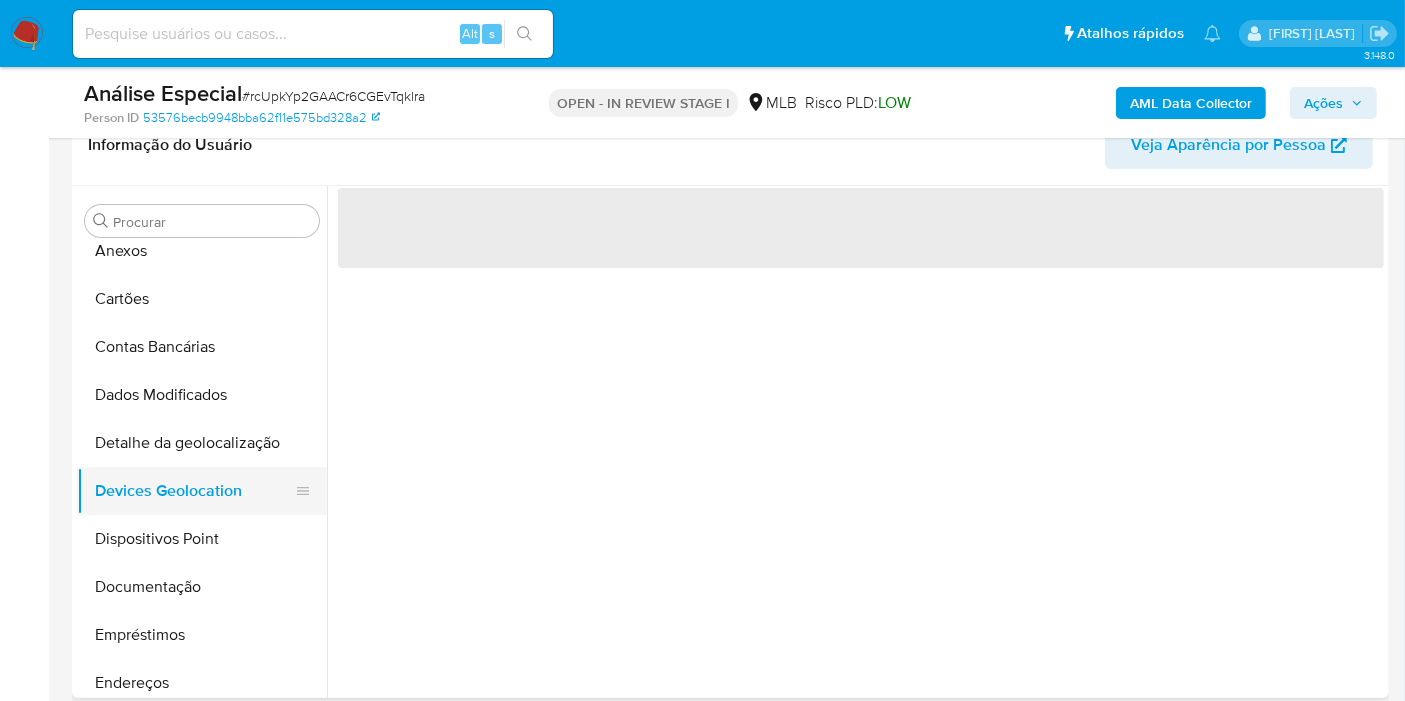 scroll, scrollTop: 0, scrollLeft: 0, axis: both 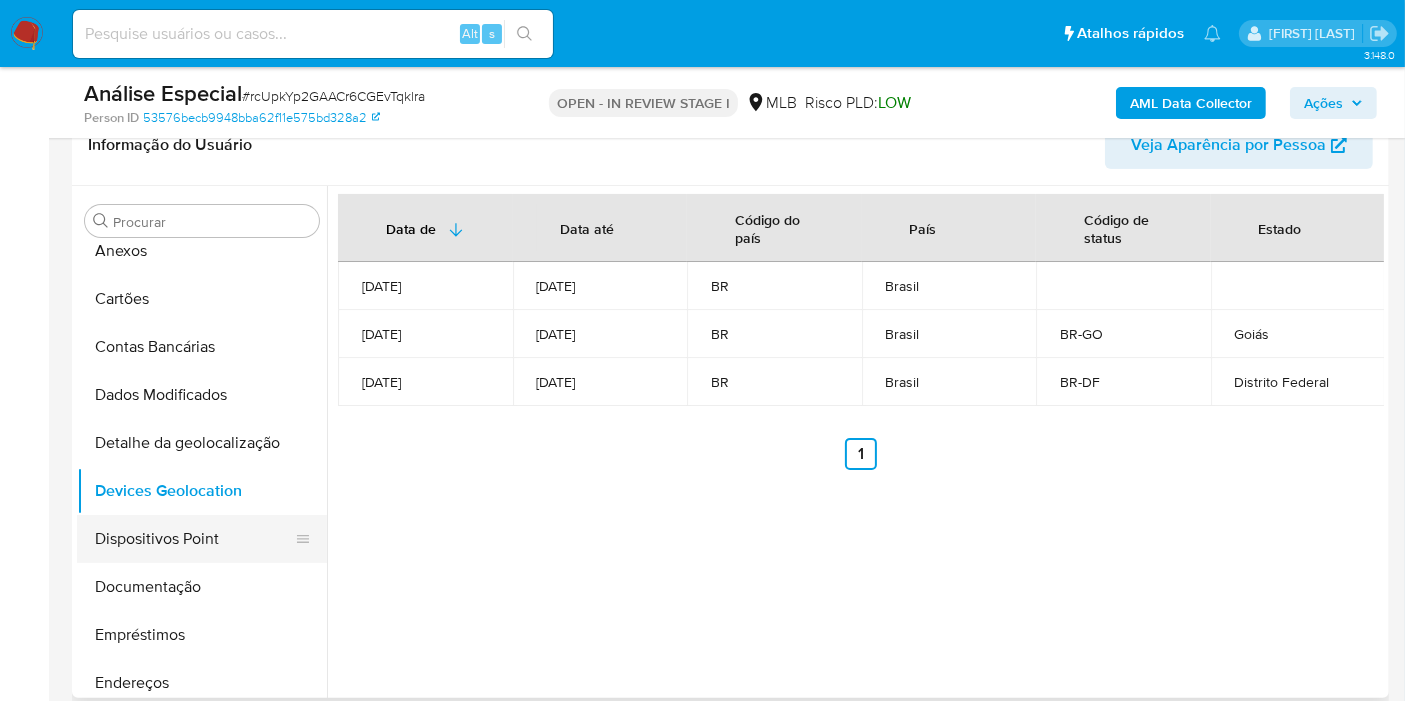 click on "Dispositivos Point" at bounding box center (194, 539) 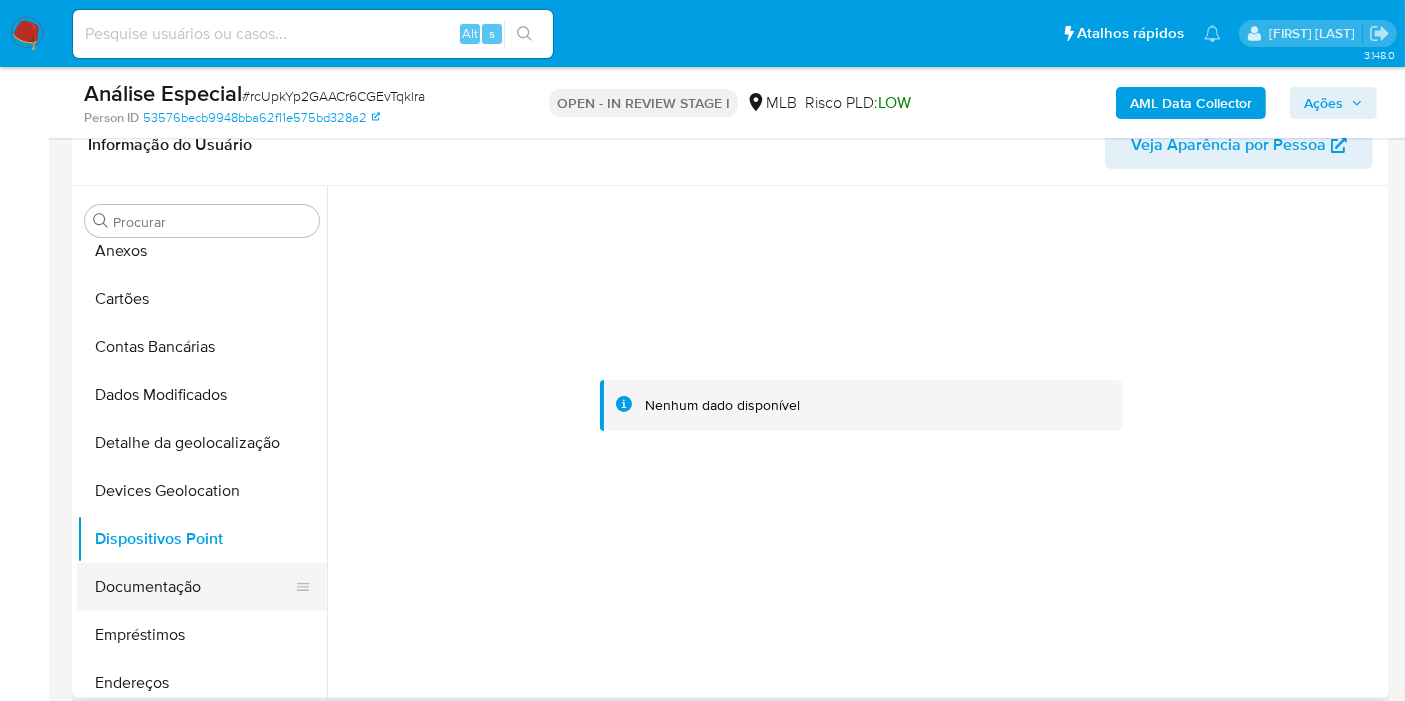 click on "Documentação" at bounding box center (194, 587) 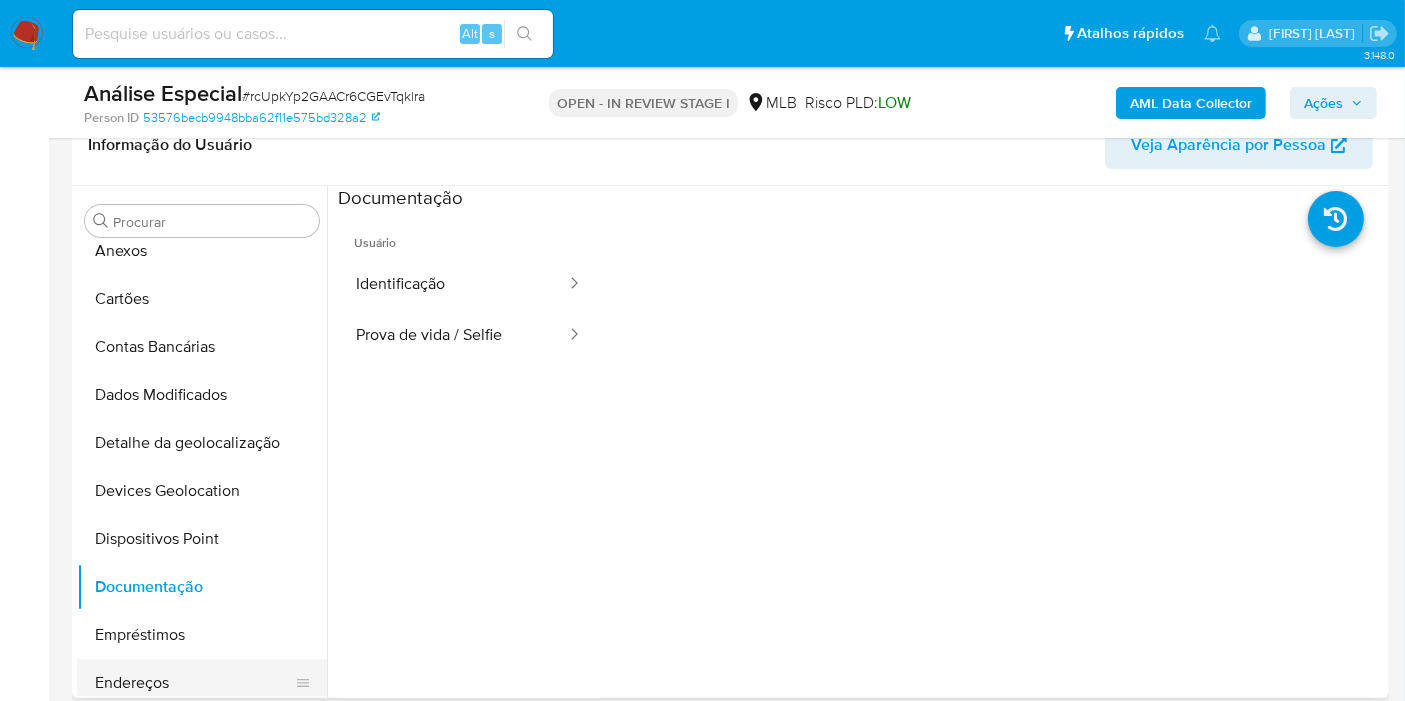 click on "Endereços" at bounding box center (194, 683) 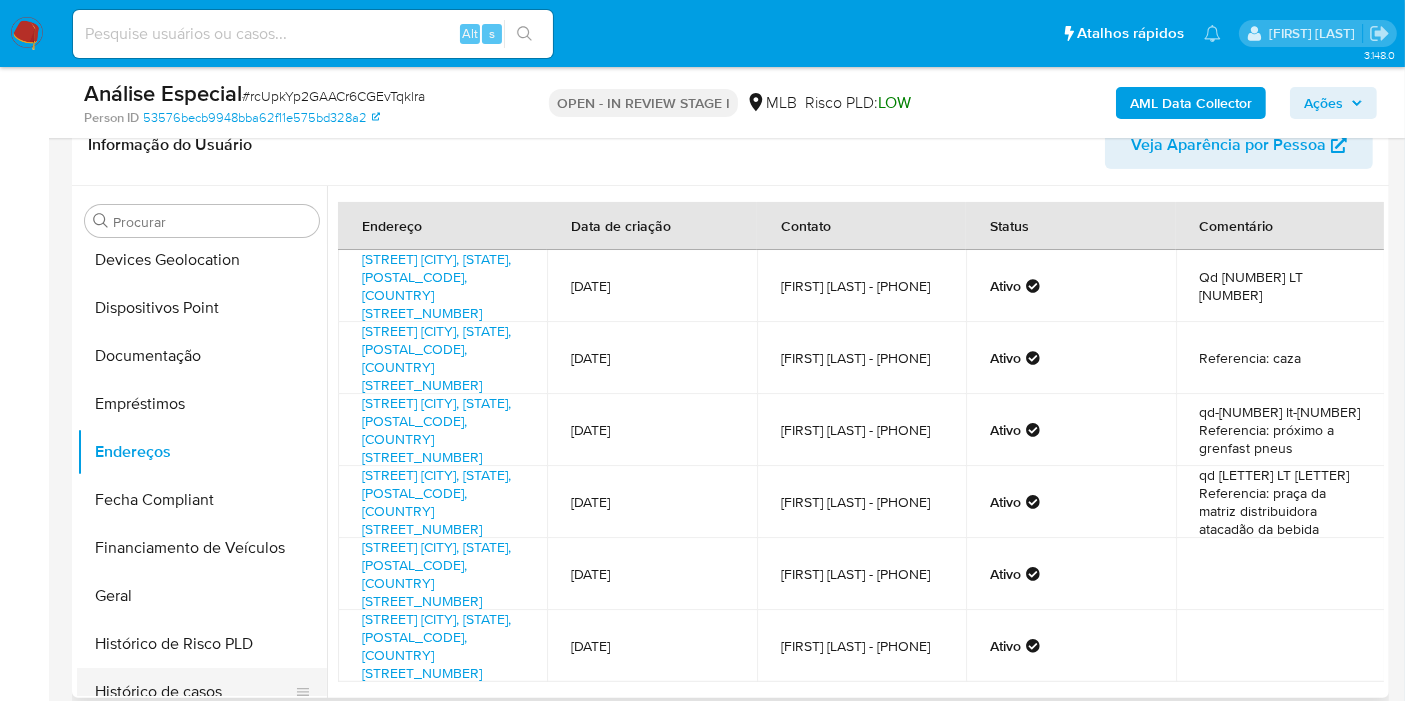 scroll, scrollTop: 400, scrollLeft: 0, axis: vertical 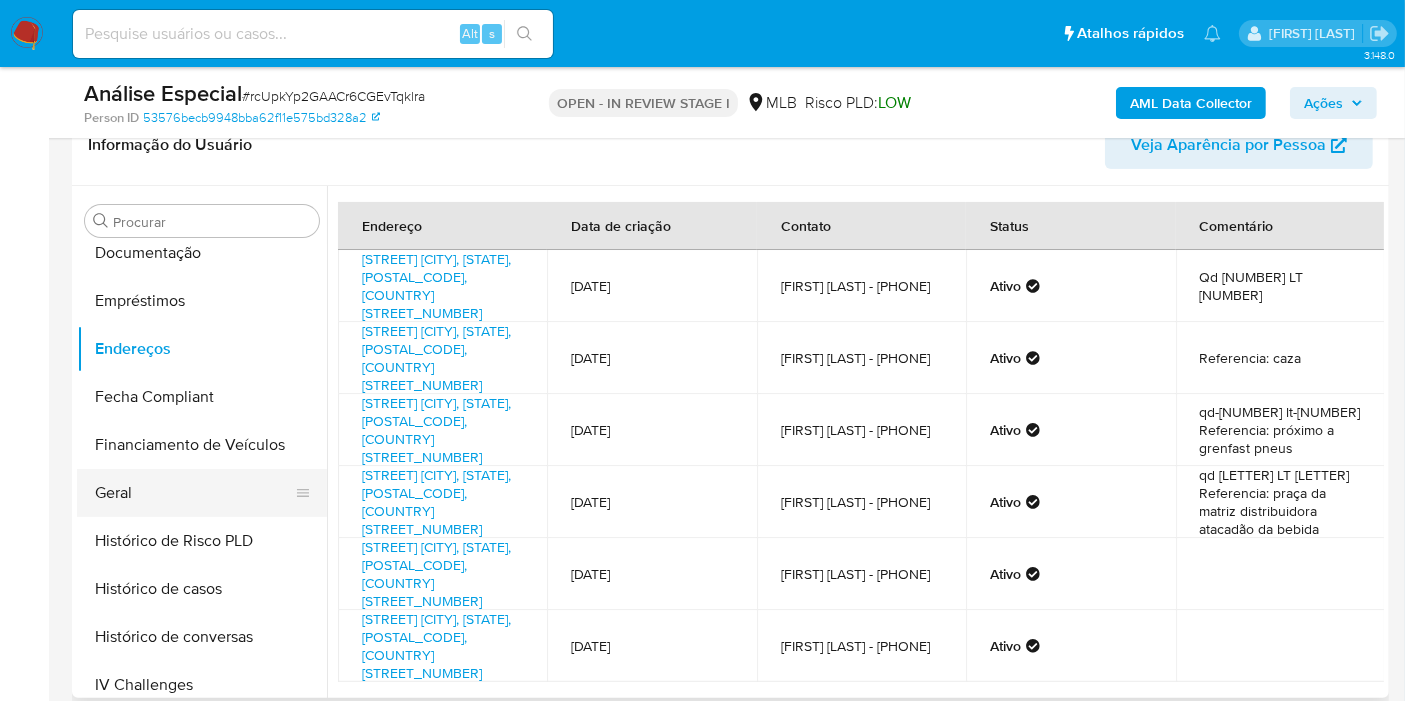 click on "Geral" at bounding box center [194, 493] 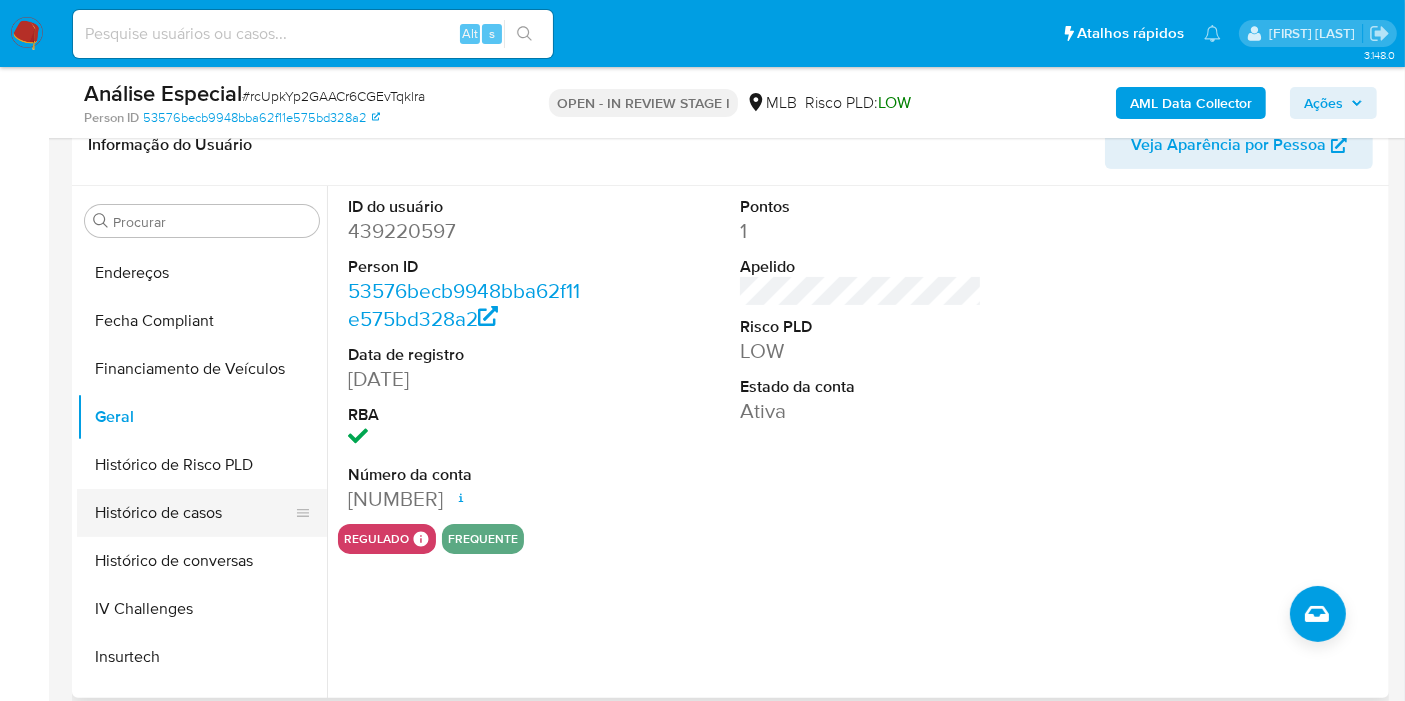 scroll, scrollTop: 511, scrollLeft: 0, axis: vertical 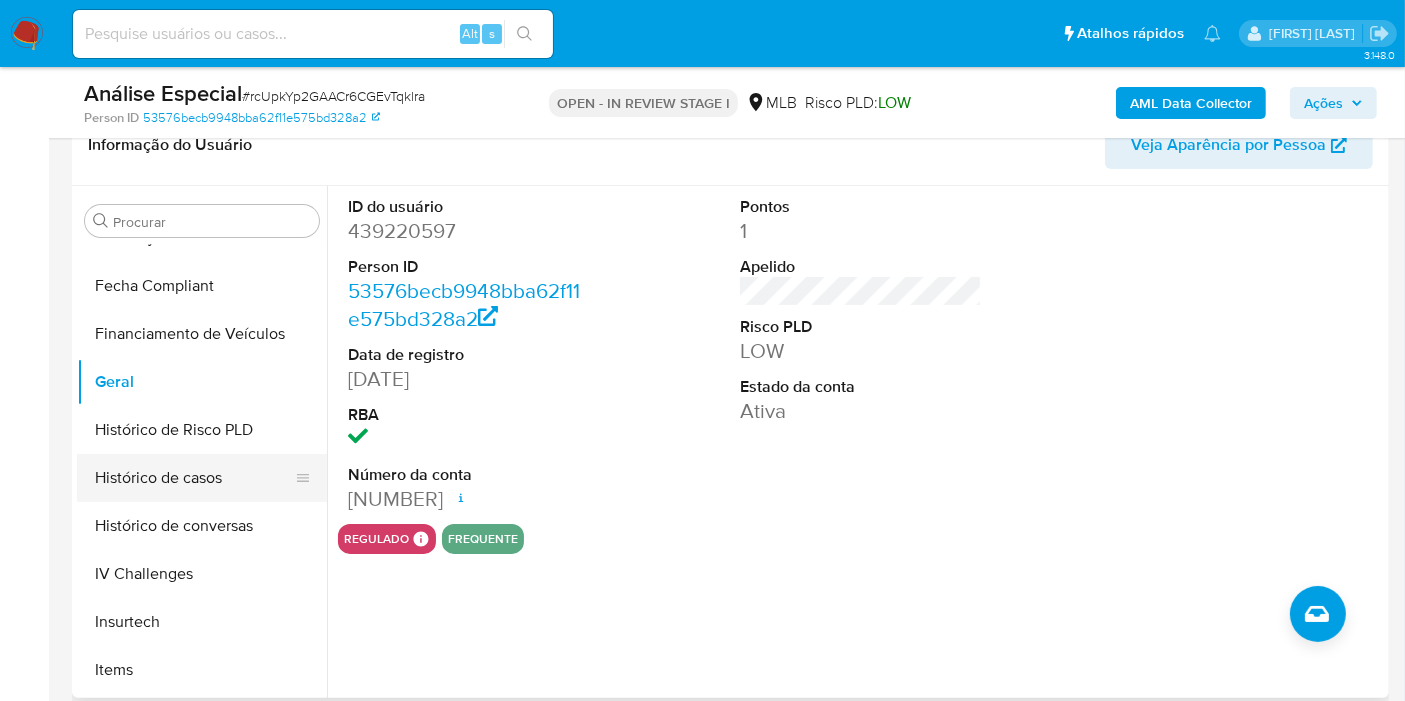 click on "Histórico de casos" at bounding box center (194, 478) 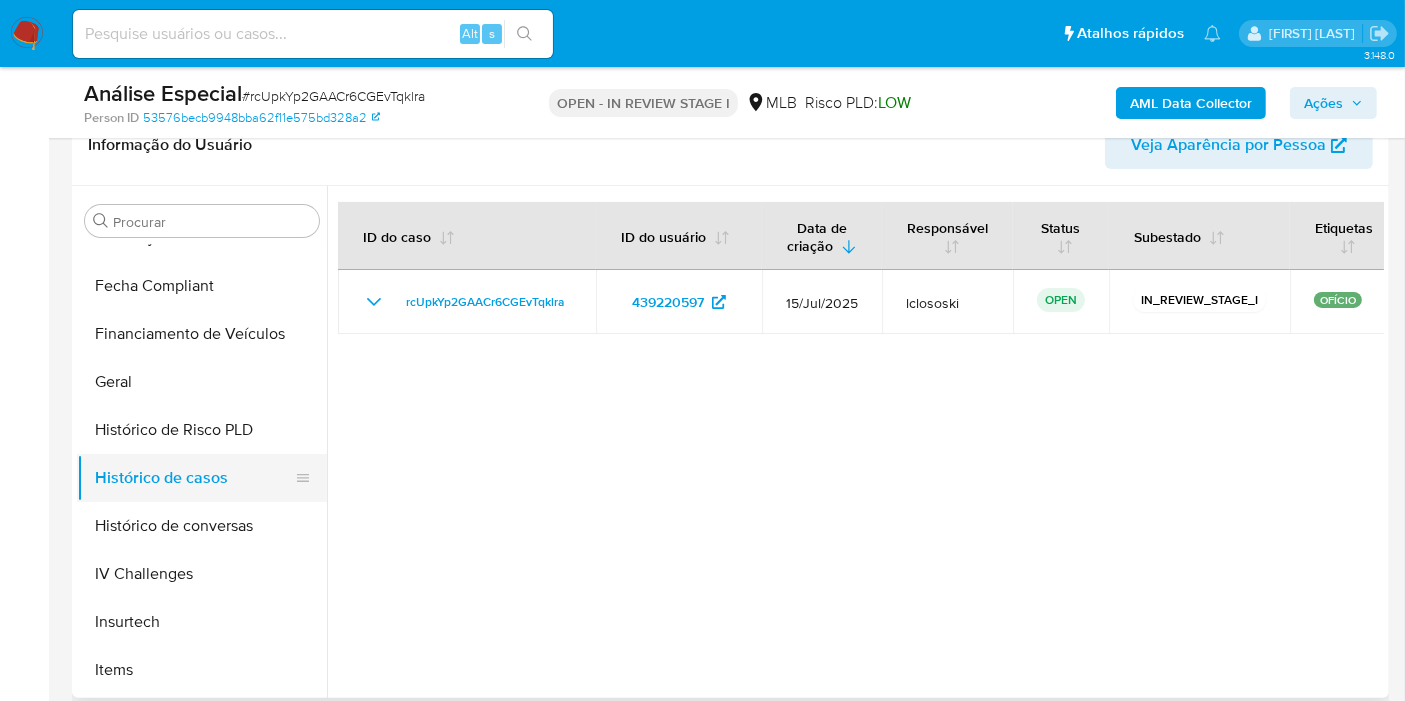 scroll, scrollTop: 622, scrollLeft: 0, axis: vertical 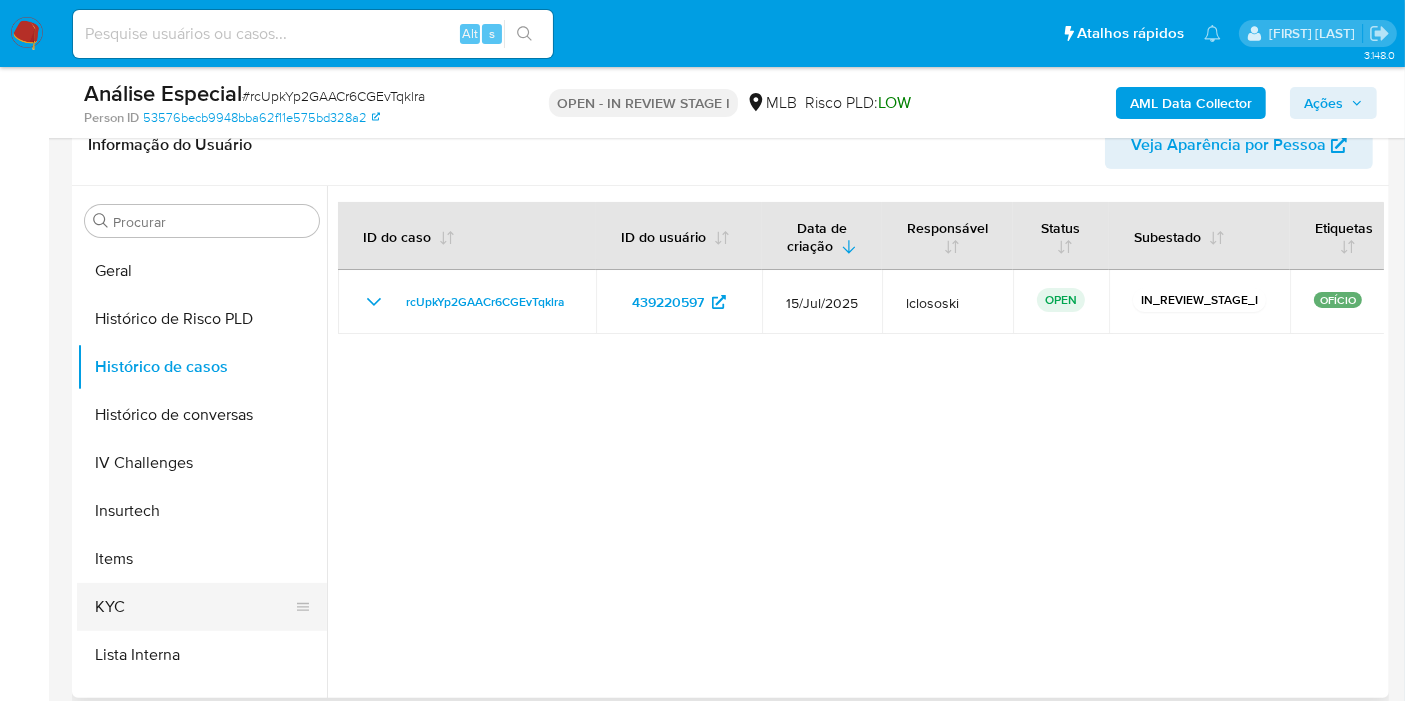 click on "KYC" at bounding box center [194, 607] 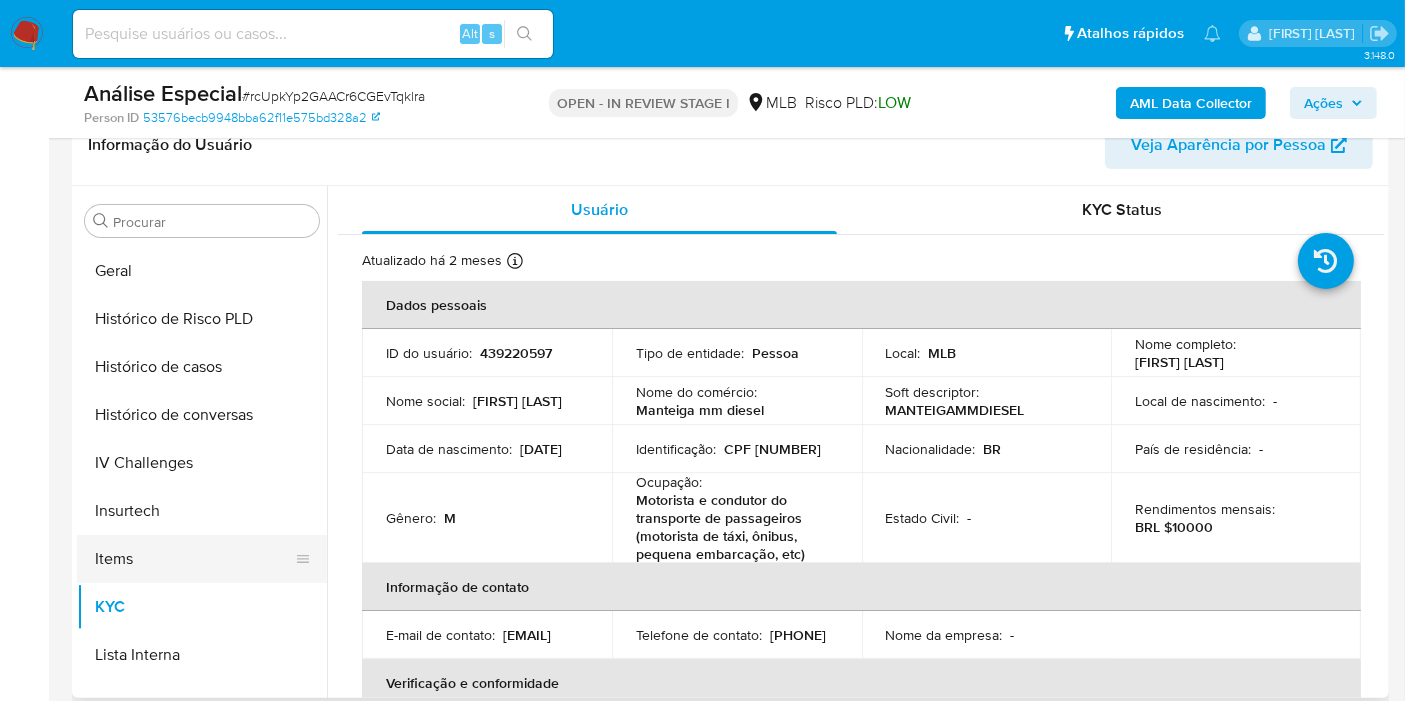 scroll, scrollTop: 733, scrollLeft: 0, axis: vertical 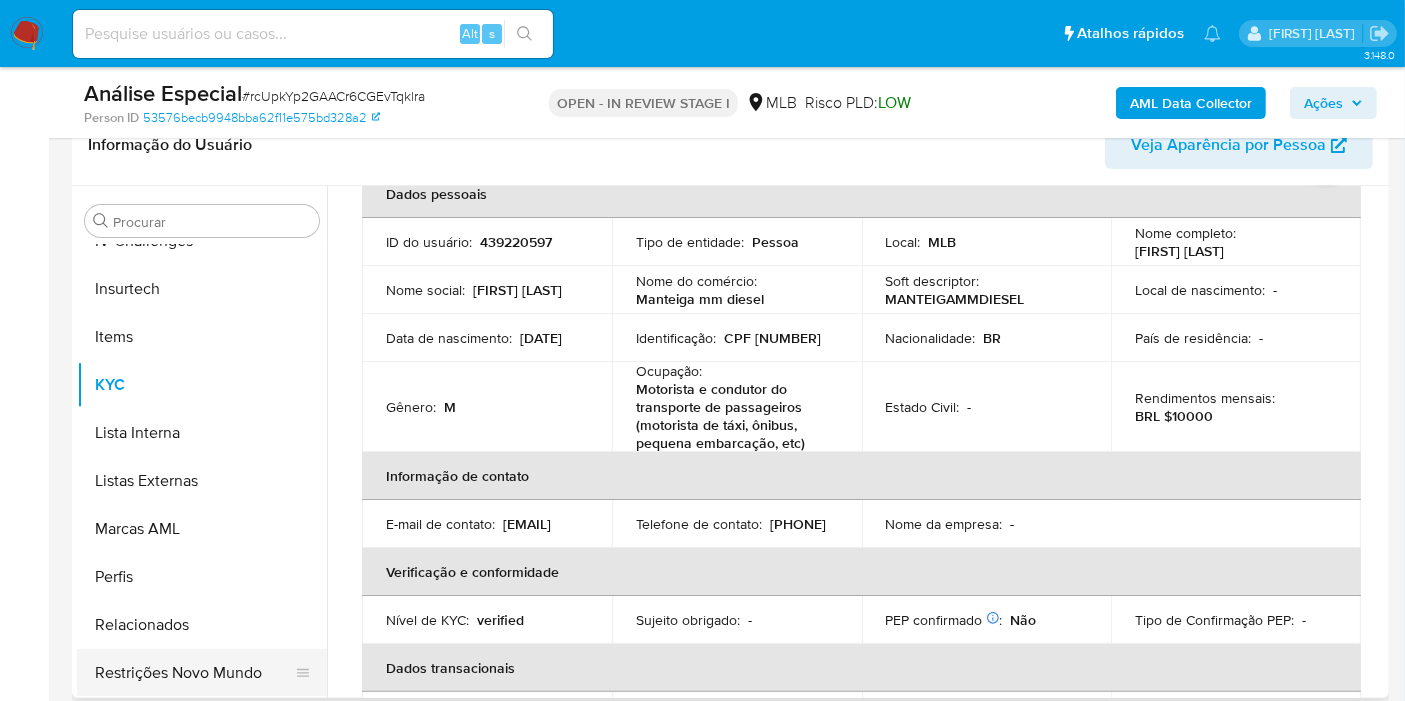 click on "Restrições Novo Mundo" at bounding box center (194, 673) 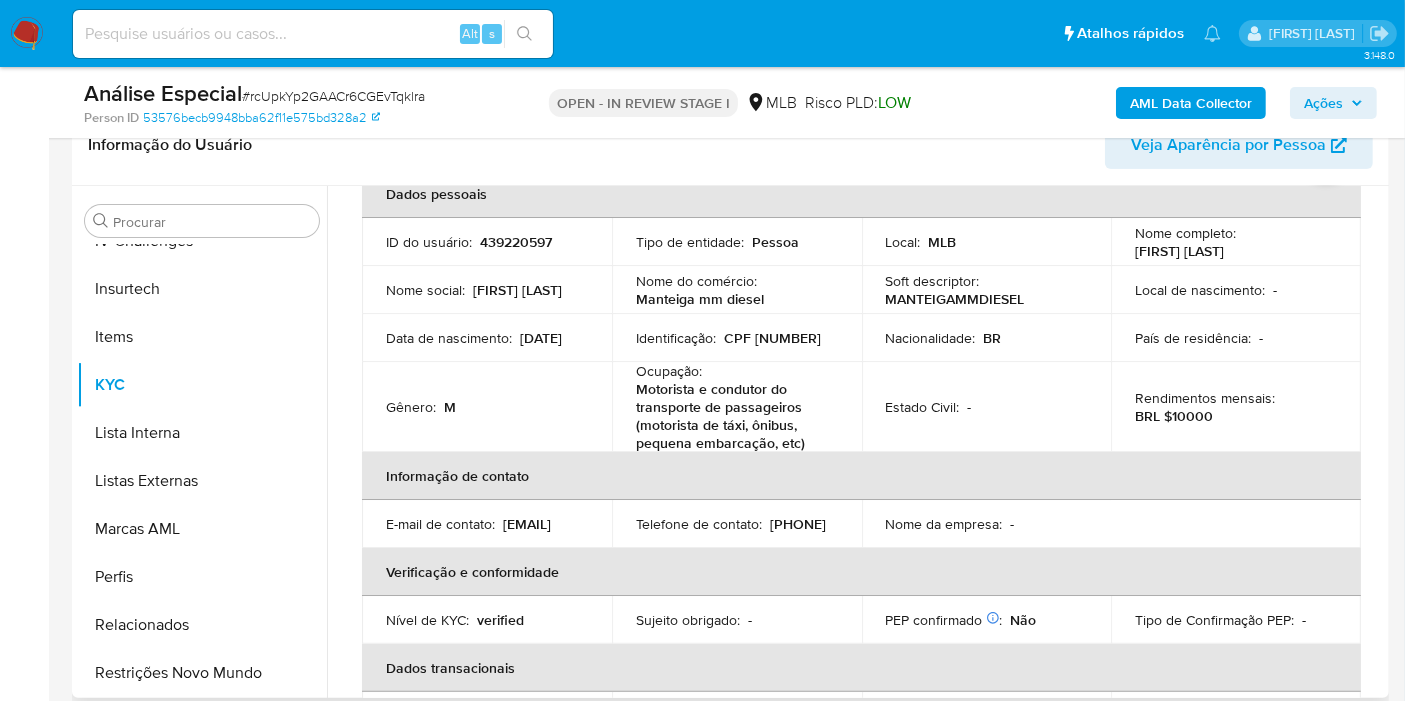 scroll, scrollTop: 0, scrollLeft: 0, axis: both 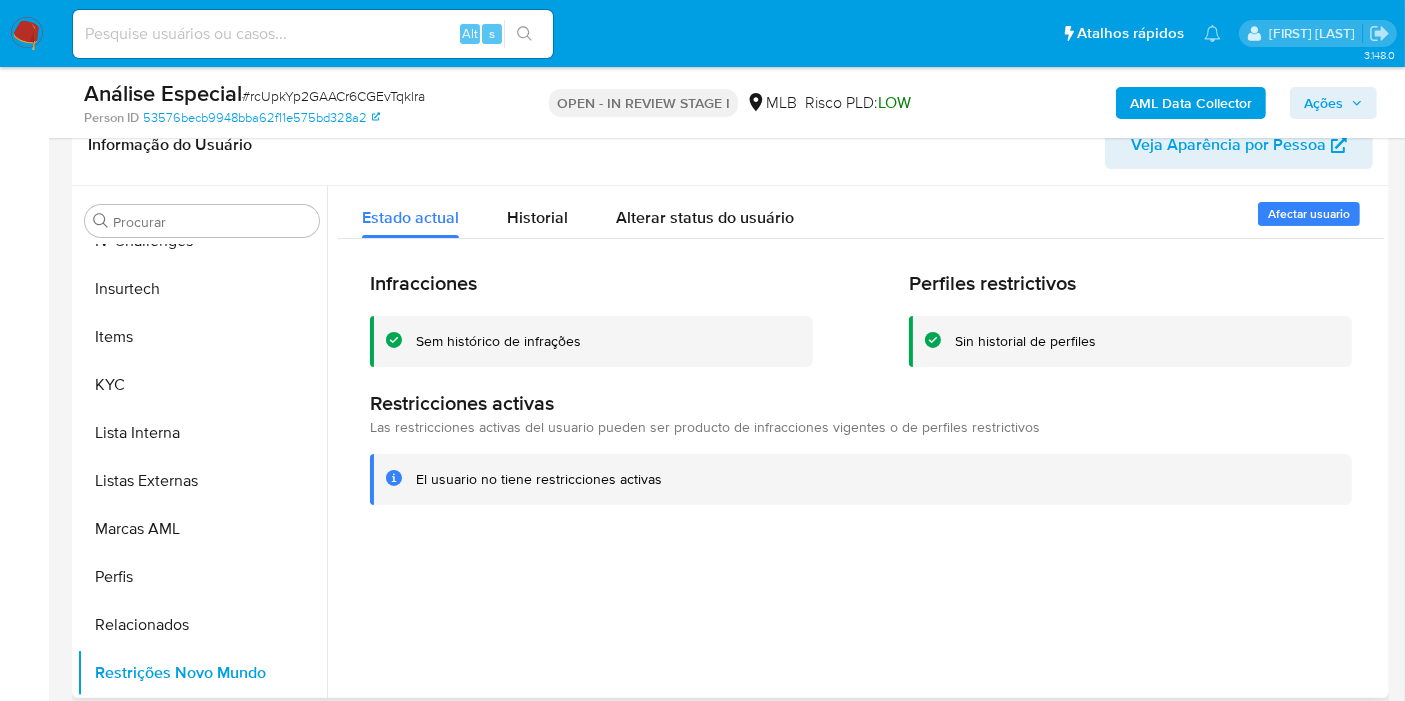 click on "Restricciones activas Las restricciones activas del usuario pueden ser producto de infracciones vigentes o de perfiles restrictivos" at bounding box center [861, 414] 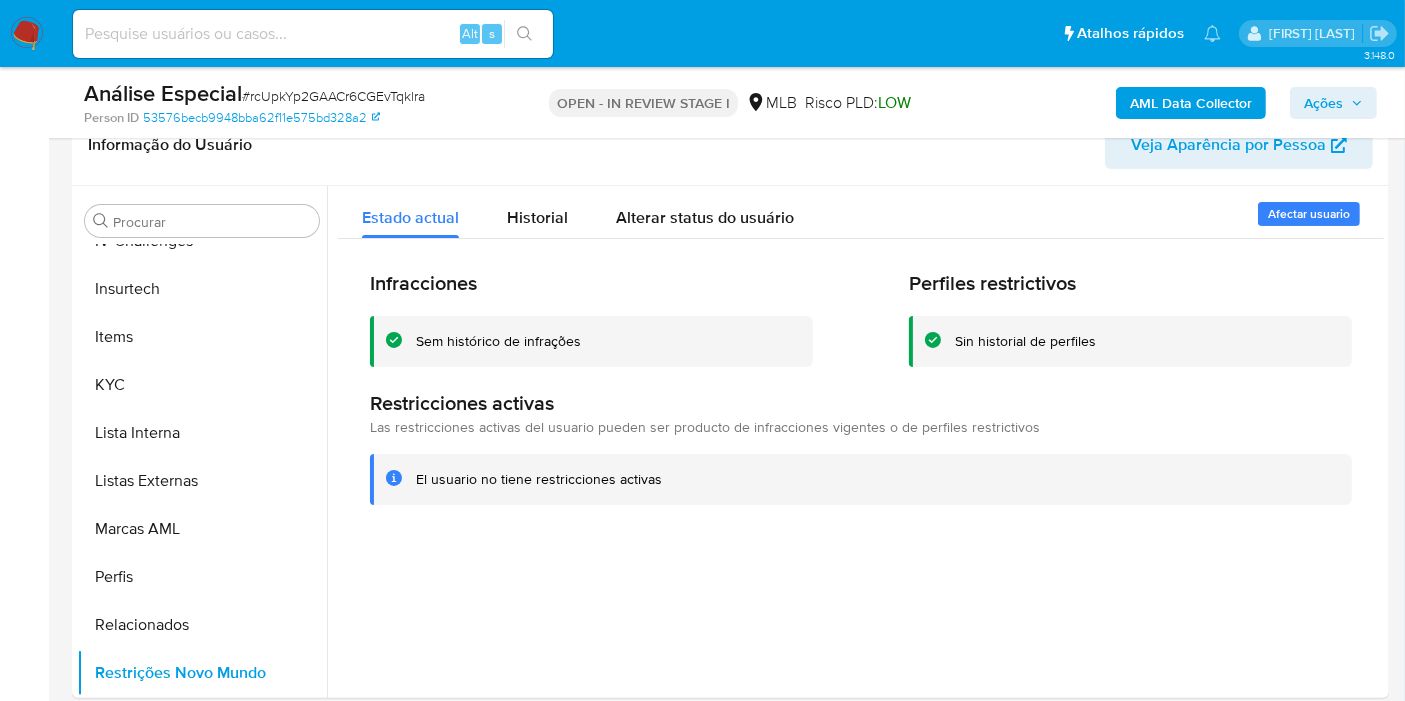 click on "# rcUpkYp2GAACr6CGEvTqklra" at bounding box center [333, 96] 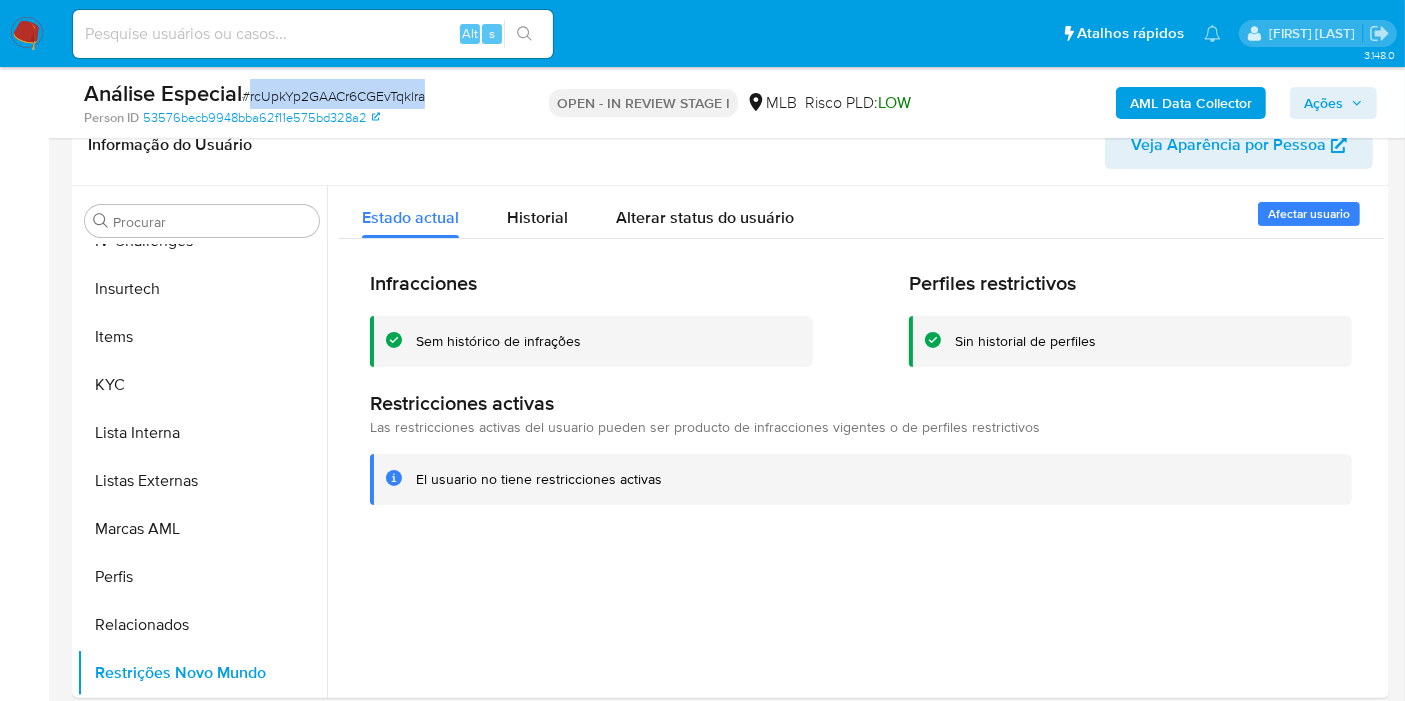click on "# rcUpkYp2GAACr6CGEvTqklra" at bounding box center [333, 96] 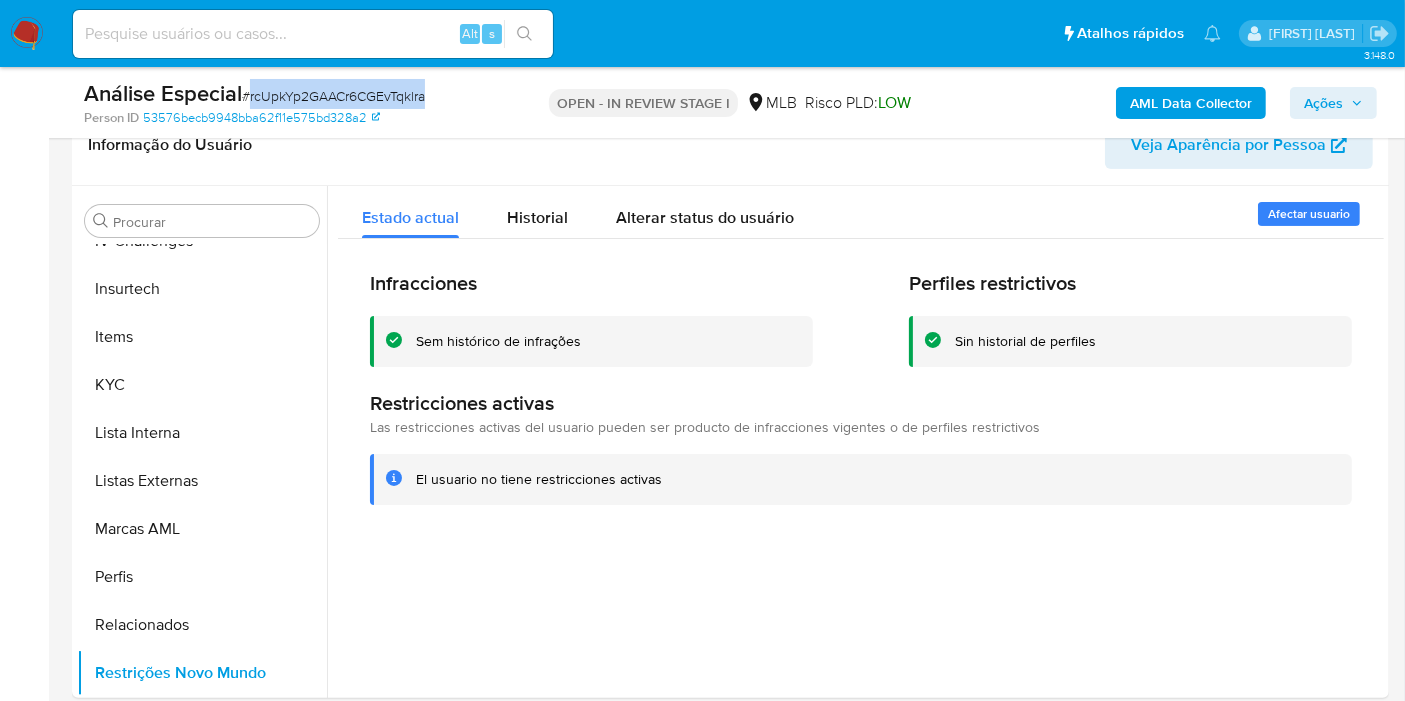 copy on "rcUpkYp2GAACr6CGEvTqklra" 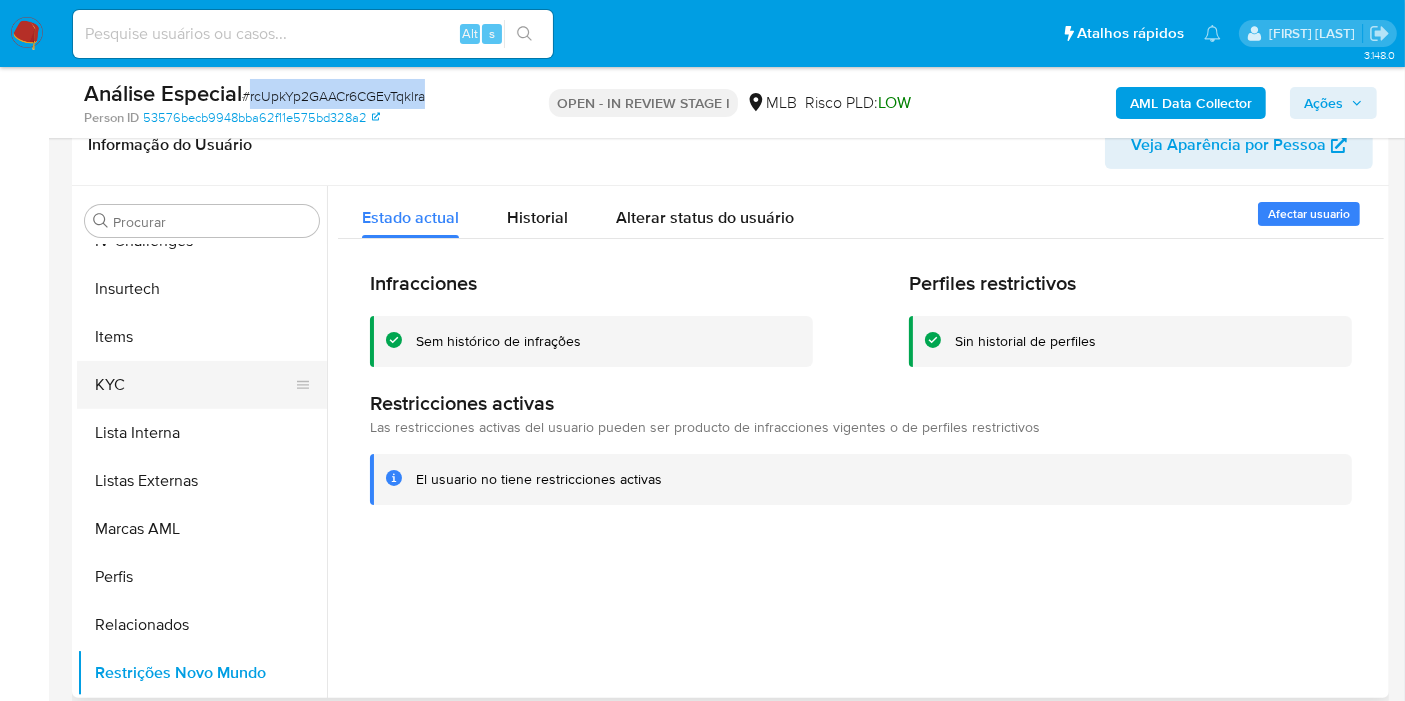 click on "KYC" at bounding box center [194, 385] 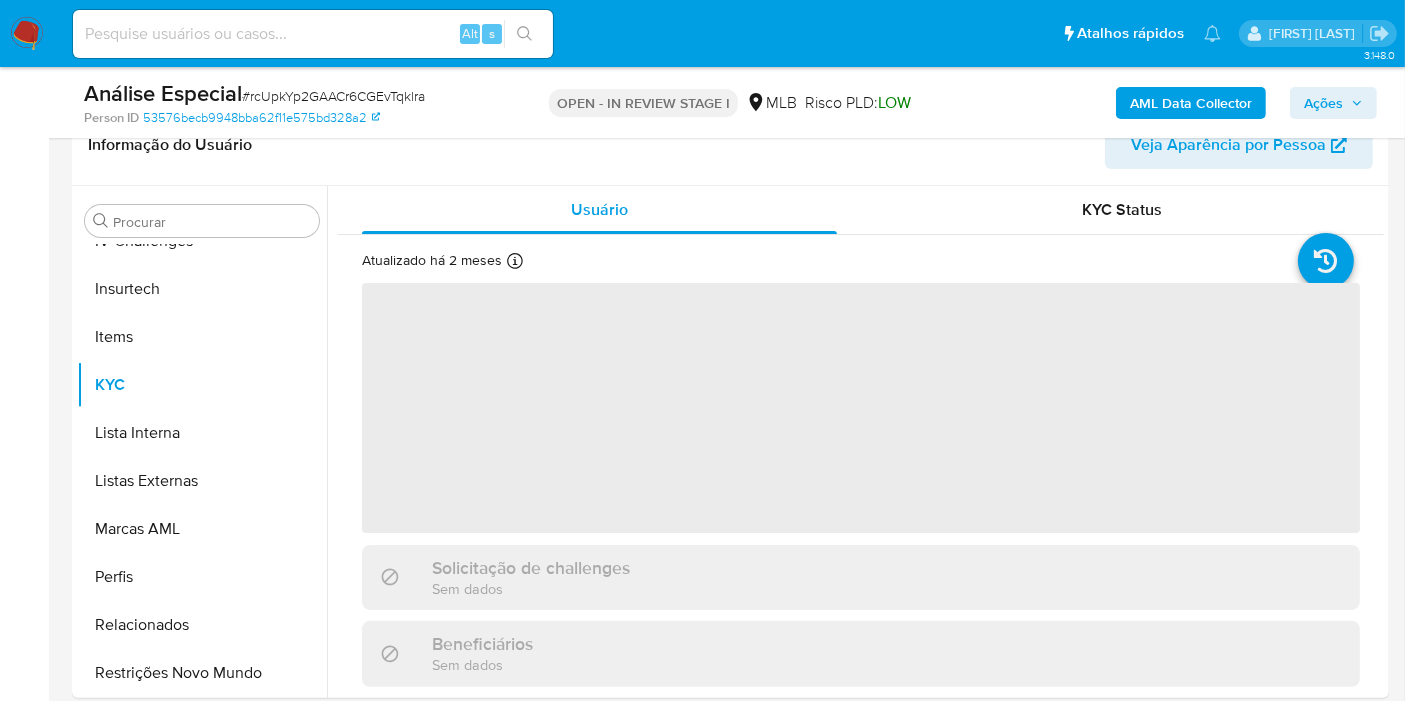 click on "OPEN - IN REVIEW STAGE I  MLB Risco PLD:  LOW" at bounding box center [731, 102] 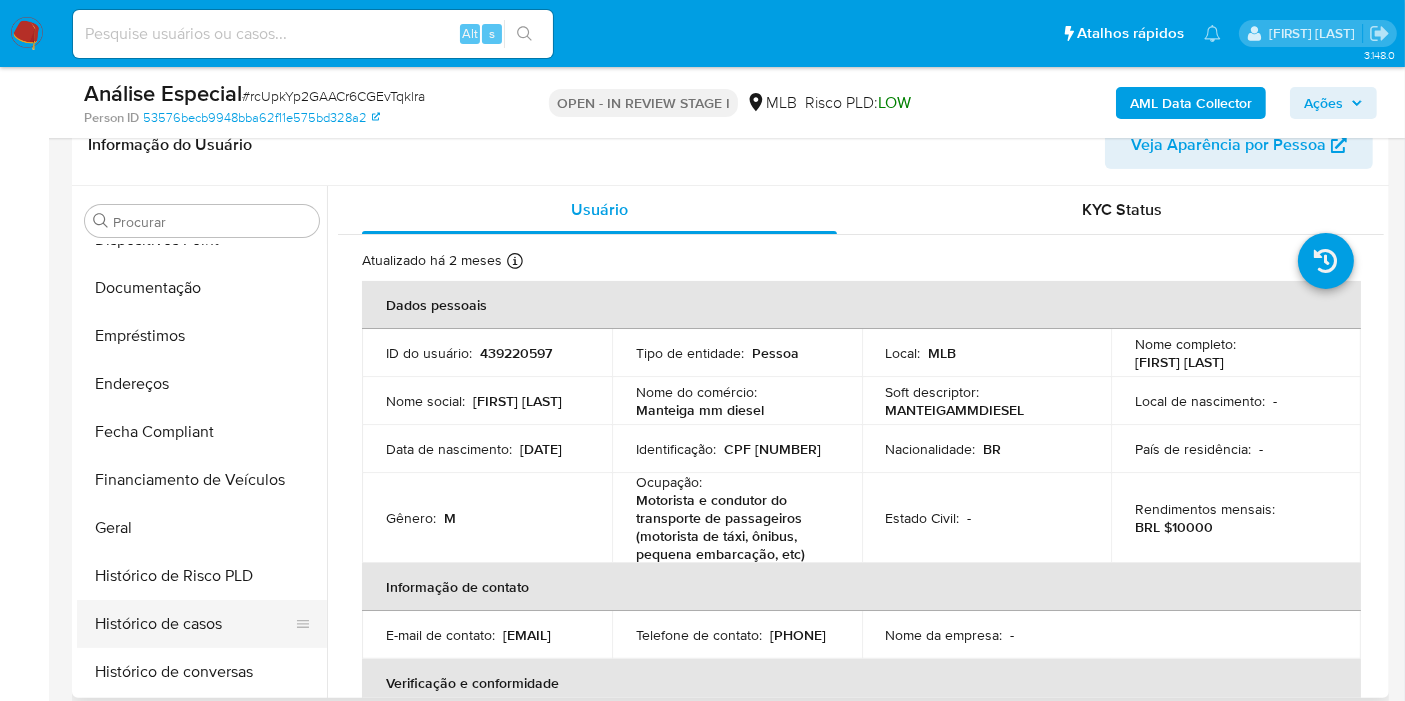 scroll, scrollTop: 444, scrollLeft: 0, axis: vertical 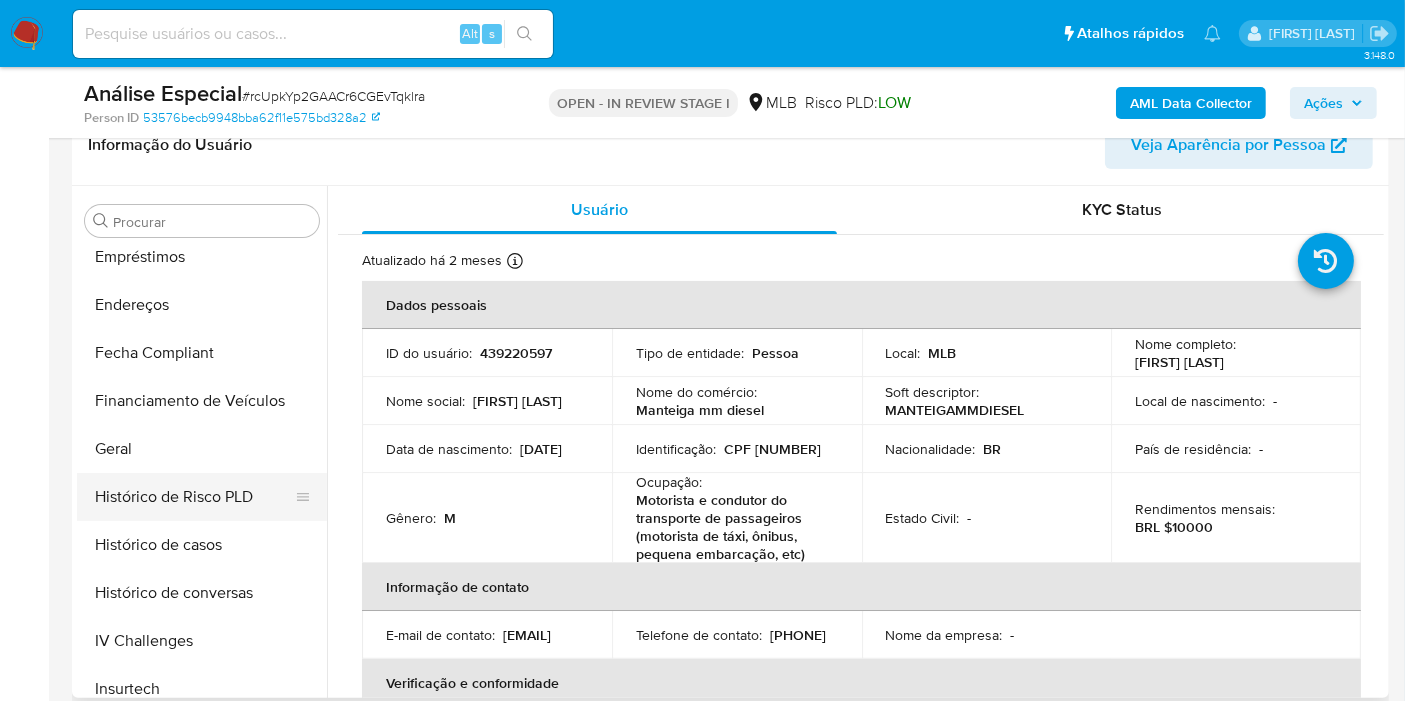 click on "Histórico de Risco PLD" at bounding box center [194, 497] 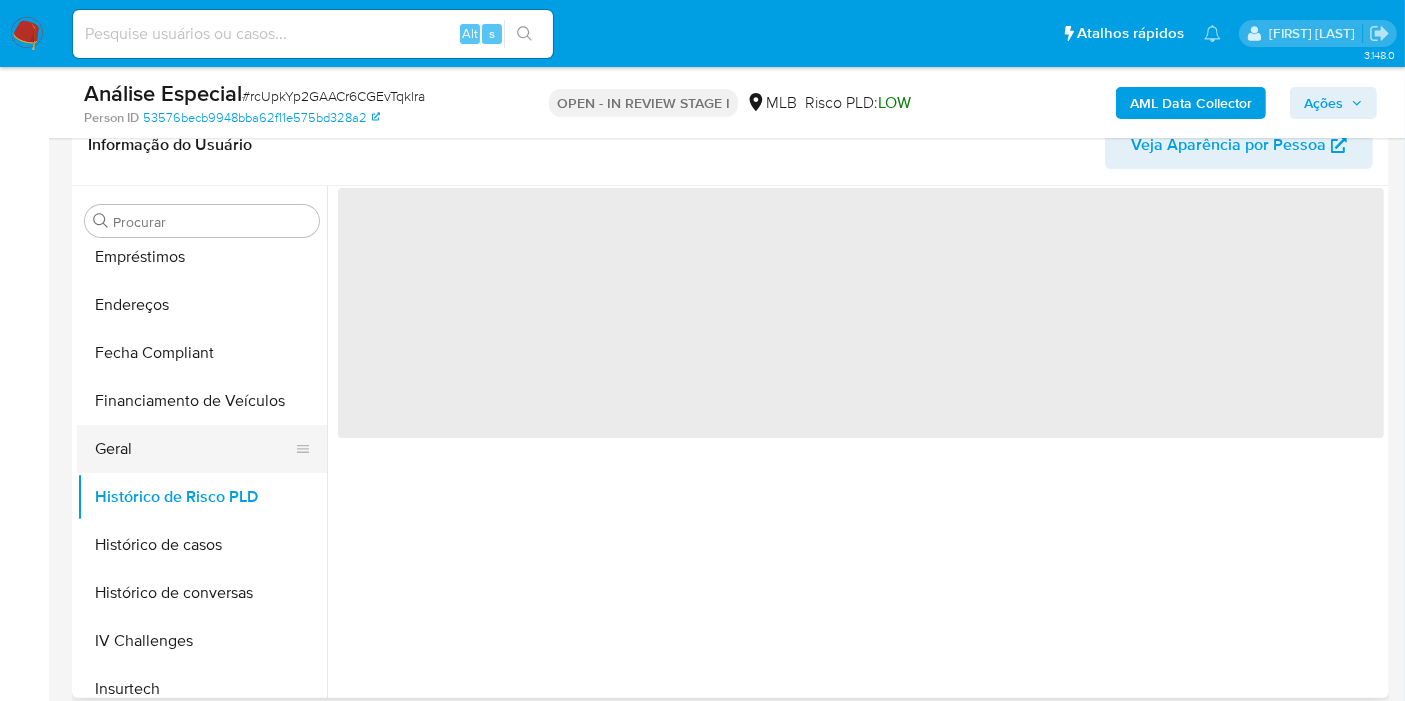 click on "Geral" at bounding box center (194, 449) 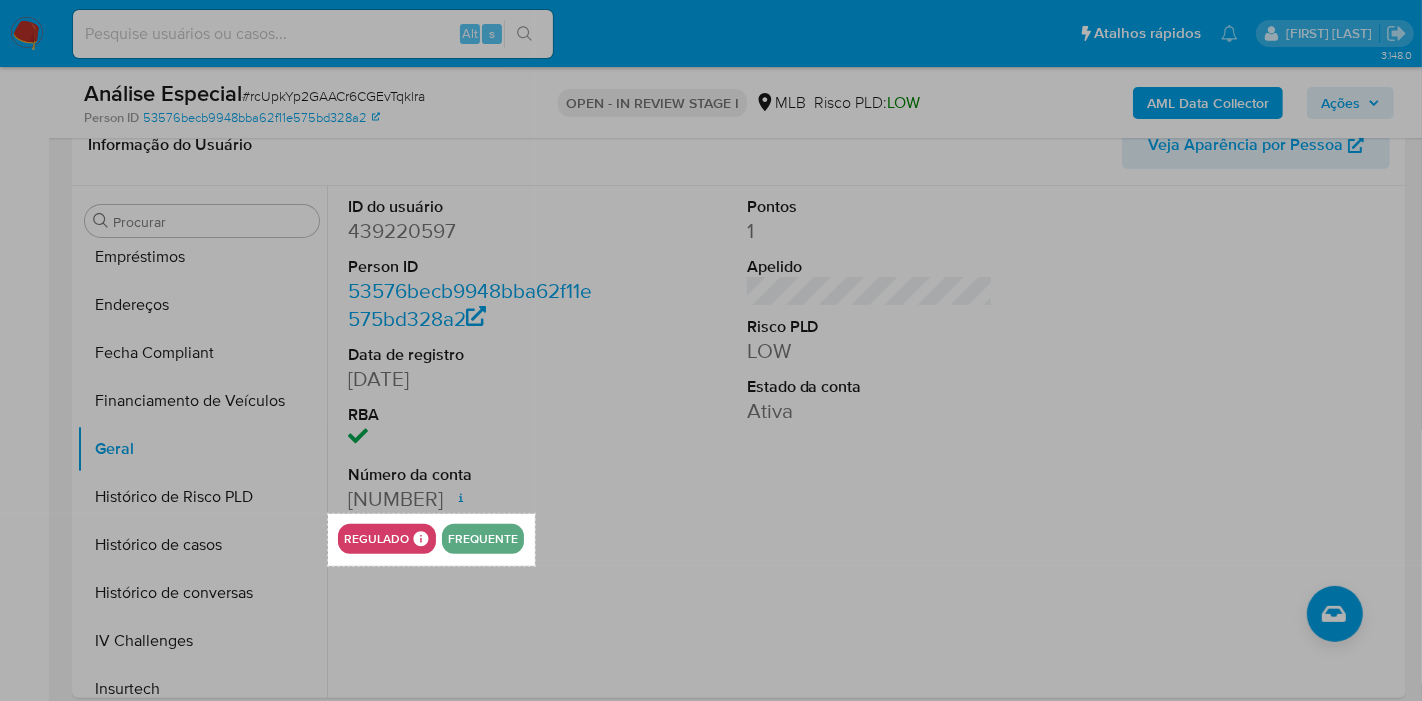 drag, startPoint x: 328, startPoint y: 515, endPoint x: 535, endPoint y: 566, distance: 213.19006 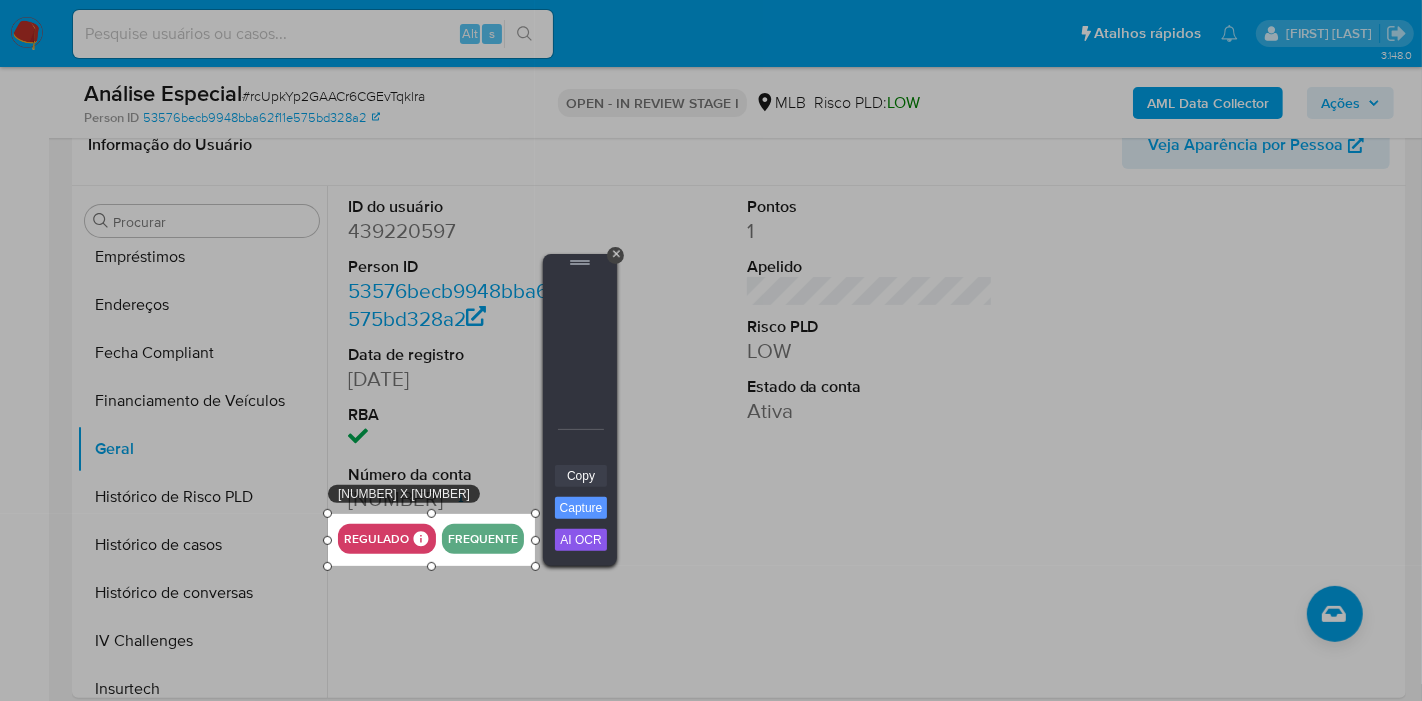 click on "Copy" at bounding box center [581, 476] 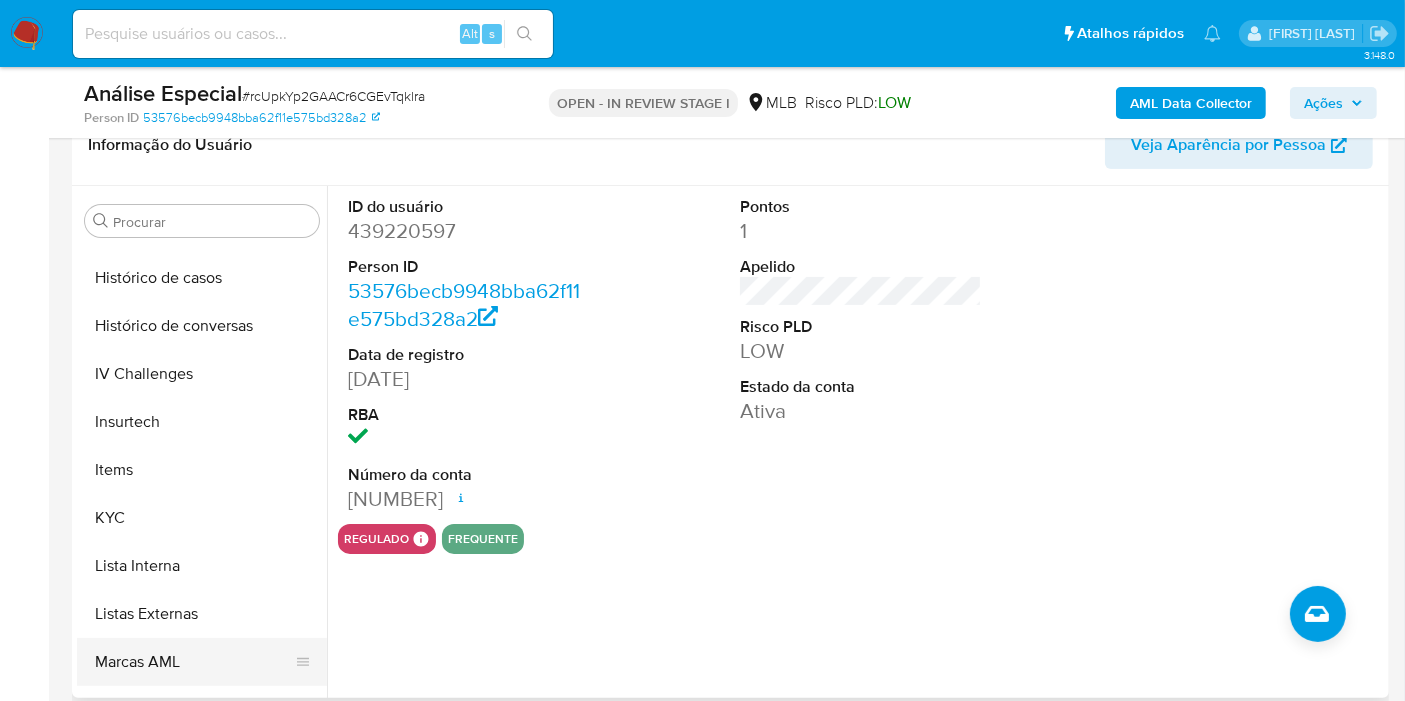 scroll, scrollTop: 844, scrollLeft: 0, axis: vertical 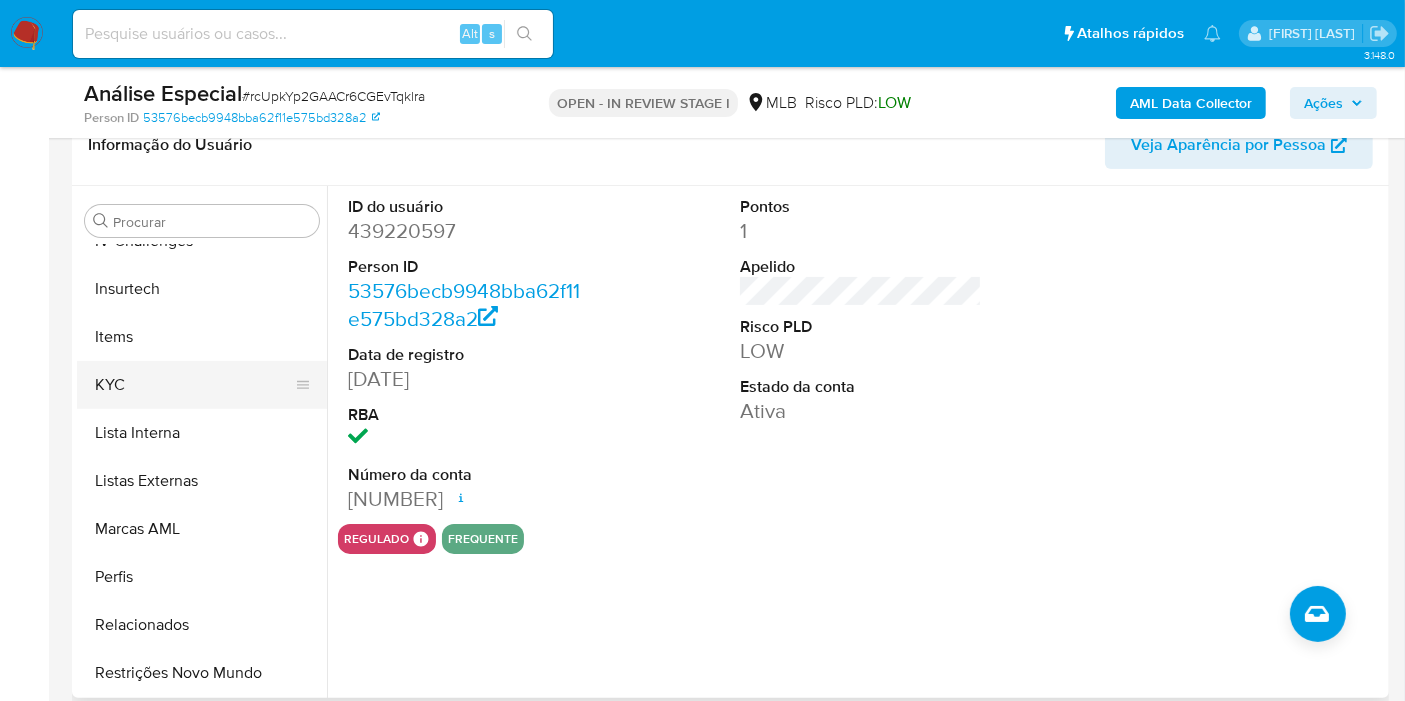 click on "KYC" at bounding box center (194, 385) 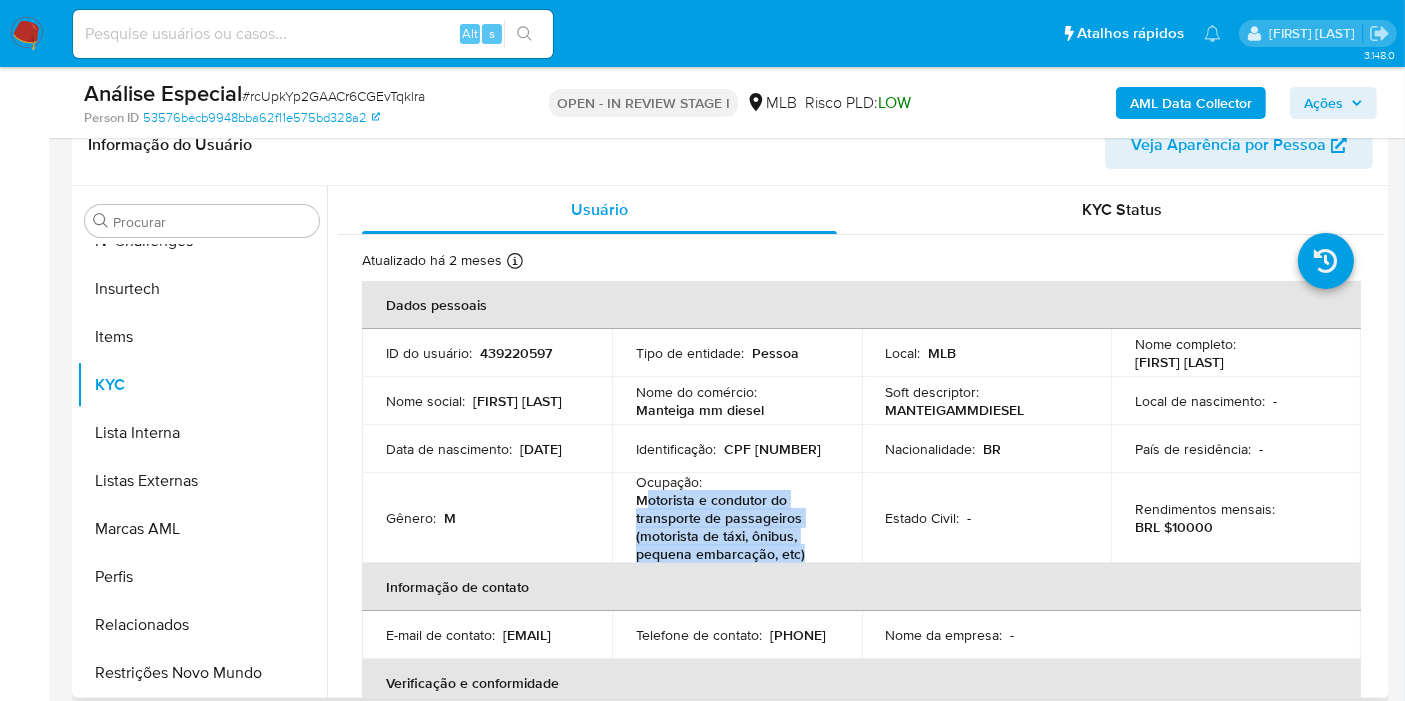 drag, startPoint x: 808, startPoint y: 555, endPoint x: 642, endPoint y: 503, distance: 173.95401 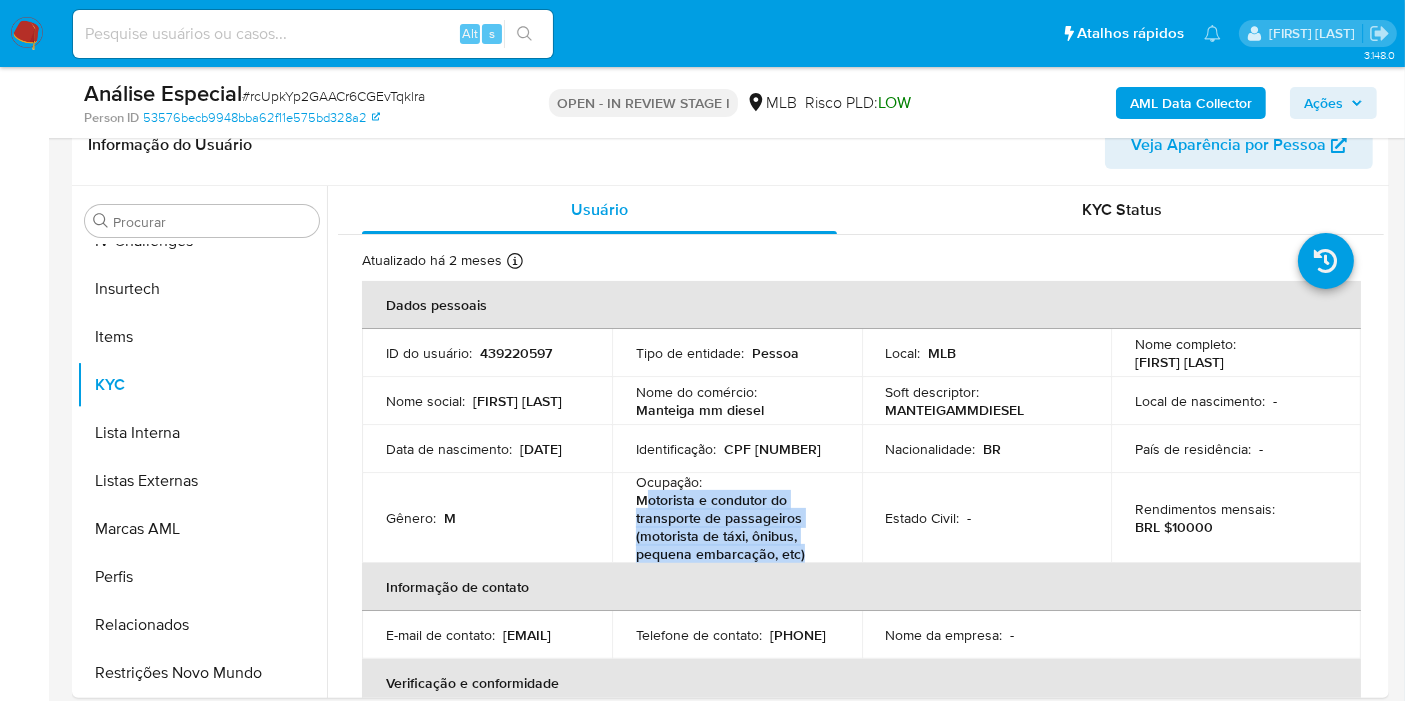 copy on "otorista e condutor do transporte de passageiros (motorista de táxi, ônibus, pequena embarcação, etc)" 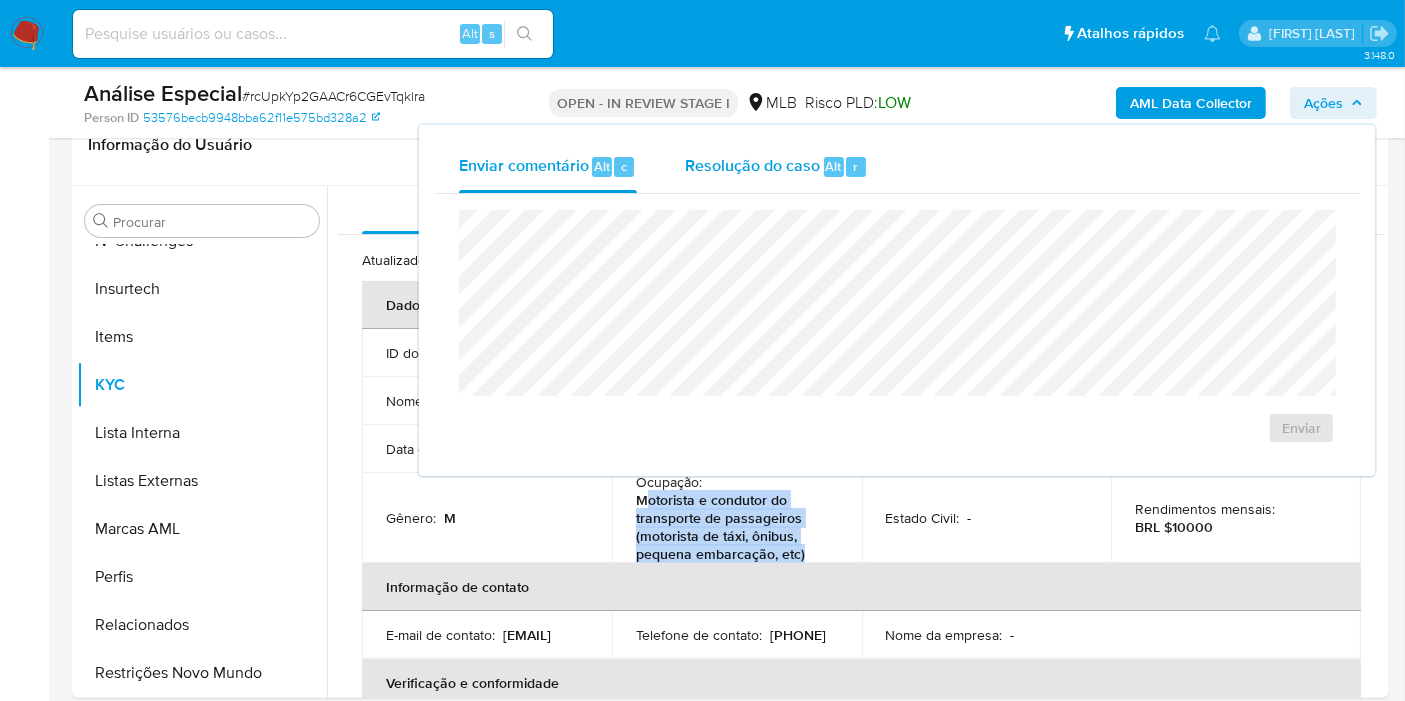 click on "Resolução do caso Alt r" at bounding box center (776, 167) 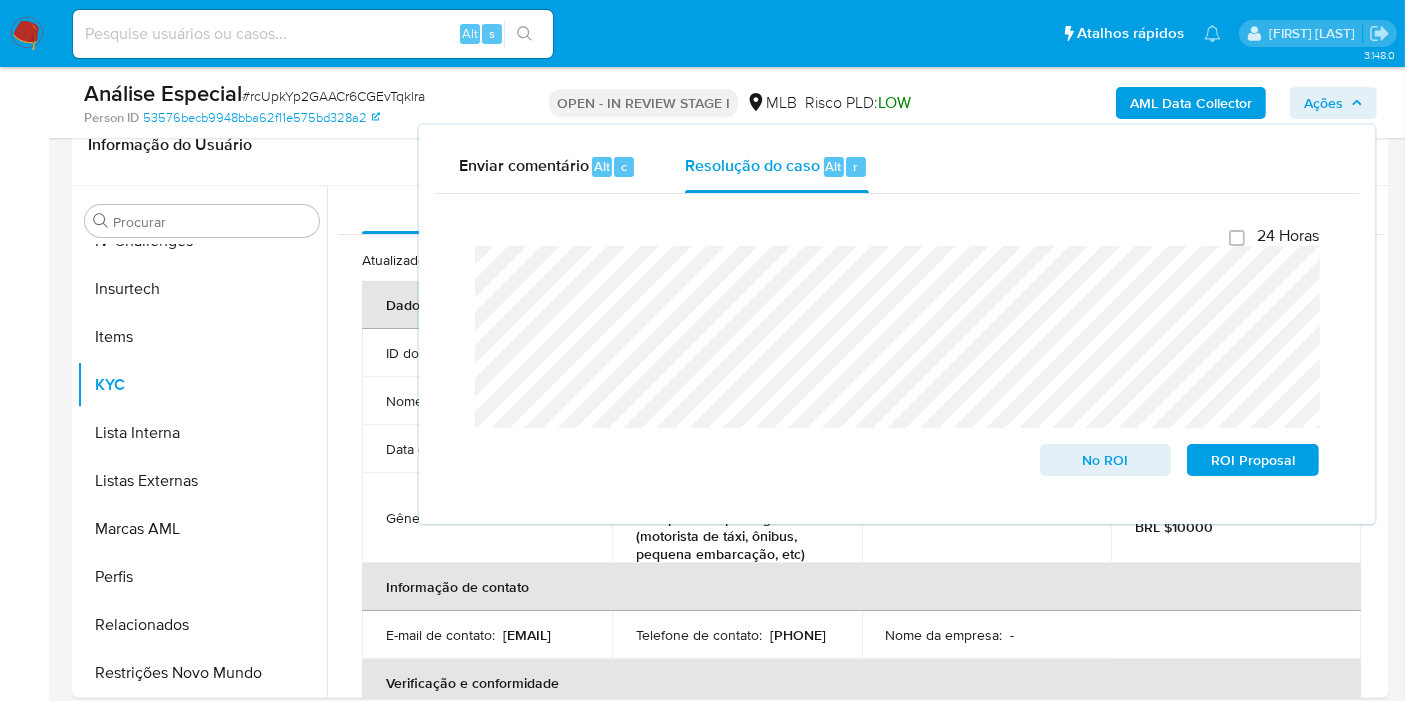 click 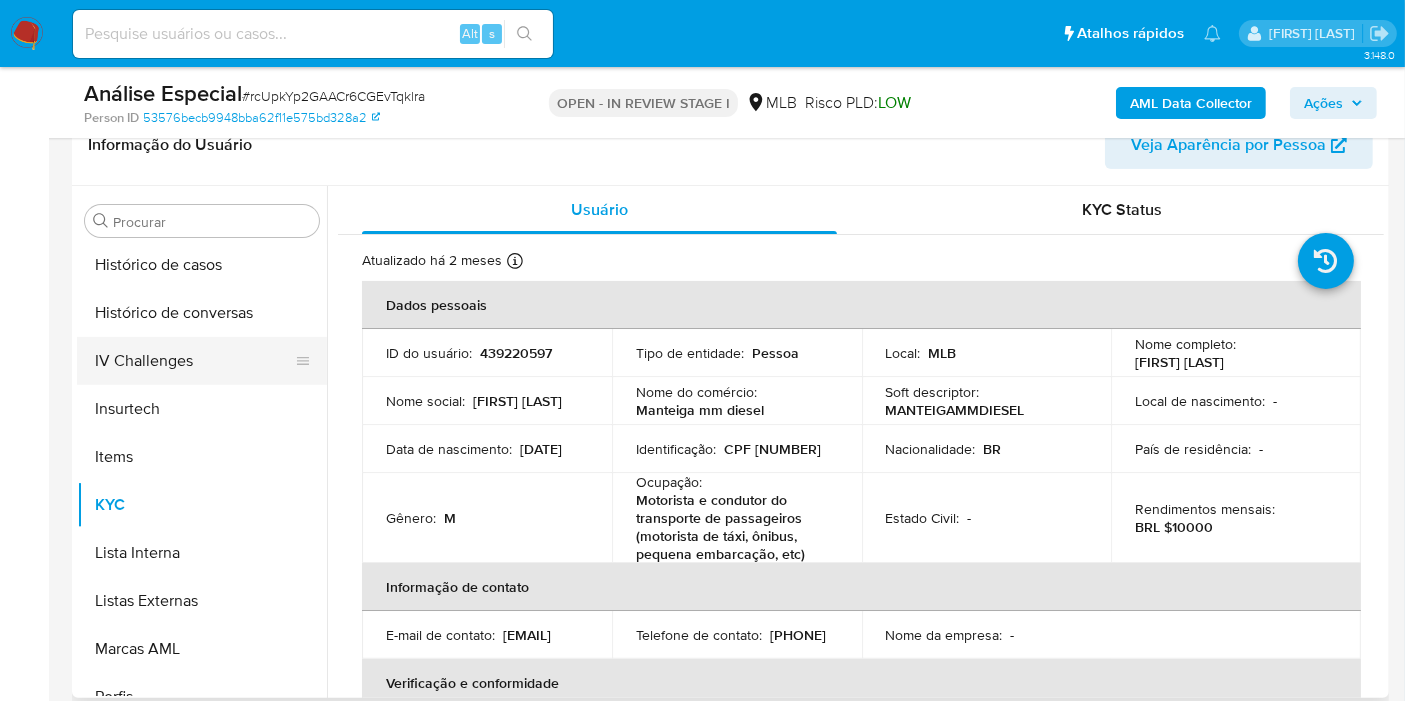 scroll, scrollTop: 622, scrollLeft: 0, axis: vertical 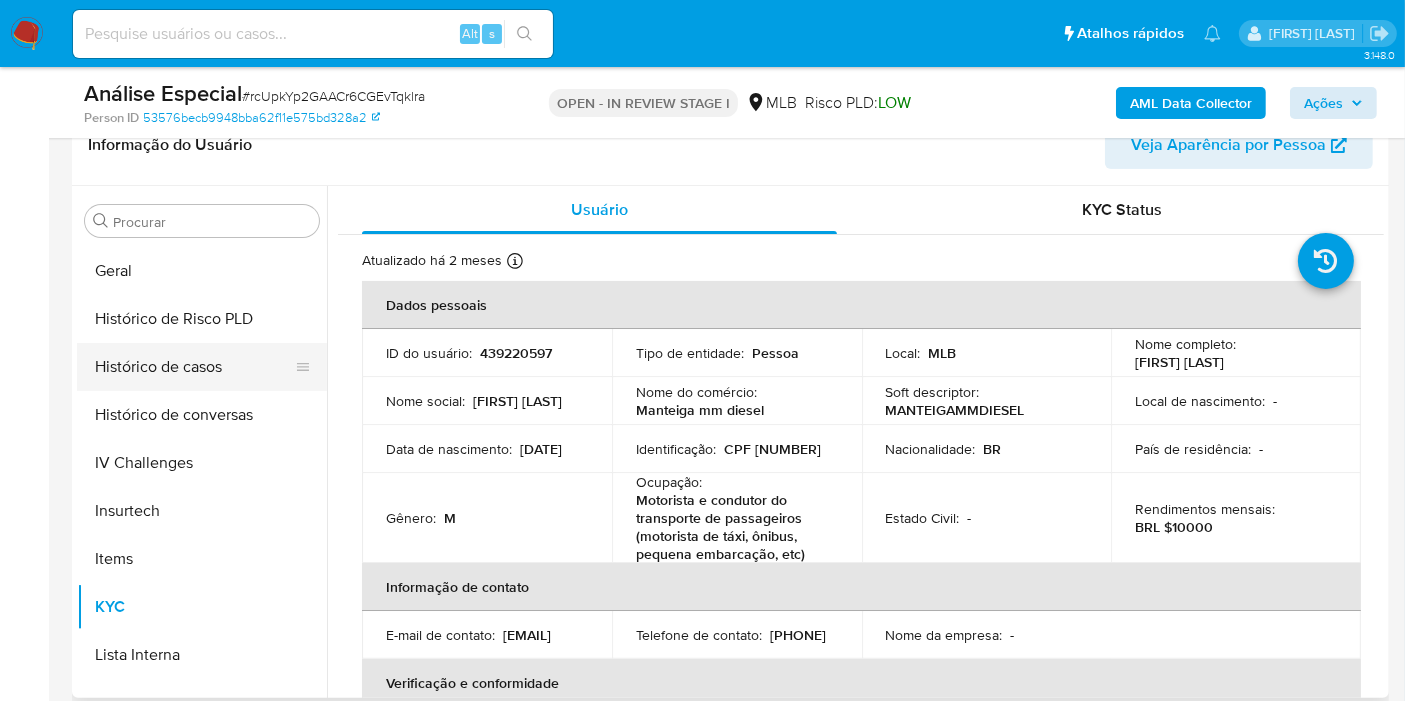 click on "Histórico de casos" at bounding box center [194, 367] 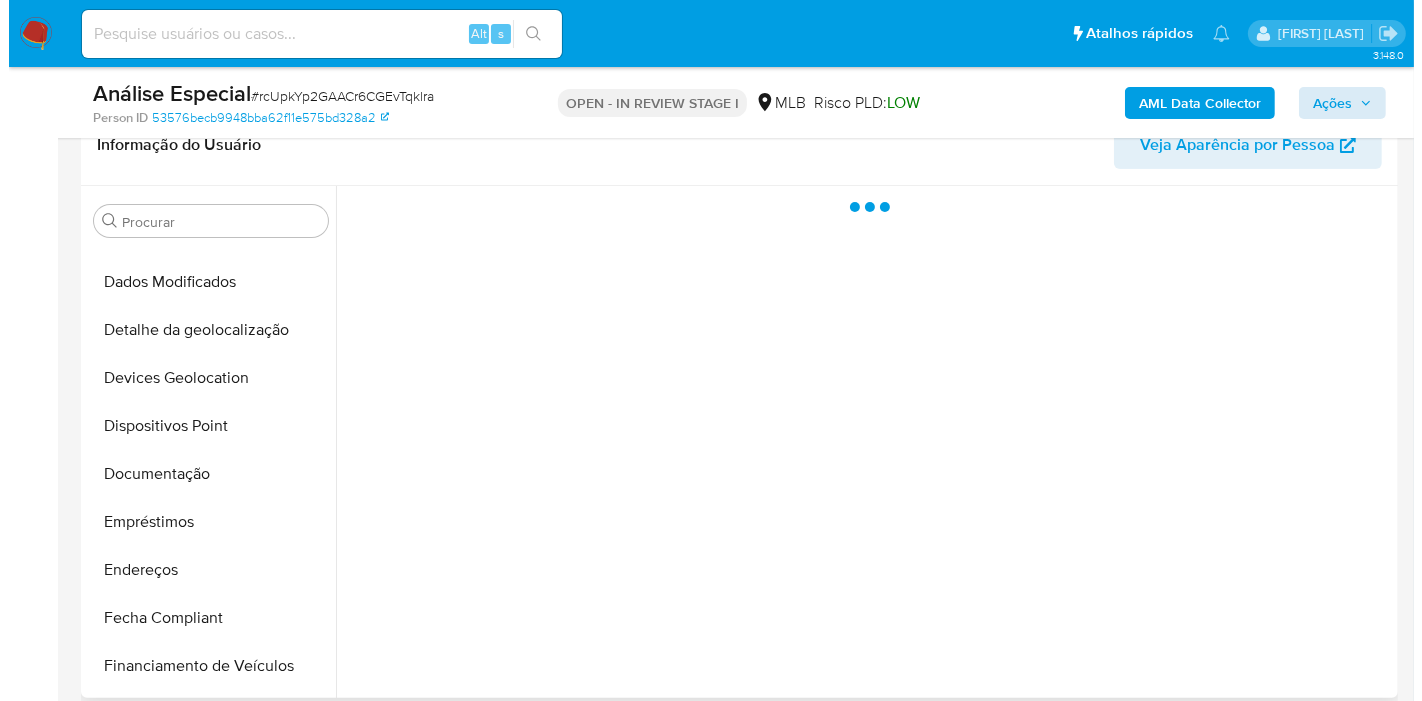 scroll, scrollTop: 66, scrollLeft: 0, axis: vertical 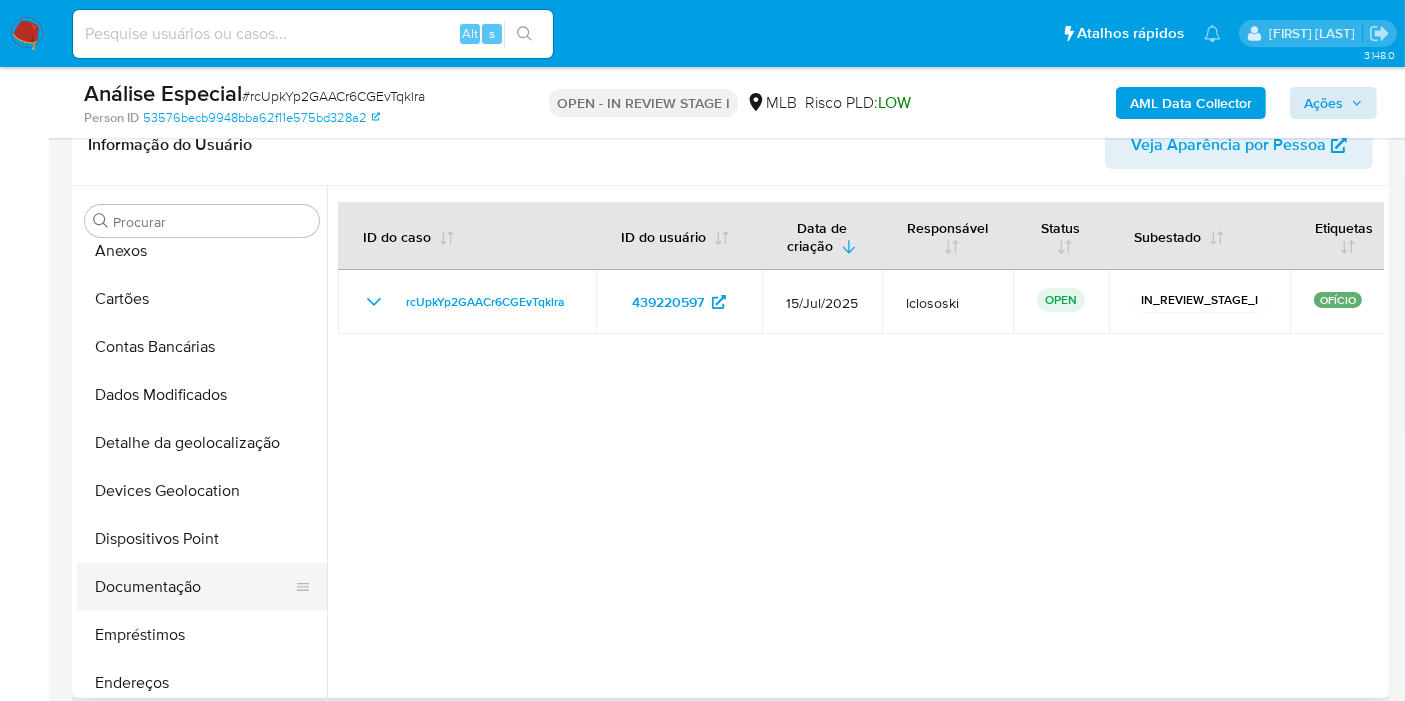click on "Documentação" at bounding box center (194, 587) 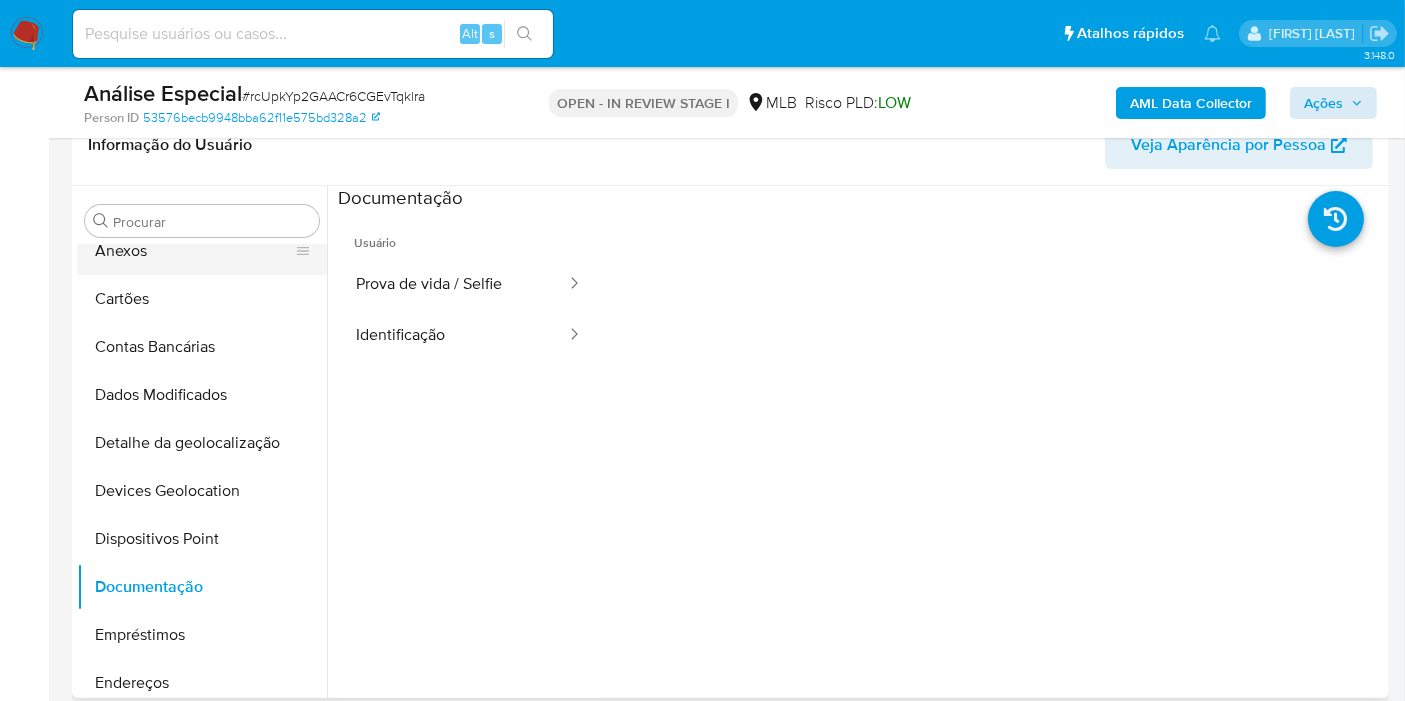 click on "Anexos" at bounding box center (194, 251) 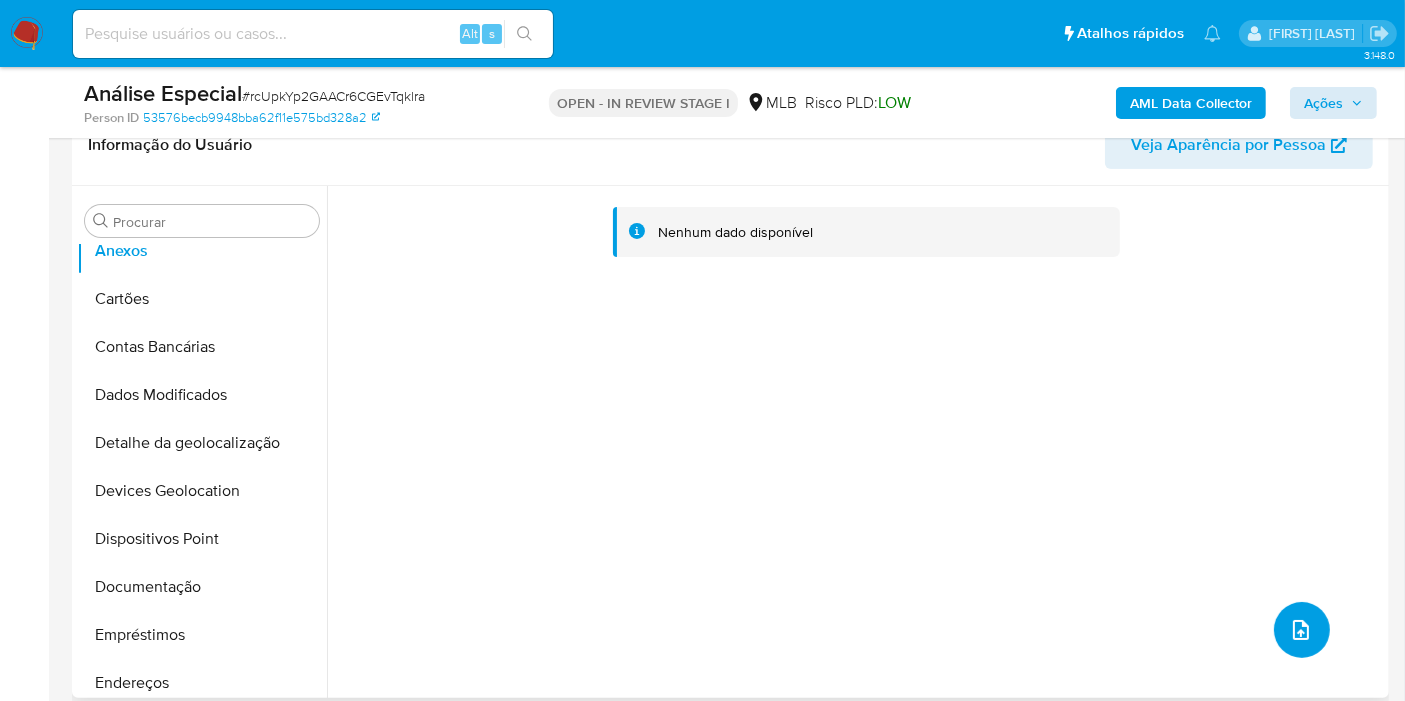 click 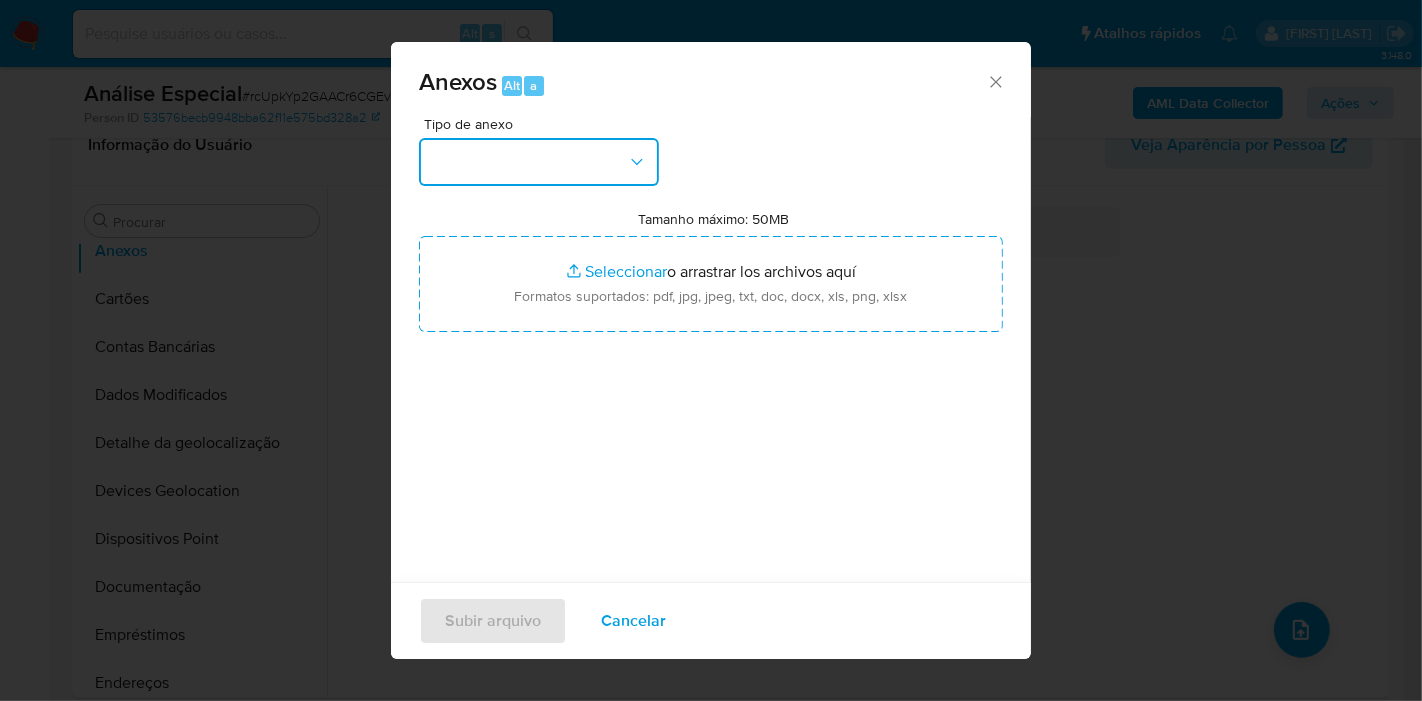 click at bounding box center [539, 162] 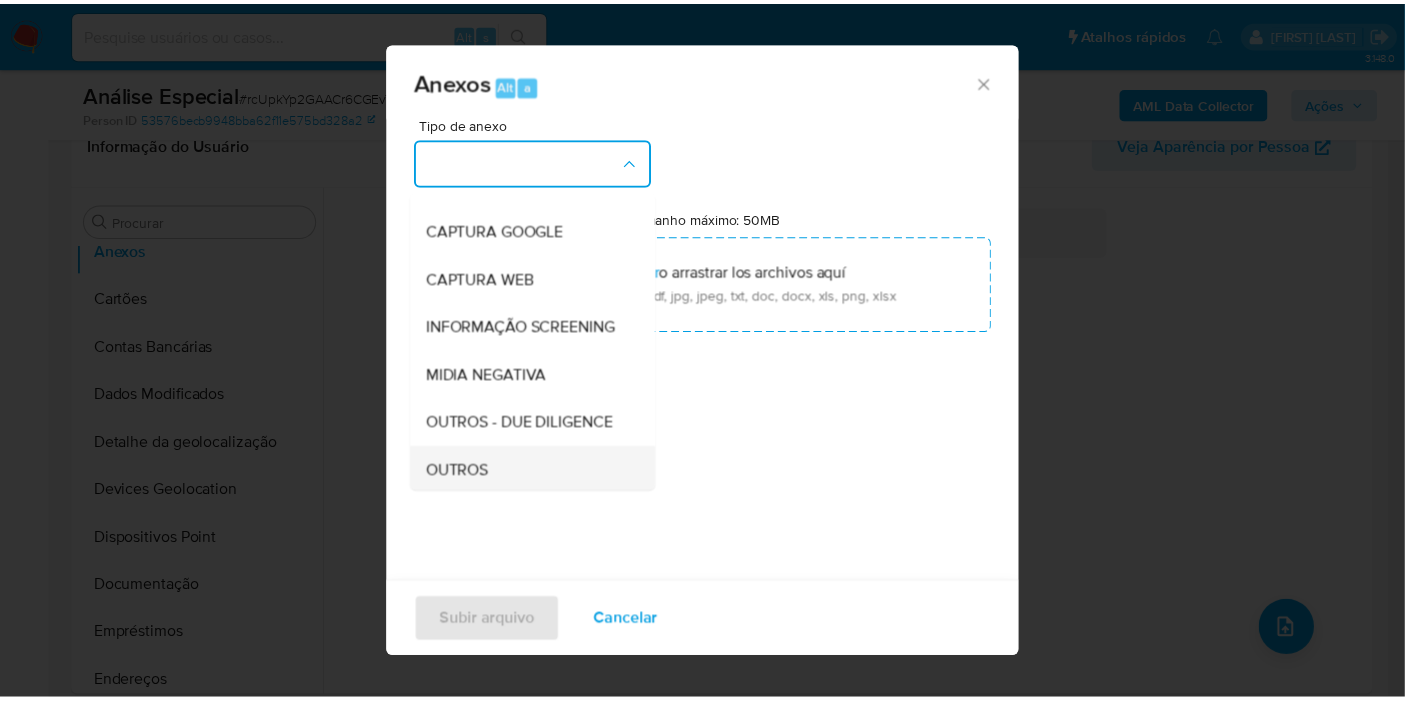 scroll, scrollTop: 222, scrollLeft: 0, axis: vertical 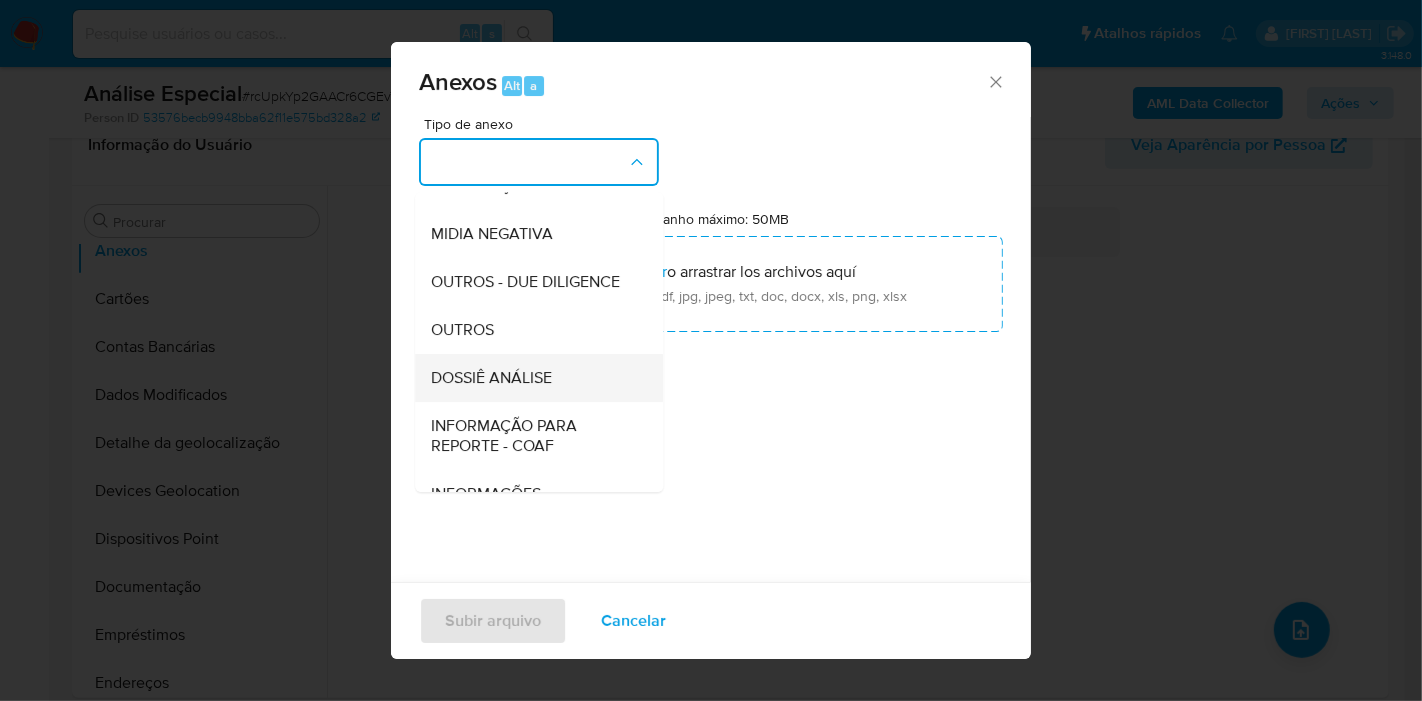 click on "DOSSIÊ ANÁLISE" at bounding box center (491, 378) 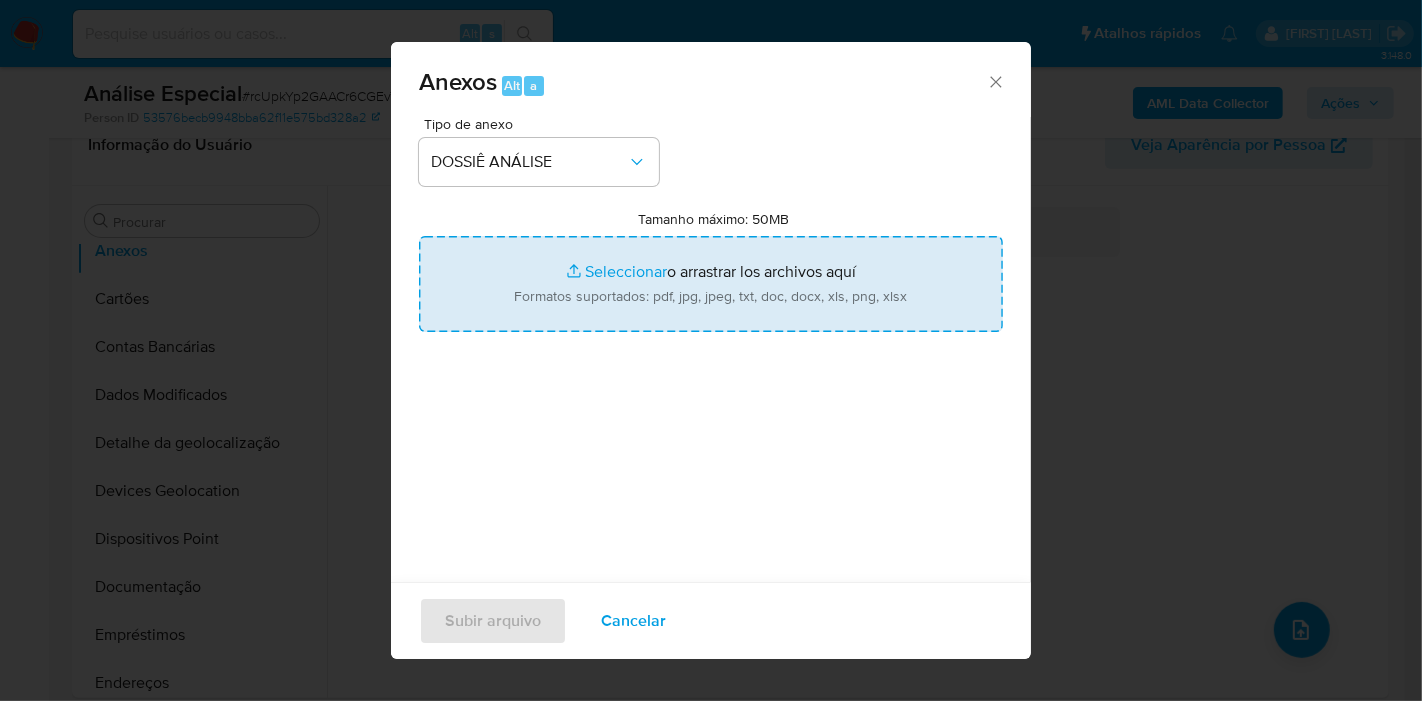 click on "Tamanho máximo: 50MB Seleccionar archivos" at bounding box center (711, 284) 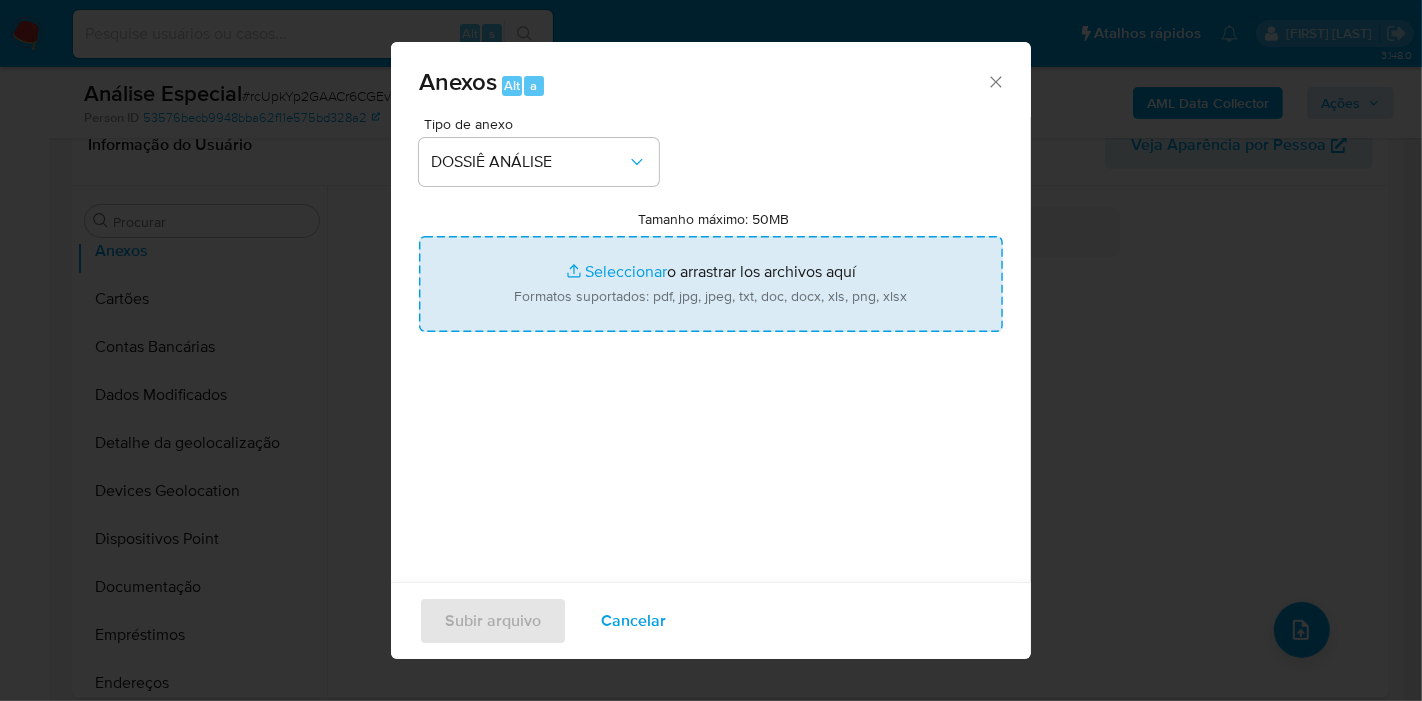 type on "C:\fakepath\SAR - XXXX - CPF 42530652104 - DIVINO CARLOS MARTINS DE PAULA.pdf" 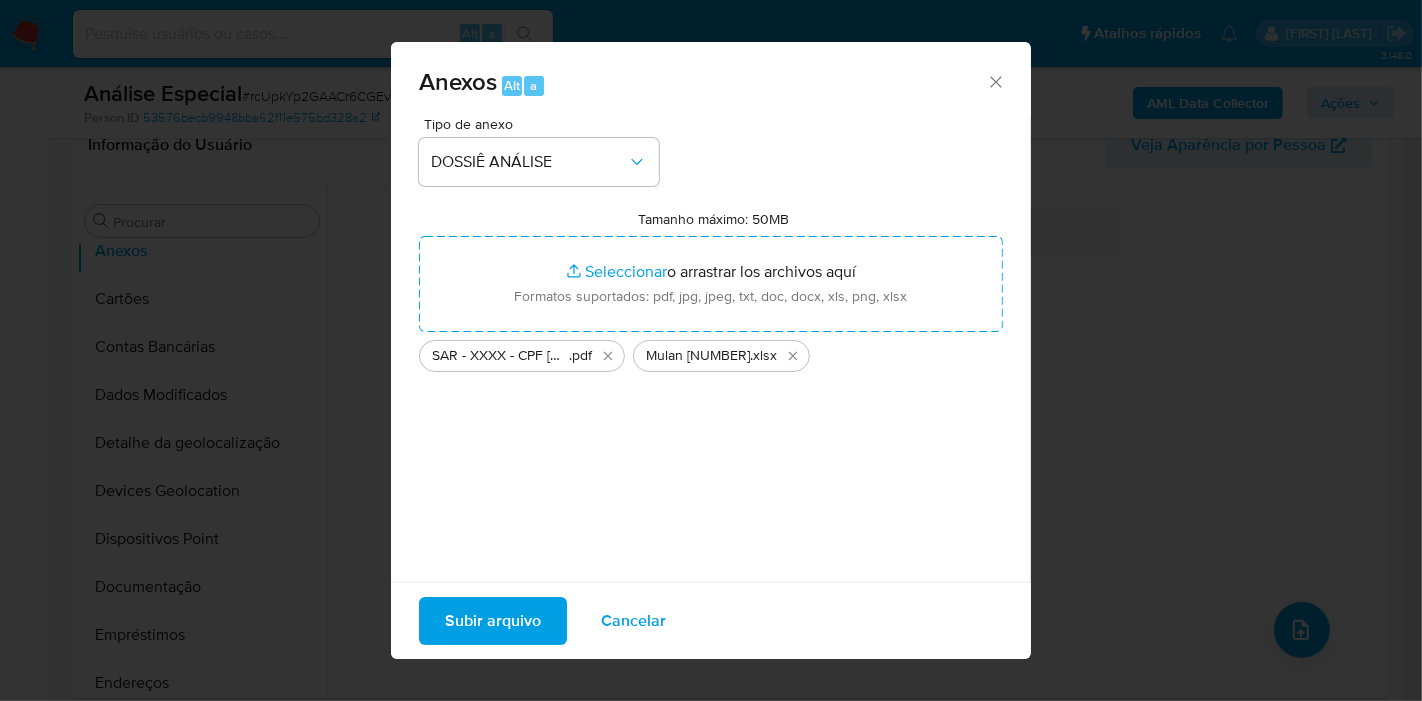click on "Subir arquivo" at bounding box center [493, 621] 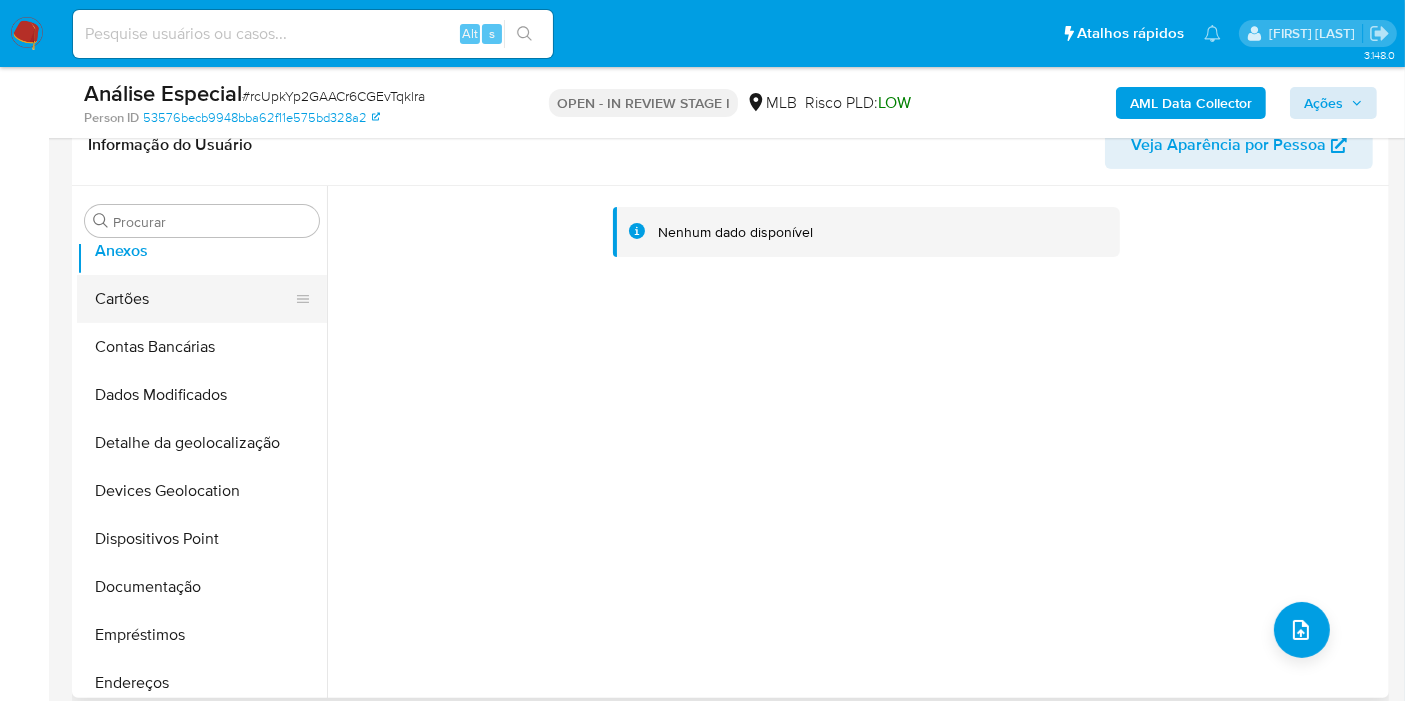 click on "Cartões" at bounding box center (194, 299) 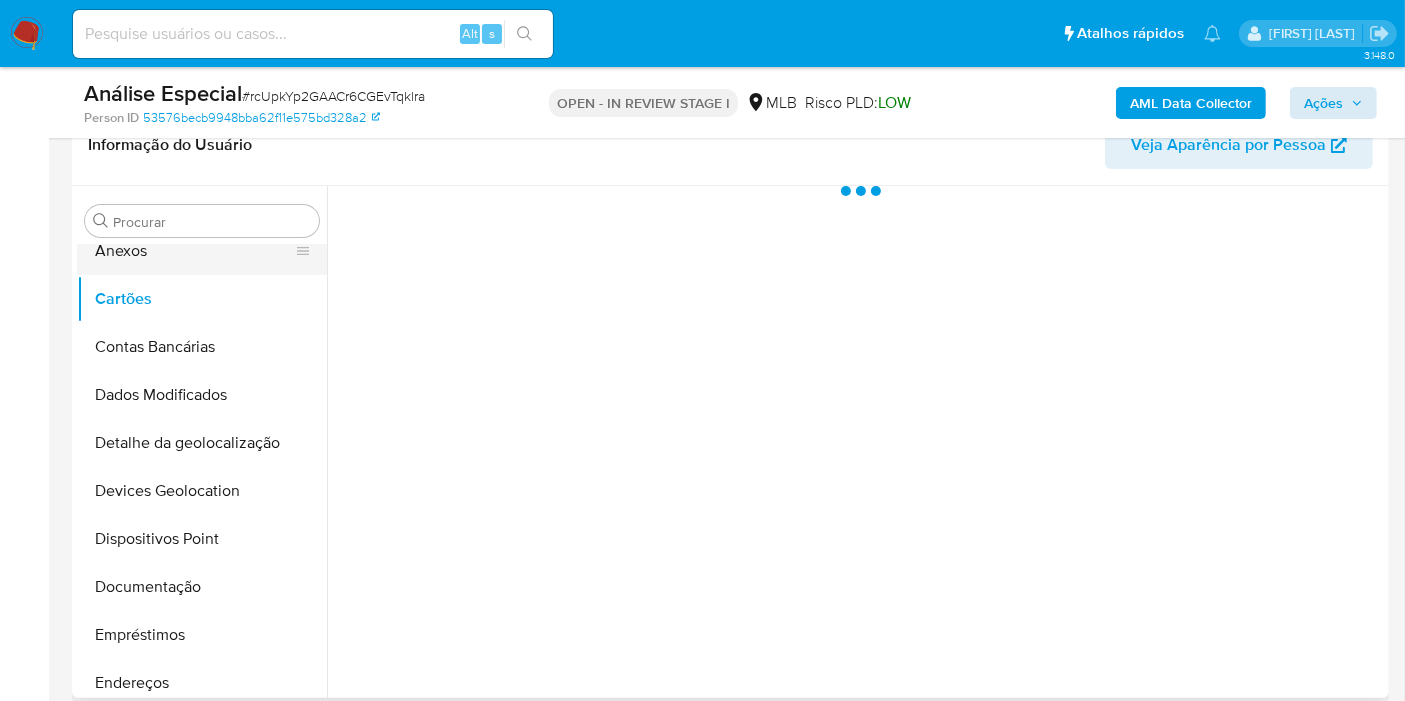 click on "Anexos" at bounding box center (194, 251) 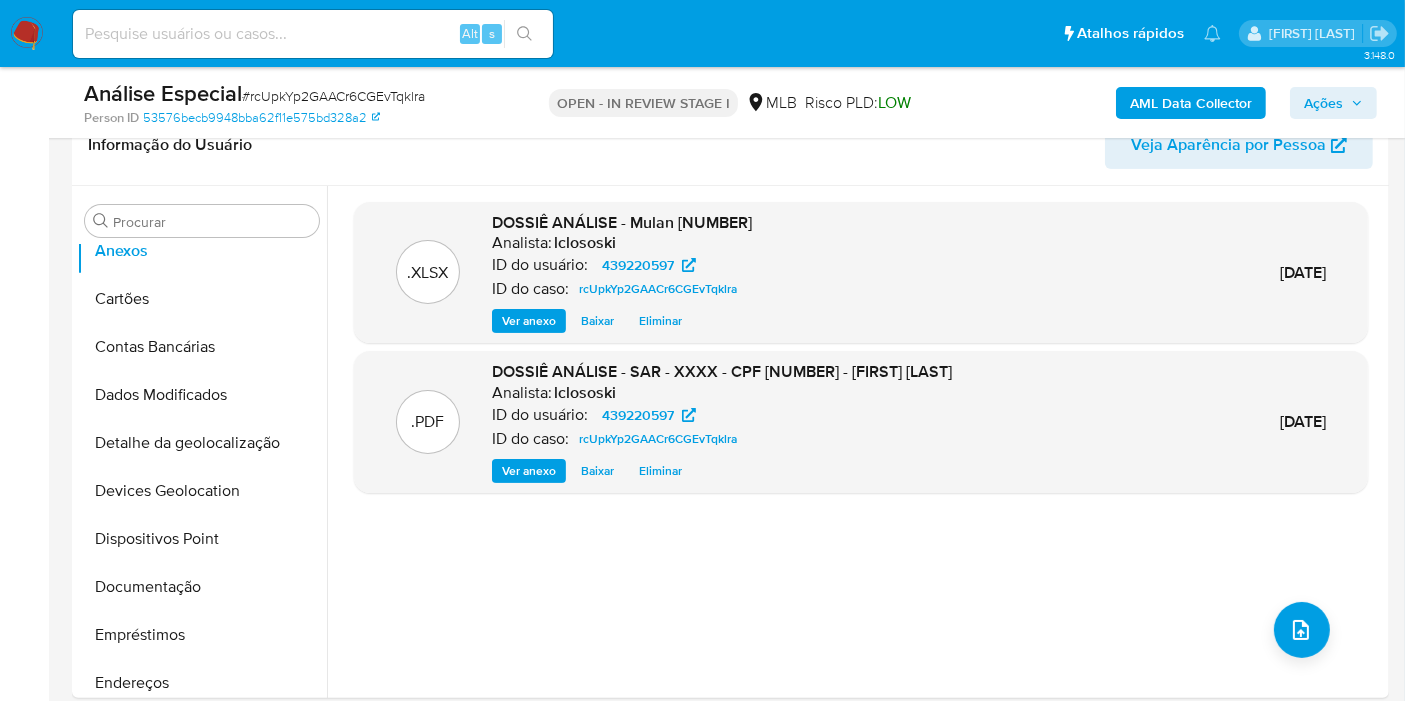 click on "Ações" at bounding box center [1323, 103] 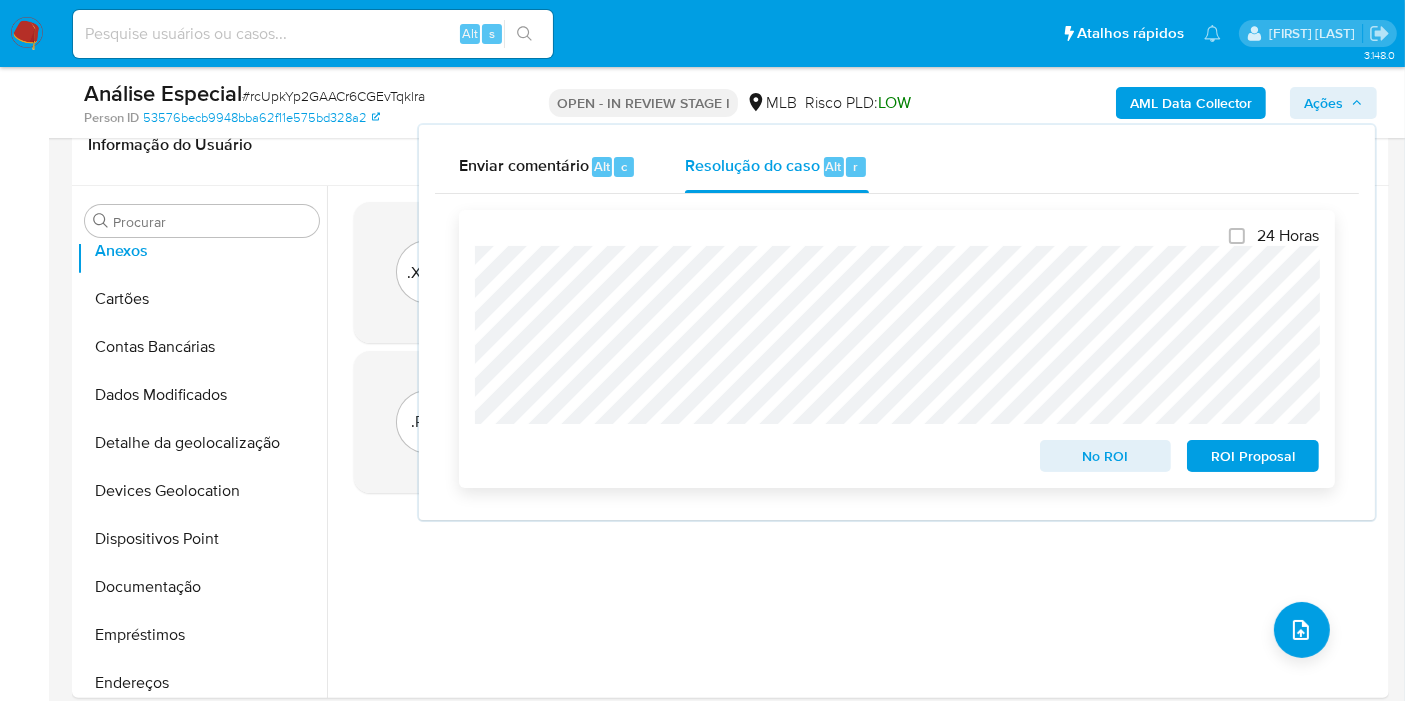 click on "ROI Proposal" at bounding box center [1253, 456] 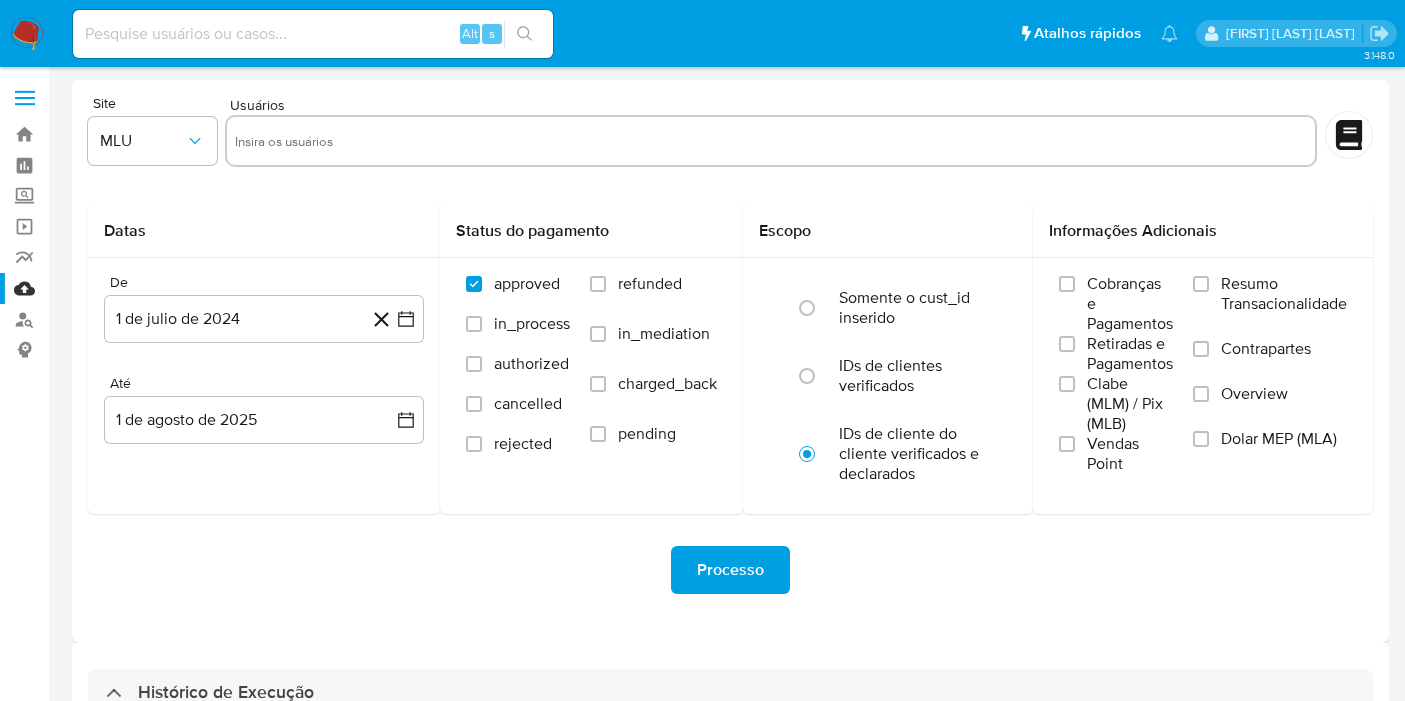 select on "10" 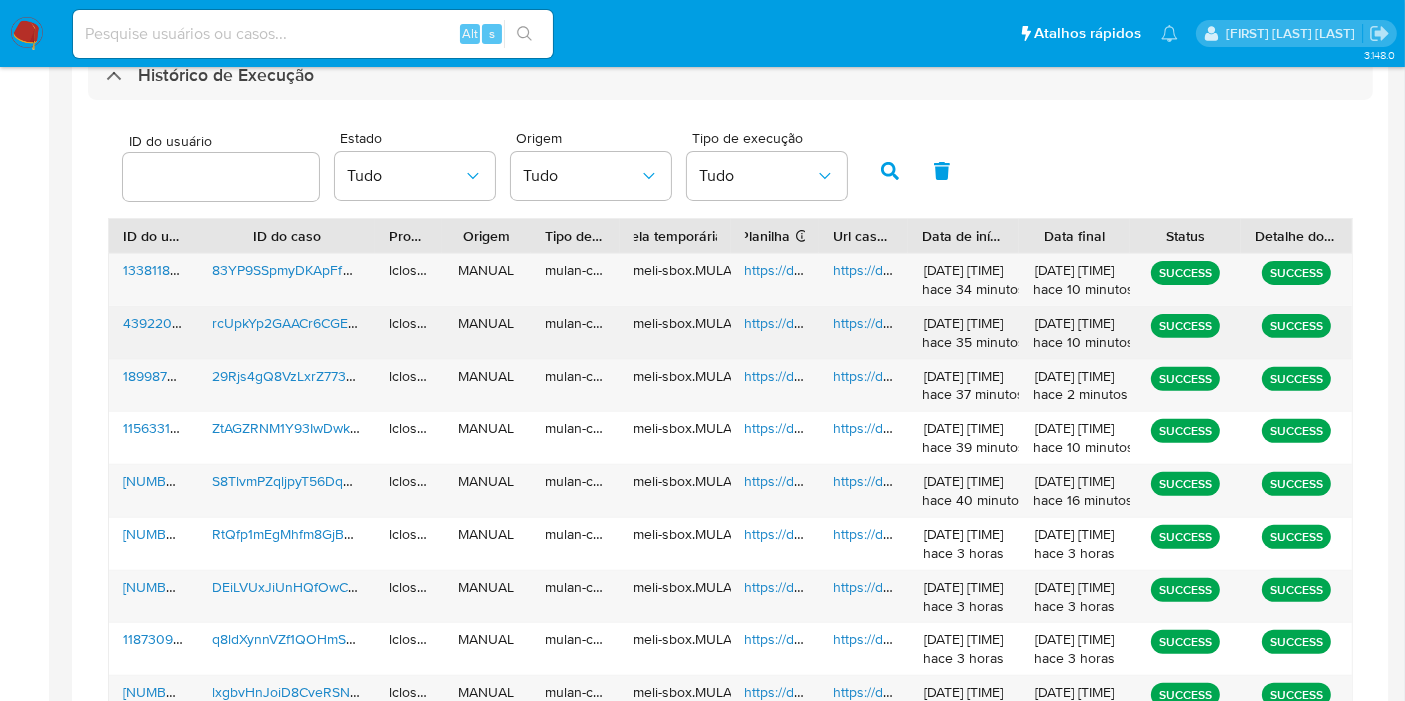 click on "https://docs.google.com/spreadsheets/d/1yQjuE8K6vYNVb1AKopOaKbZInodkuvMqPnMXWtFnczI/edit" at bounding box center (1055, 323) 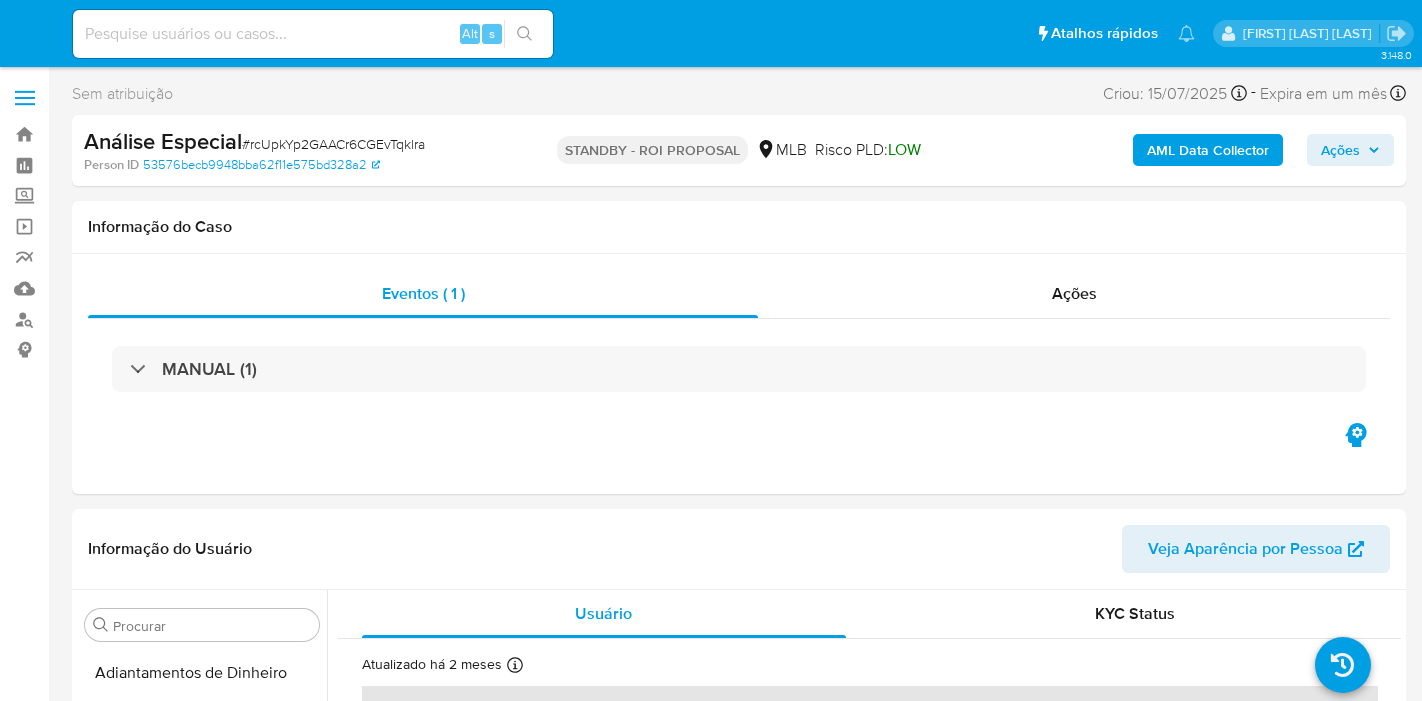 select on "10" 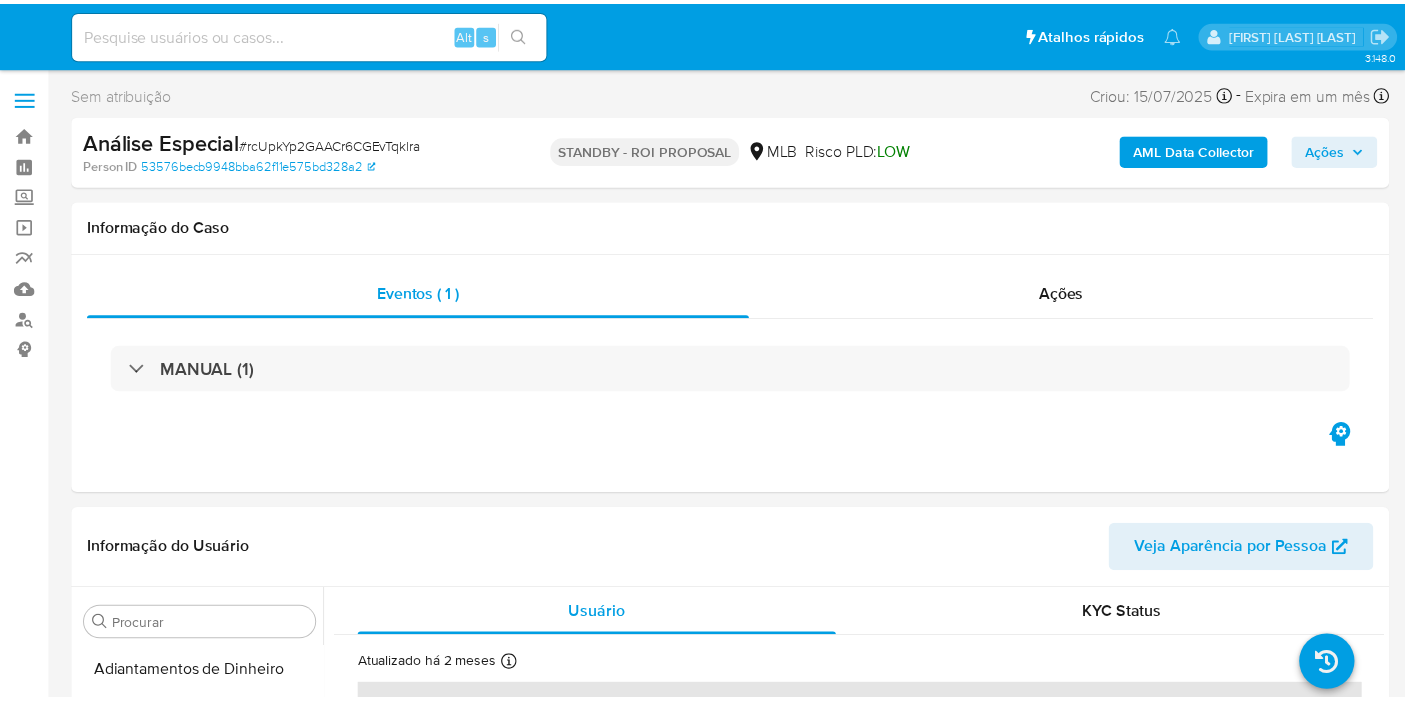 scroll, scrollTop: 0, scrollLeft: 0, axis: both 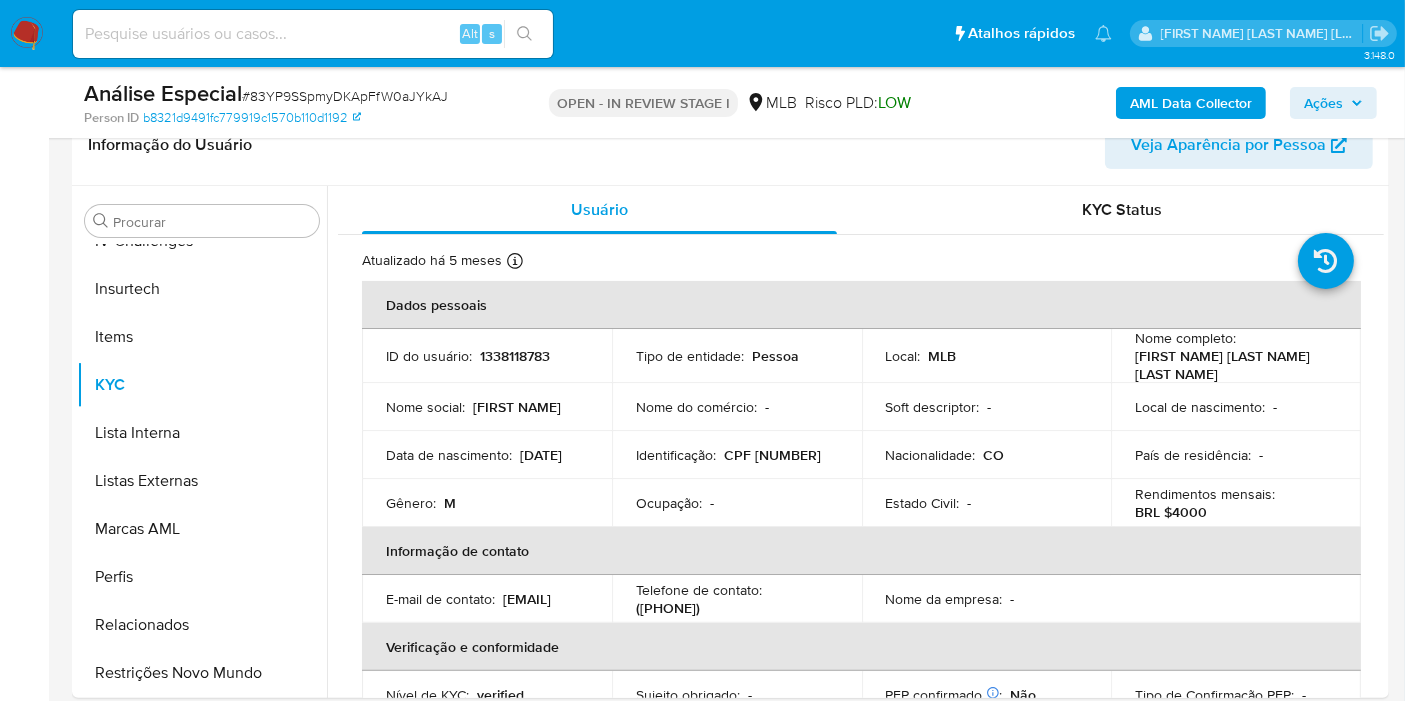 type 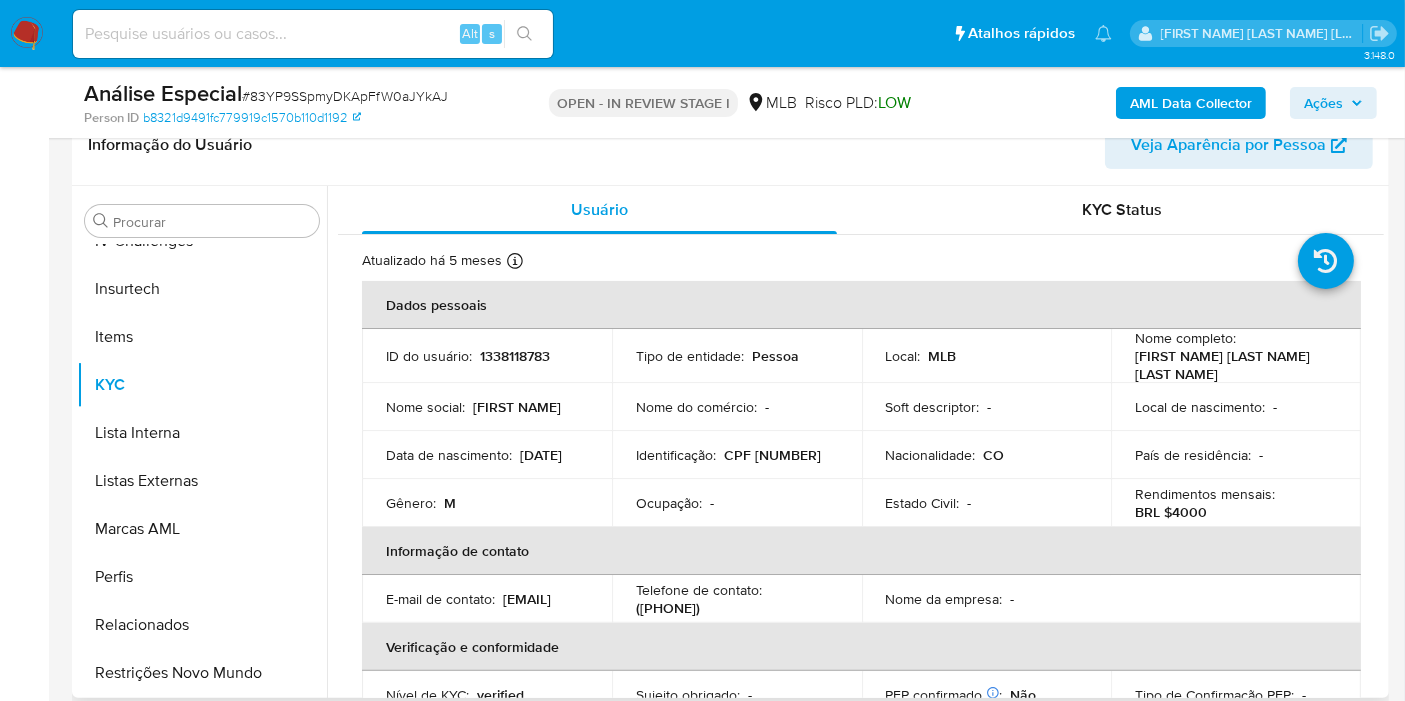 click on "CPF 24443199829" at bounding box center [772, 455] 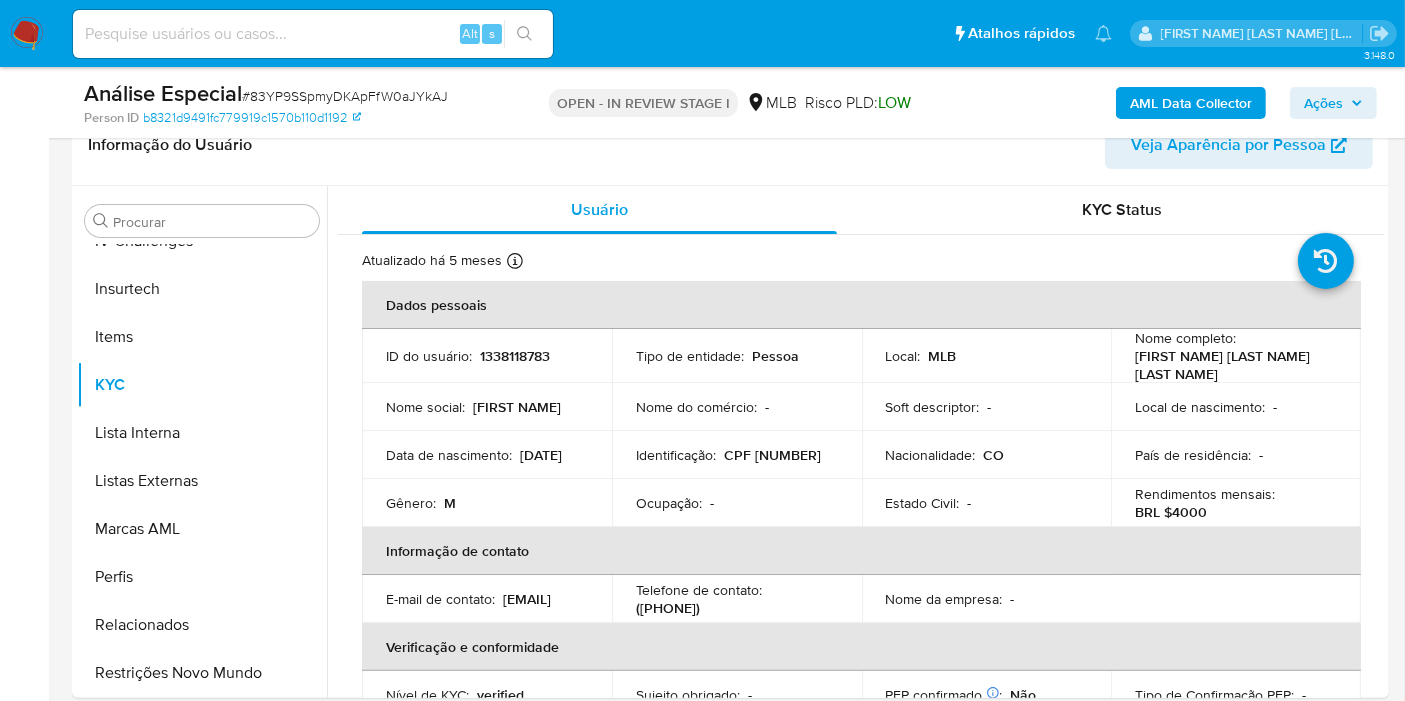 click on "AML Data Collector" at bounding box center [1191, 103] 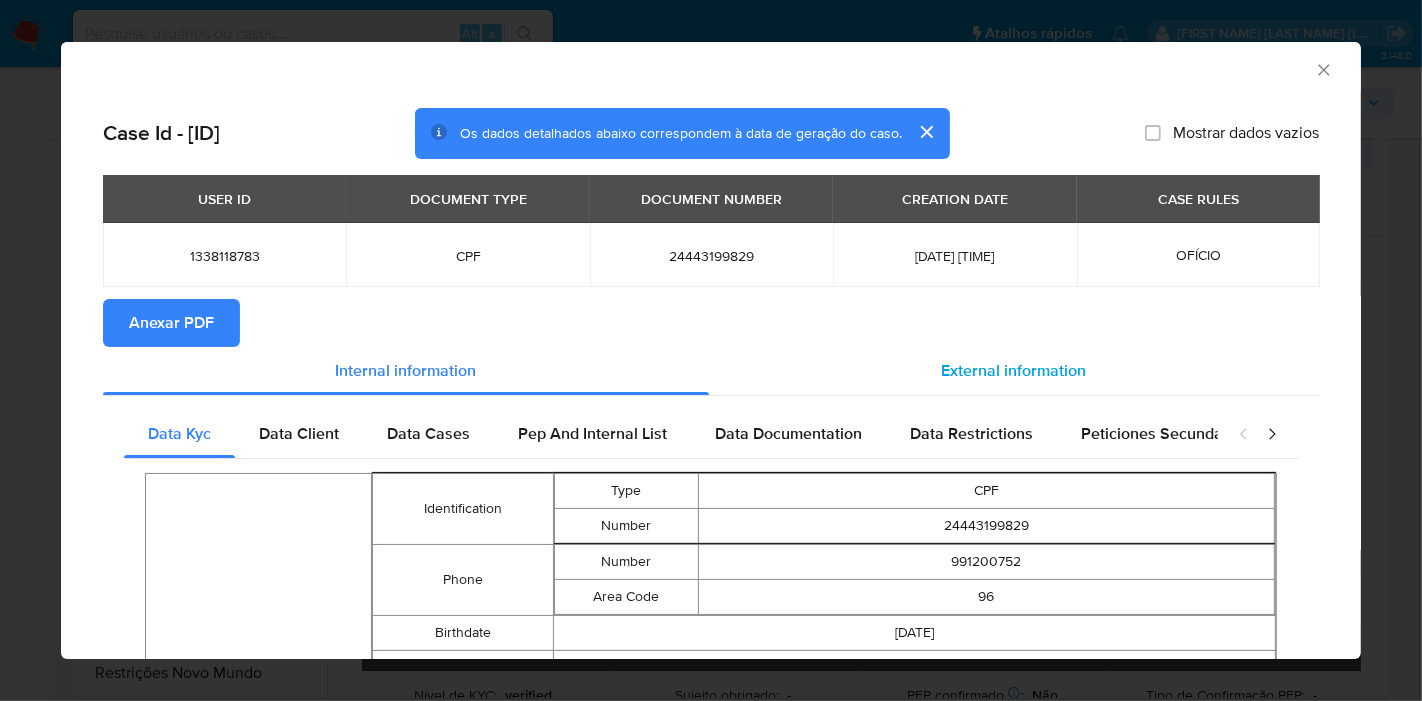 click on "External information" at bounding box center (1014, 370) 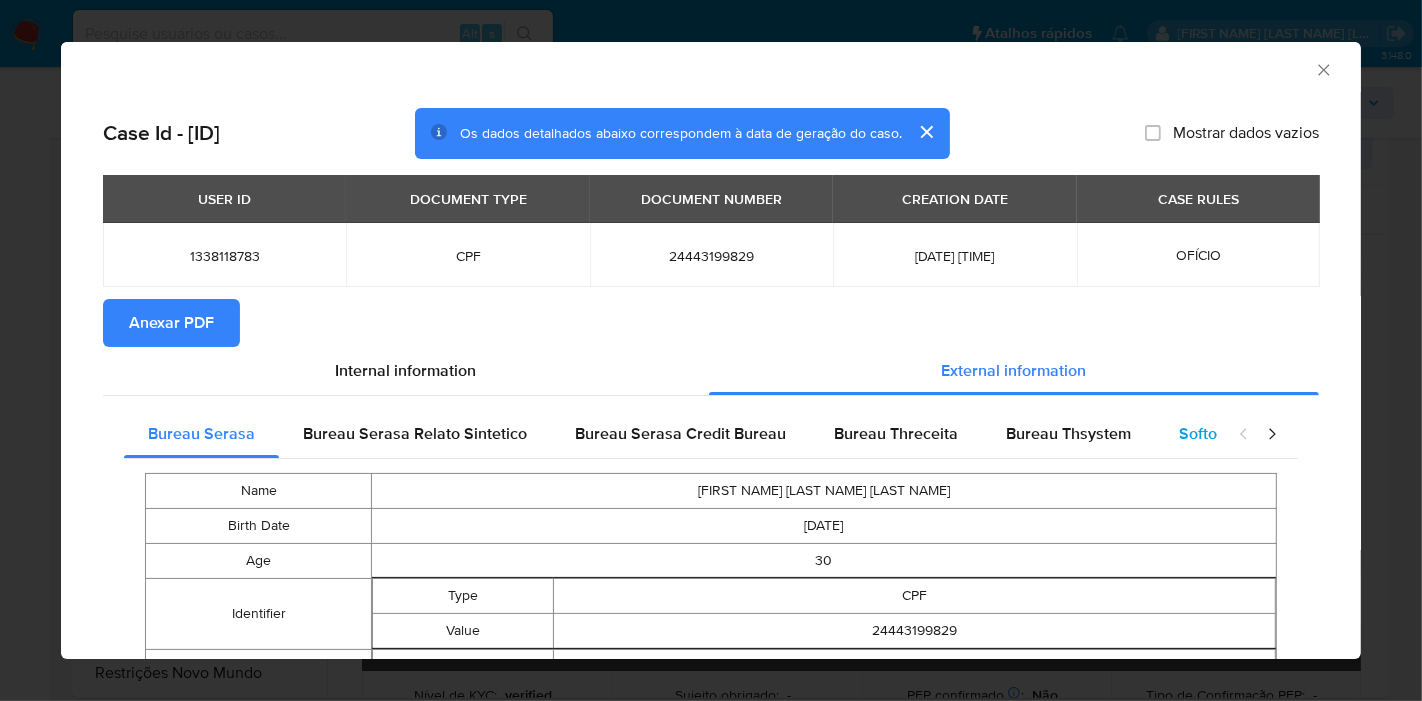 click on "Softon" at bounding box center [1202, 433] 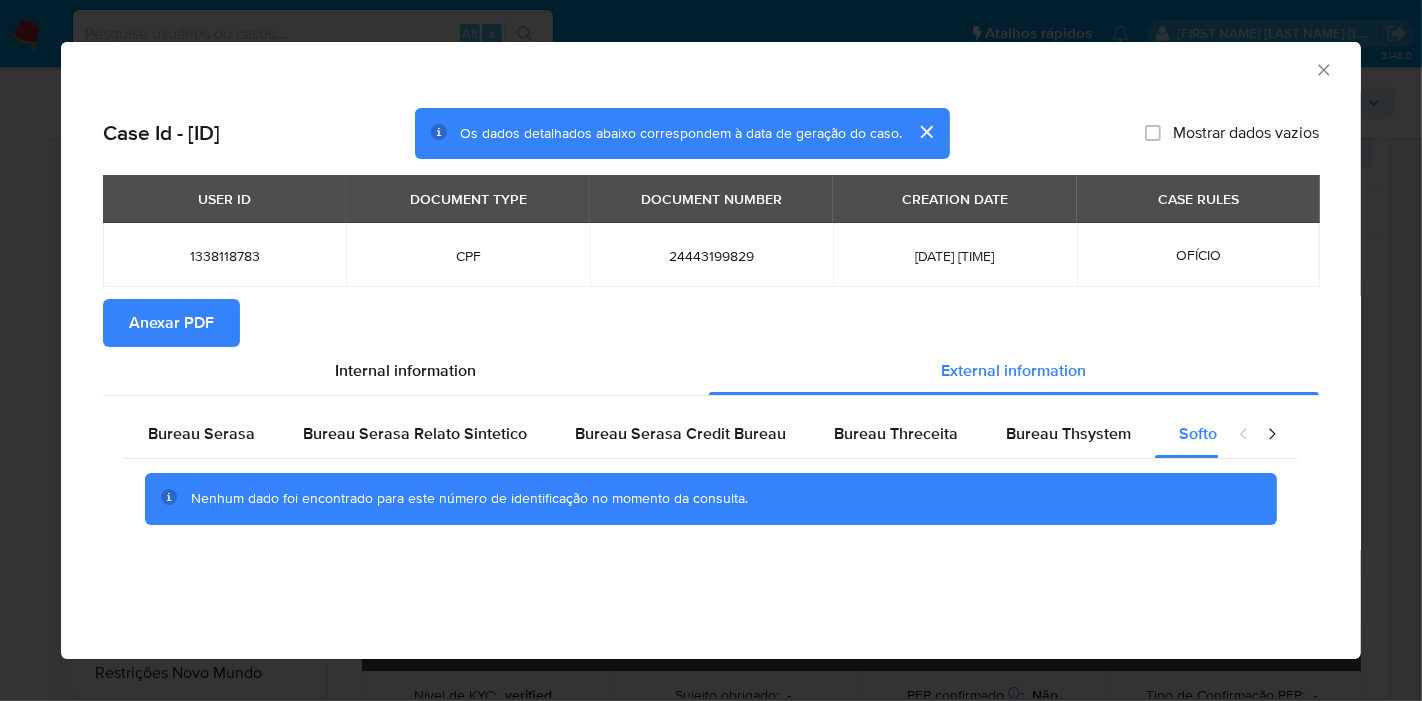 click 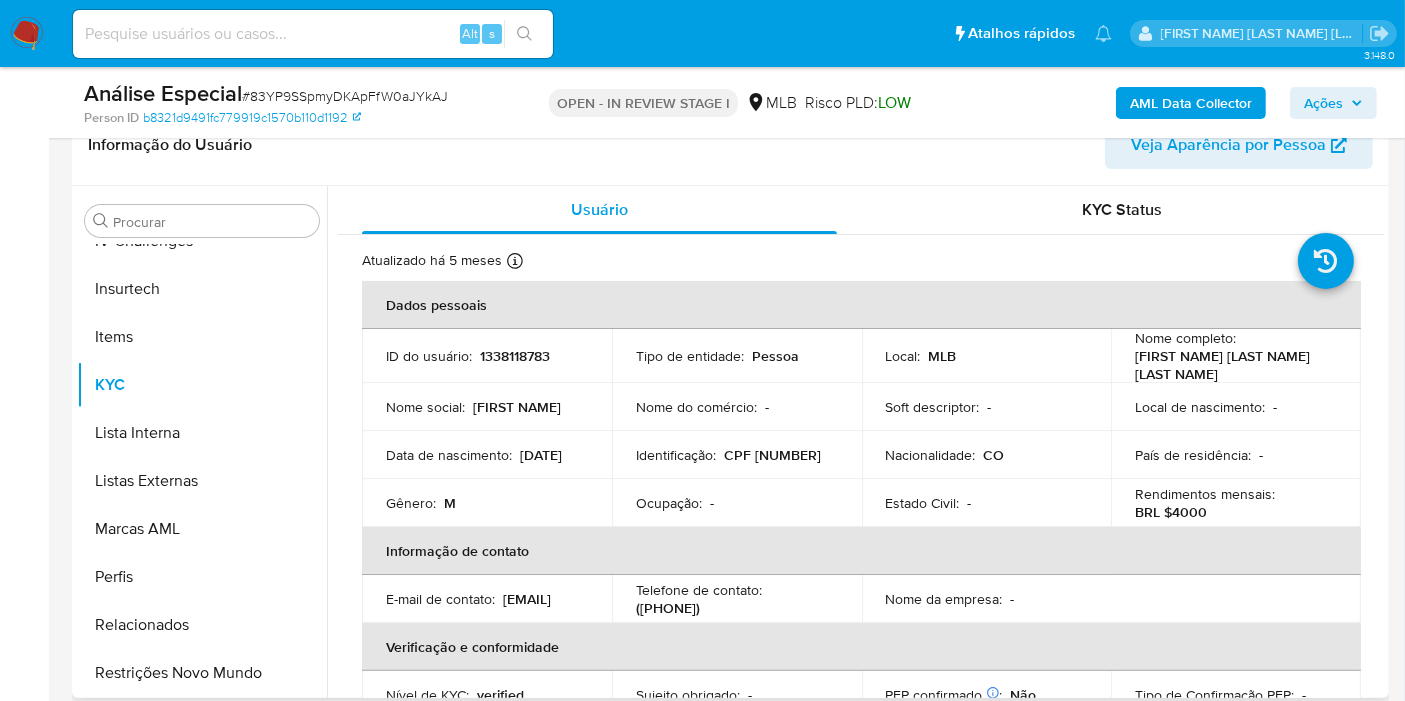 scroll, scrollTop: 177, scrollLeft: 0, axis: vertical 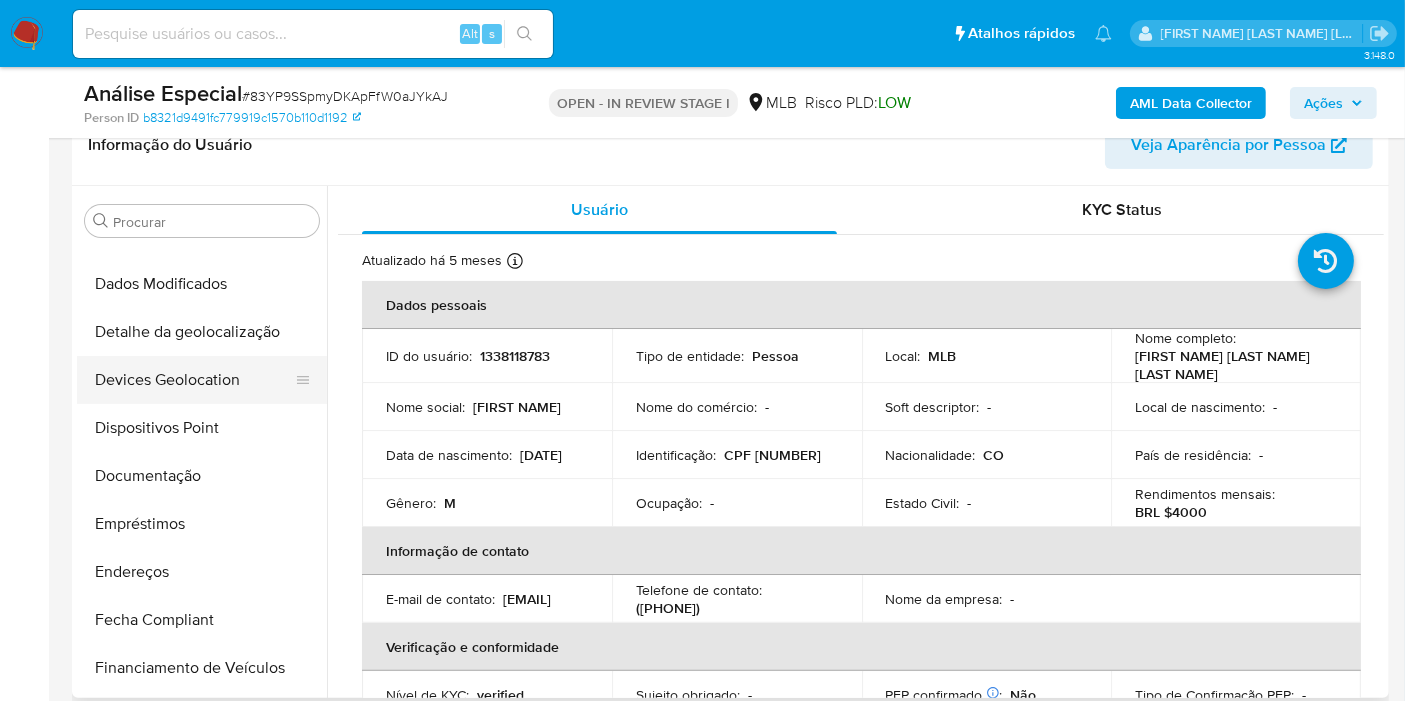 click on "Devices Geolocation" at bounding box center (194, 380) 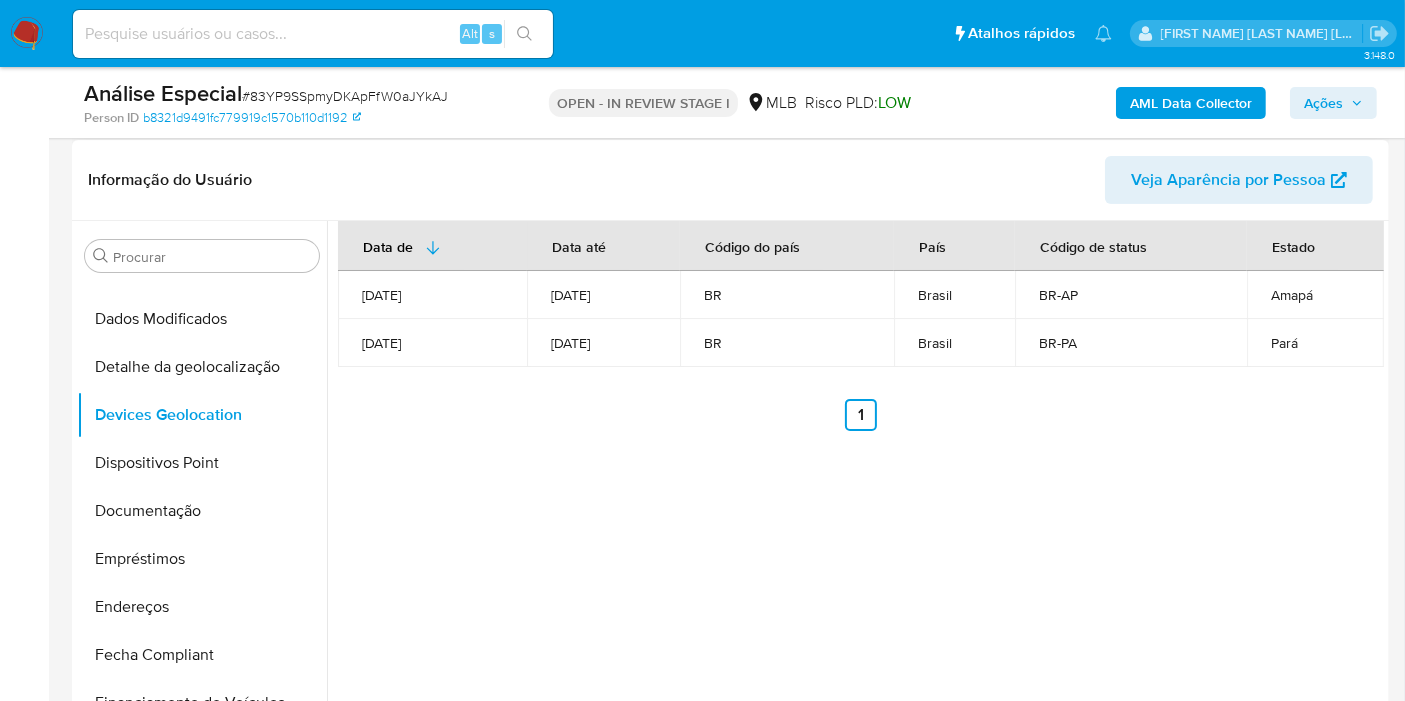 scroll, scrollTop: 333, scrollLeft: 0, axis: vertical 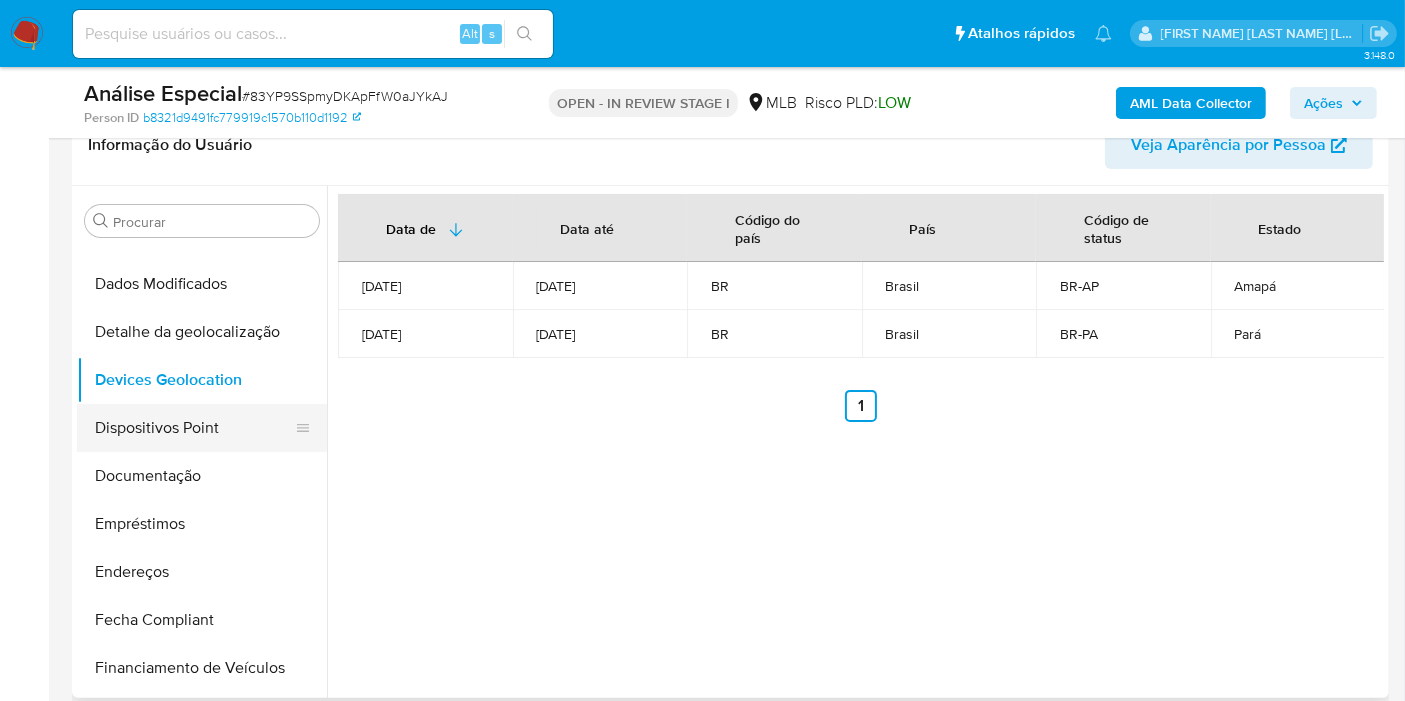 click on "Dispositivos Point" at bounding box center [194, 428] 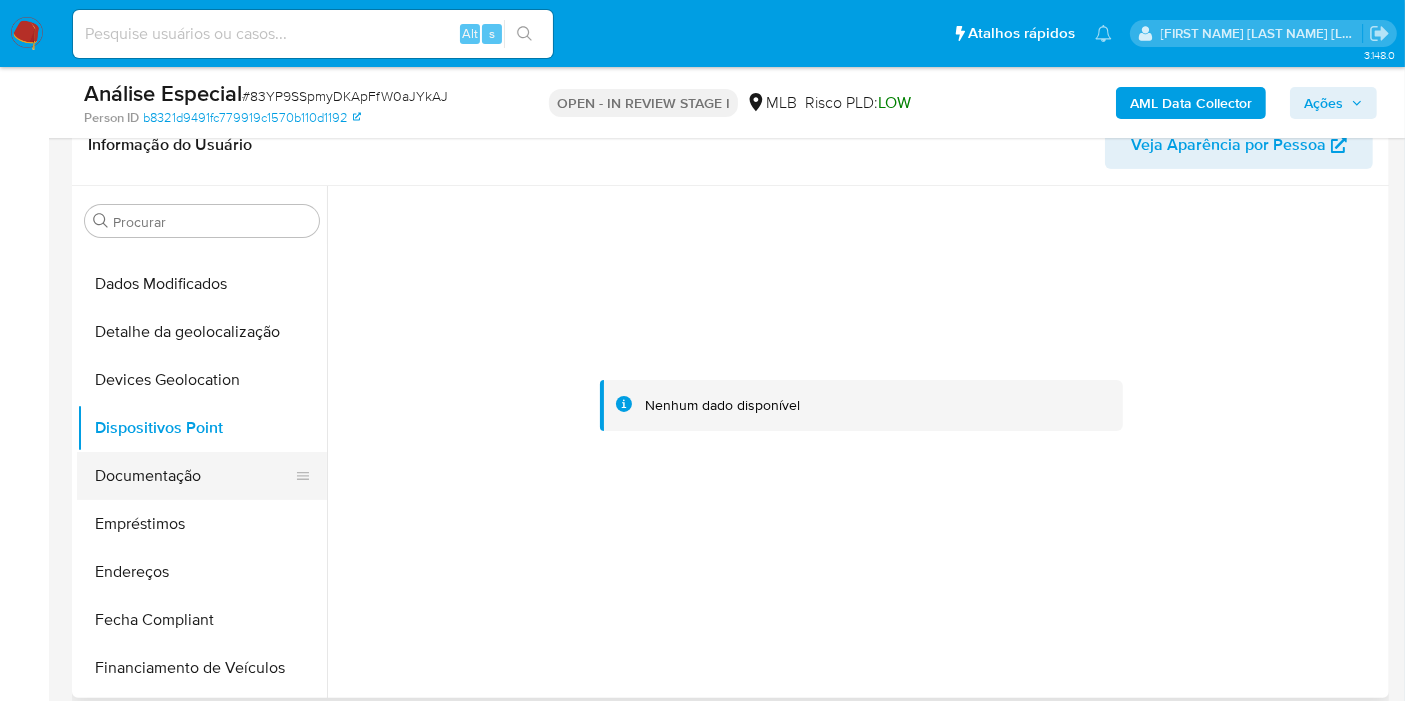 click on "Documentação" at bounding box center (194, 476) 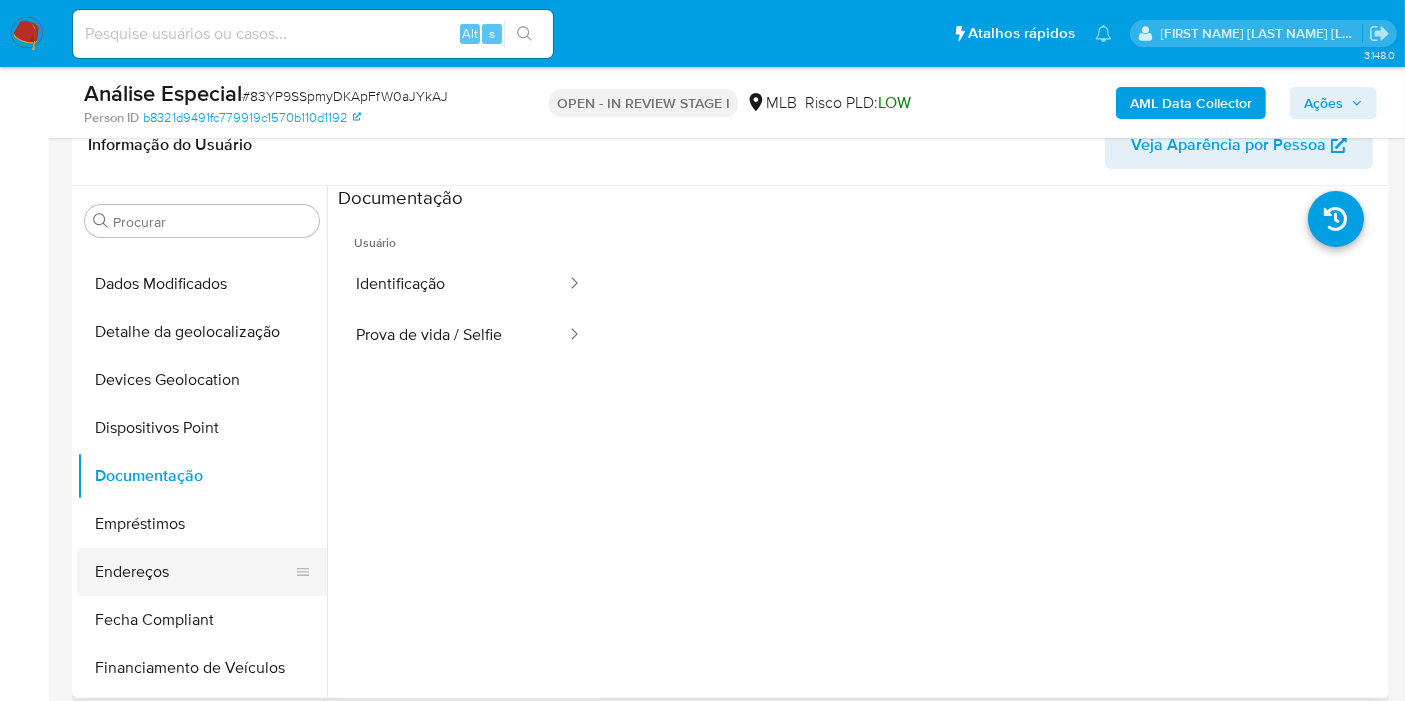 click on "Endereços" at bounding box center [194, 572] 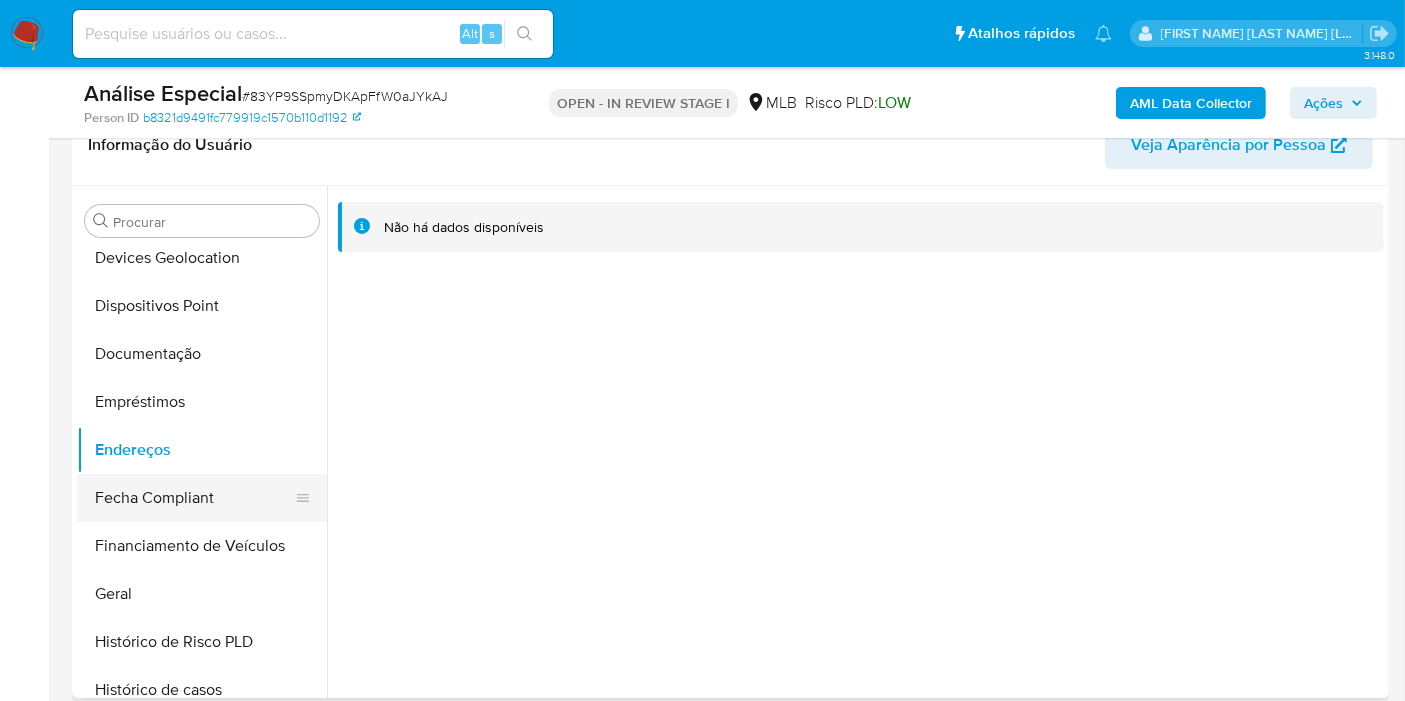 scroll, scrollTop: 400, scrollLeft: 0, axis: vertical 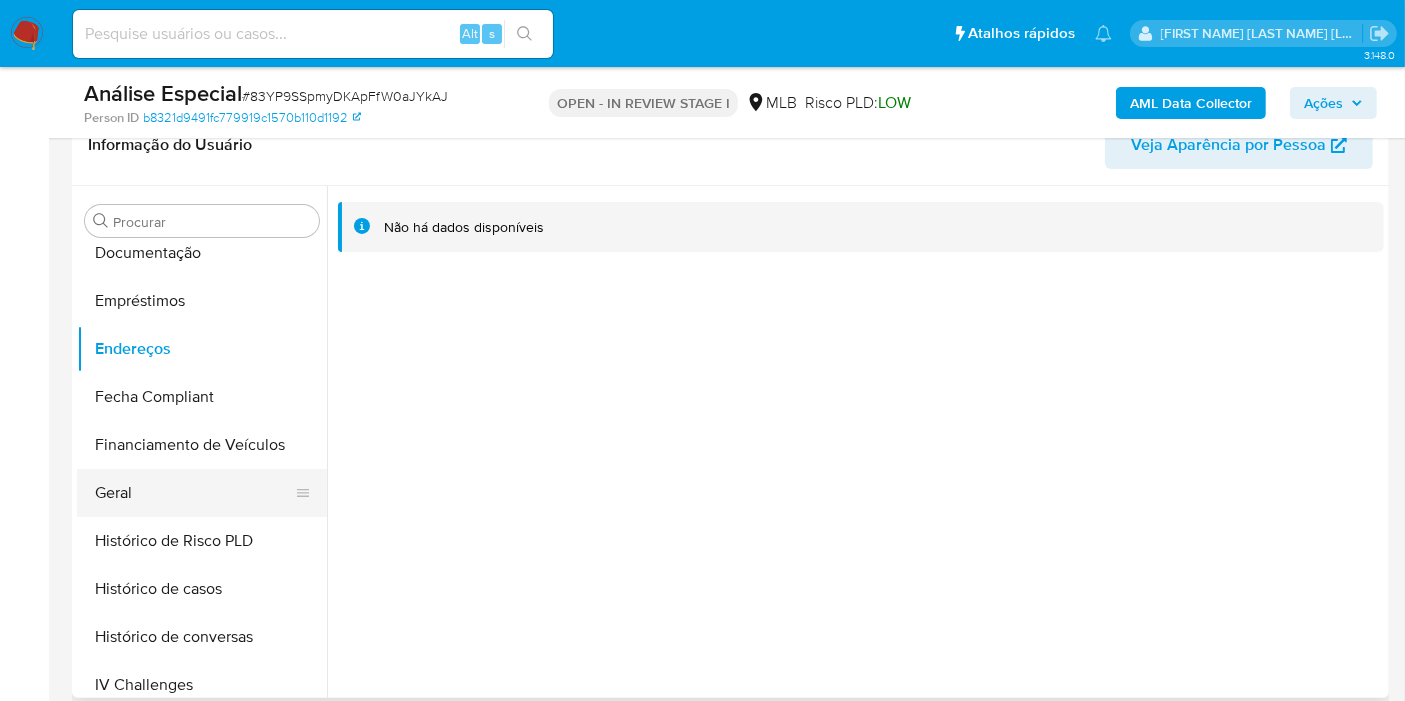 click on "Geral" at bounding box center [194, 493] 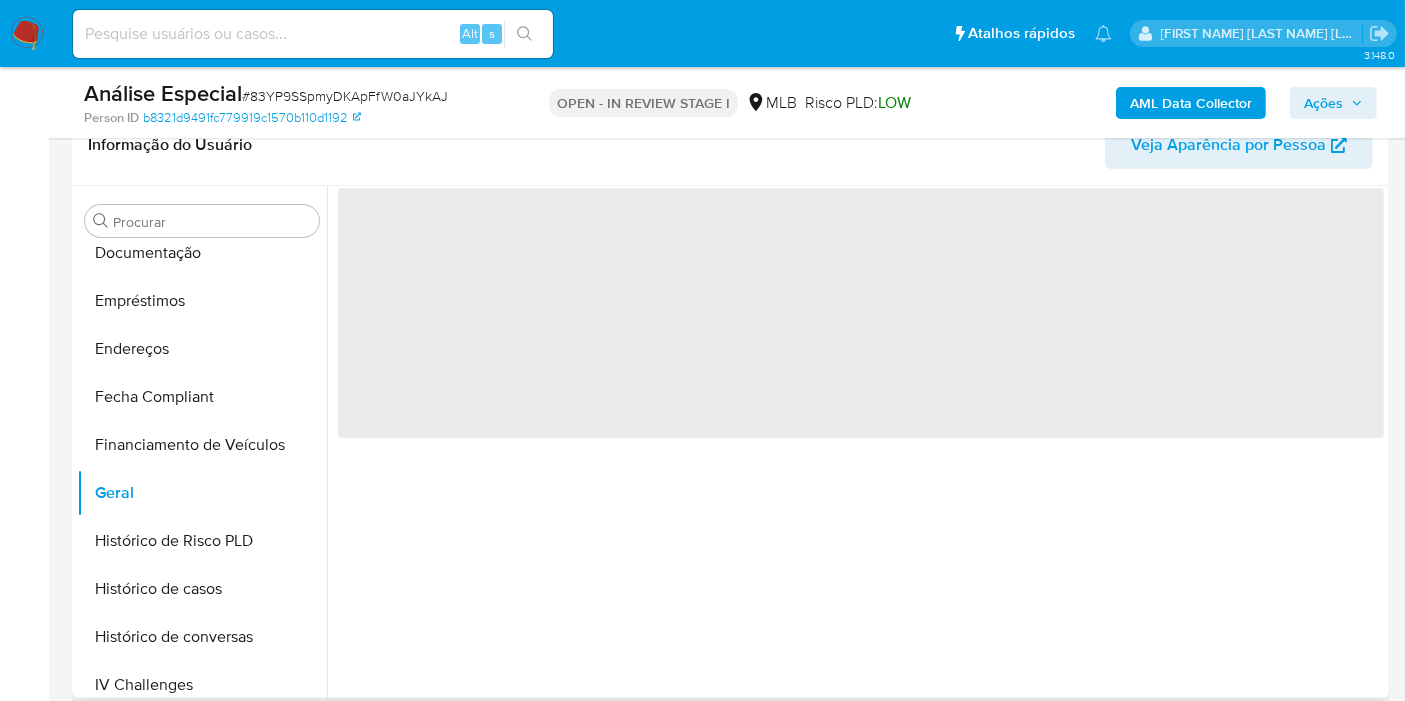 click on "‌" at bounding box center (861, 313) 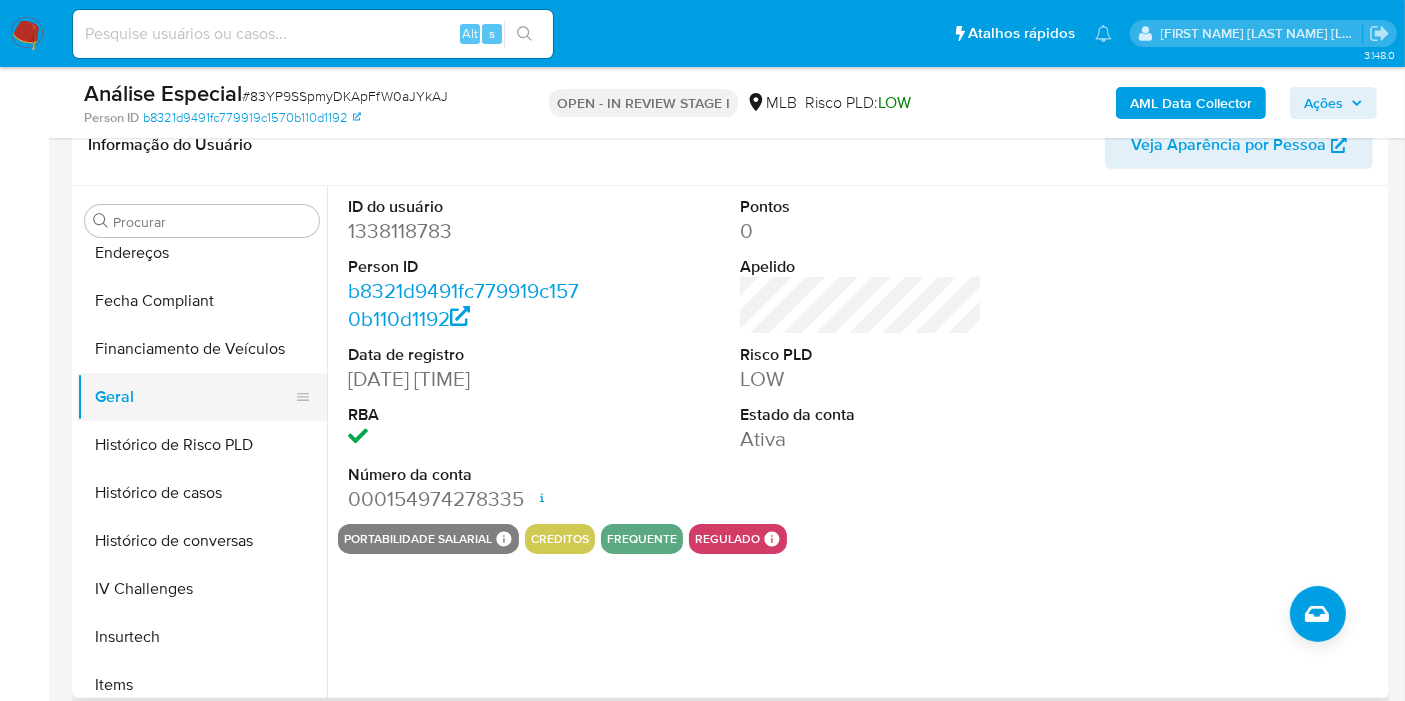 scroll, scrollTop: 622, scrollLeft: 0, axis: vertical 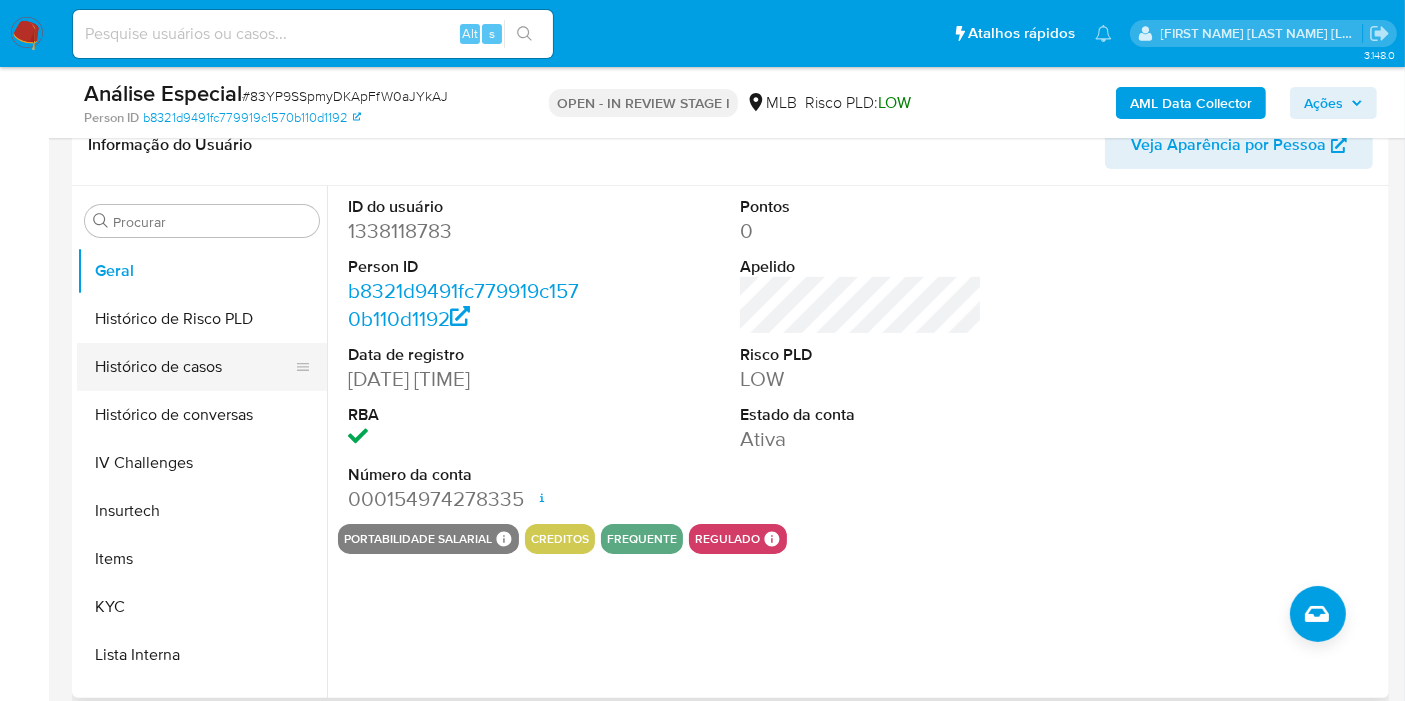 click on "Histórico de casos" at bounding box center [194, 367] 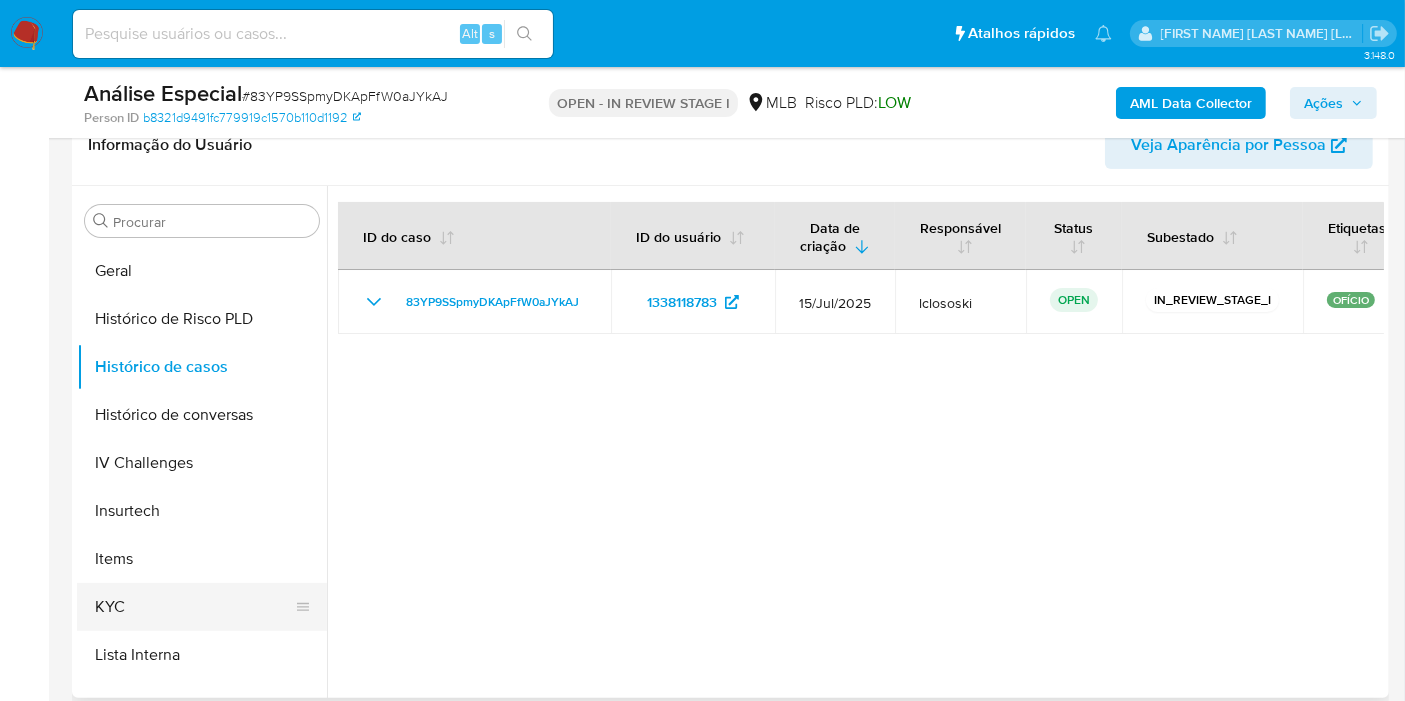 click on "KYC" at bounding box center [194, 607] 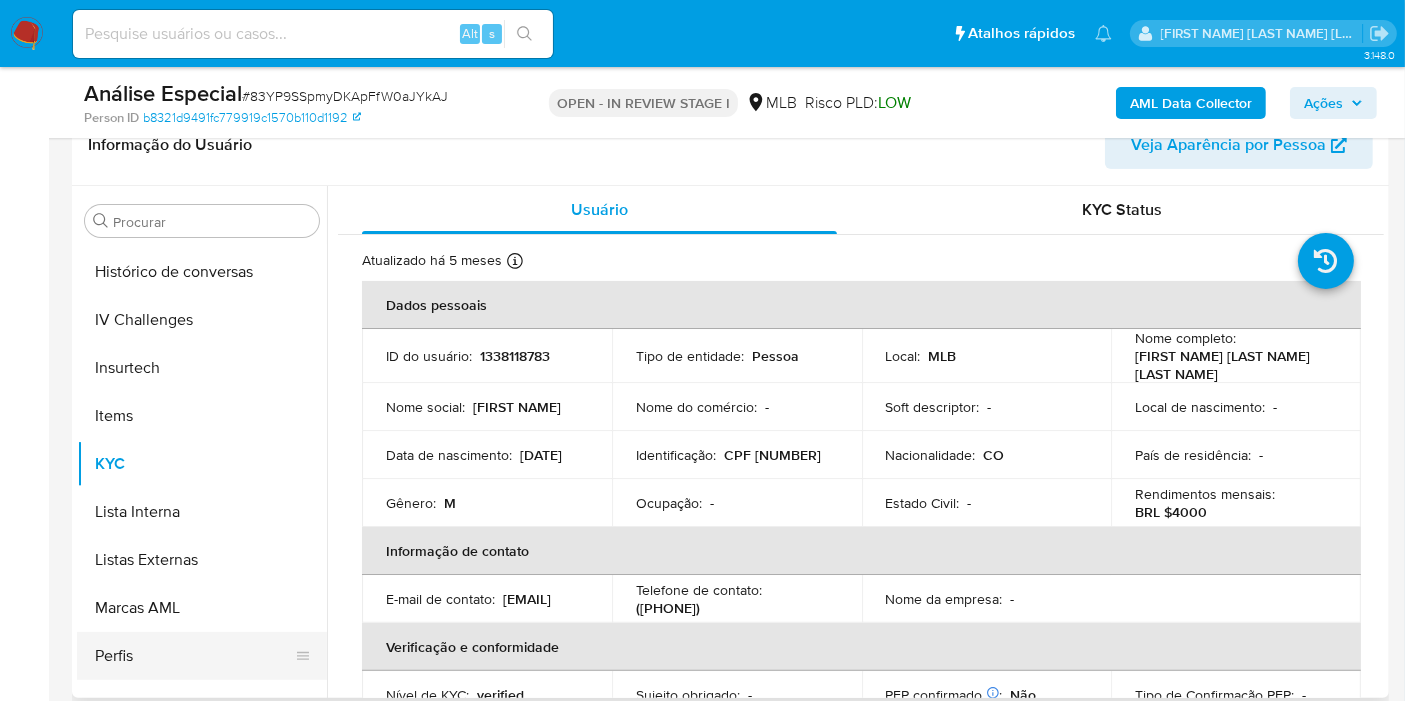 scroll, scrollTop: 844, scrollLeft: 0, axis: vertical 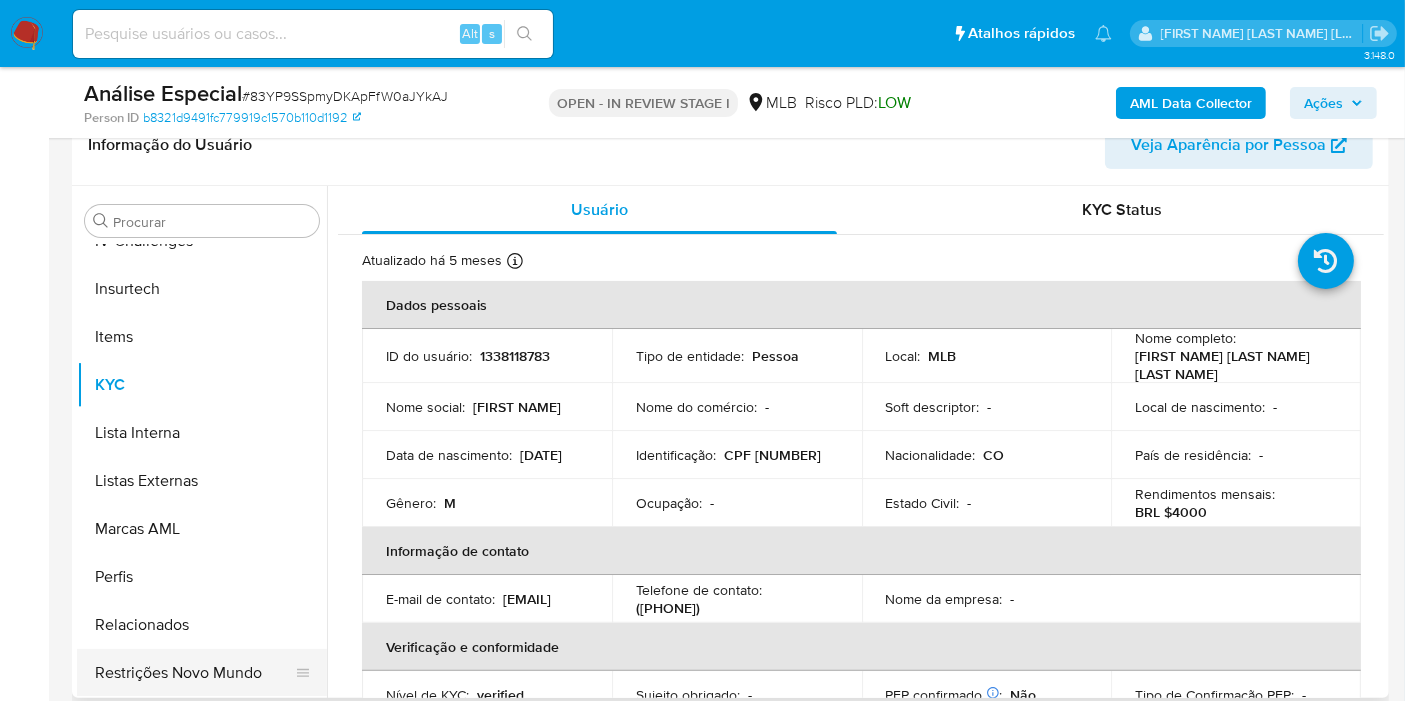 click on "Restrições Novo Mundo" at bounding box center (194, 673) 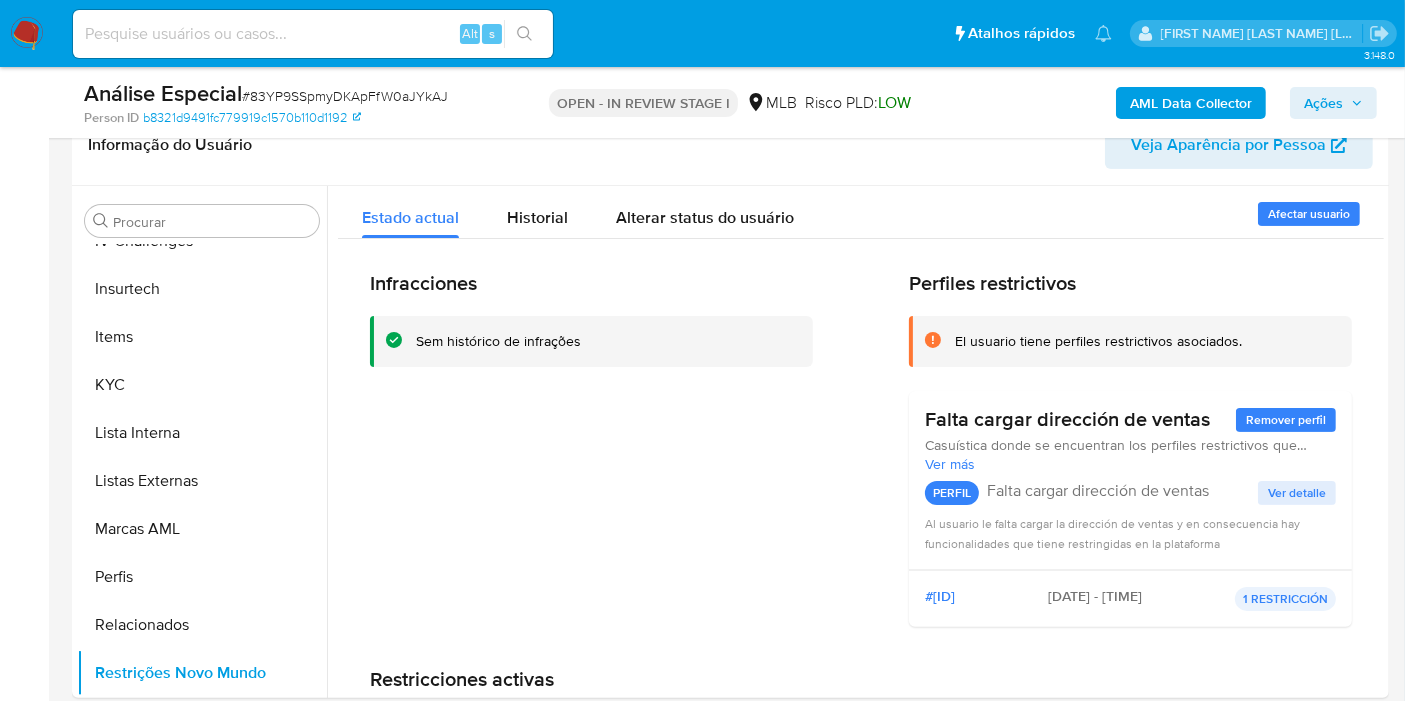 click on "# 83YP9SSpmyDKApFfW0aJYkAJ" at bounding box center (345, 96) 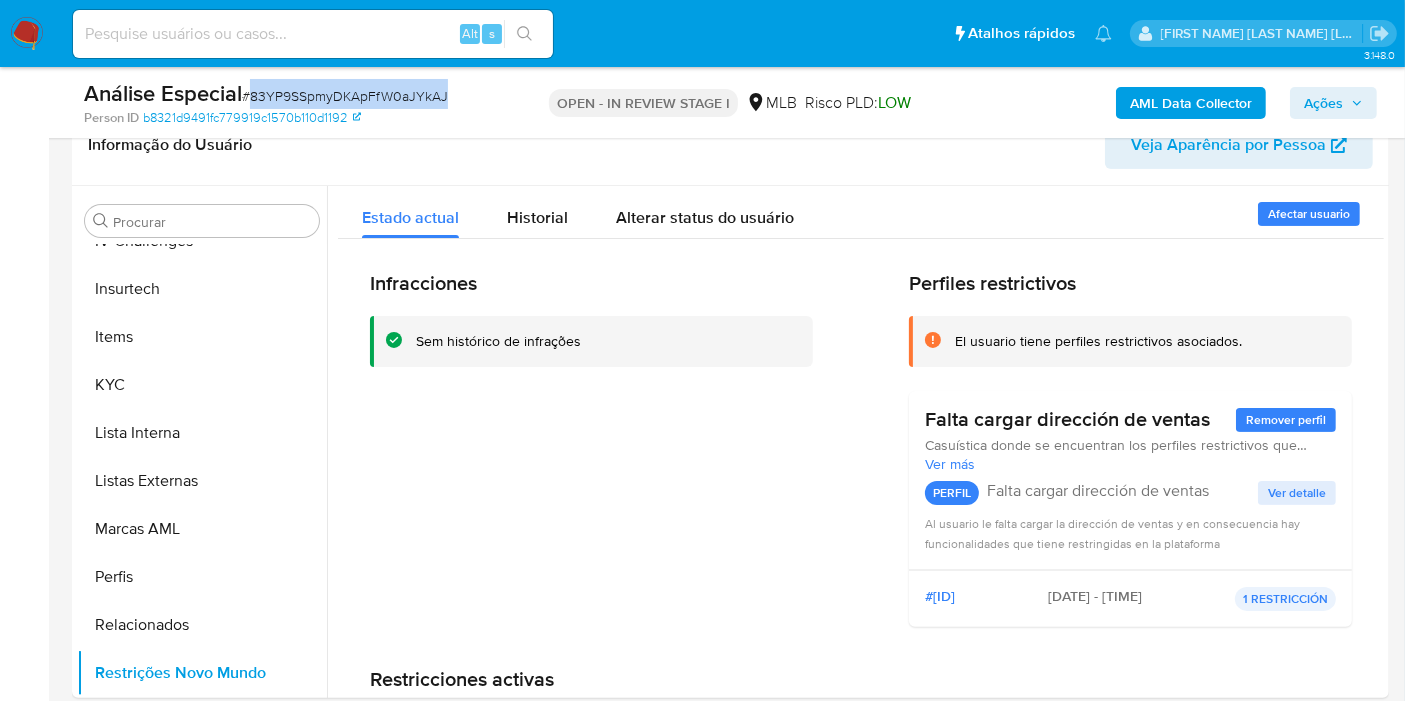 click on "# 83YP9SSpmyDKApFfW0aJYkAJ" at bounding box center [345, 96] 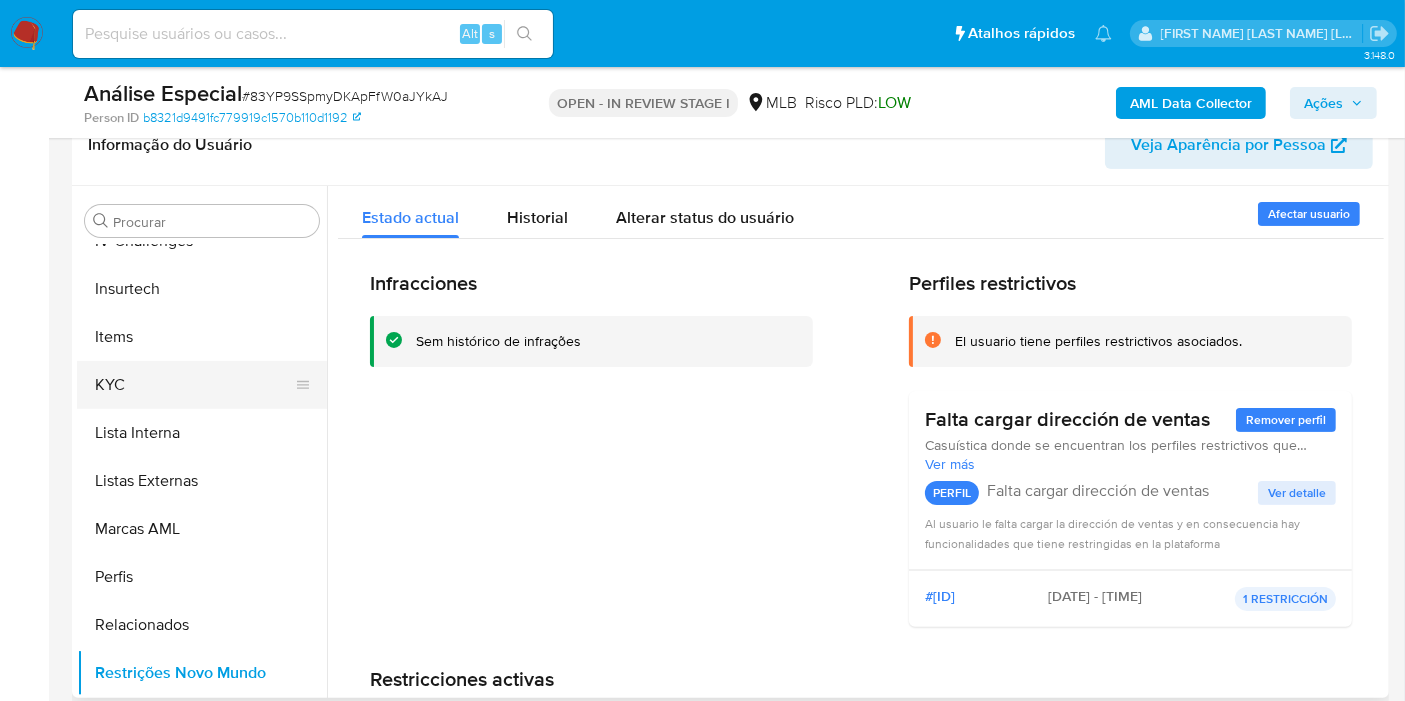 click on "KYC" at bounding box center [194, 385] 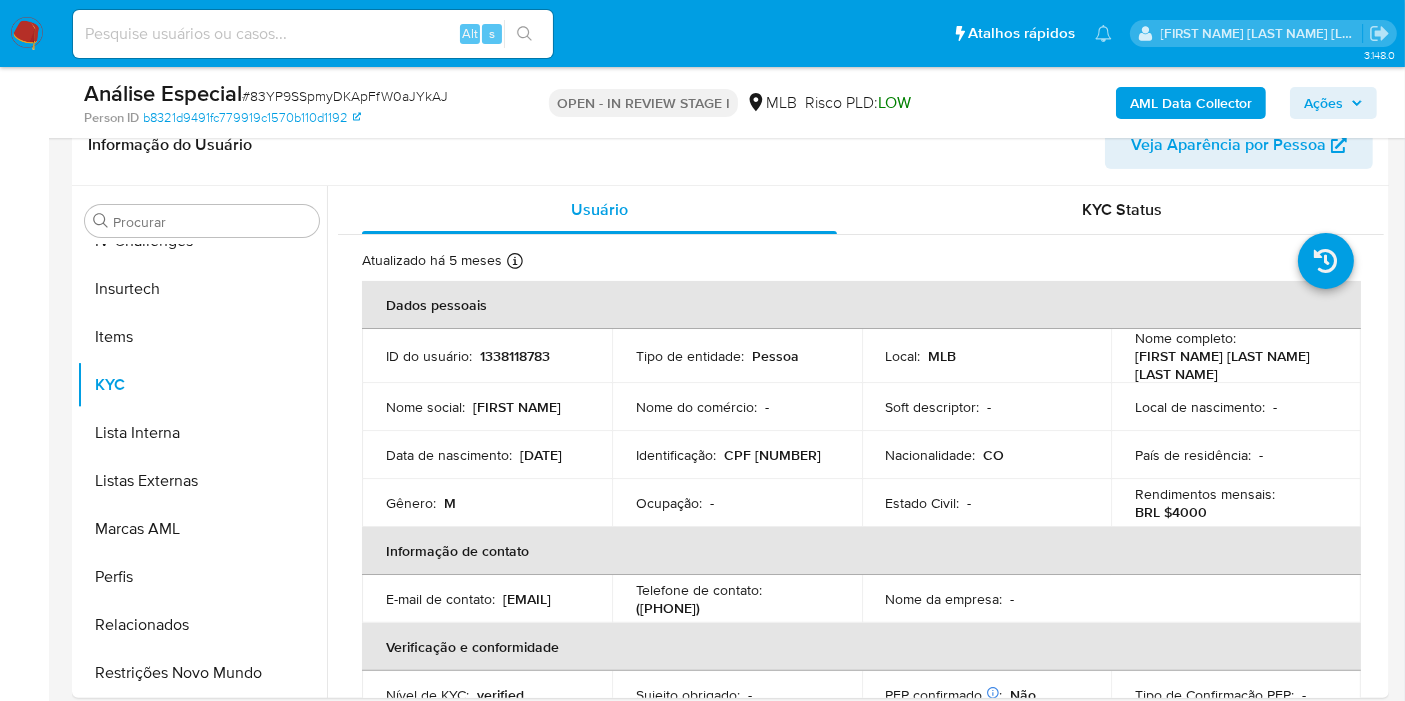 click on "CPF 24443199829" at bounding box center [772, 455] 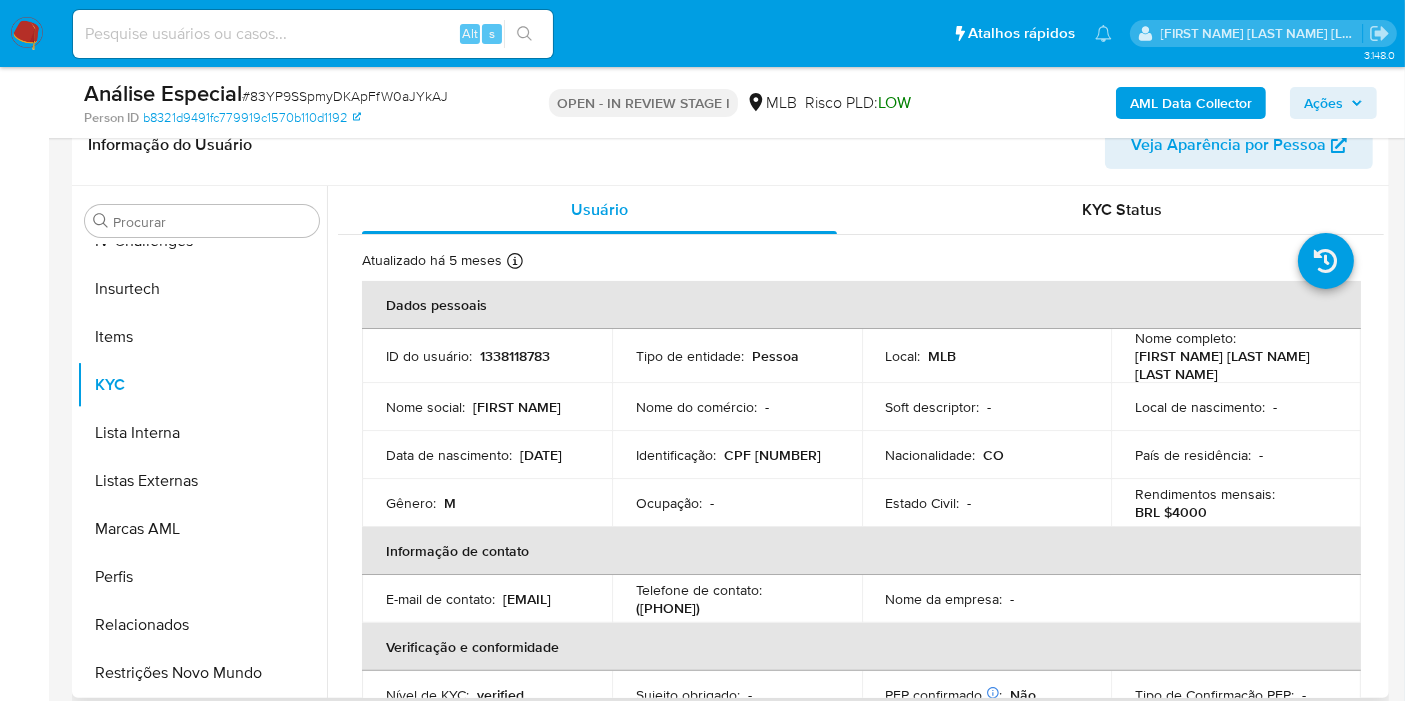 click on "Atualizado há 5 meses   Criado: 24/03/2023 20:16:19 Atualizado: 08/03/2025 14:21:51 Dados pessoais   ID do usuário :    1338118783   Tipo de entidade :    Pessoa   Local :    MLB   Nome completo :    Jhonatan Viera Bedoya   Nome social :    Jhonatan    Nome do comércio :    -   Soft descriptor :    -   Local de nascimento :    -   Data de nascimento :    16/06/1995   Identificação :    CPF 24443199829   Nacionalidade :    CO   País de residência :    -   Gênero :    M   Ocupação :    -   Estado Civil :    -   Rendimentos mensais :    BRL $4000 Informação de contato   E-mail de contato :    giraldoyampol5@gmail.com   Telefone de contato :    (96) 991200752   Nome da empresa :    - Verificação e conformidade   Nível de KYC :    verified   Sujeito obrigado :    -   PEP confirmado   Obtido de listas internas :    Não   Tipo de Confirmação PEP :    - Dados transacionais   Fundos recorrentes :    -   Rendimento documental :    -   Transações :    -   Despesas mensais :" at bounding box center [861, 943] 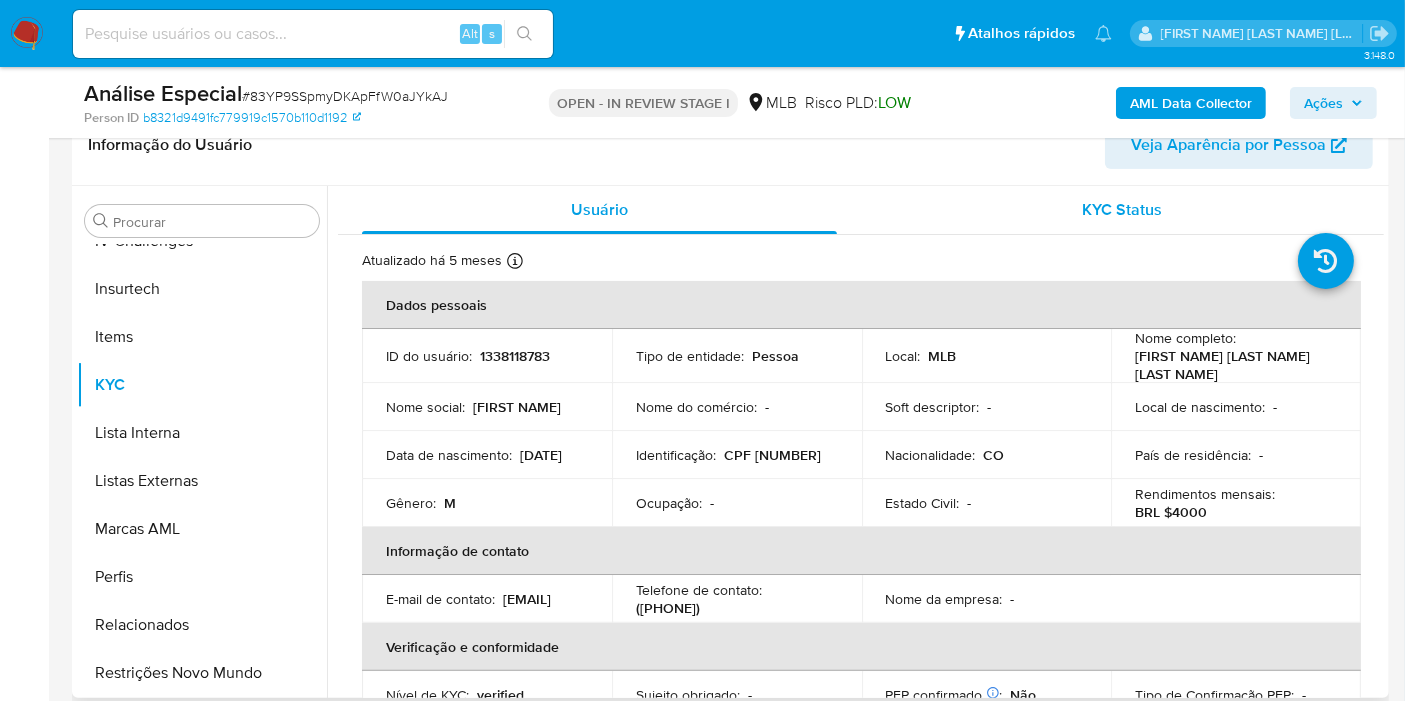 copy on "24443199829" 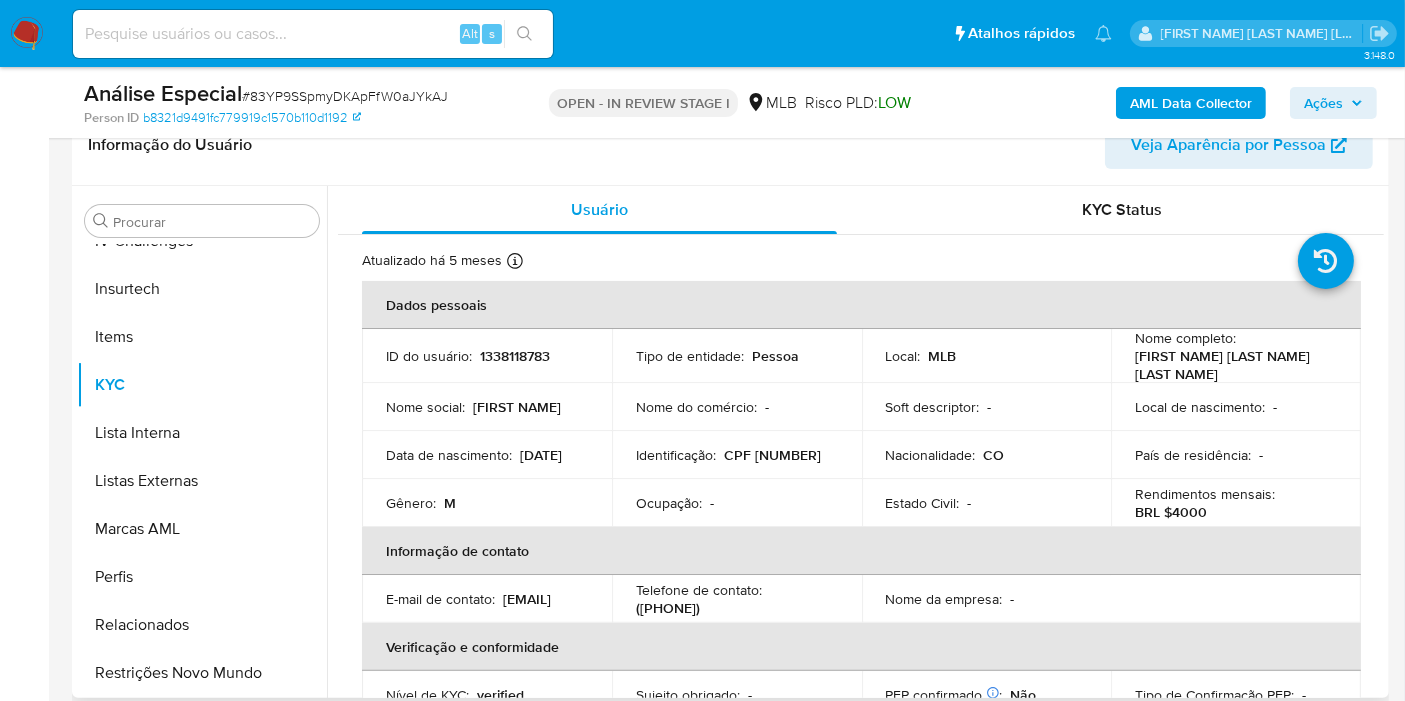 click on "CPF 24443199829" at bounding box center (772, 455) 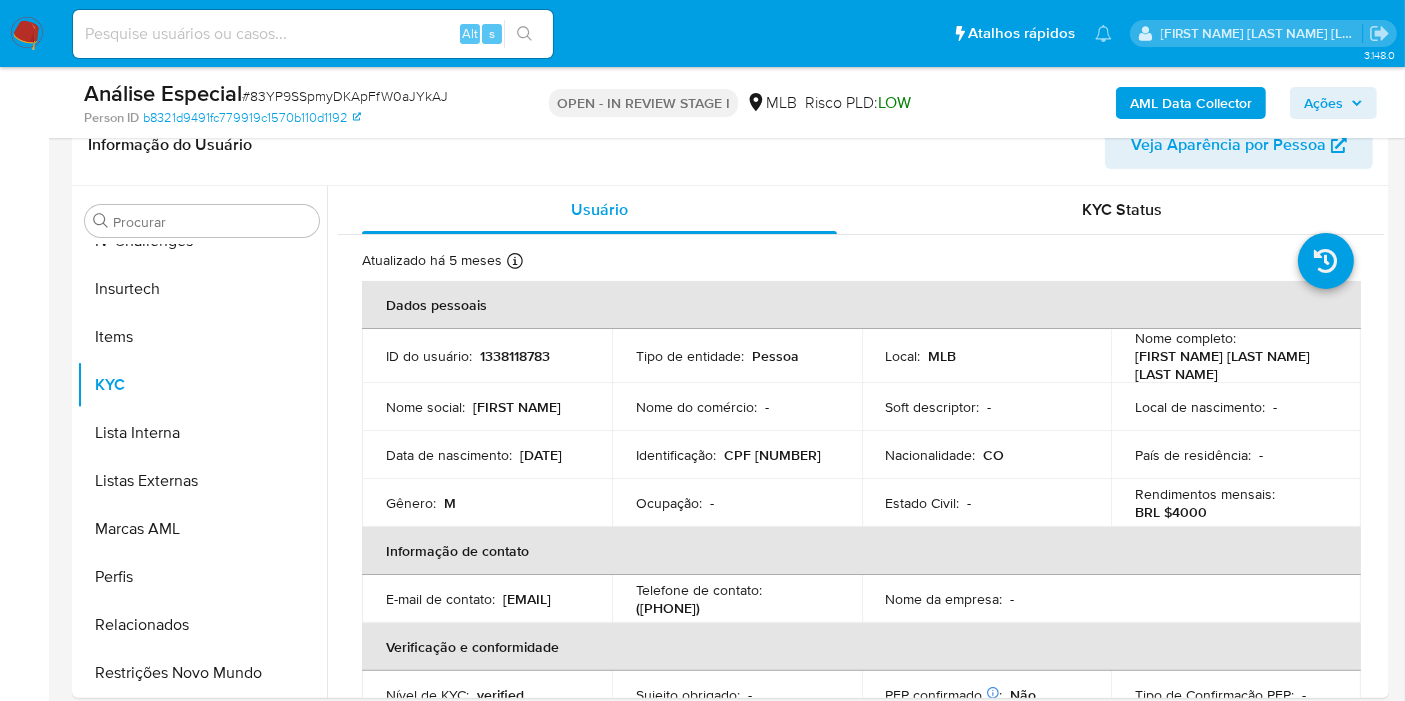 click on "# 83YP9SSpmyDKApFfW0aJYkAJ" at bounding box center (345, 96) 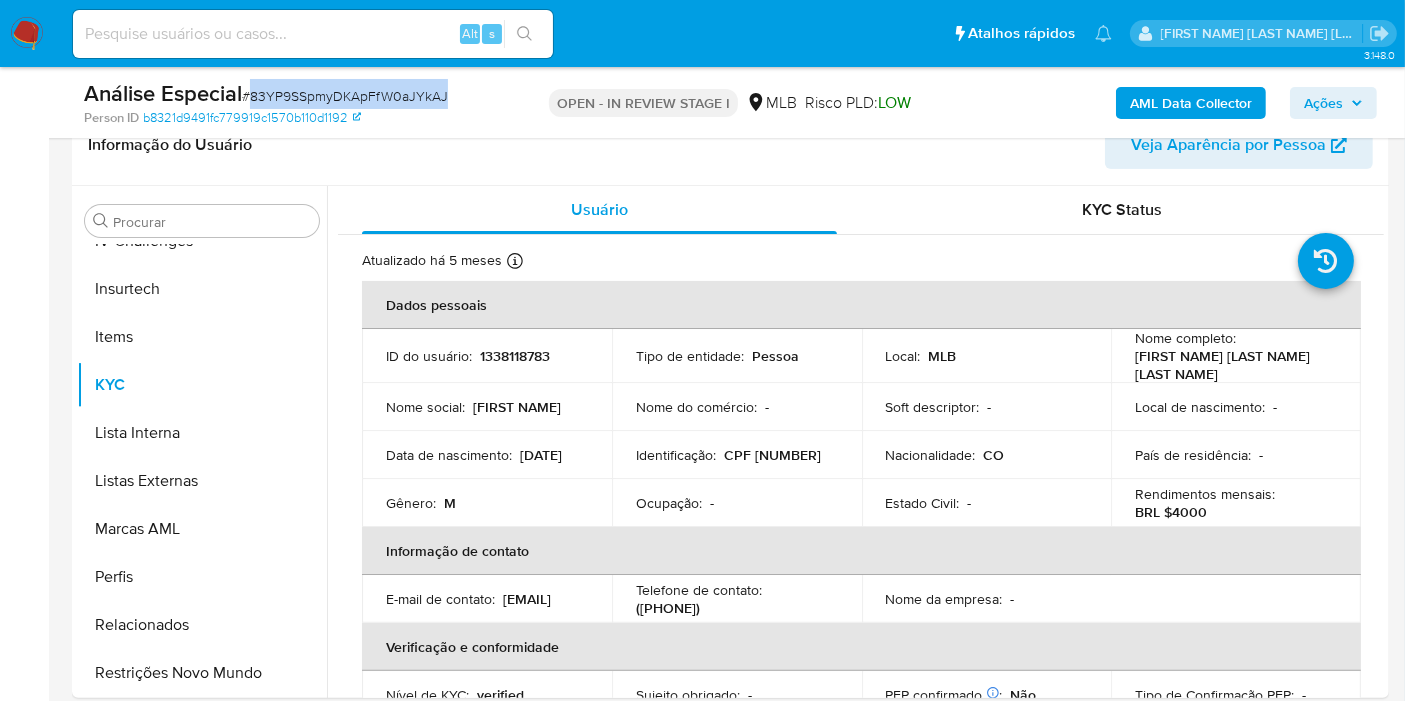 click on "# 83YP9SSpmyDKApFfW0aJYkAJ" at bounding box center [345, 96] 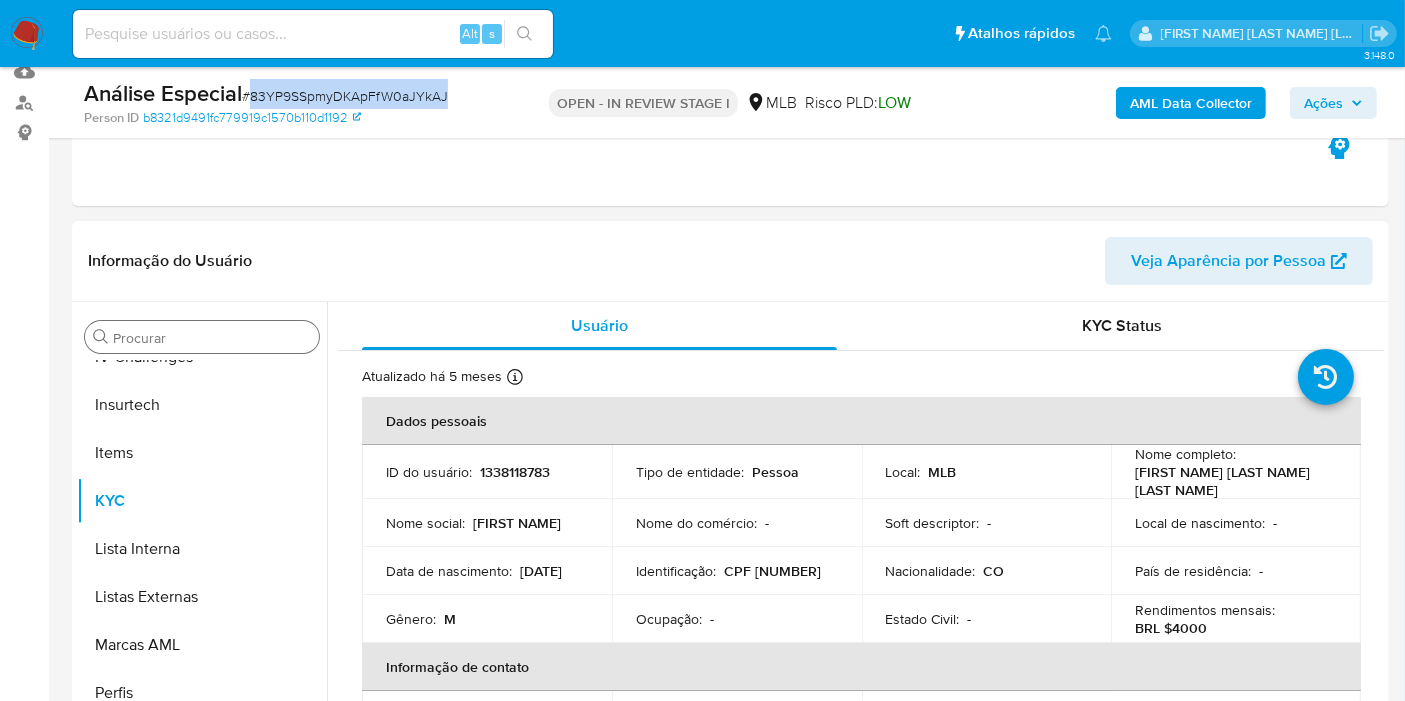 scroll, scrollTop: 111, scrollLeft: 0, axis: vertical 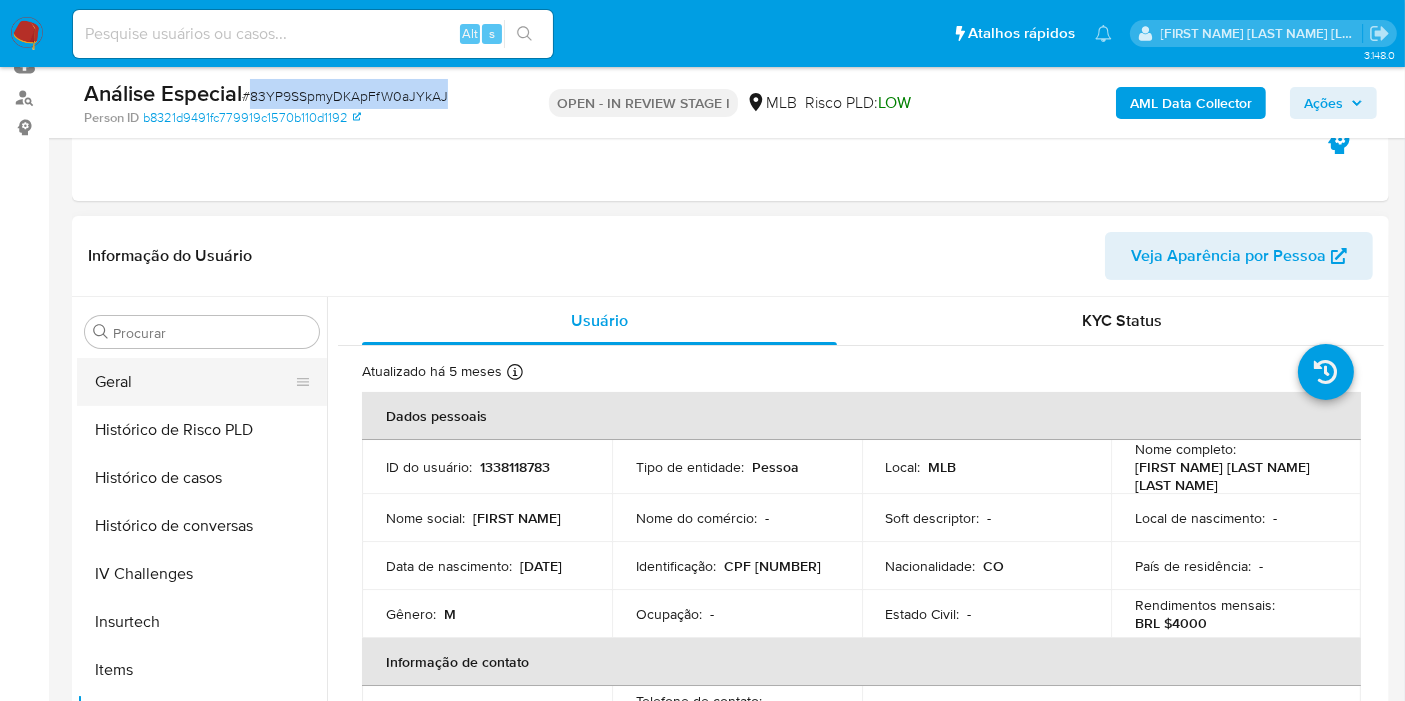 click on "Geral" at bounding box center [194, 382] 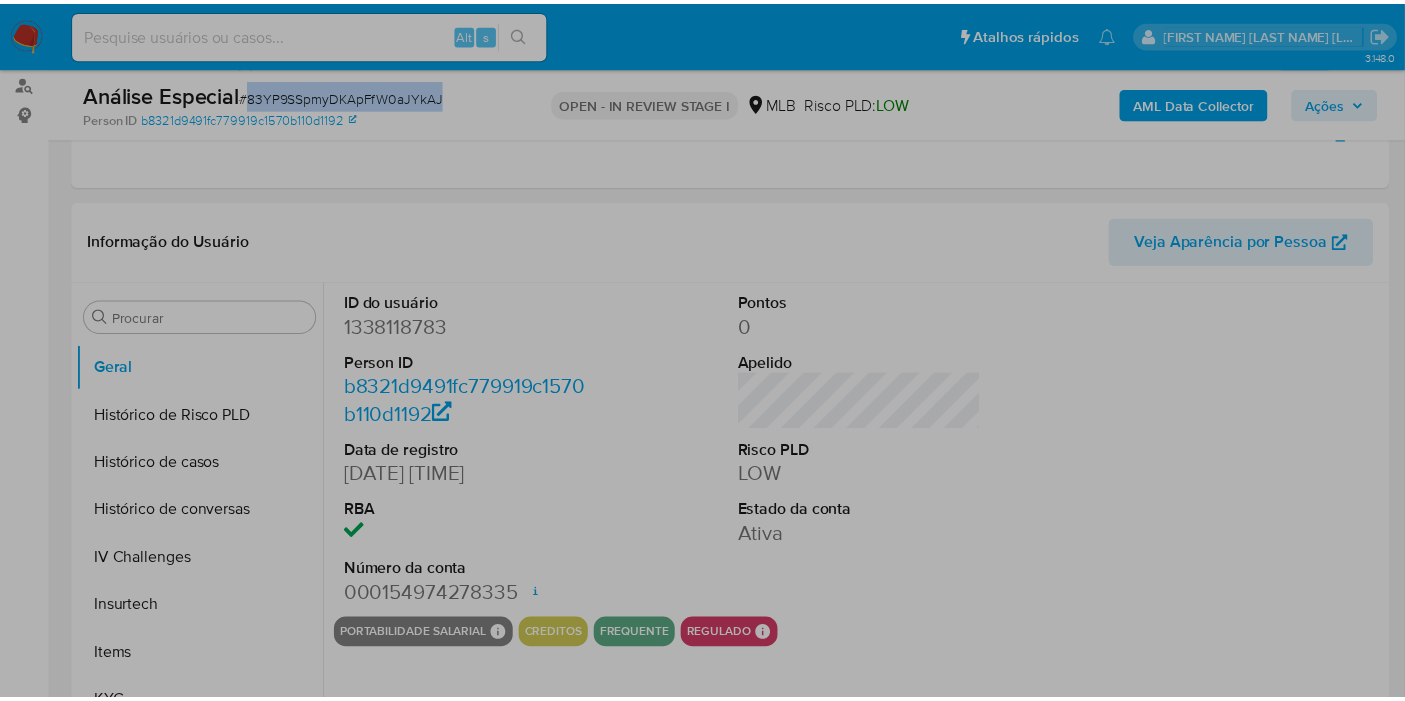 scroll, scrollTop: 333, scrollLeft: 0, axis: vertical 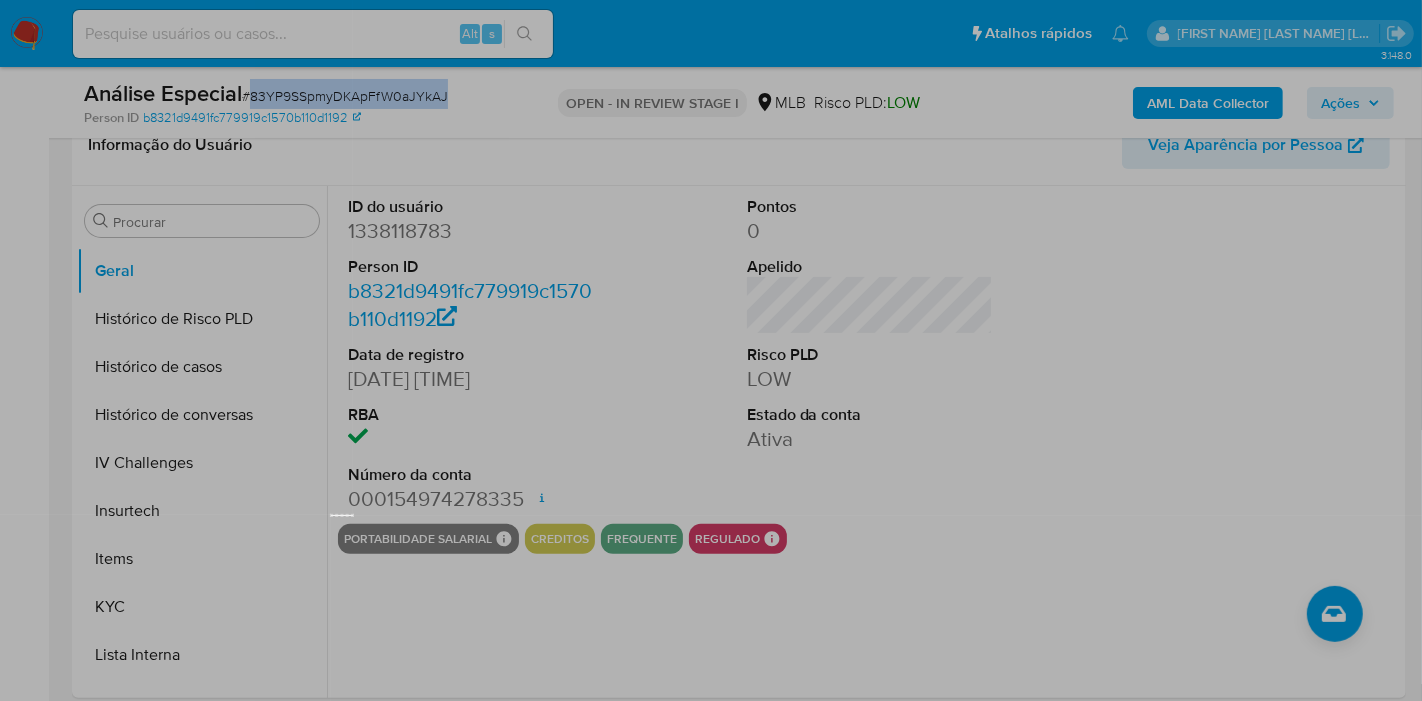 drag, startPoint x: 331, startPoint y: 515, endPoint x: 554, endPoint y: 542, distance: 224.62859 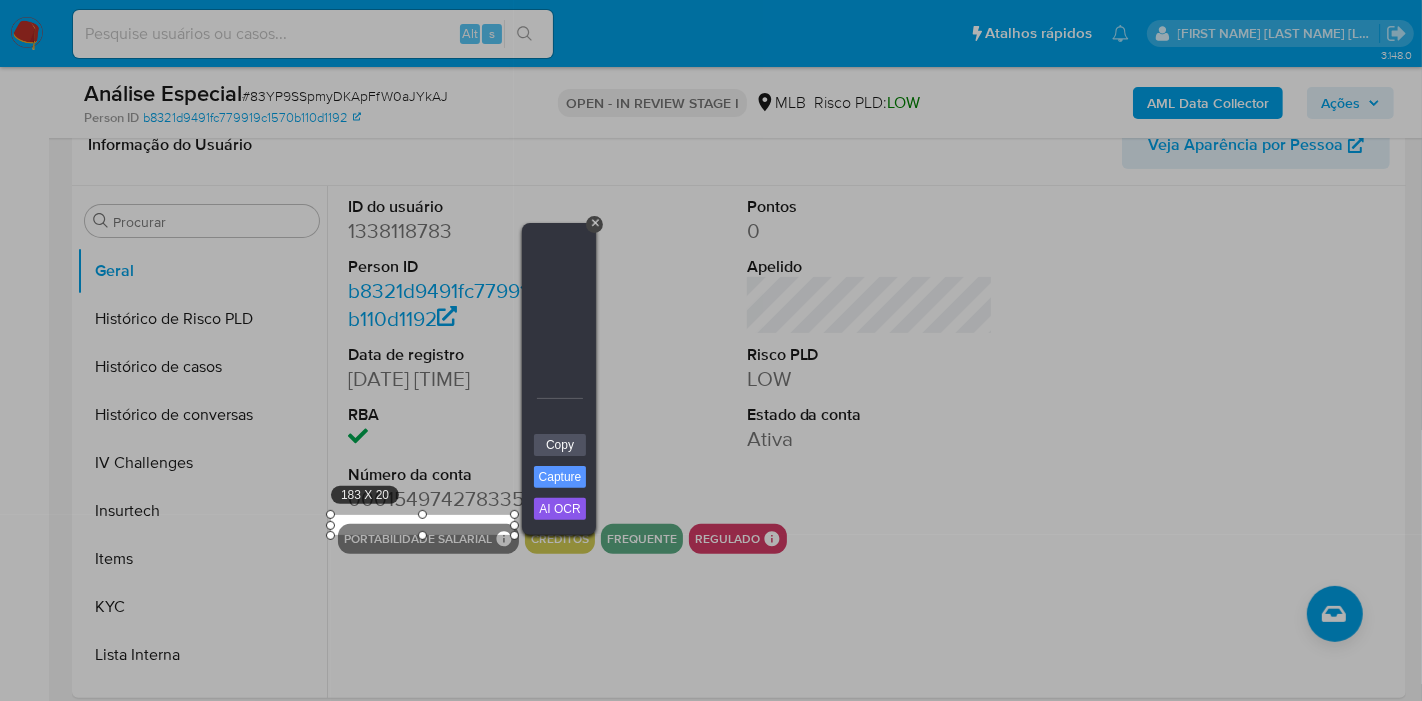drag, startPoint x: 769, startPoint y: 570, endPoint x: 850, endPoint y: 573, distance: 81.055534 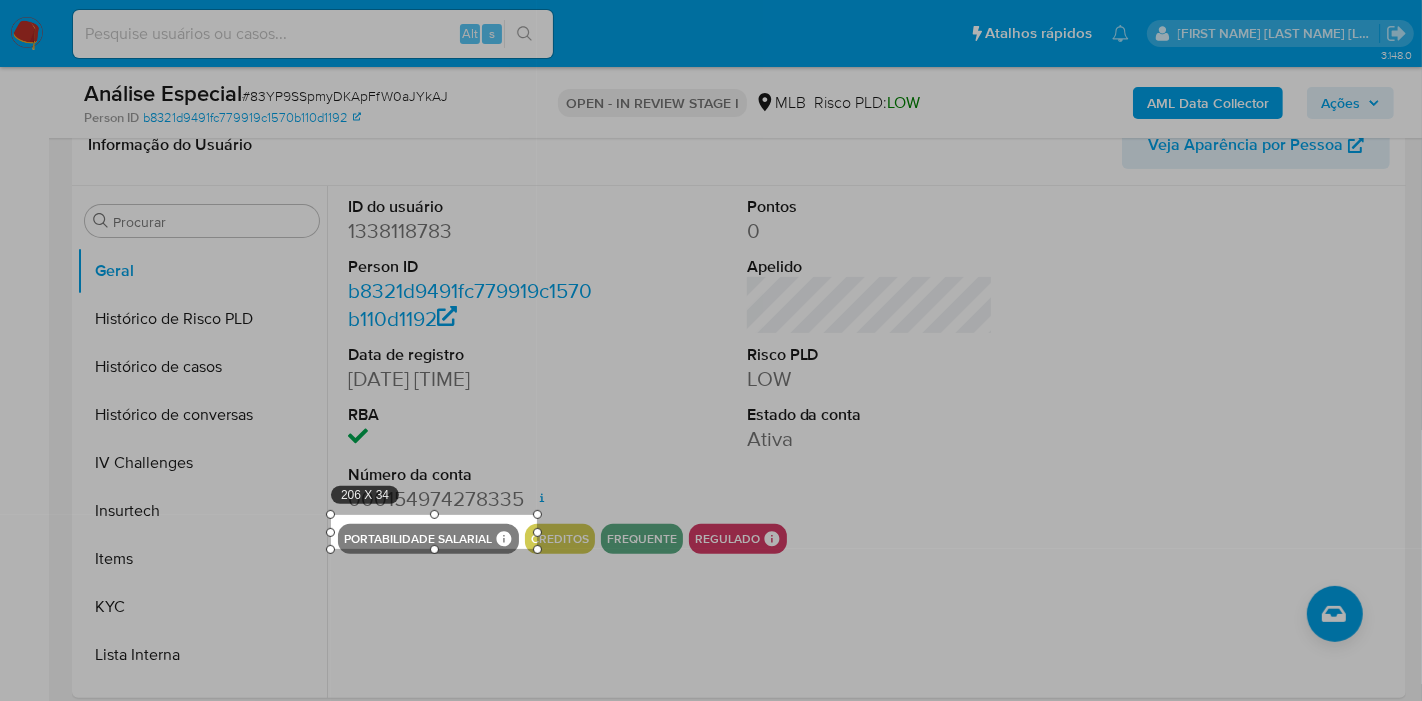 drag, startPoint x: 514, startPoint y: 534, endPoint x: 694, endPoint y: 595, distance: 190.05525 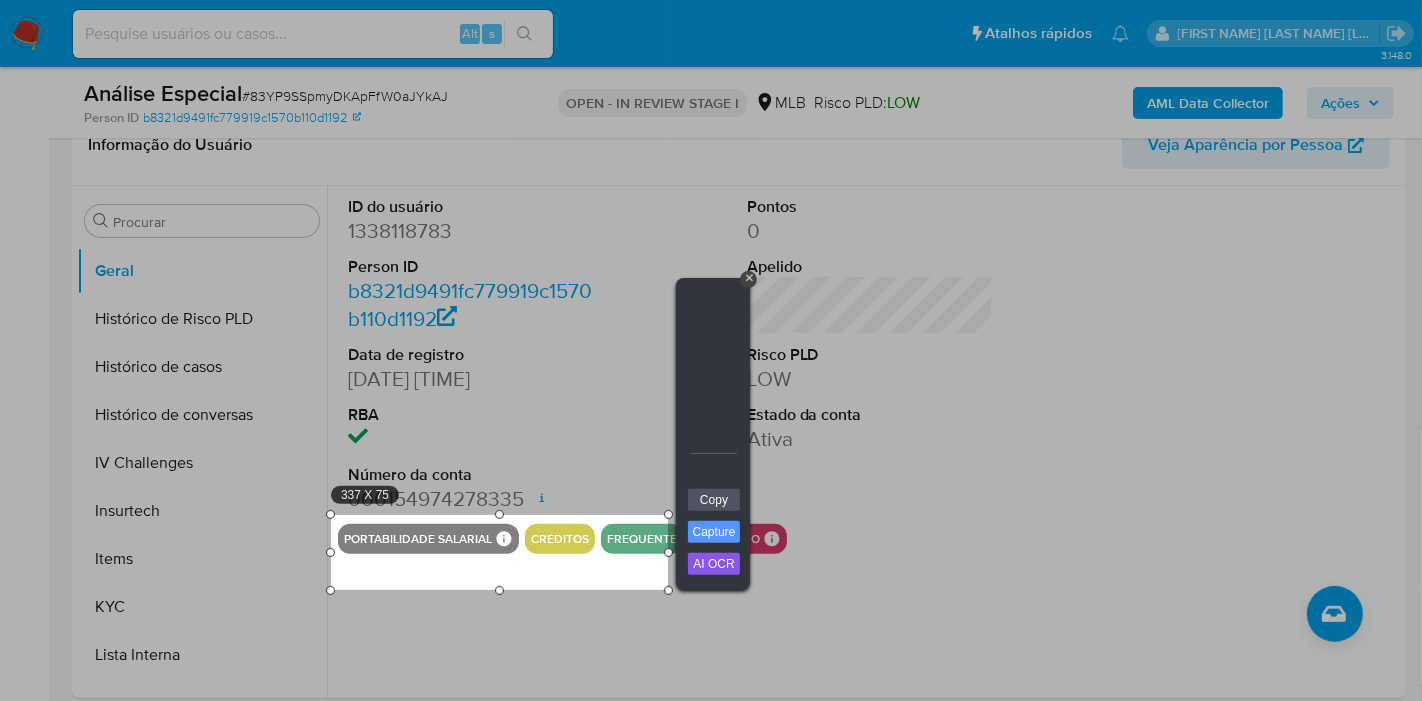 drag, startPoint x: 794, startPoint y: 595, endPoint x: 820, endPoint y: 569, distance: 36.769554 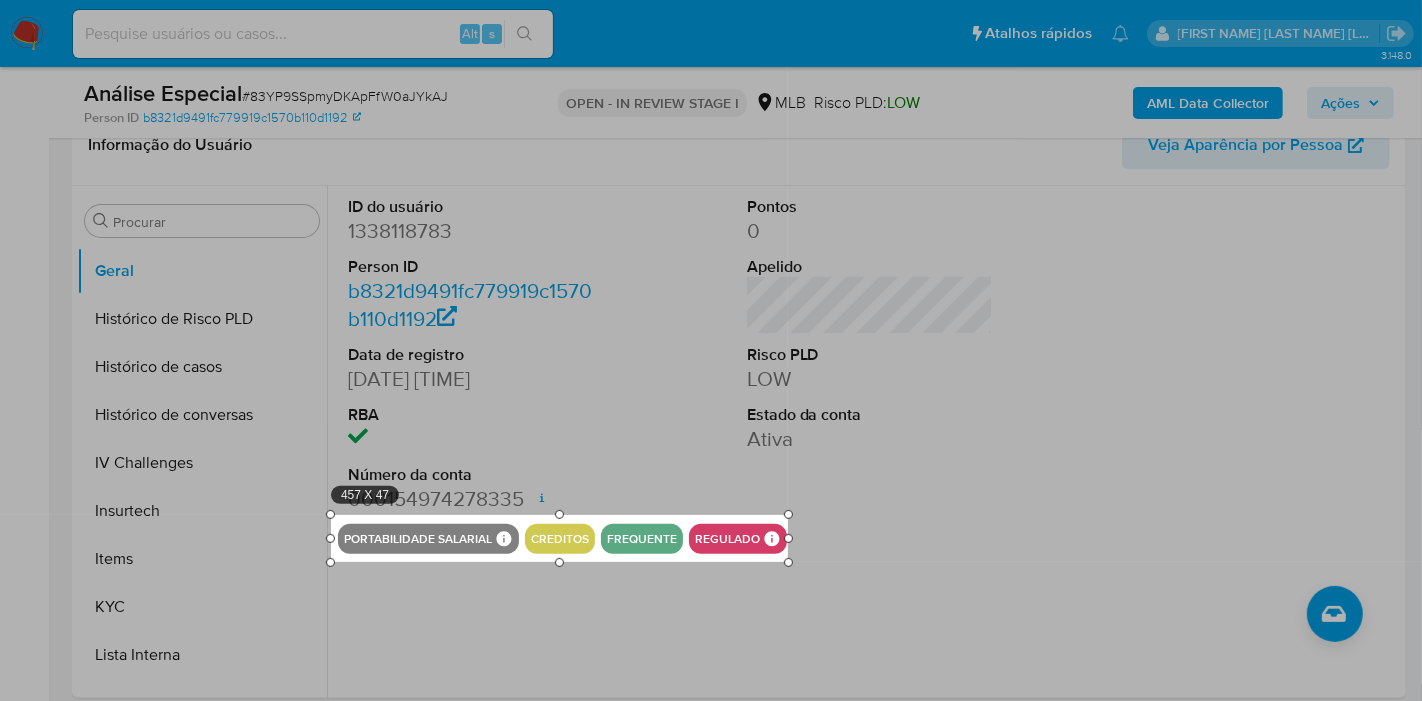 drag, startPoint x: 668, startPoint y: 588, endPoint x: 788, endPoint y: 560, distance: 123.22337 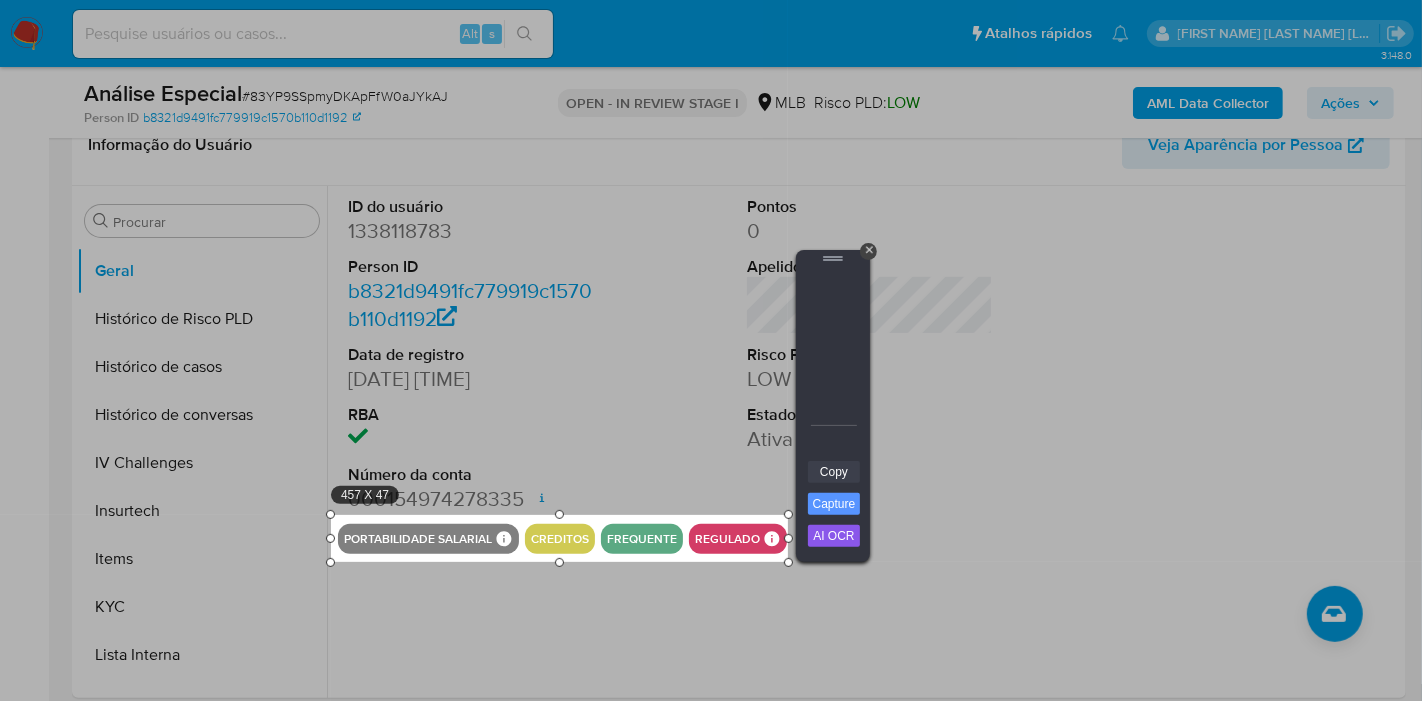 click on "Copy" at bounding box center [834, 472] 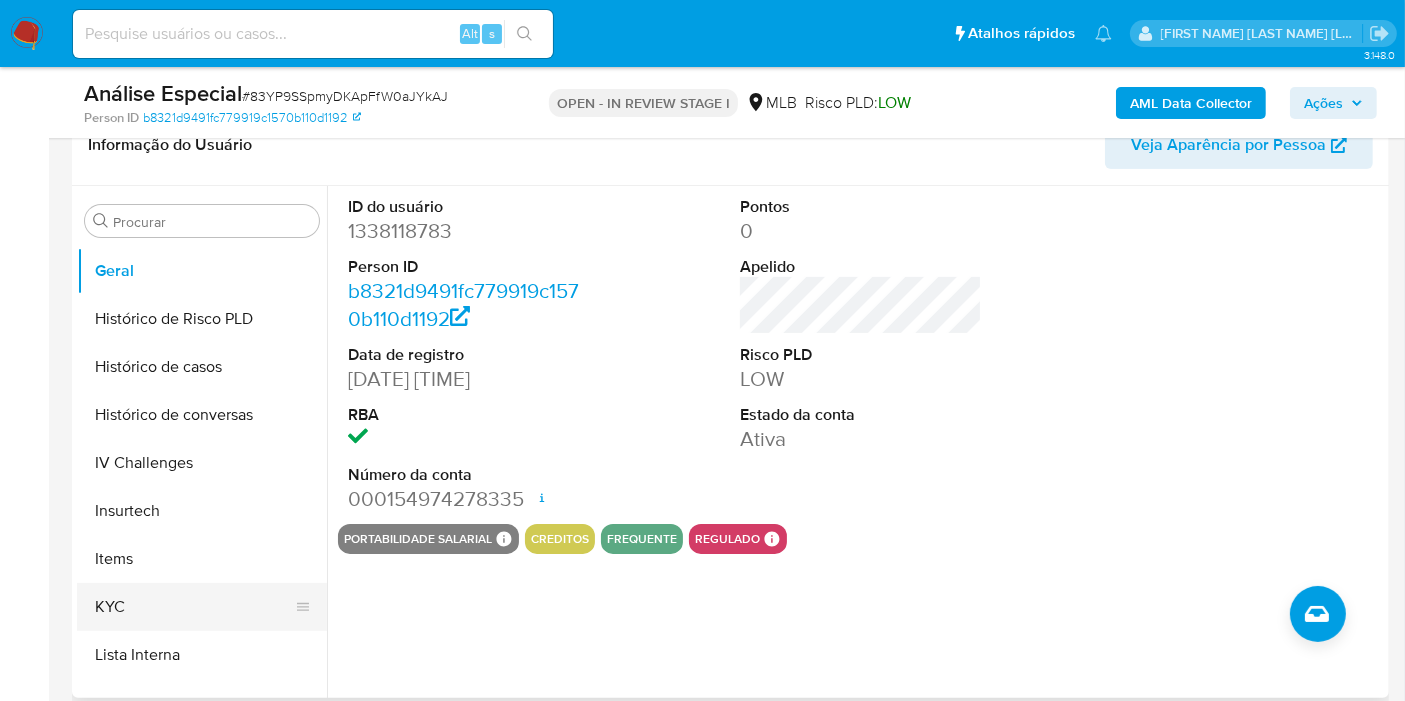 scroll, scrollTop: 844, scrollLeft: 0, axis: vertical 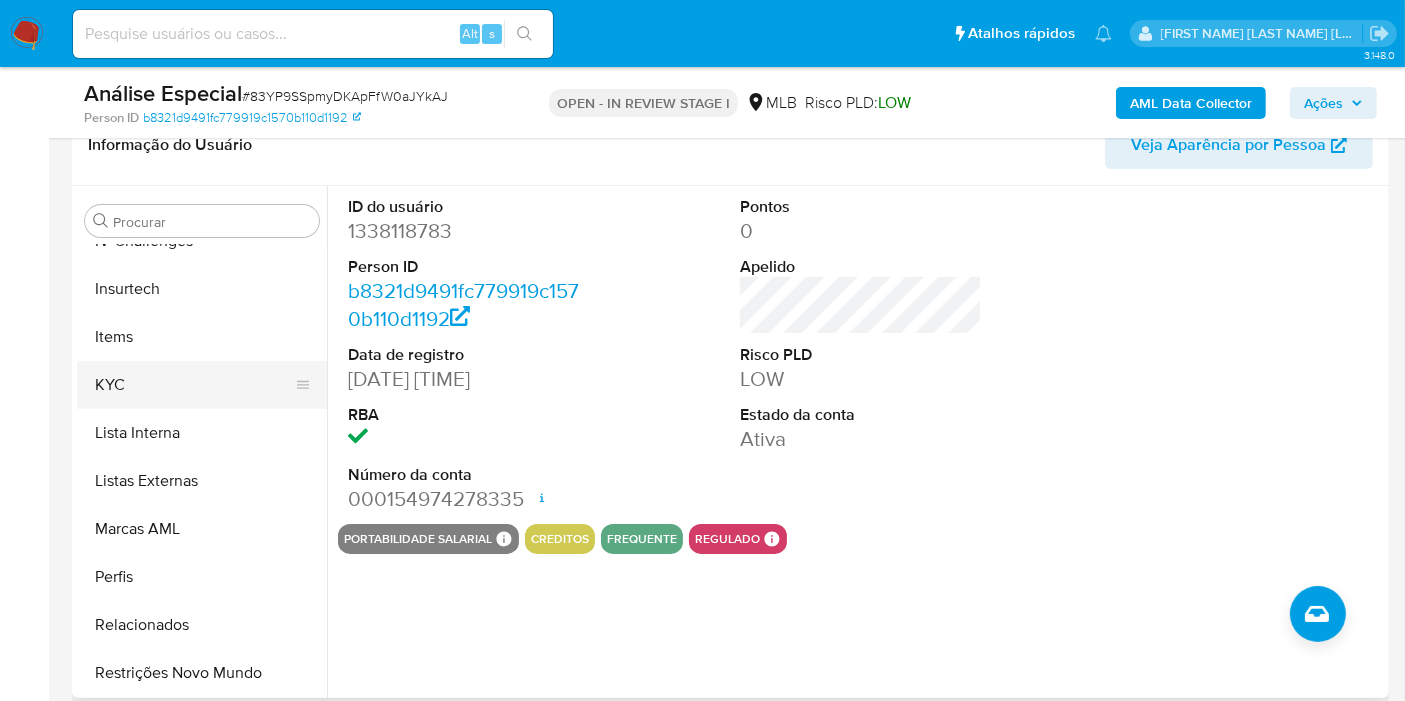 click on "KYC" at bounding box center (194, 385) 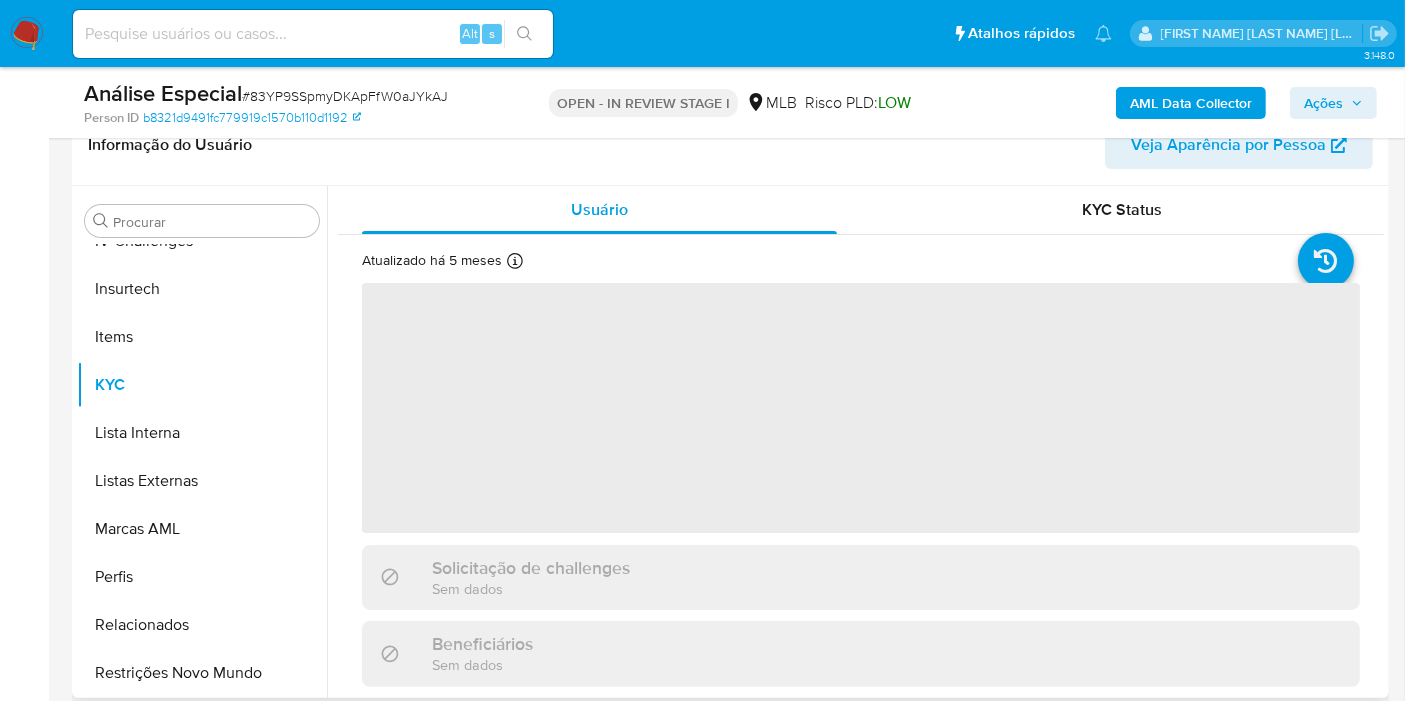 scroll, scrollTop: 111, scrollLeft: 0, axis: vertical 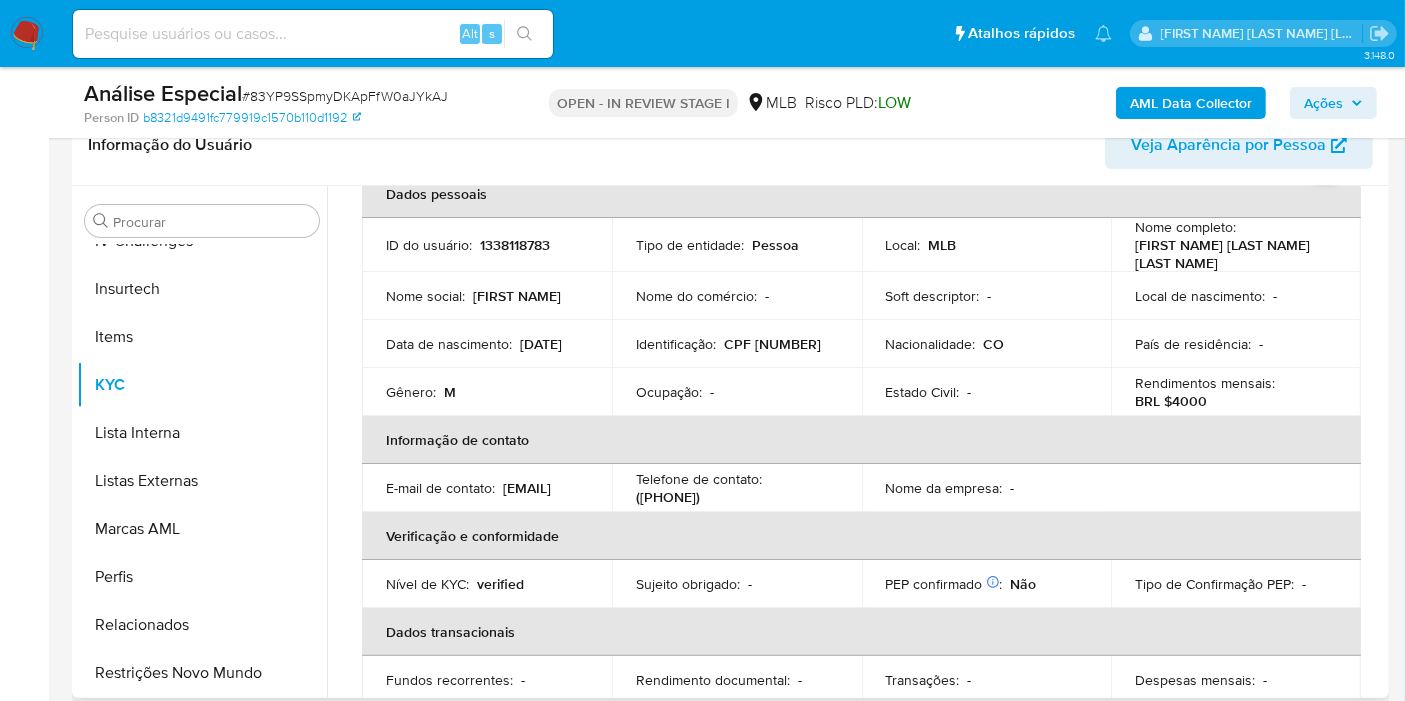 click on "Ações" at bounding box center [1323, 103] 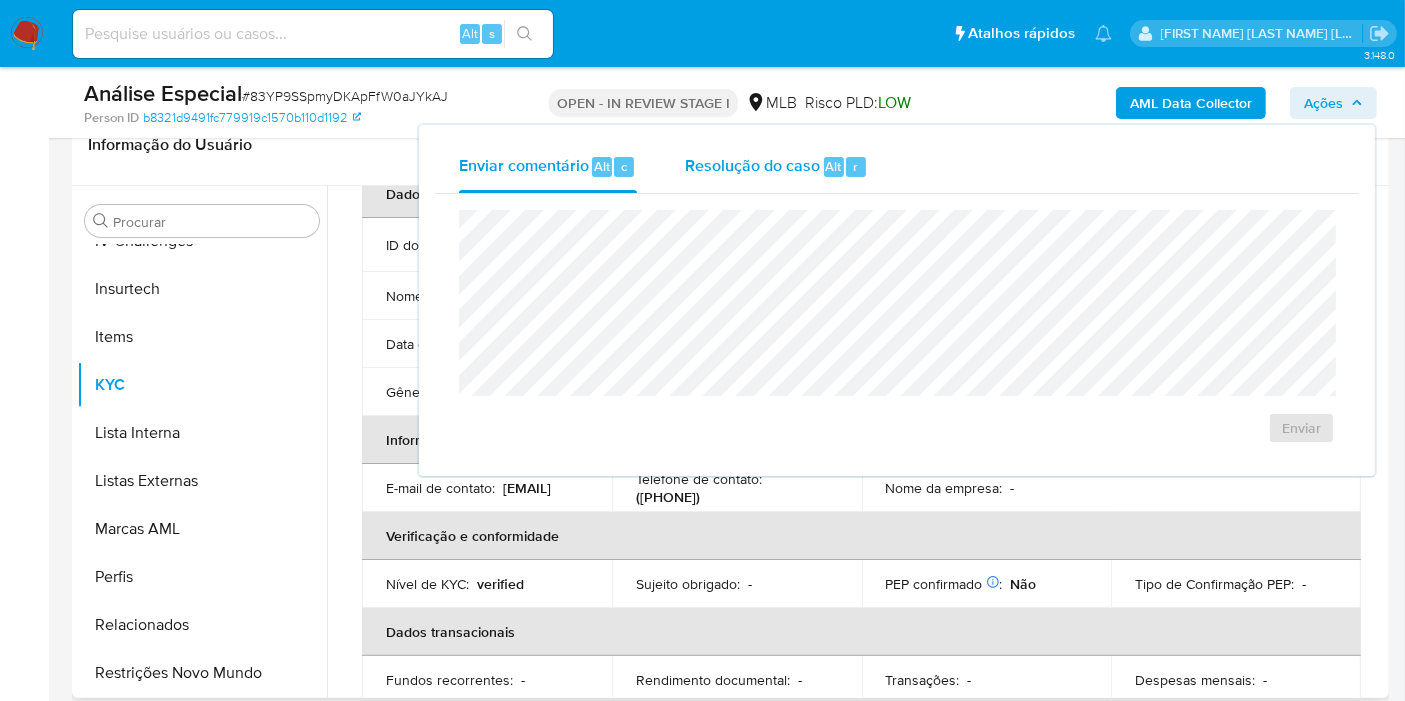 click on "Resolução do caso Alt r" at bounding box center [776, 167] 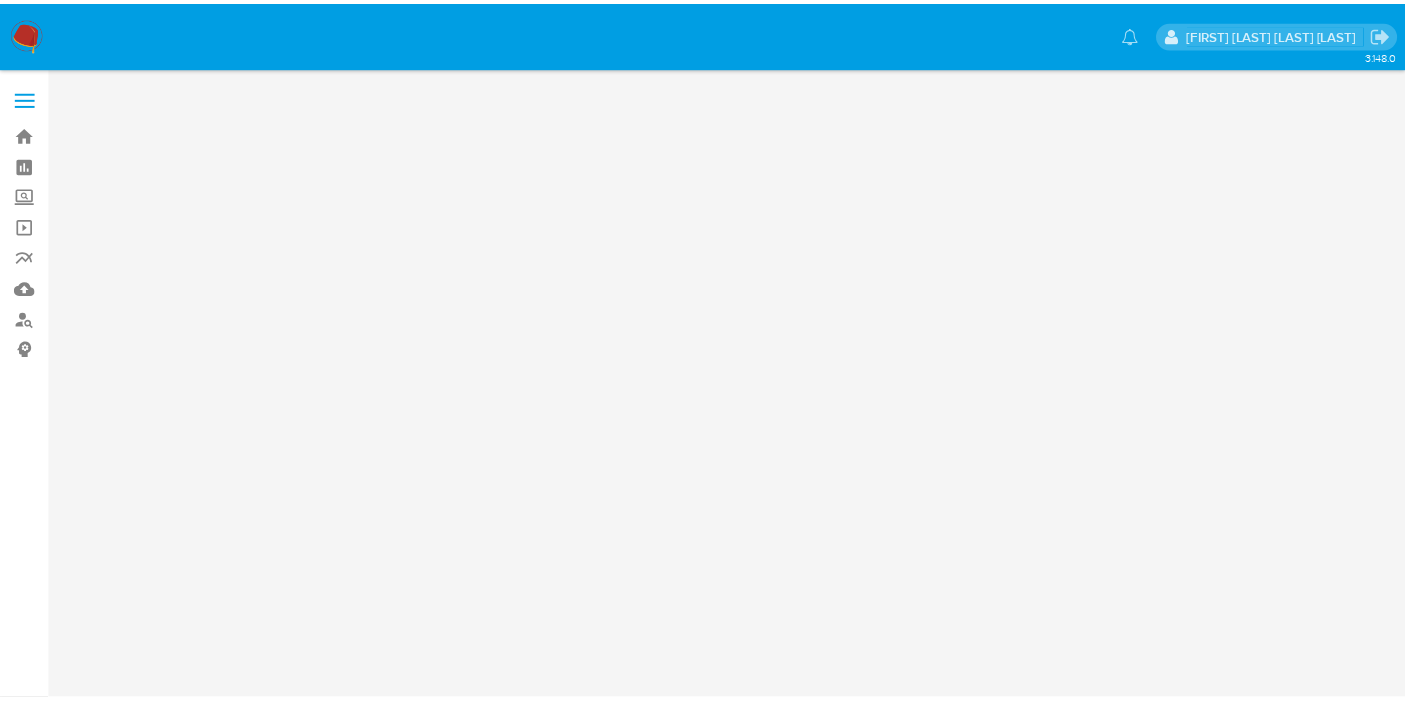 scroll, scrollTop: 0, scrollLeft: 0, axis: both 